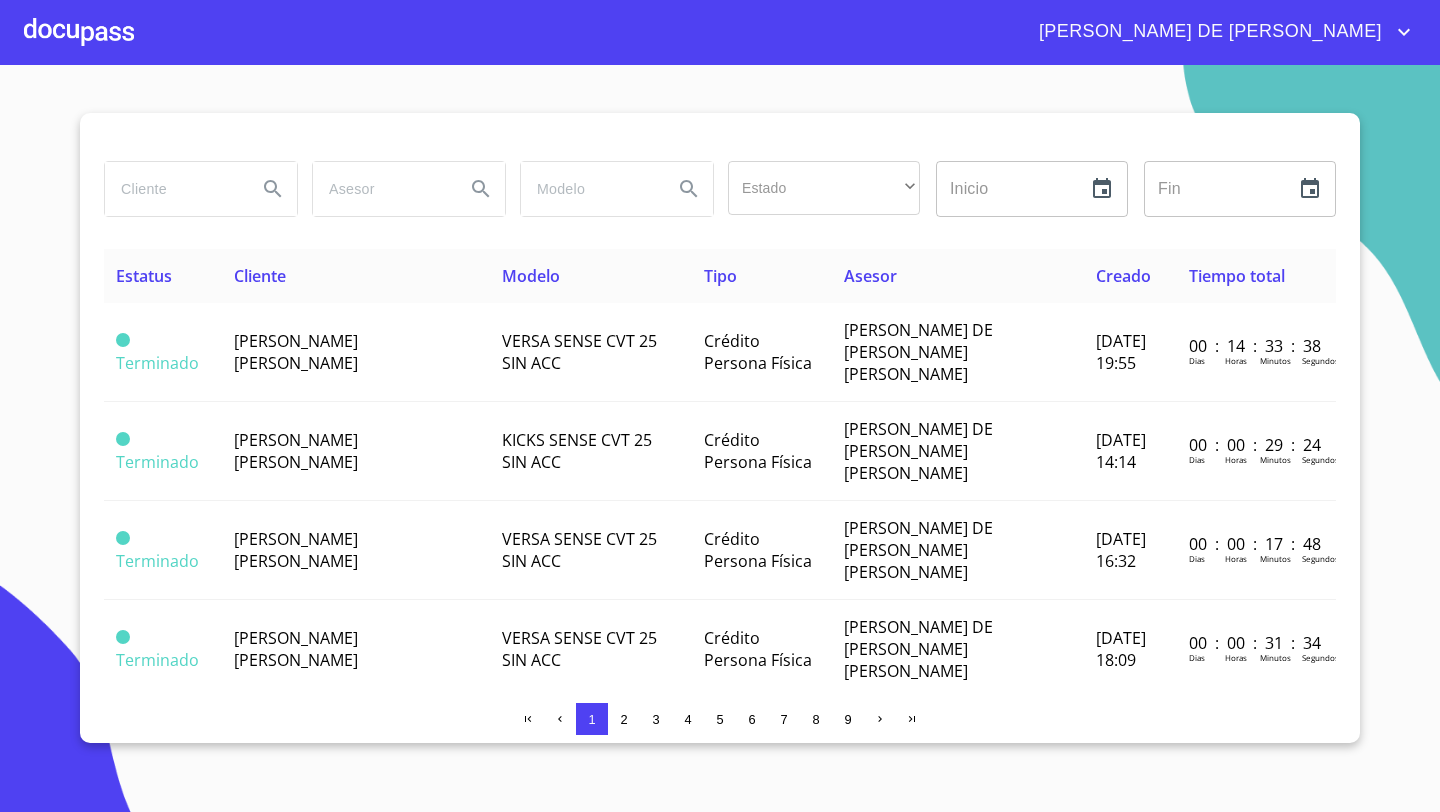 scroll, scrollTop: 0, scrollLeft: 0, axis: both 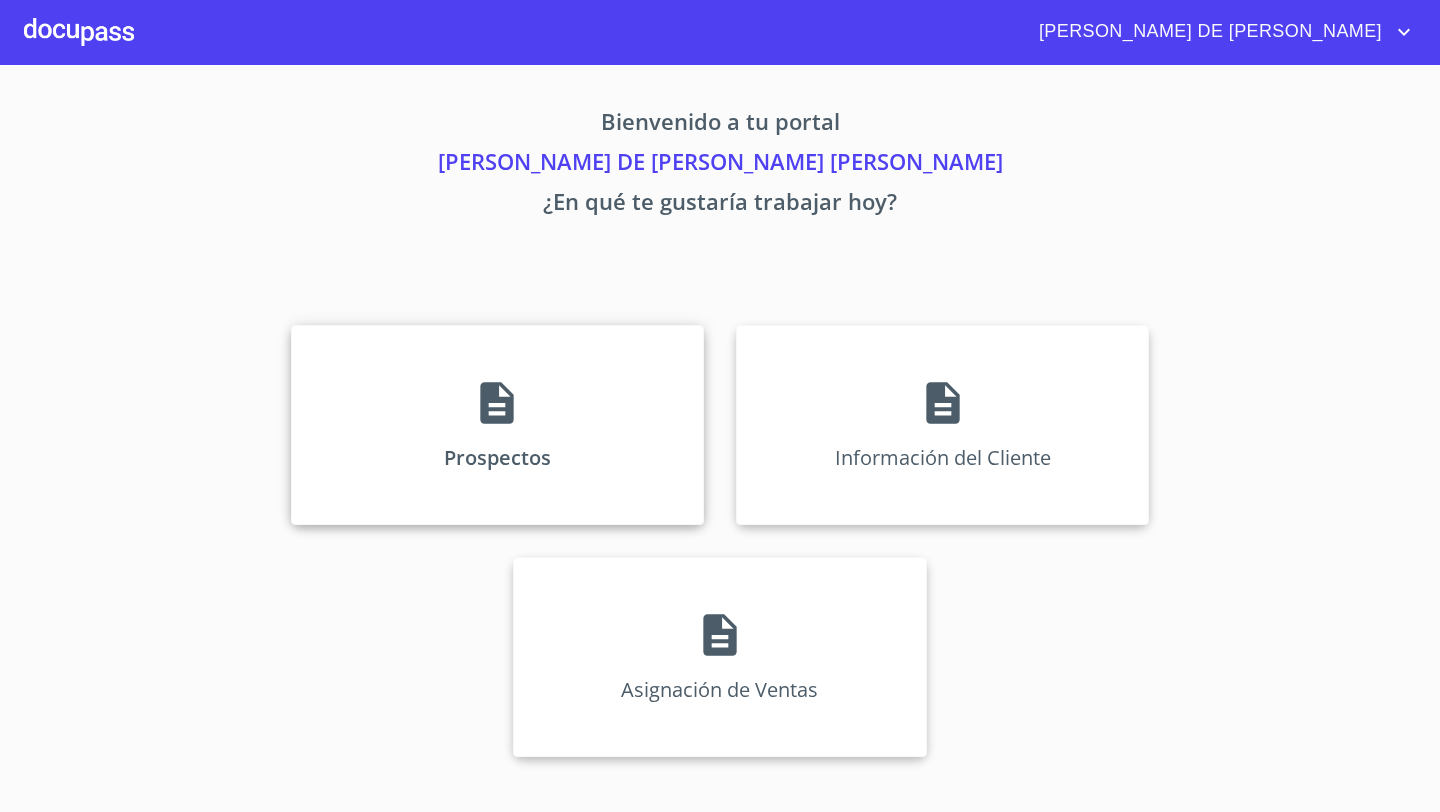 click on "Prospectos" at bounding box center (497, 425) 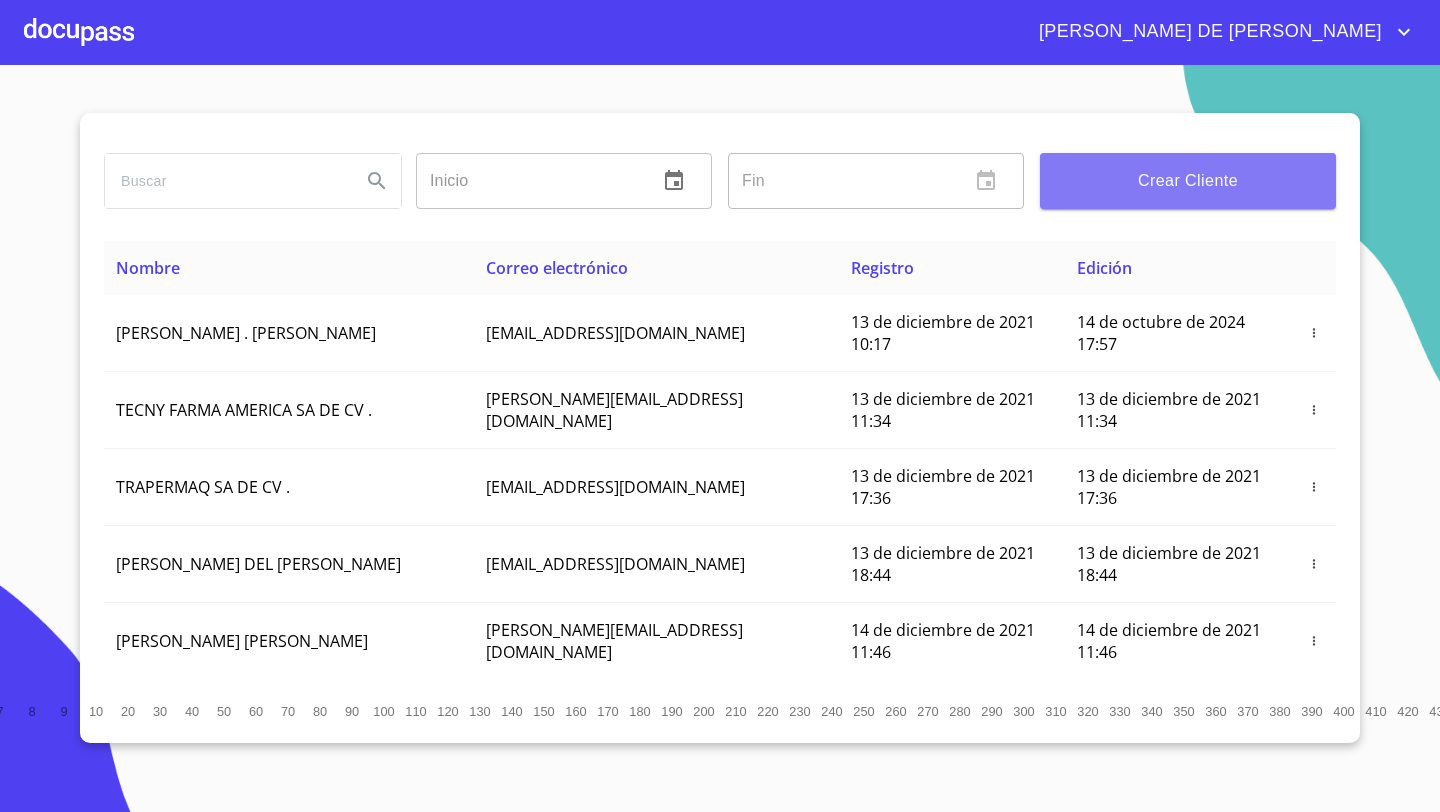 click on "Crear Cliente" at bounding box center [1188, 181] 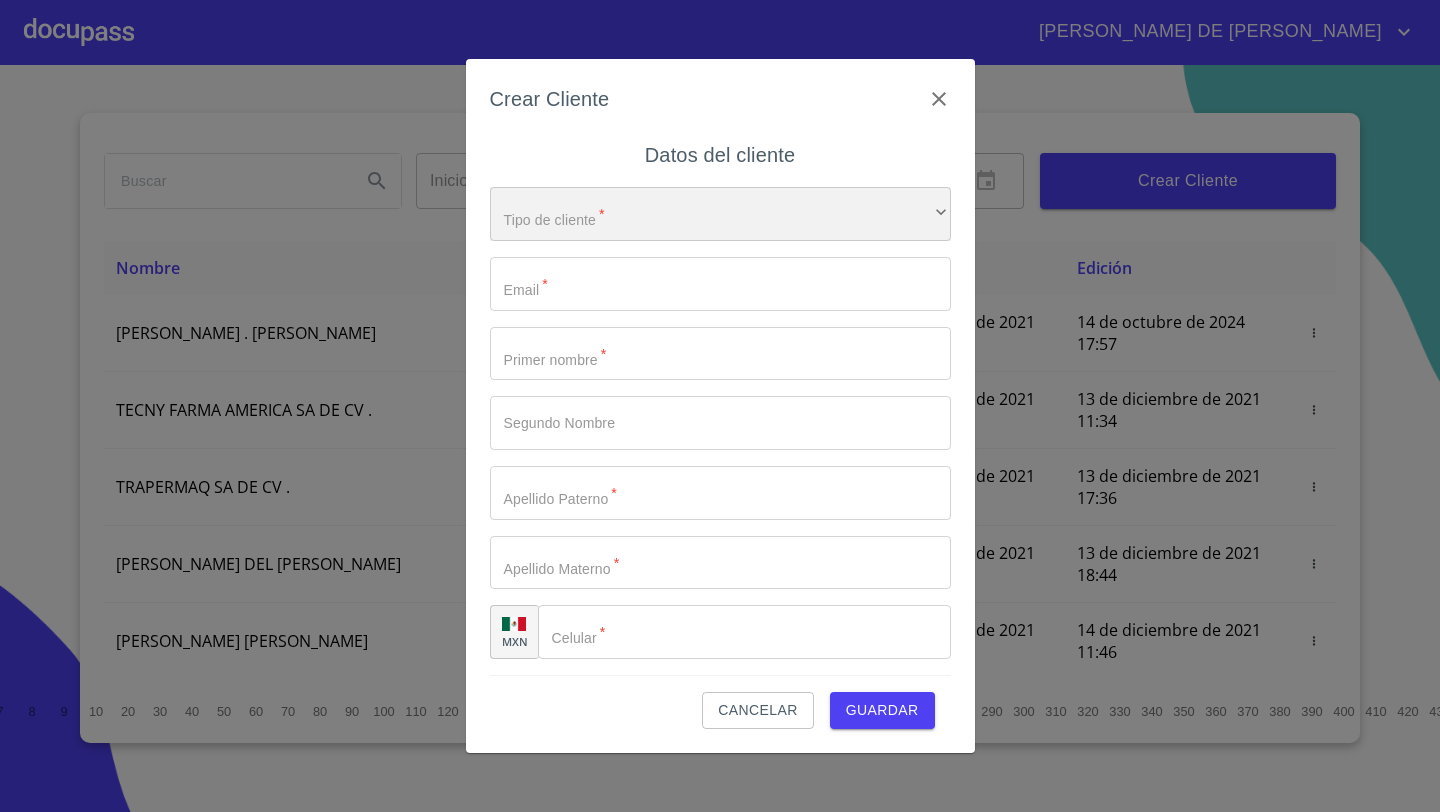 click on "​" at bounding box center [720, 214] 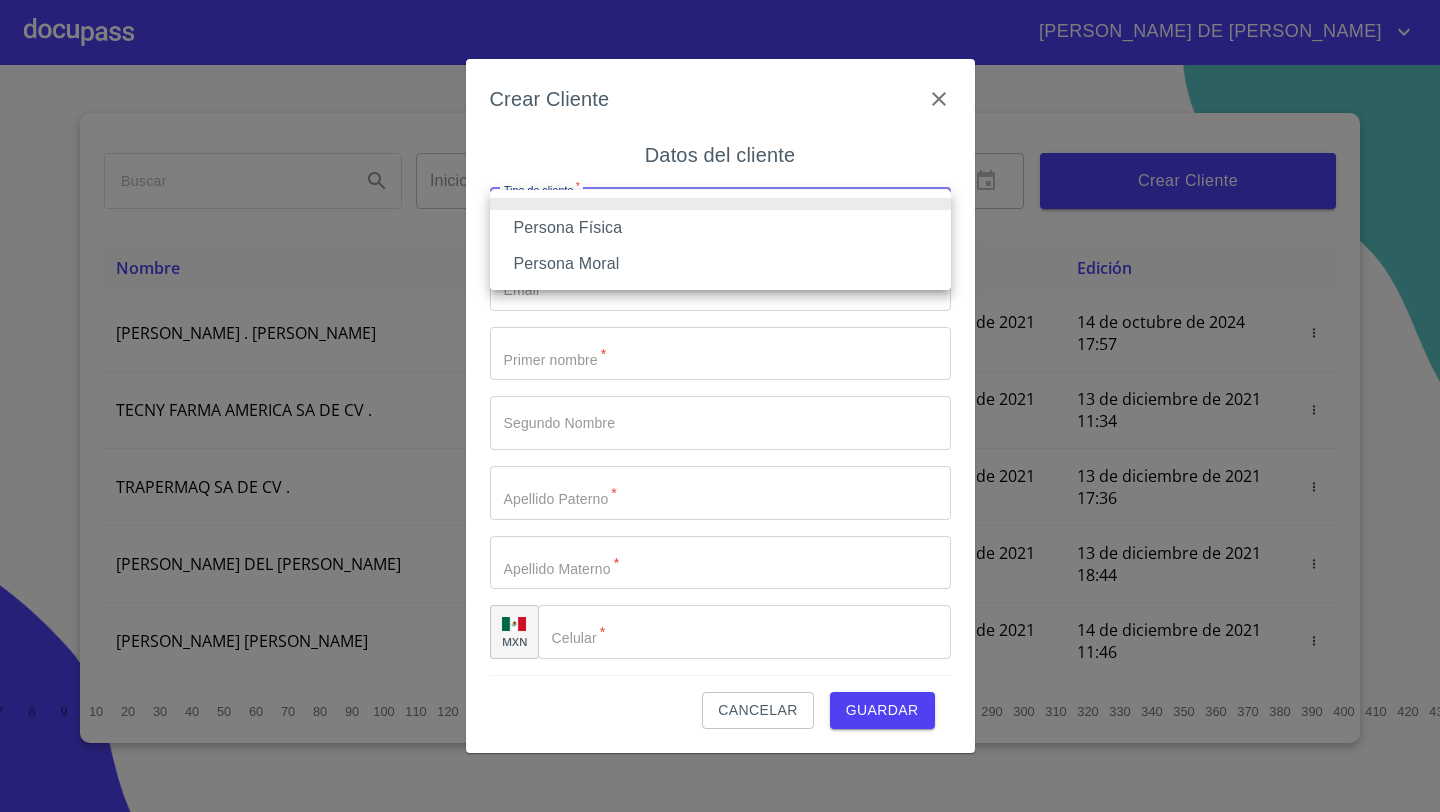 click on "Persona Física" at bounding box center (720, 228) 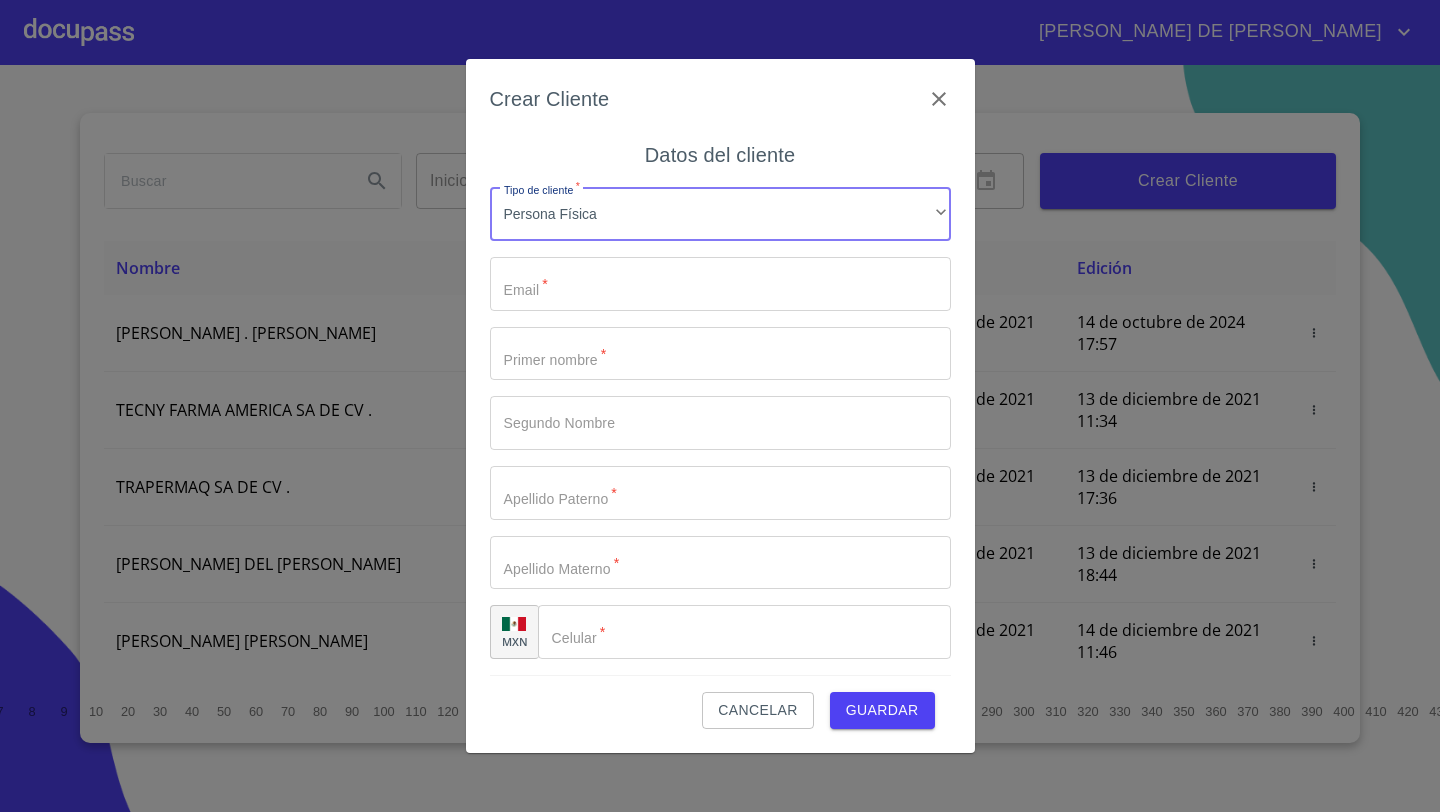 click on "Tipo de cliente   *" at bounding box center (720, 284) 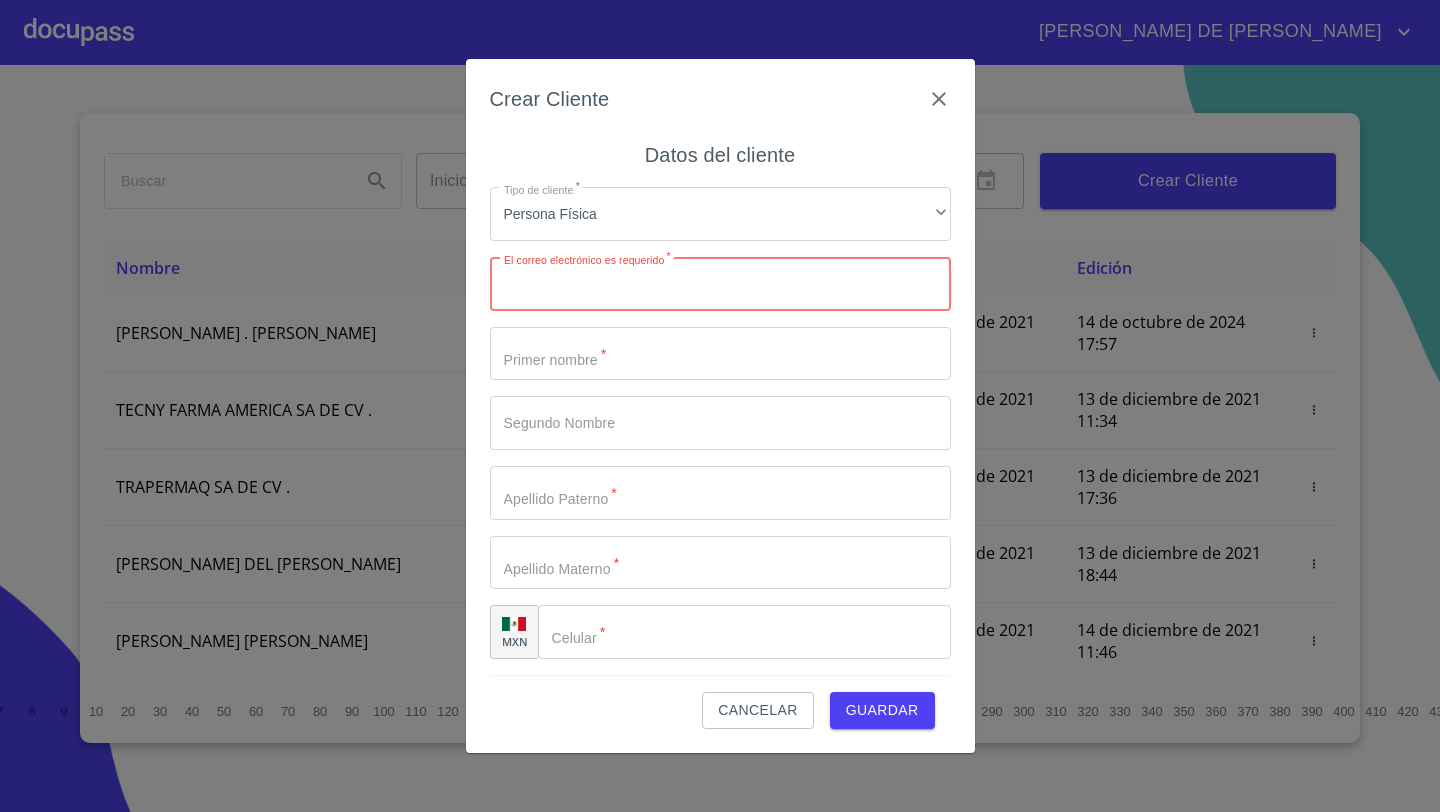 paste on "[EMAIL_ADDRESS][DOMAIN_NAME]" 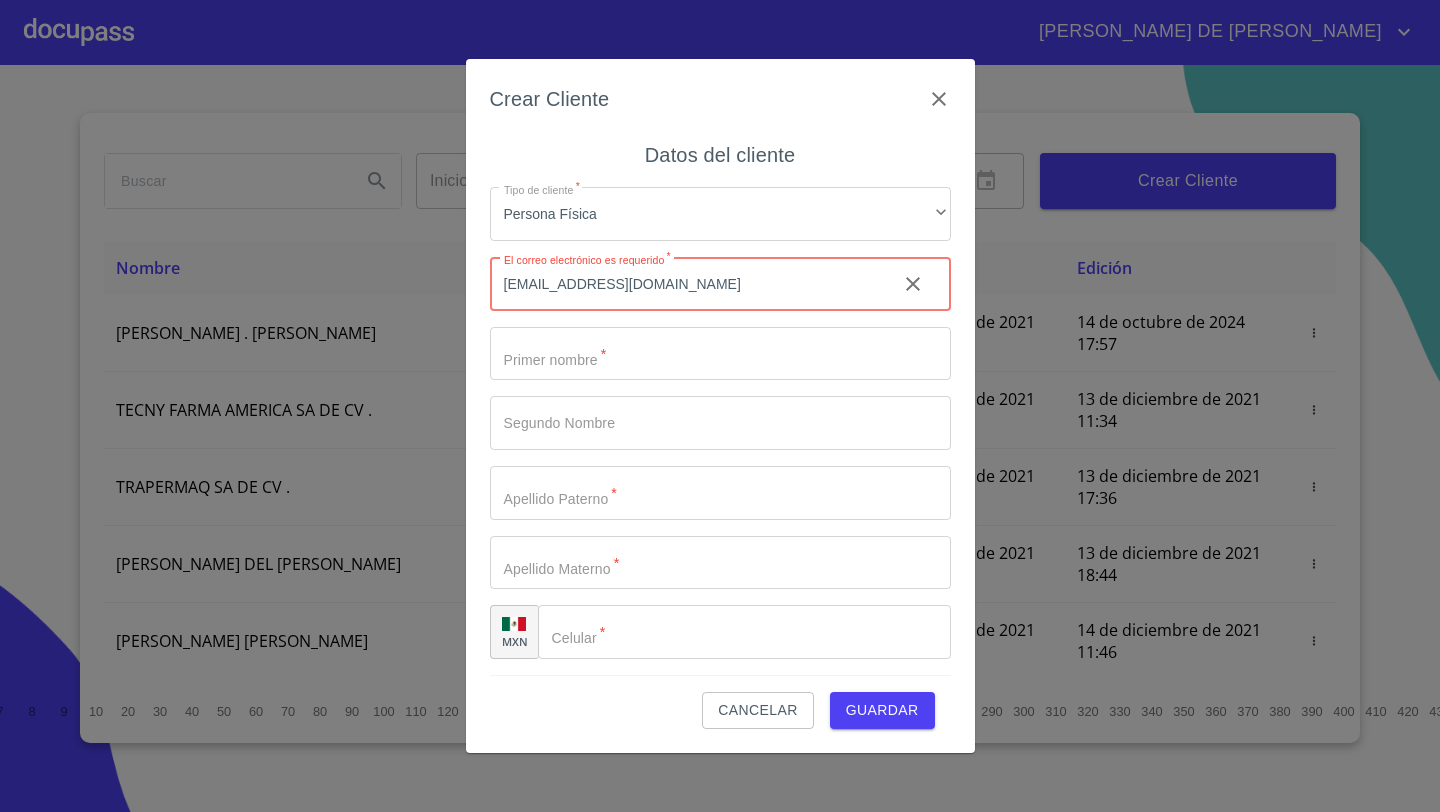 type on "[EMAIL_ADDRESS][DOMAIN_NAME]" 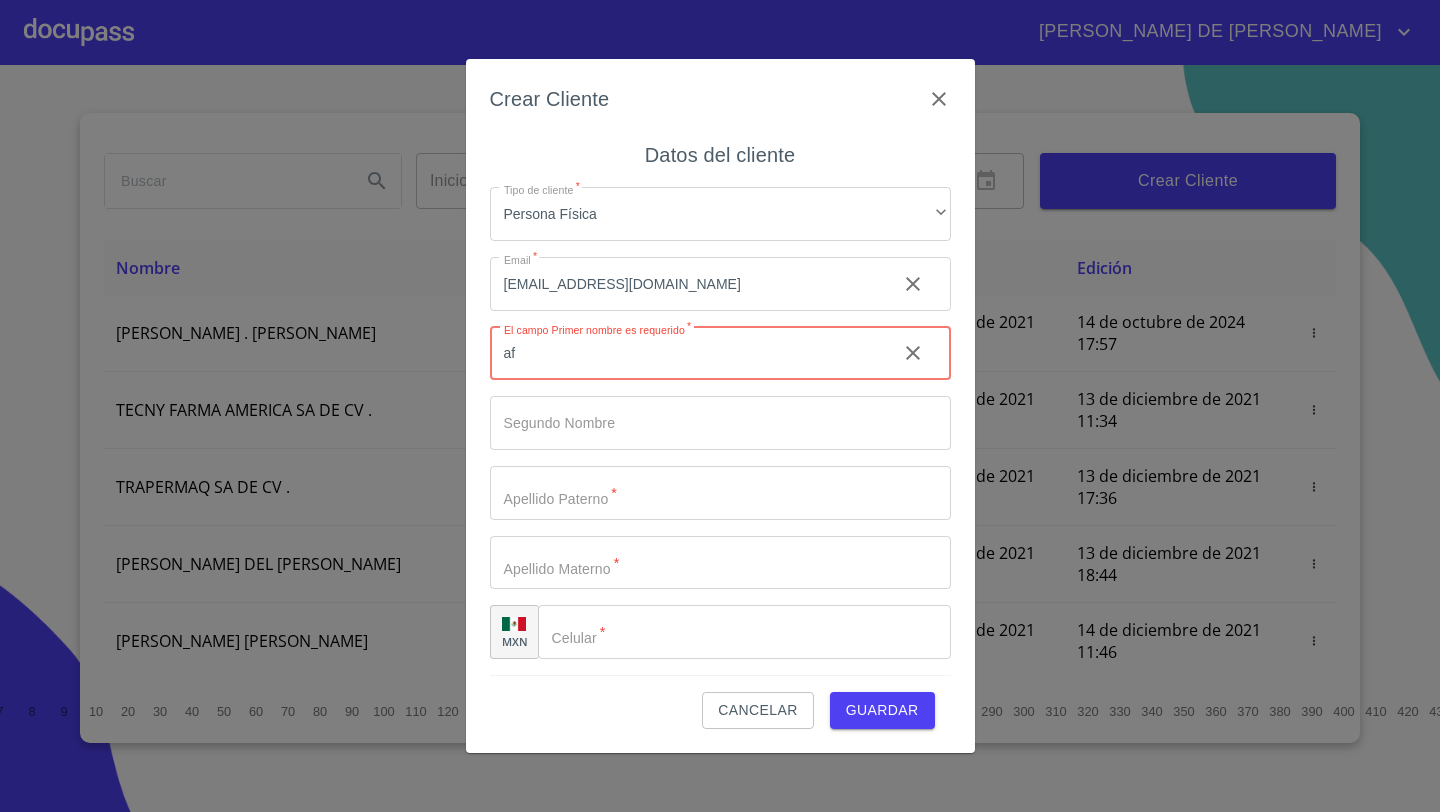type on "a" 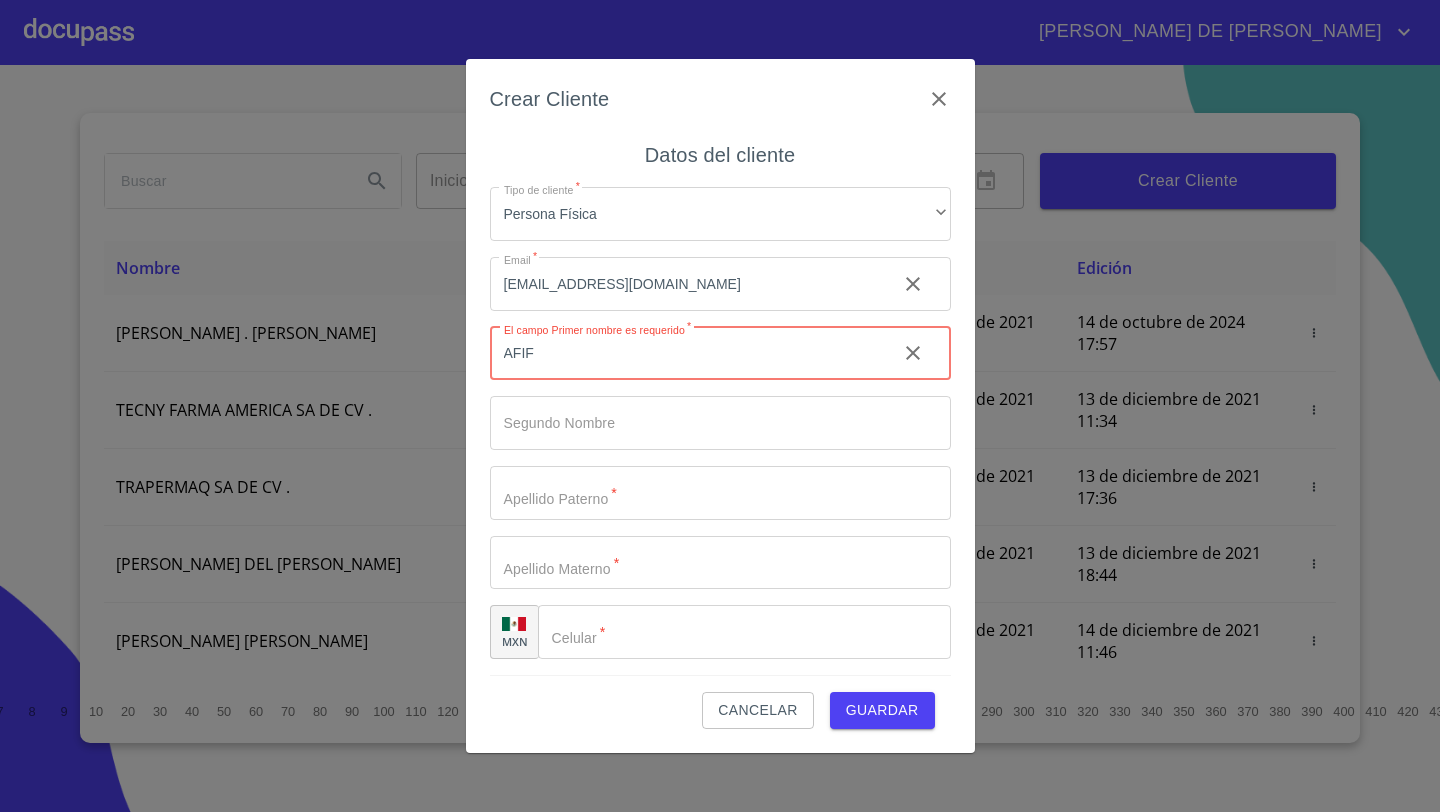 type on "AFIF" 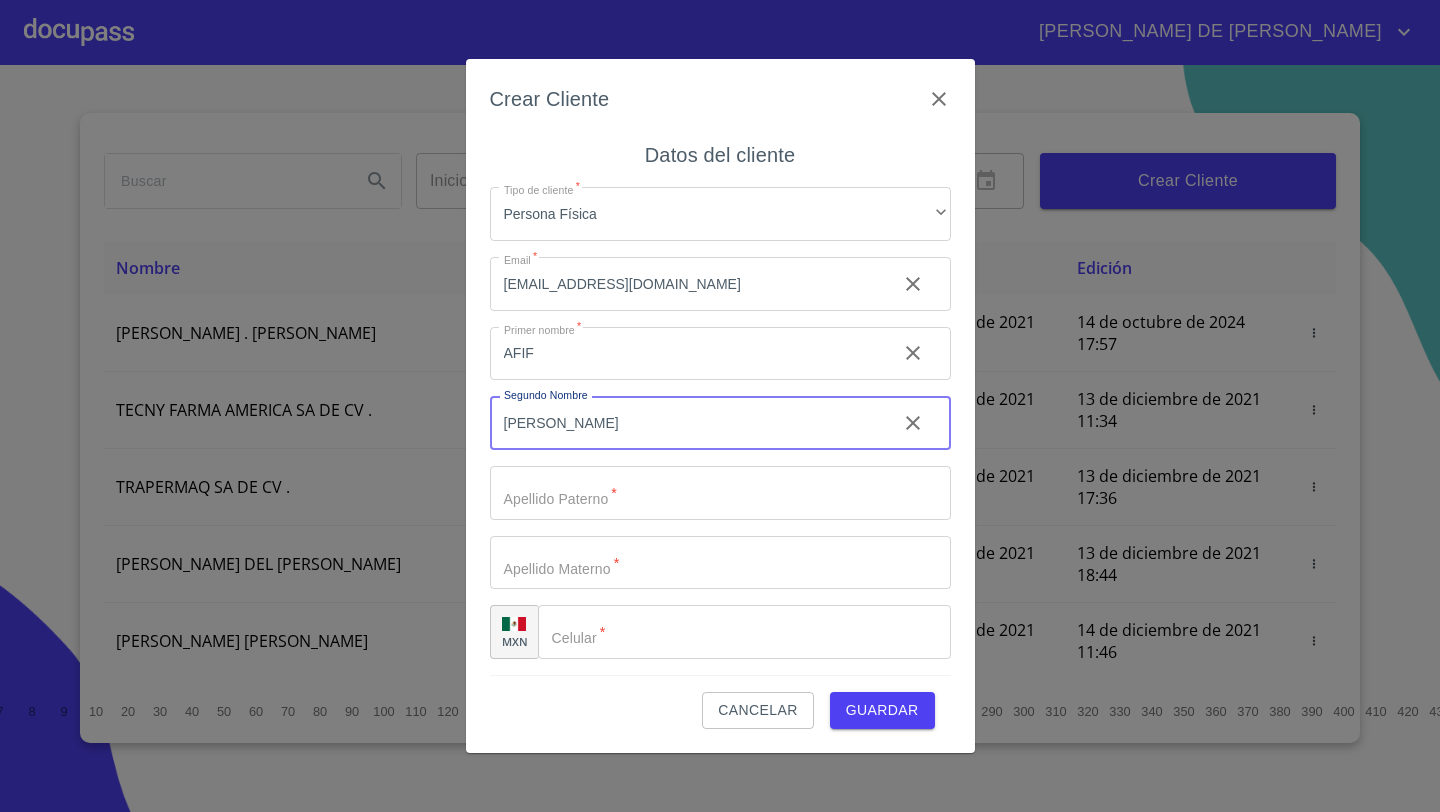 type on "[PERSON_NAME]" 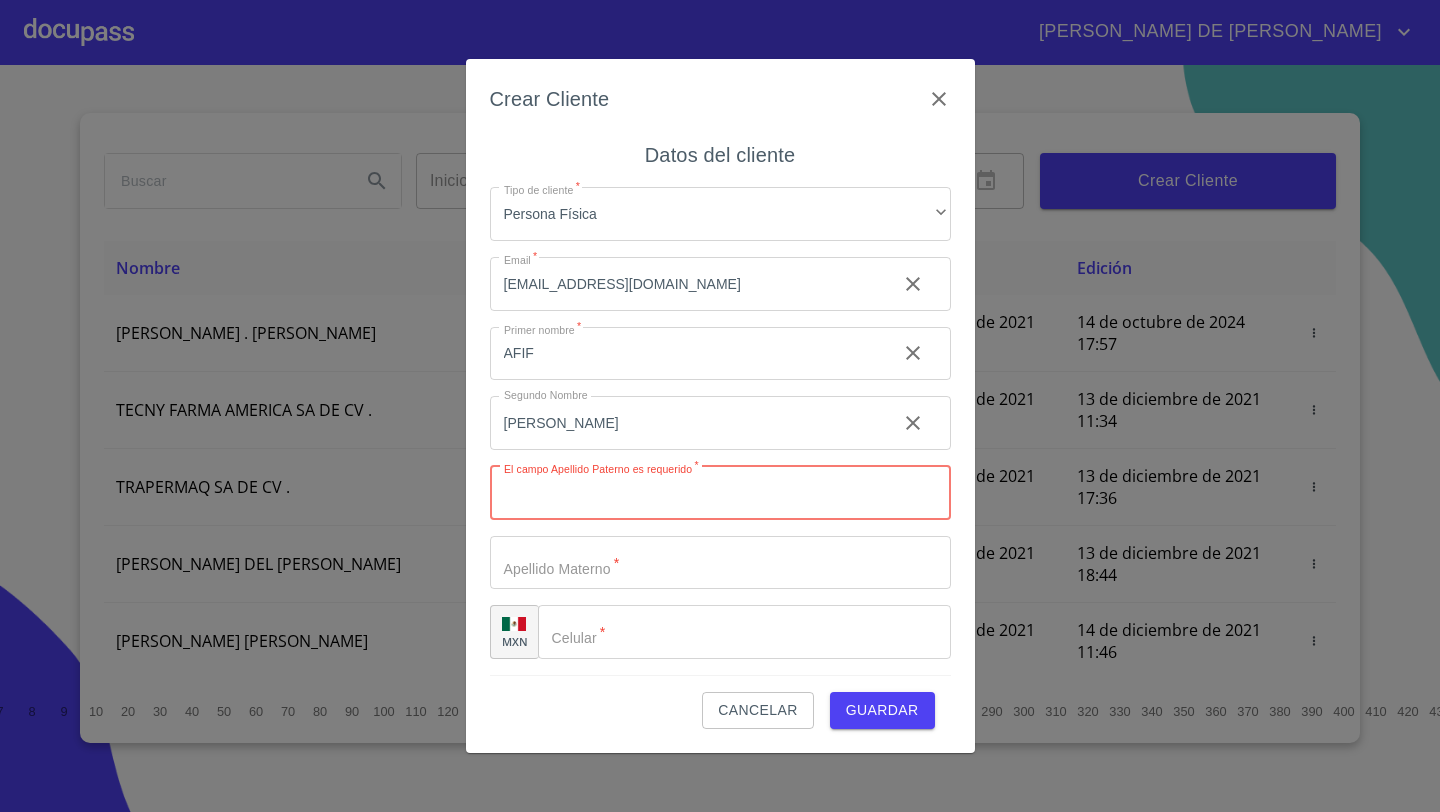 paste on "GHRAICHE" 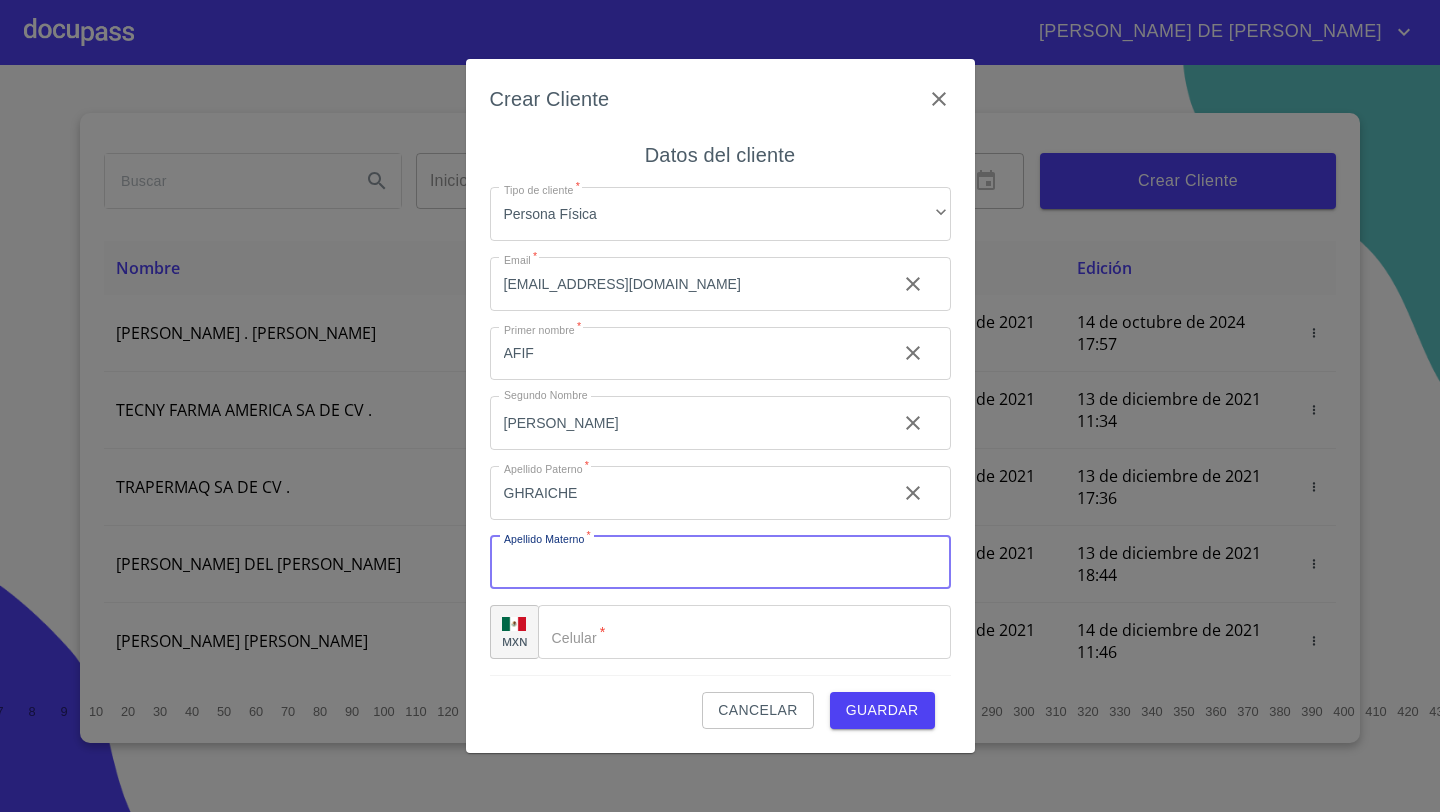 click on "Tipo de cliente   *" at bounding box center (720, 563) 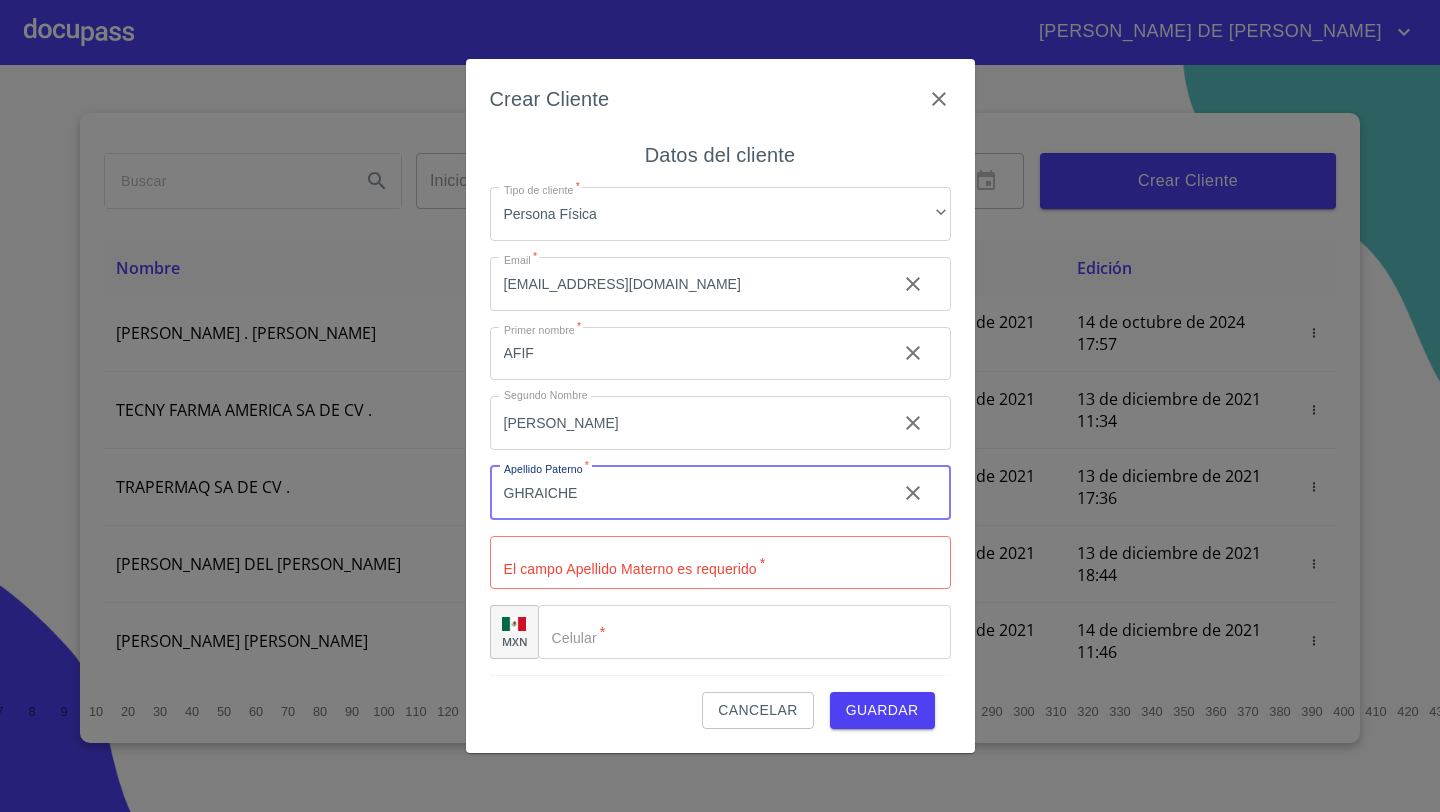 click on "GHRAICHE" at bounding box center [685, 493] 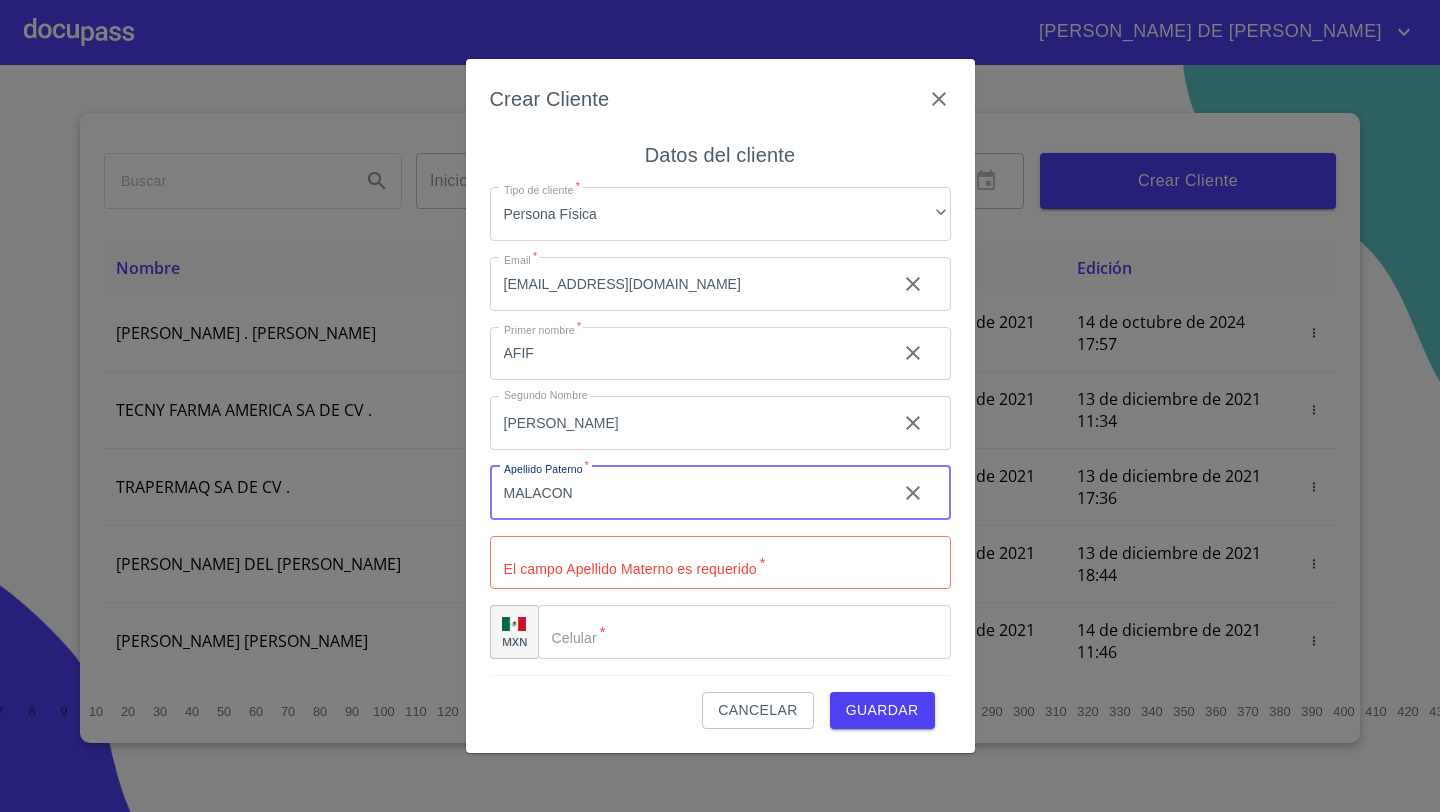 type on "MALACON" 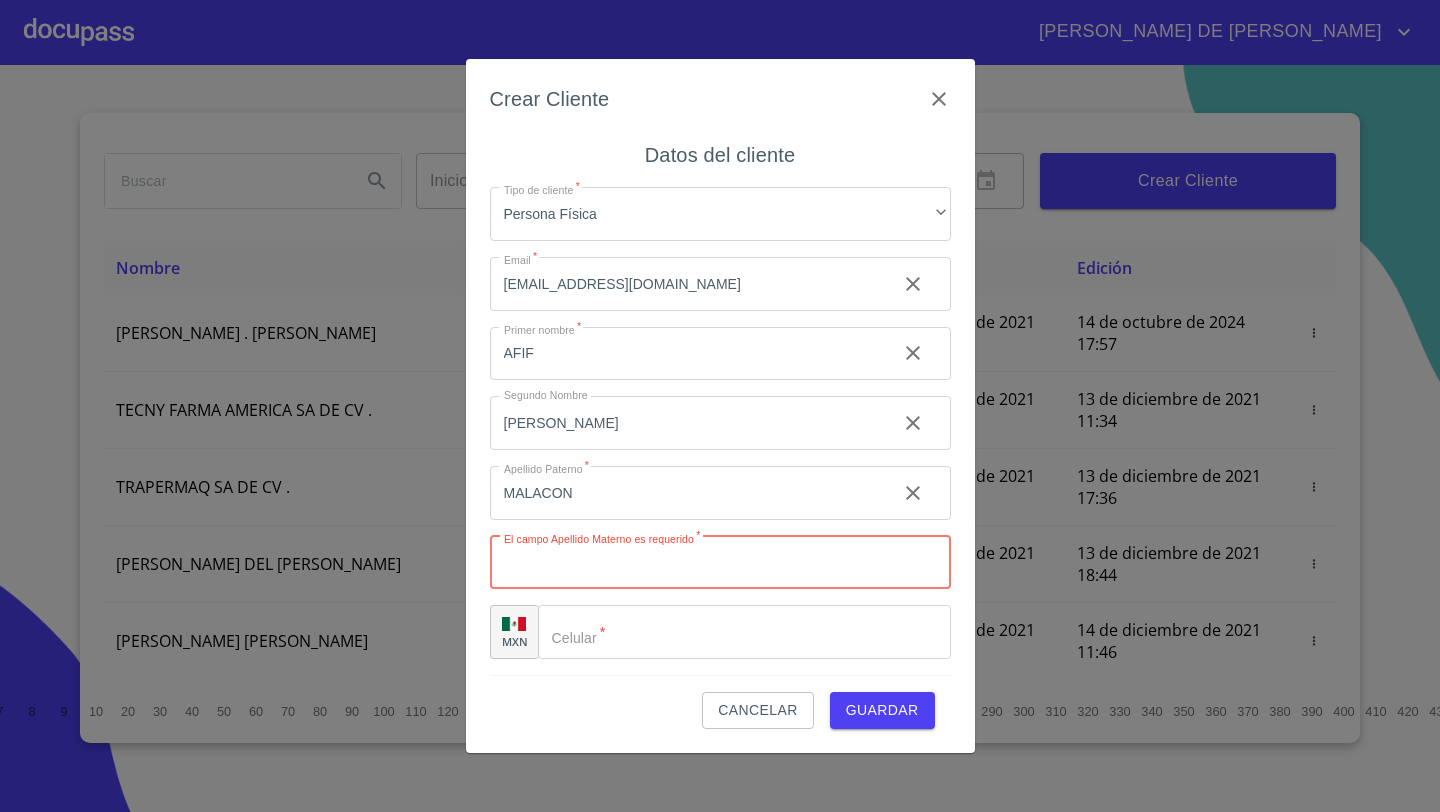 paste on "GHRAICHE" 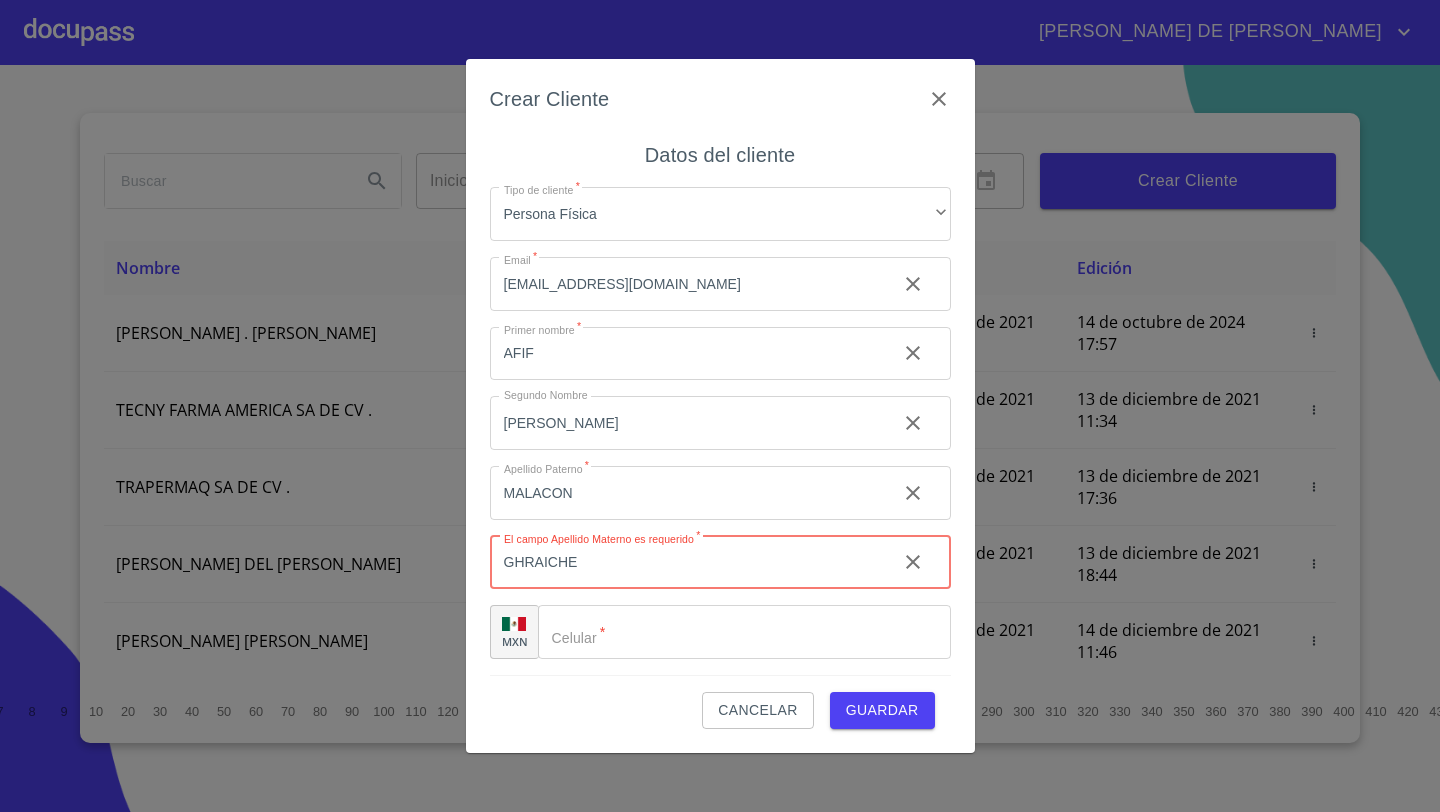 type on "GHRAICHE" 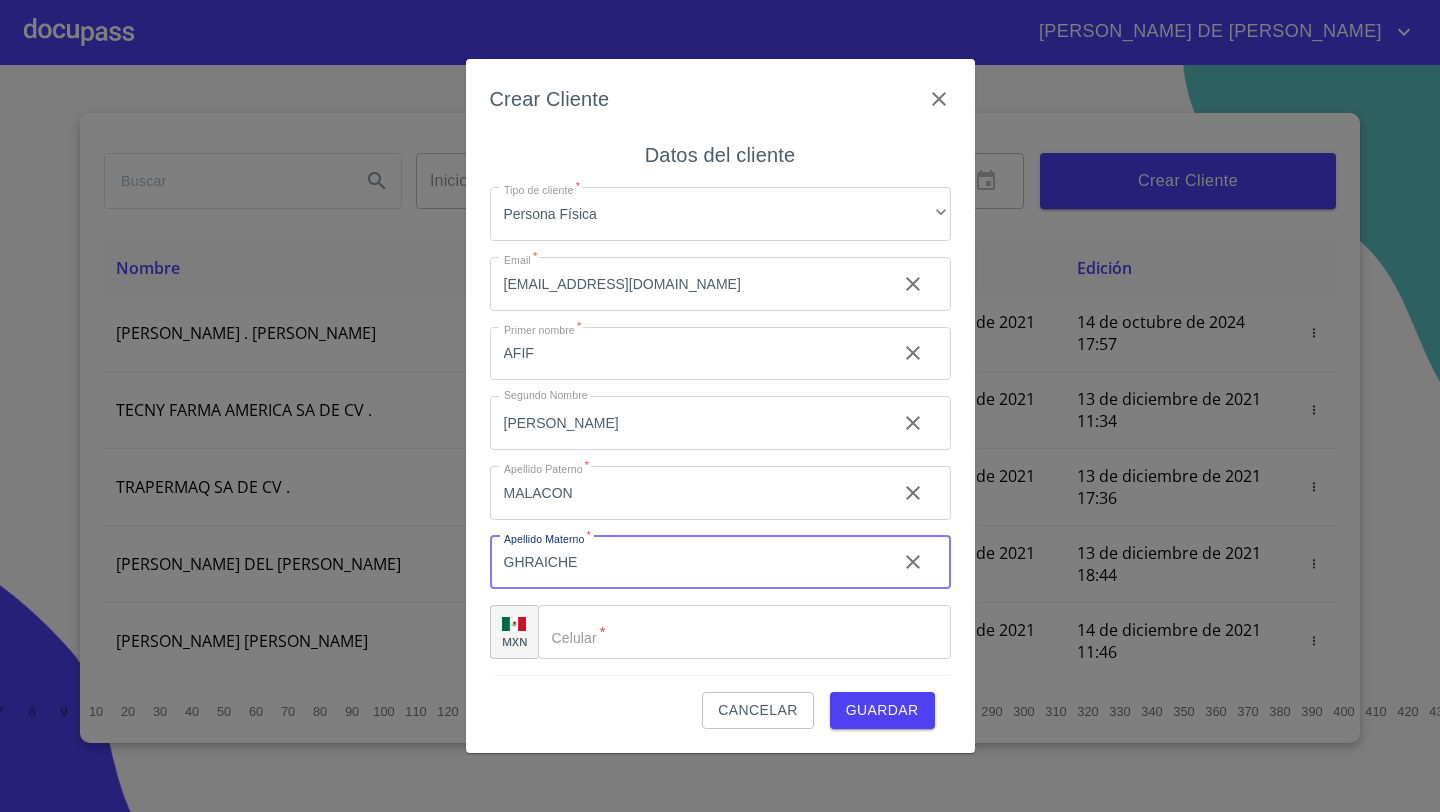 click on "​" at bounding box center [744, 632] 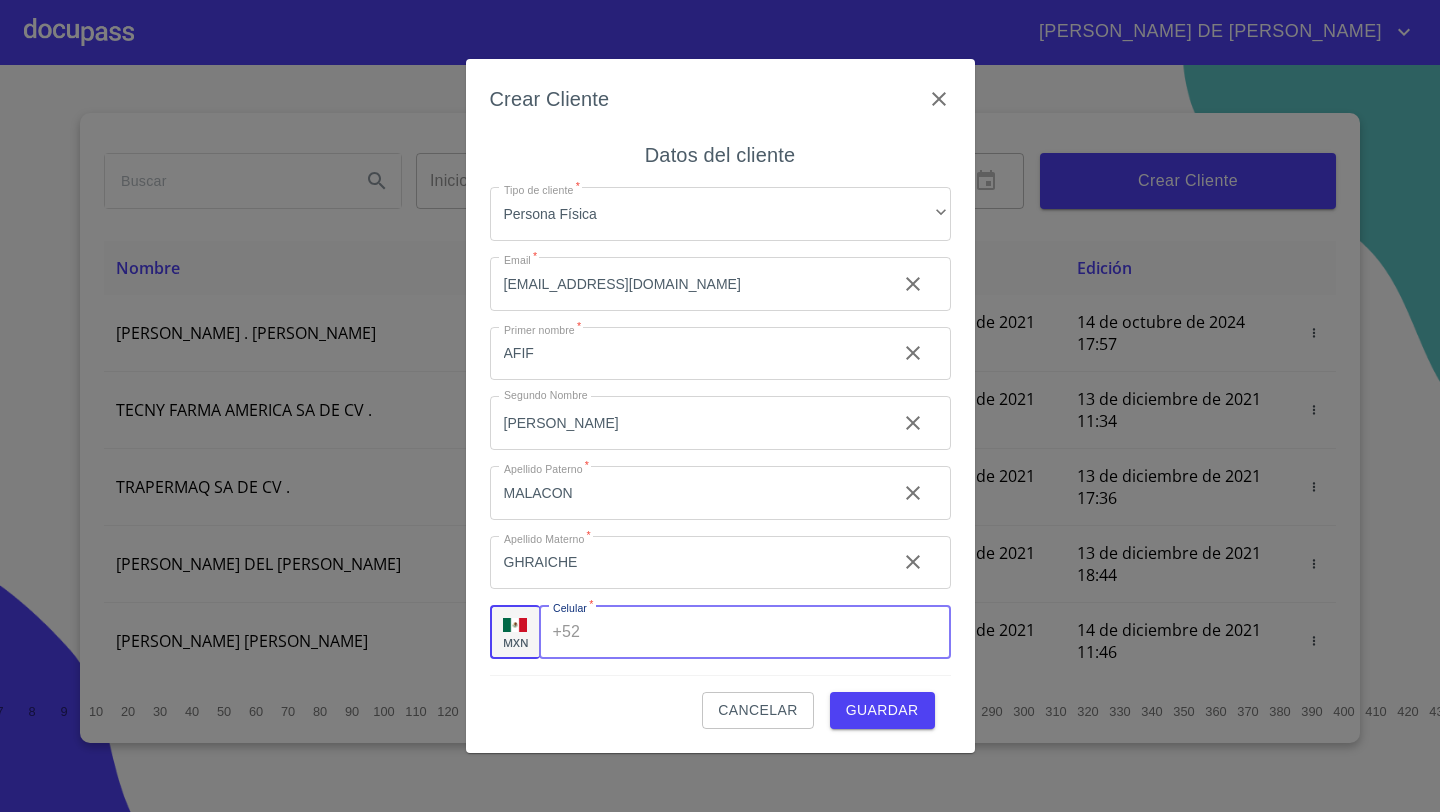 paste on "[PHONE_NUMBER]" 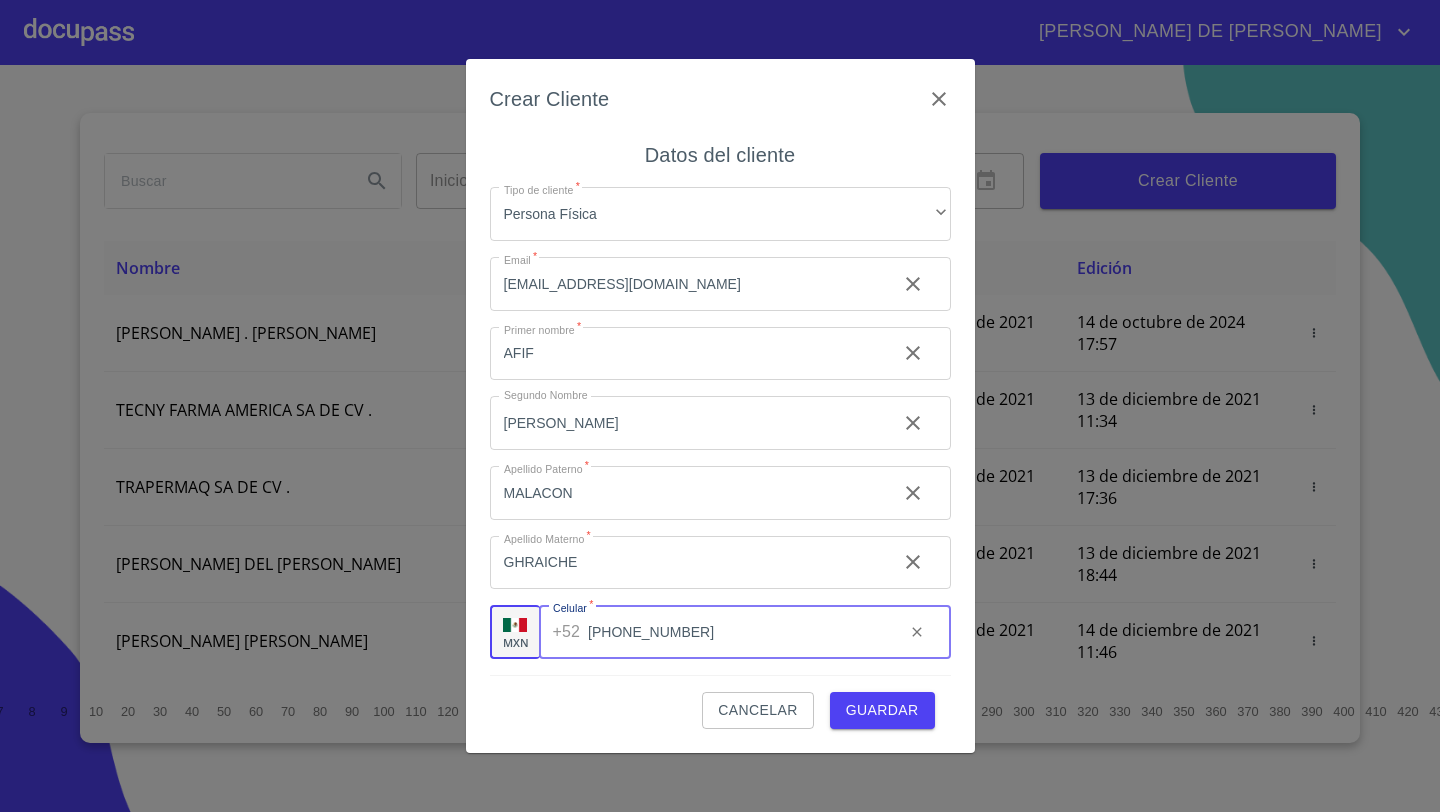 type on "[PHONE_NUMBER]" 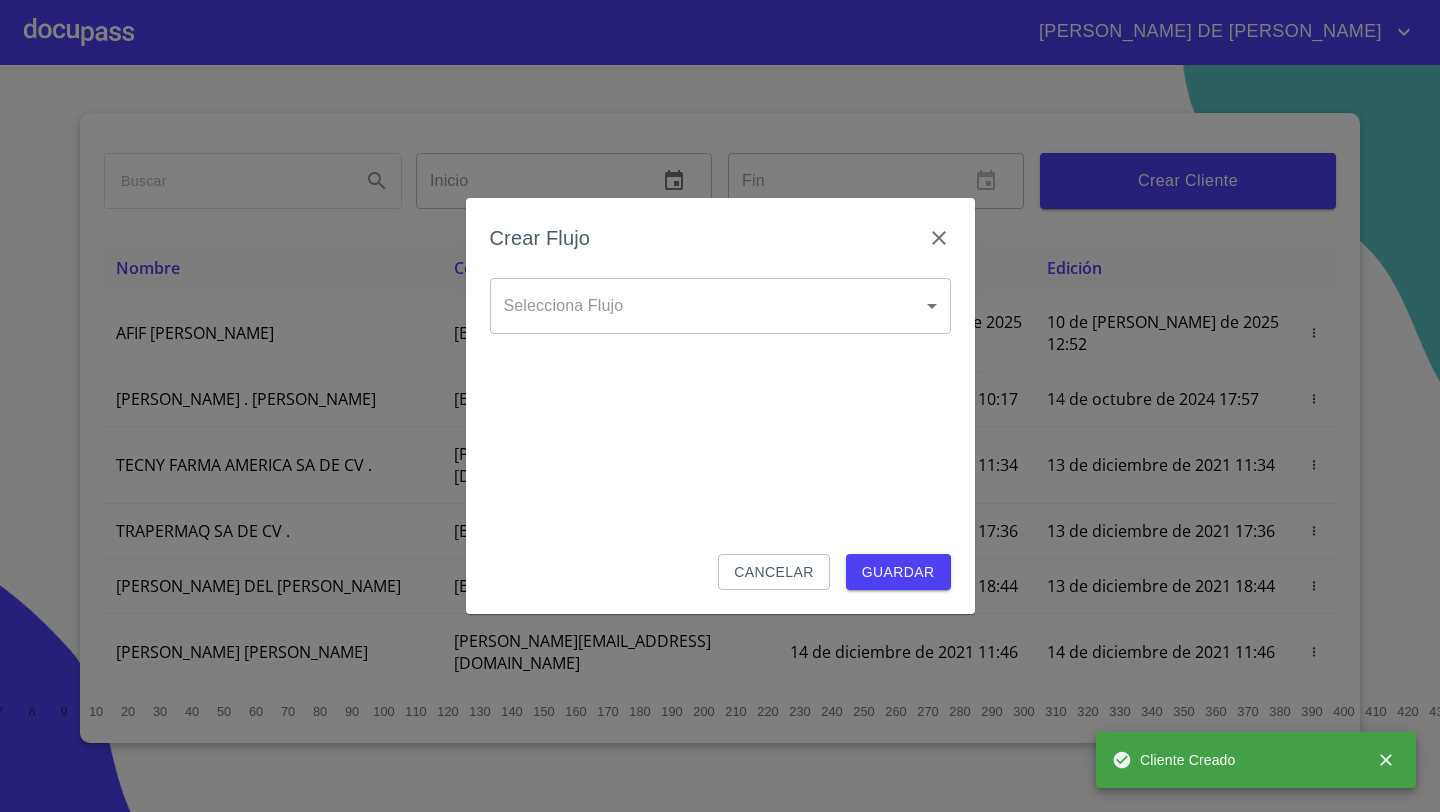click on "[PERSON_NAME] DE [PERSON_NAME]  Inicio ​ Fin ​ Crear Cliente Nombre   Correo electrónico   Registro   Edición     AFIF  [PERSON_NAME] [EMAIL_ADDRESS][DOMAIN_NAME] 10 de [PERSON_NAME] de 2025 12:52 10 de [PERSON_NAME] de 2025 12:52 ROMEO . [PERSON_NAME] [EMAIL_ADDRESS][DOMAIN_NAME] 13 de diciembre de 2021 10:17 14 de octubre de 2024 17:57 TECNY FARMA AMERICA  SA DE CV  . [PERSON_NAME][EMAIL_ADDRESS][DOMAIN_NAME] 13 de diciembre de 2021 11:34 13 de diciembre de 2021 11:34 TRAPERMAQ SA DE CV  . [EMAIL_ADDRESS][DOMAIN_NAME] 13 de diciembre de 2021 17:36 13 de diciembre de 2021 17:36 [PERSON_NAME] DEL [PERSON_NAME] [EMAIL_ADDRESS][DOMAIN_NAME] 13 de diciembre de 2021 18:44 13 de diciembre de 2021 18:44 [PERSON_NAME]  [PERSON_NAME]  [PERSON_NAME][EMAIL_ADDRESS][DOMAIN_NAME] 14 de diciembre de 2021 11:46 14 de diciembre de 2021 11:46 SOLUCION EN LIMPIEZA DE JOCOTEPEC SDRL DE CV . [EMAIL_ADDRESS][DOMAIN_NAME] 14 de diciembre de 2021 12:14 15 de diciembre de 2021 18:52 [PERSON_NAME] [PERSON_NAME] [EMAIL_ADDRESS][DOMAIN_NAME] 14 de diciembre de 2021 15:01 26 de abril de 2024 17:58 1 2 3 4 5 6 7 8 9" at bounding box center (720, 406) 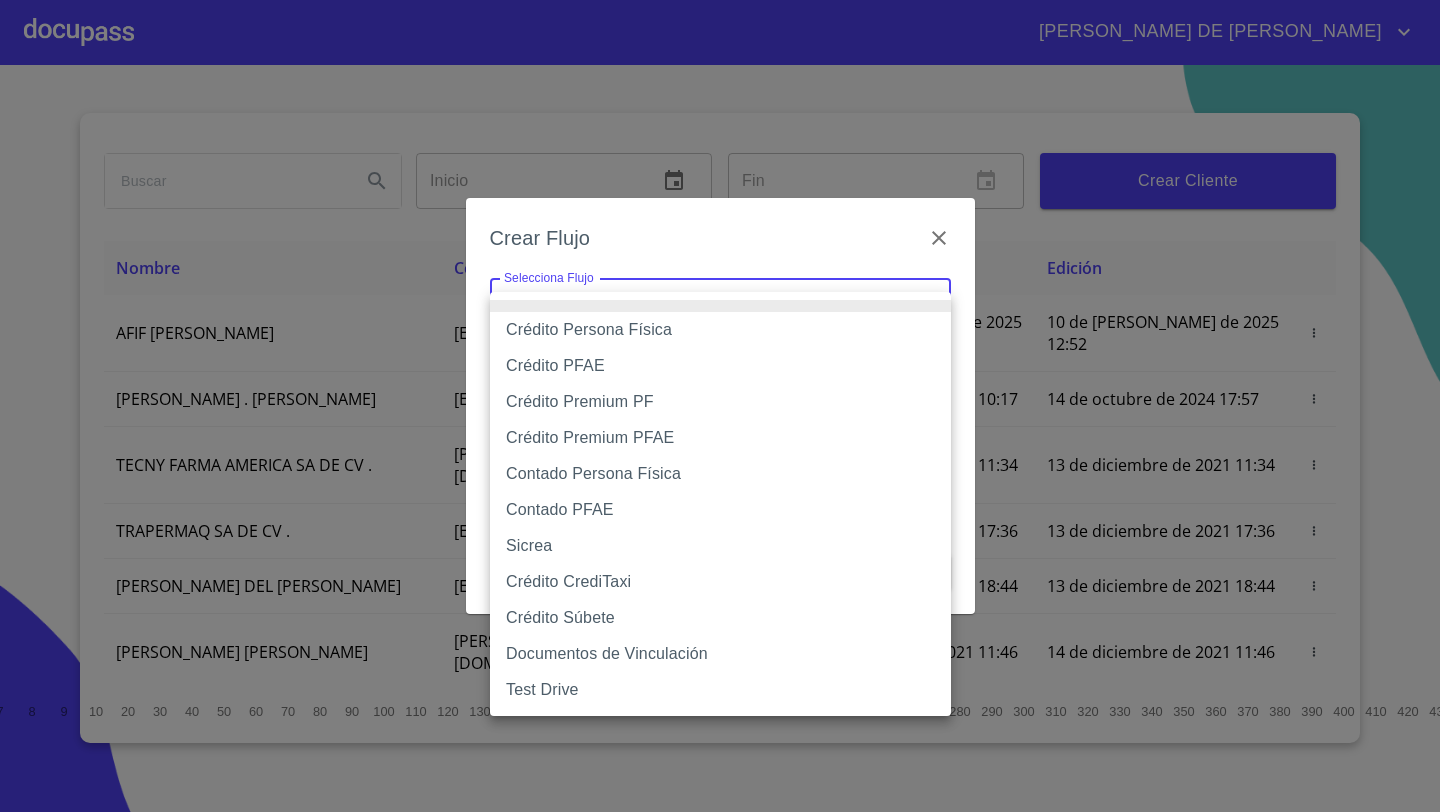 click on "Crédito PFAE" at bounding box center (720, 366) 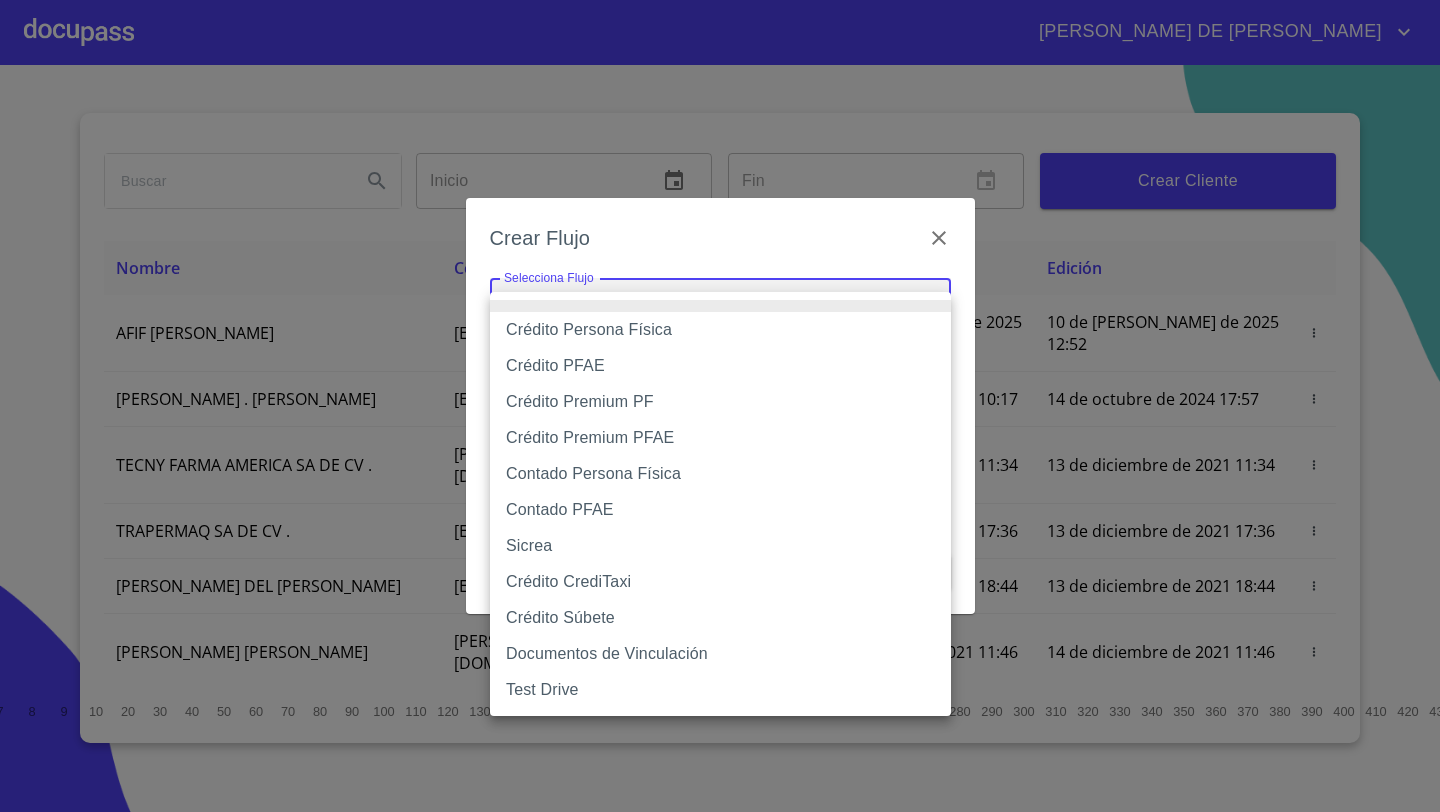 type on "61b0f1389b8c202ad55b5ebc" 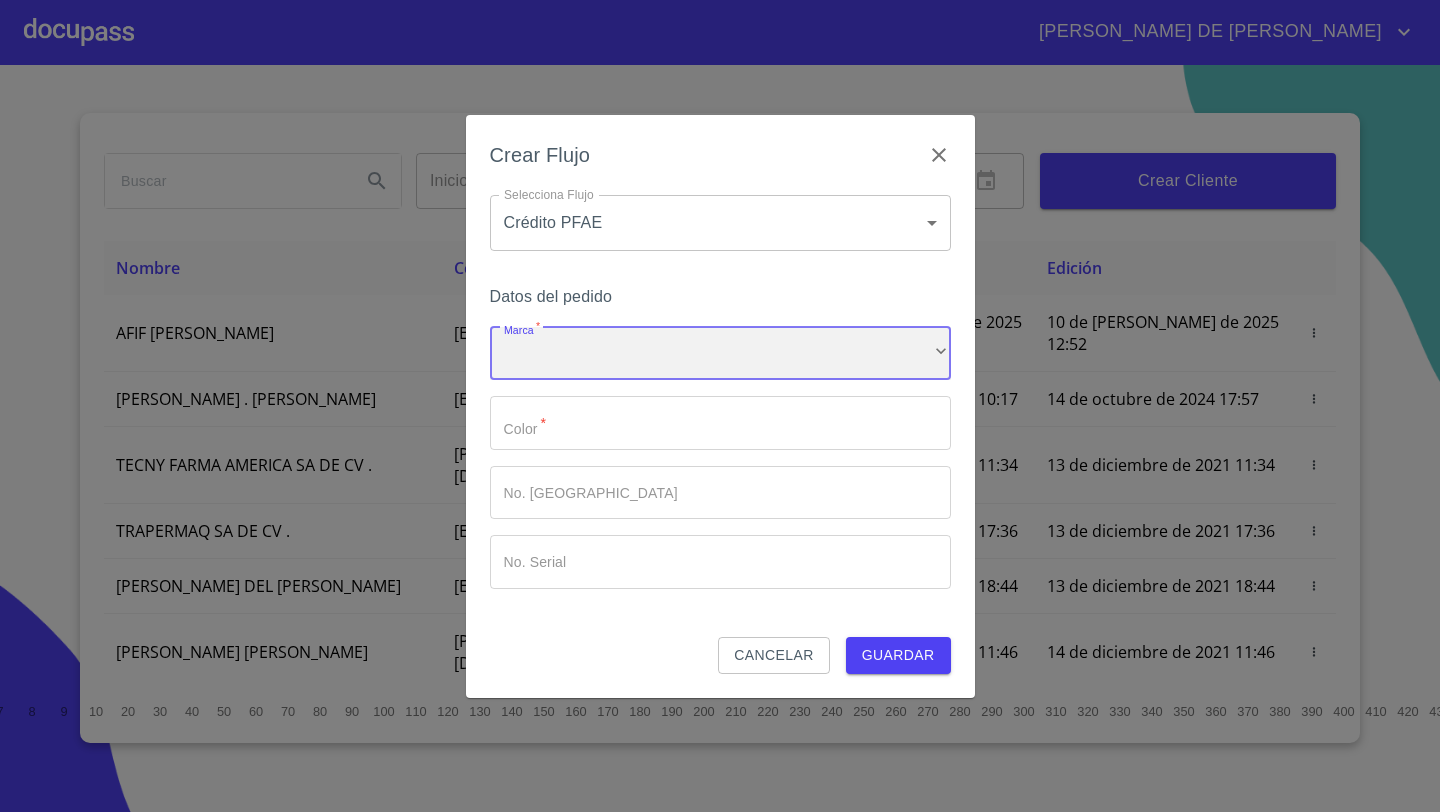 click on "​" at bounding box center [720, 354] 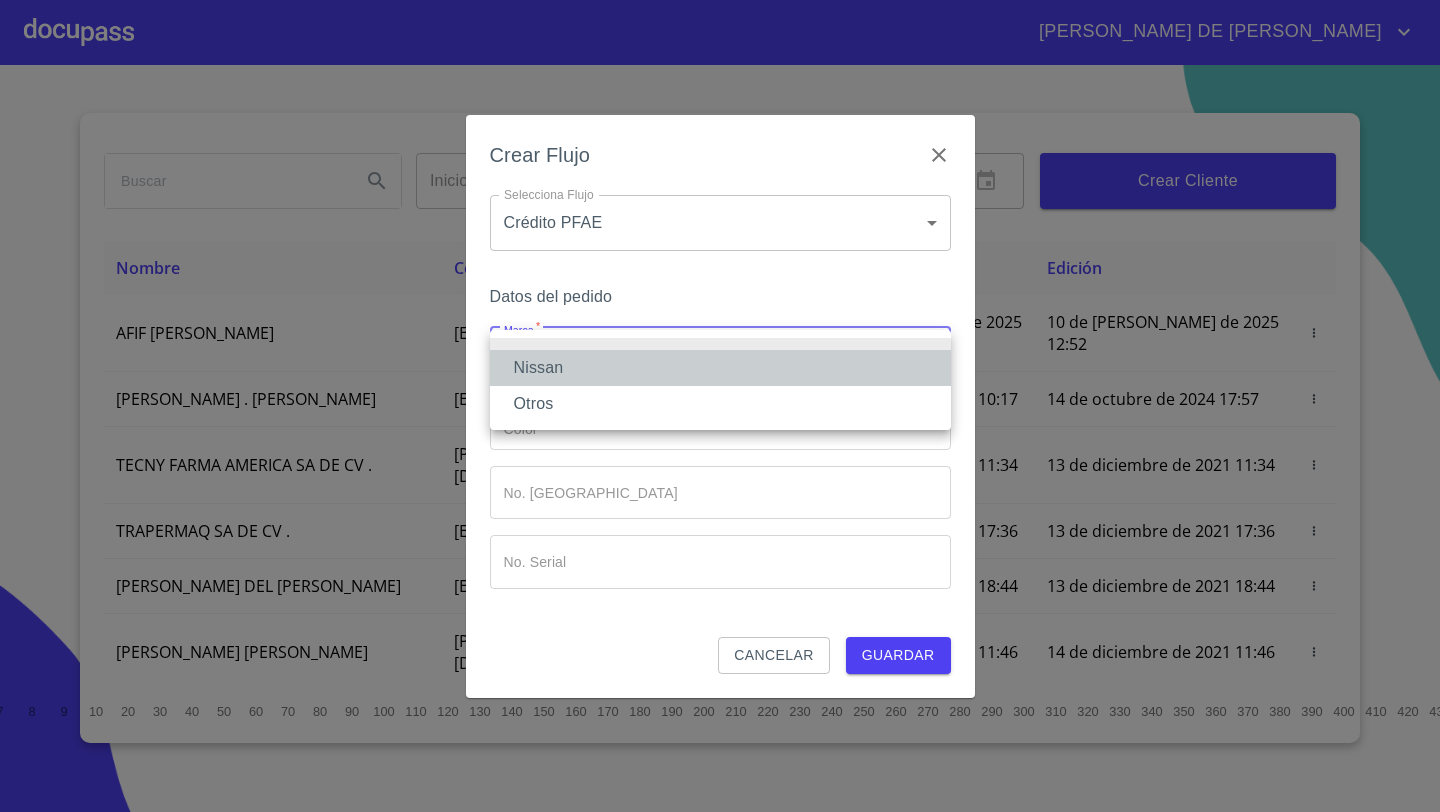 click on "Nissan" at bounding box center [720, 368] 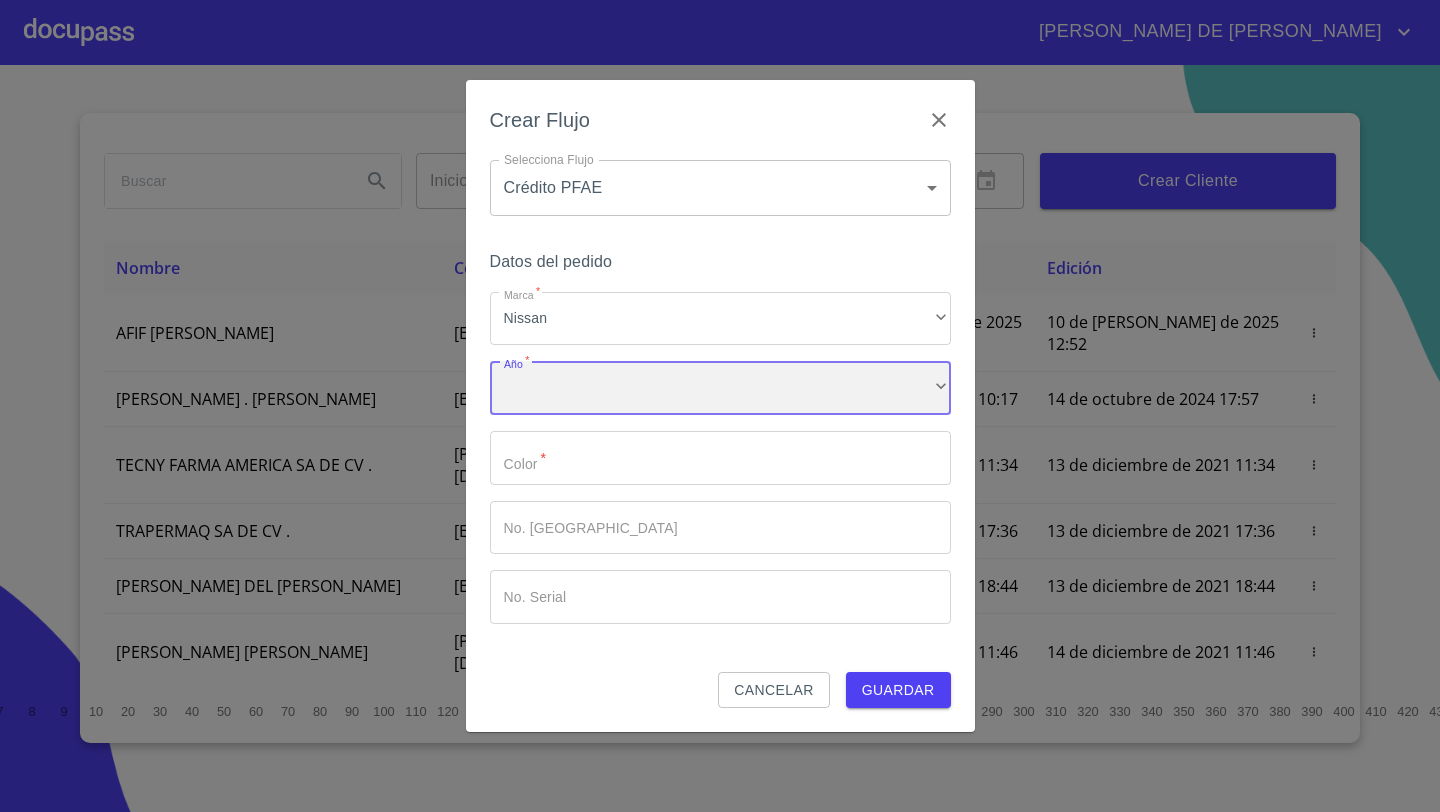 click on "​" at bounding box center [720, 388] 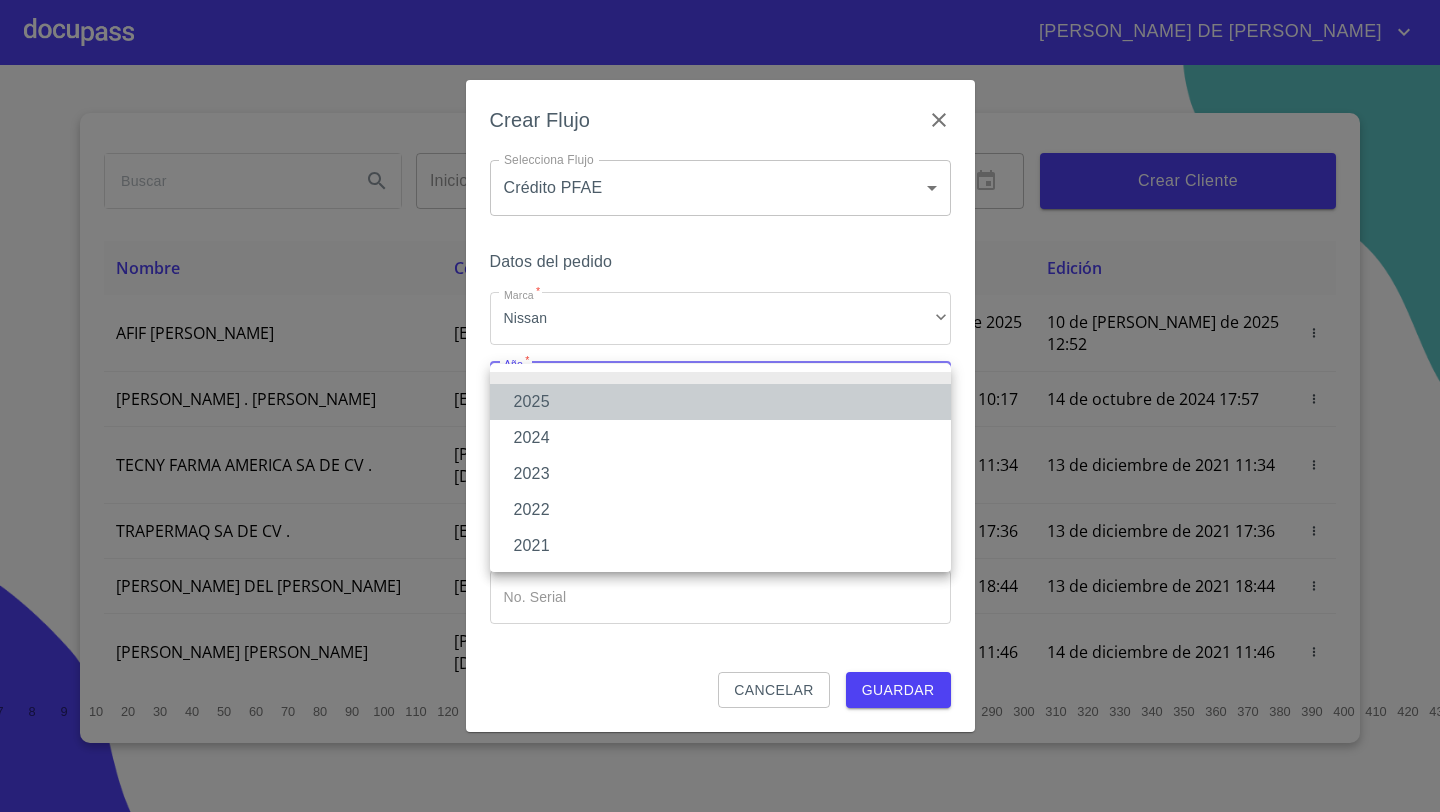 click on "2025" at bounding box center (720, 402) 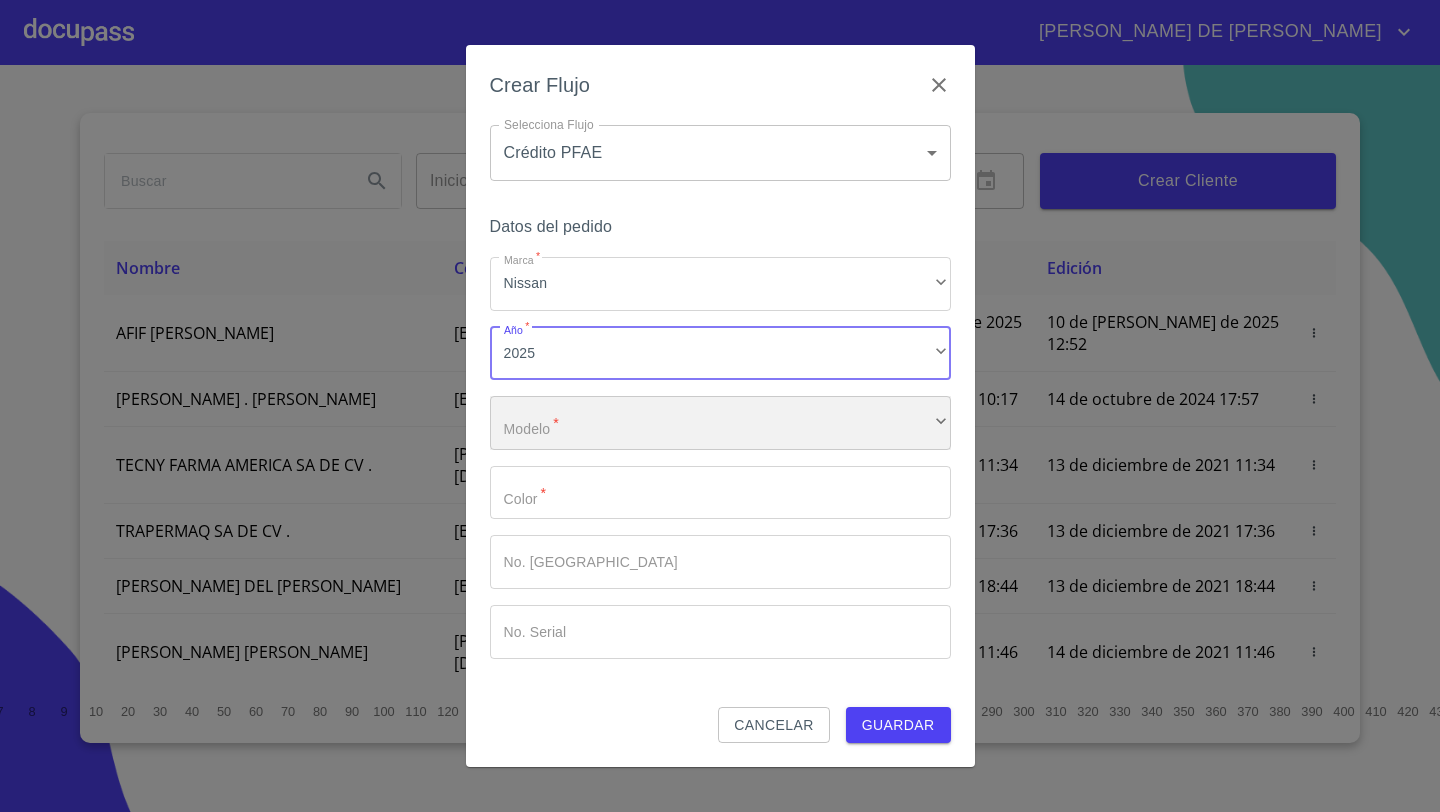 click on "​" at bounding box center [720, 423] 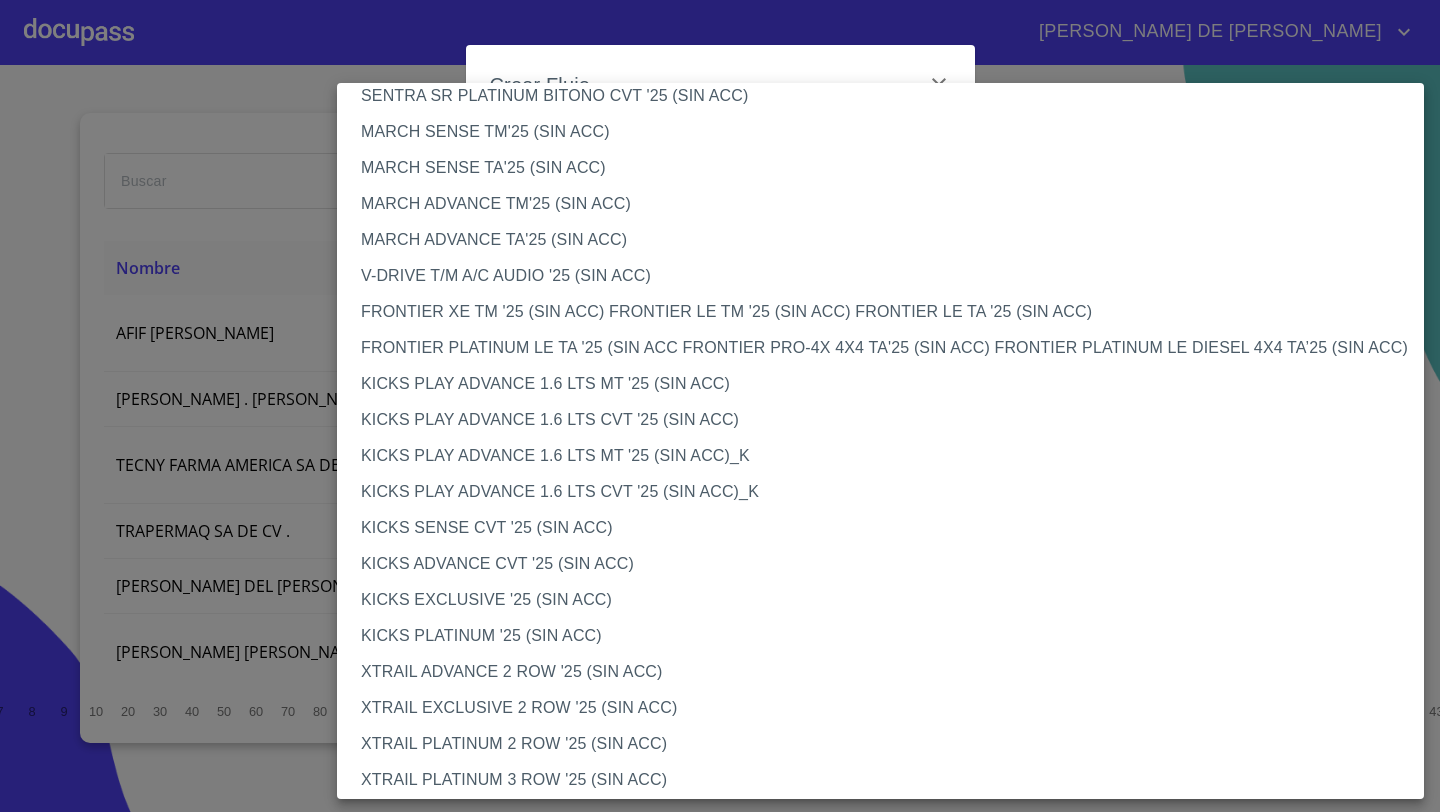 scroll, scrollTop: 1472, scrollLeft: 0, axis: vertical 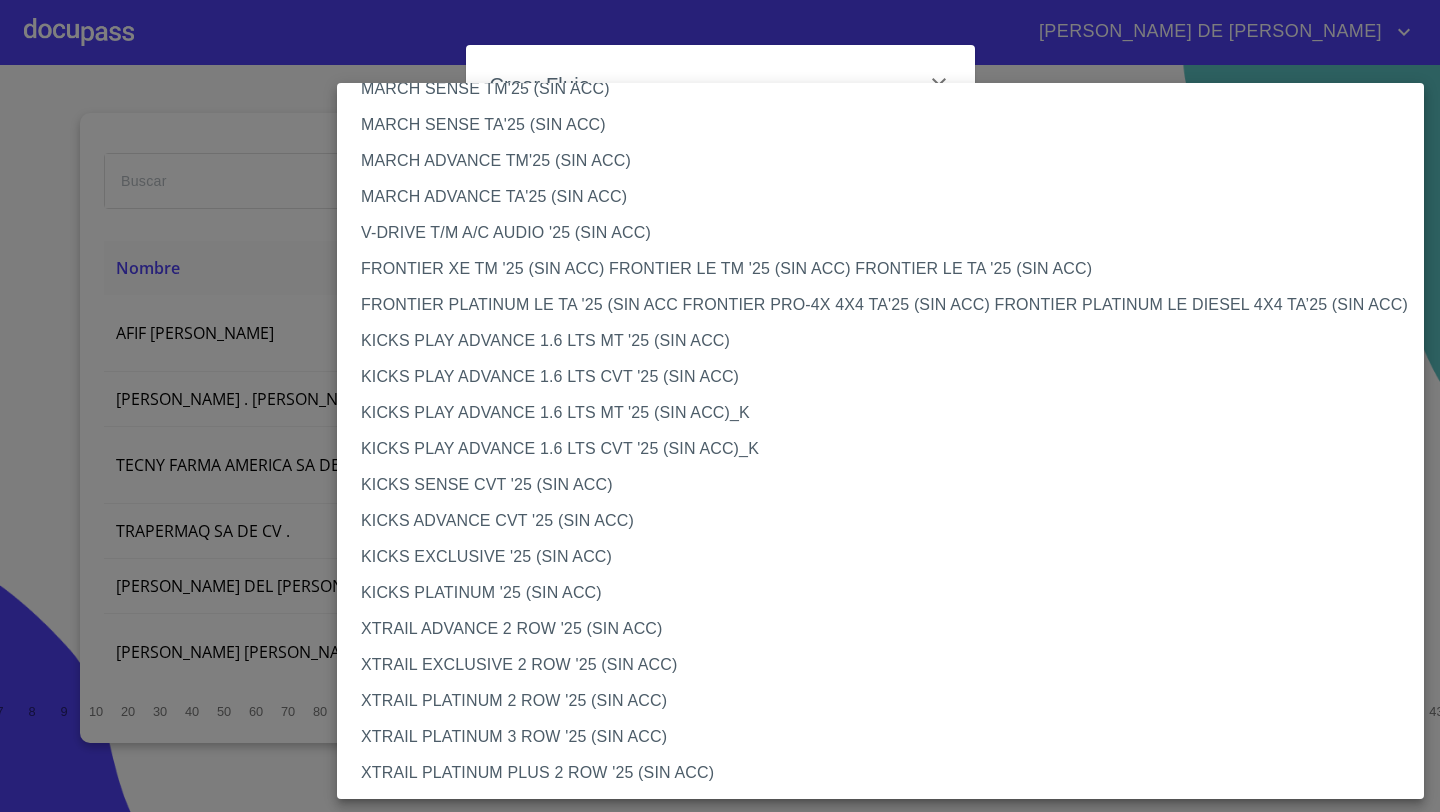 click on "KICKS SENSE CVT '25 (SIN ACC)" at bounding box center (880, 485) 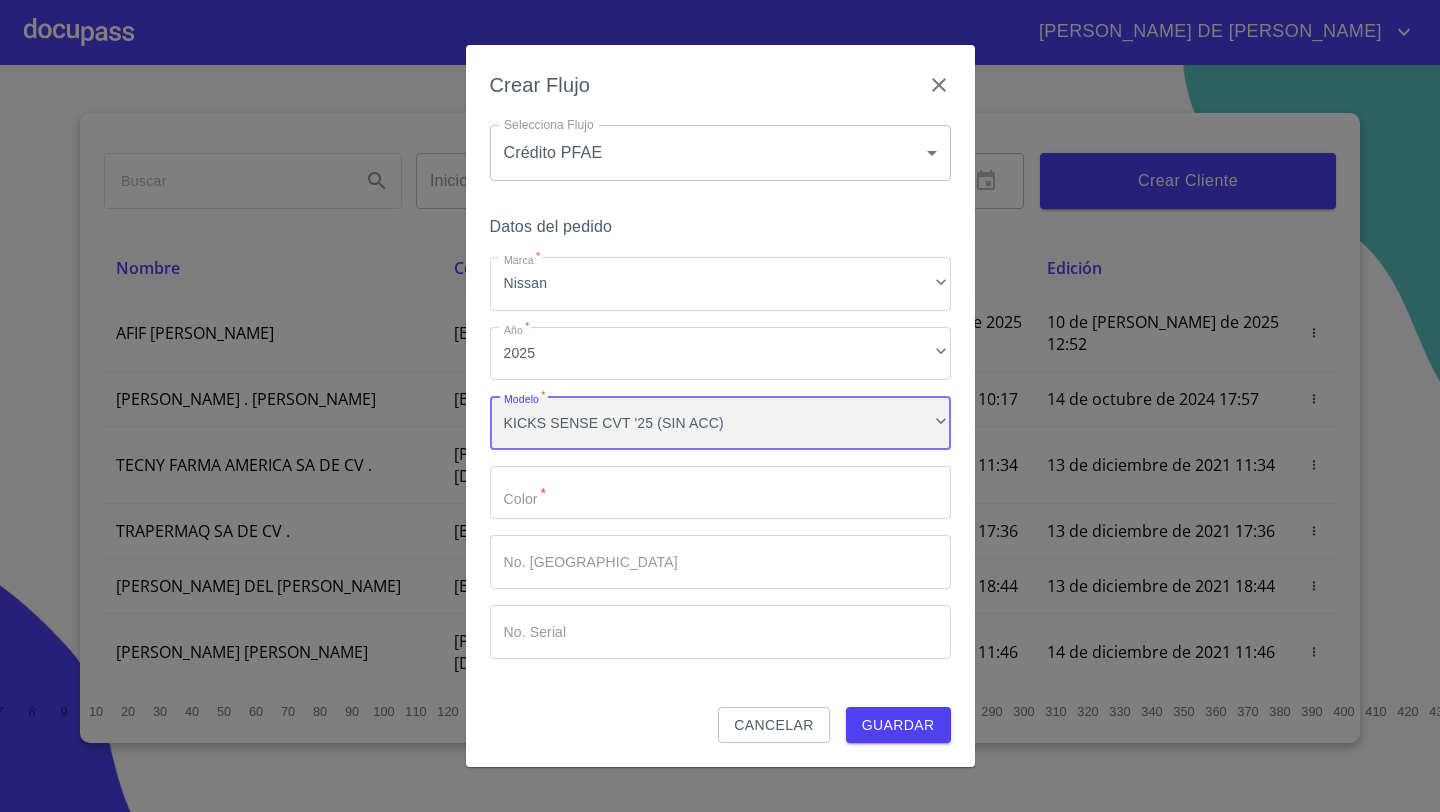 scroll, scrollTop: 1471, scrollLeft: 0, axis: vertical 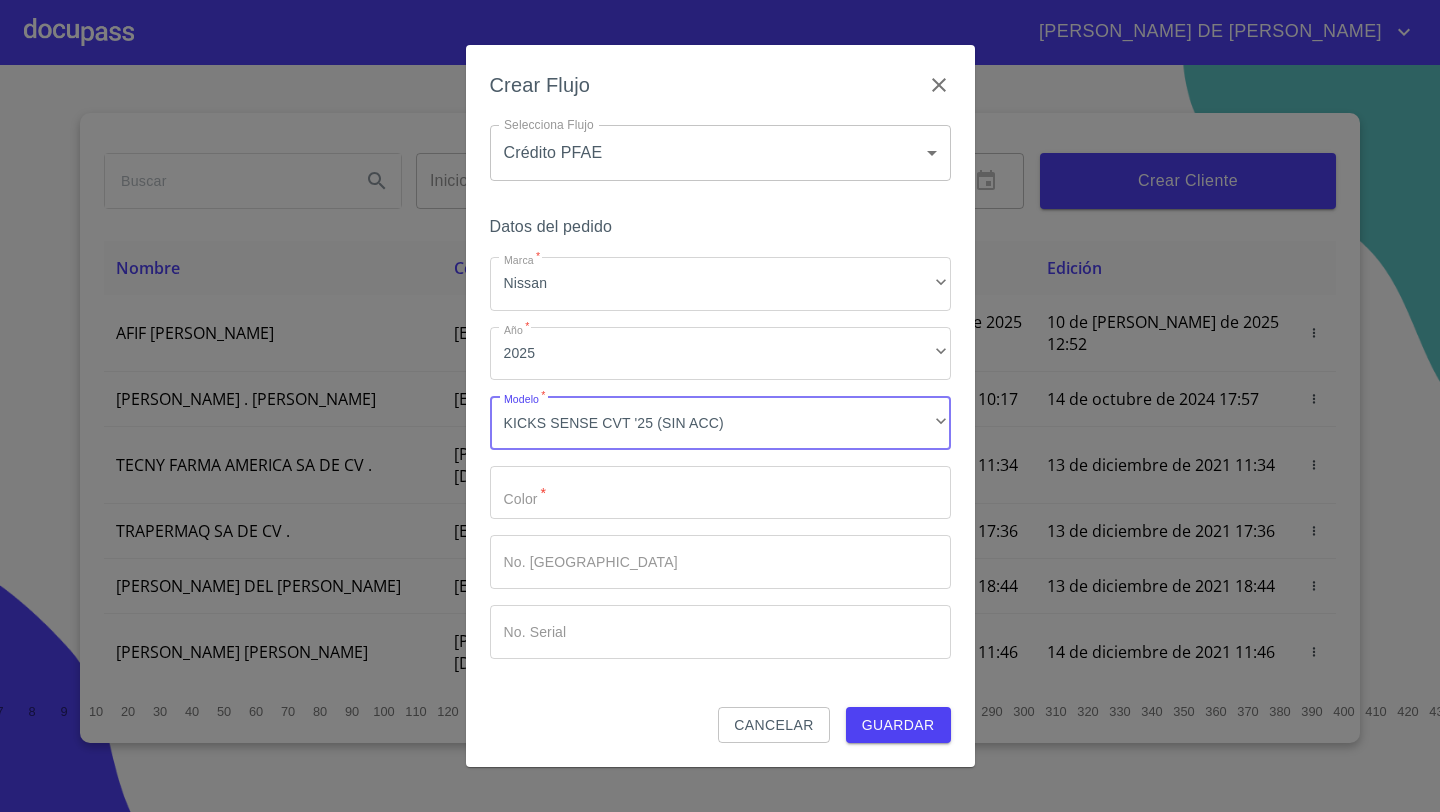 click on "Marca   *" at bounding box center (720, 493) 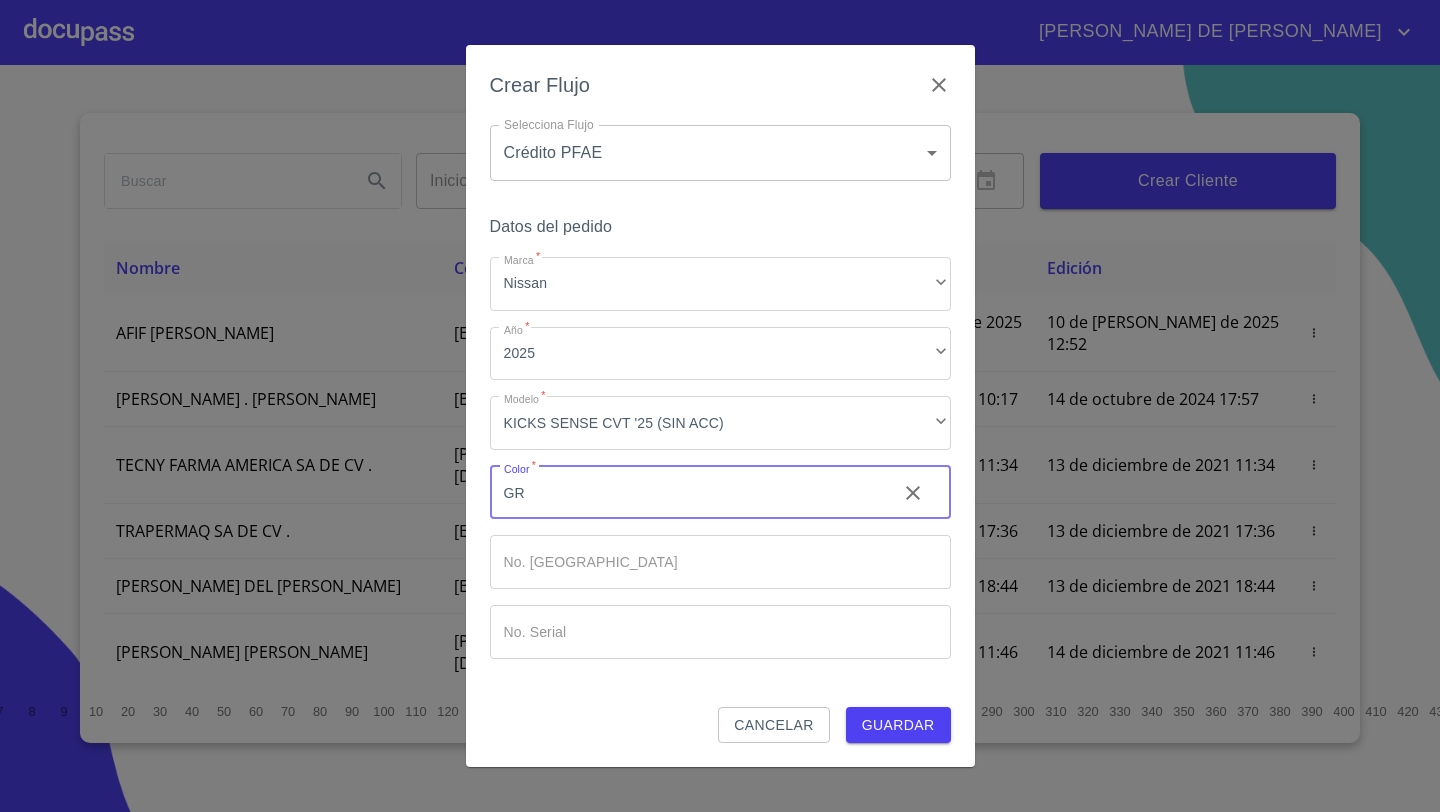 type on "G" 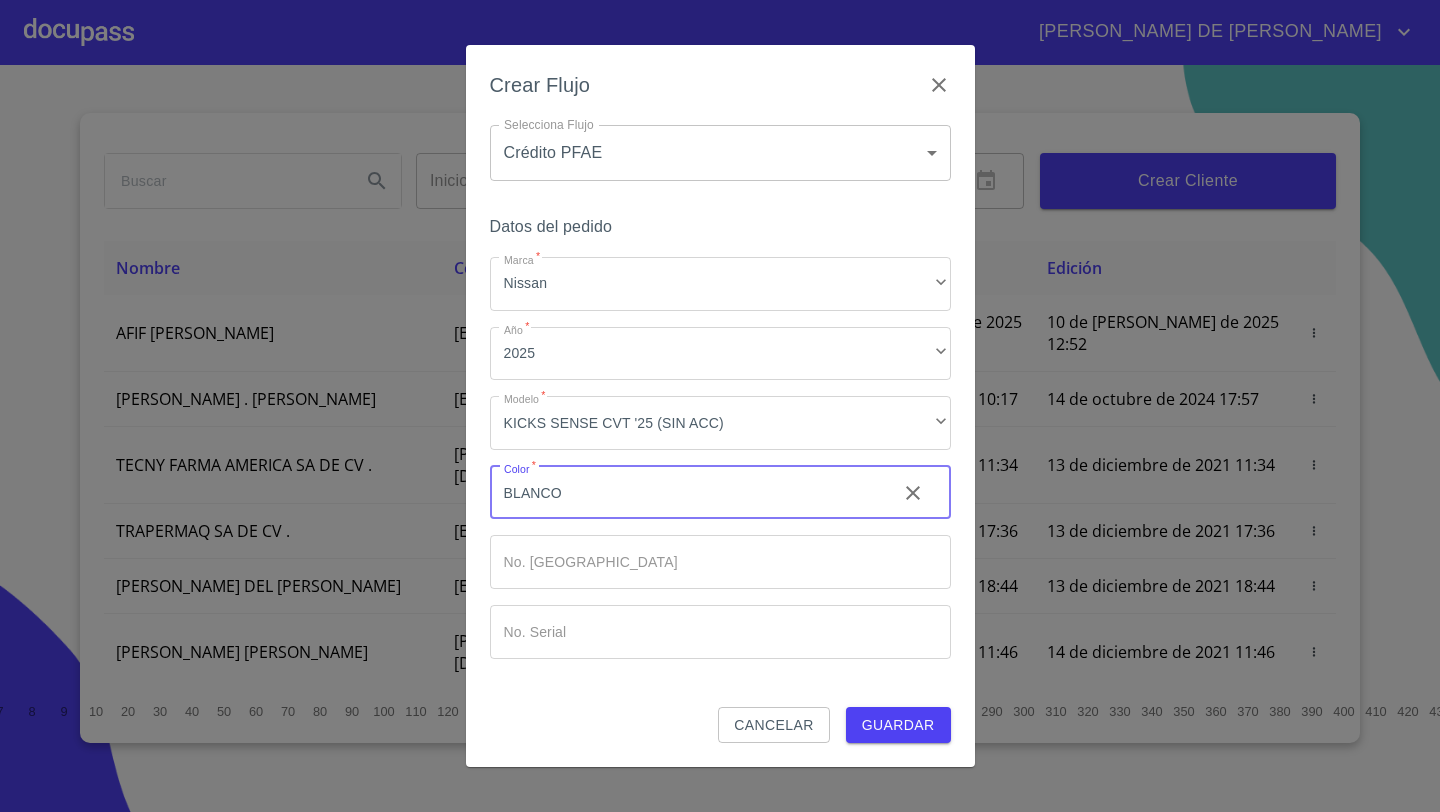 type on "BLANCO" 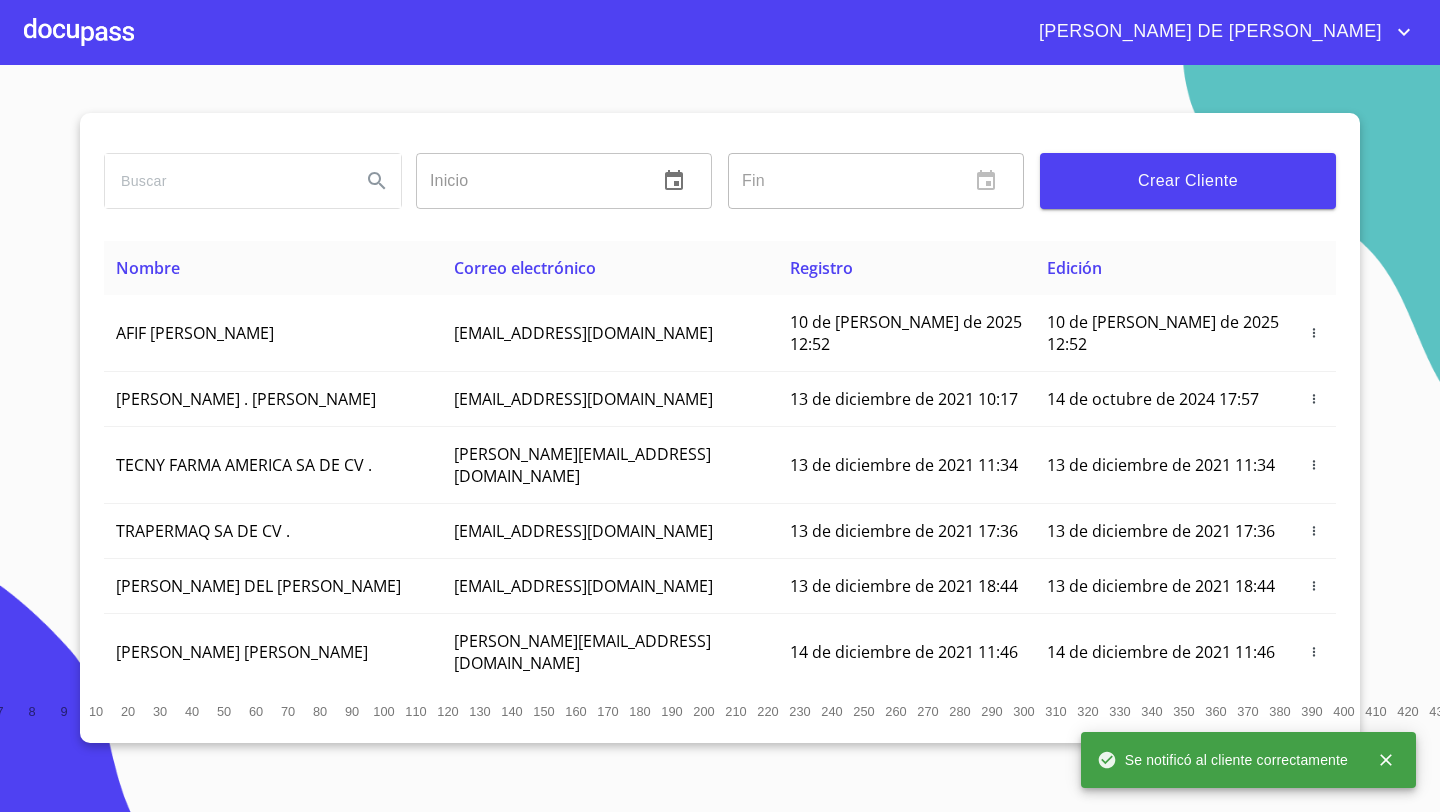 click at bounding box center (79, 32) 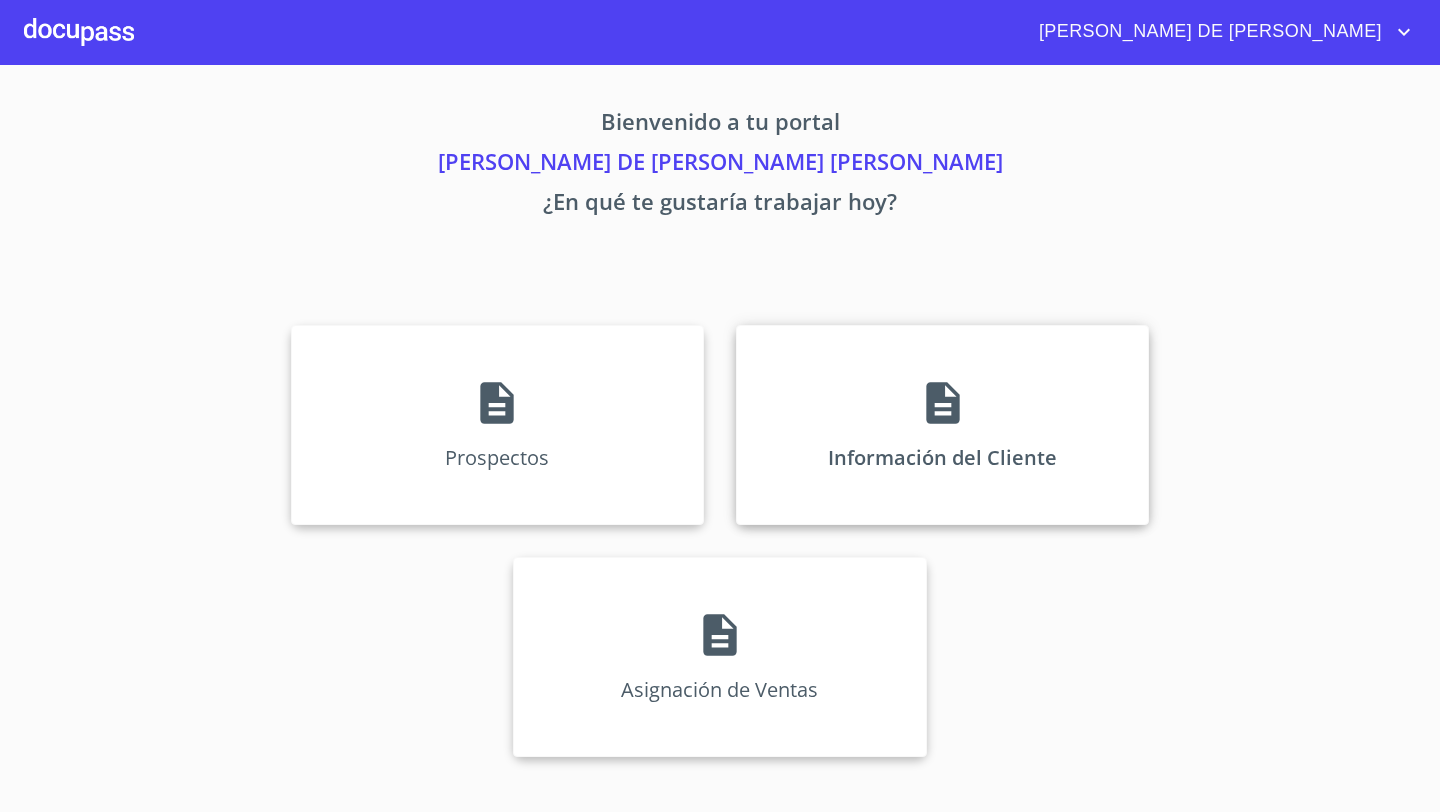 click on "Información del Cliente" at bounding box center (942, 425) 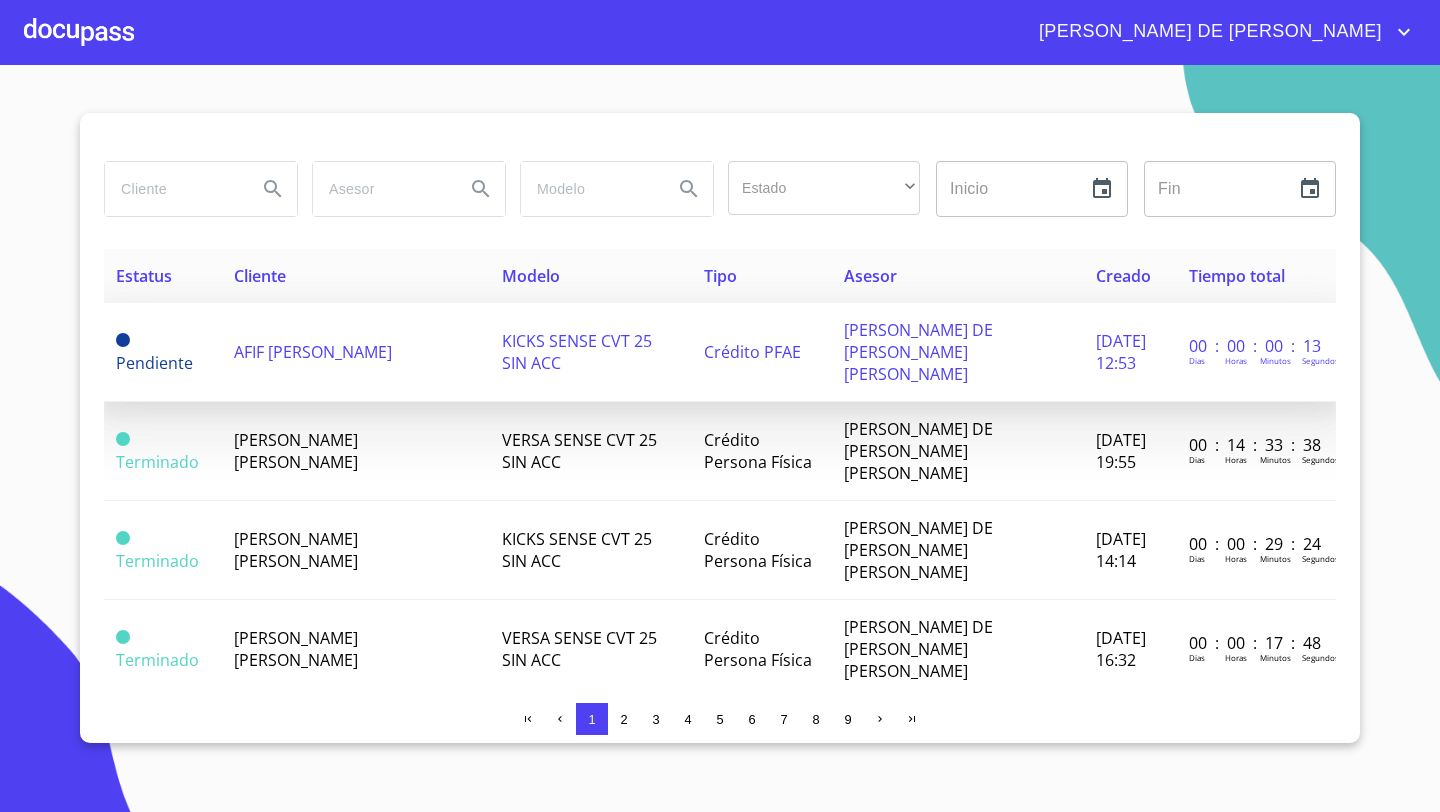 click on "AFIF  [PERSON_NAME]" at bounding box center [313, 352] 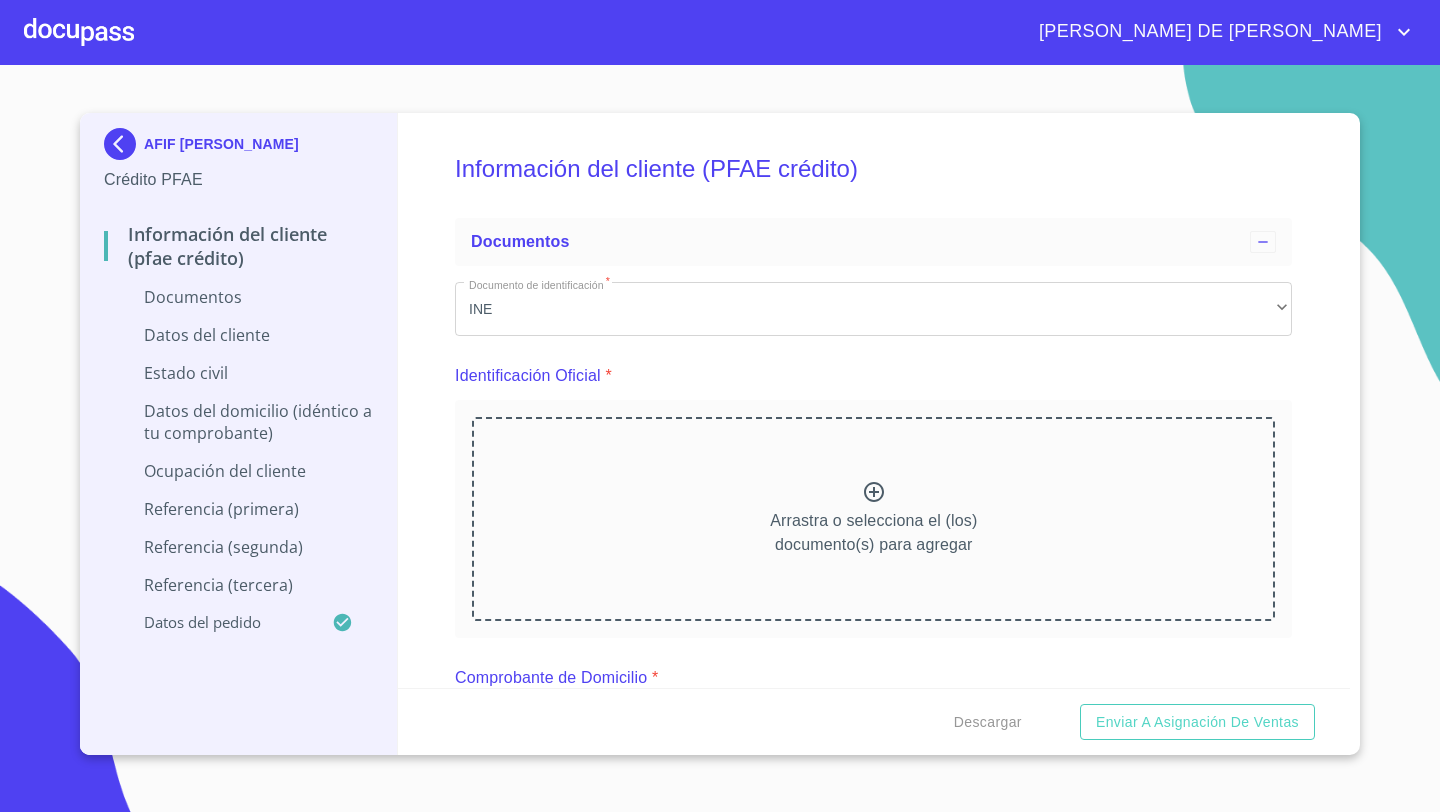 click on "Arrastra o selecciona el (los) documento(s) para agregar" at bounding box center (873, 519) 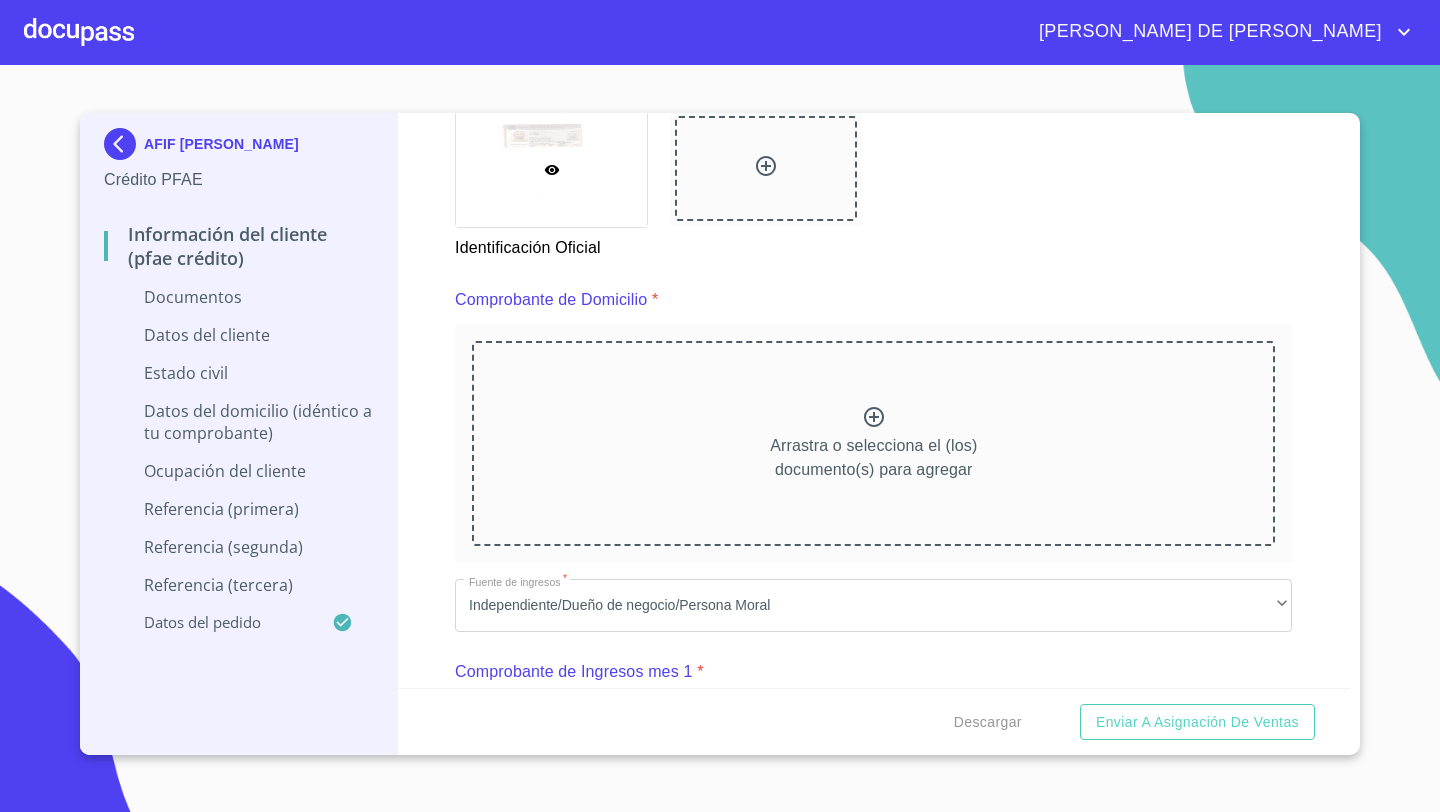 scroll, scrollTop: 991, scrollLeft: 0, axis: vertical 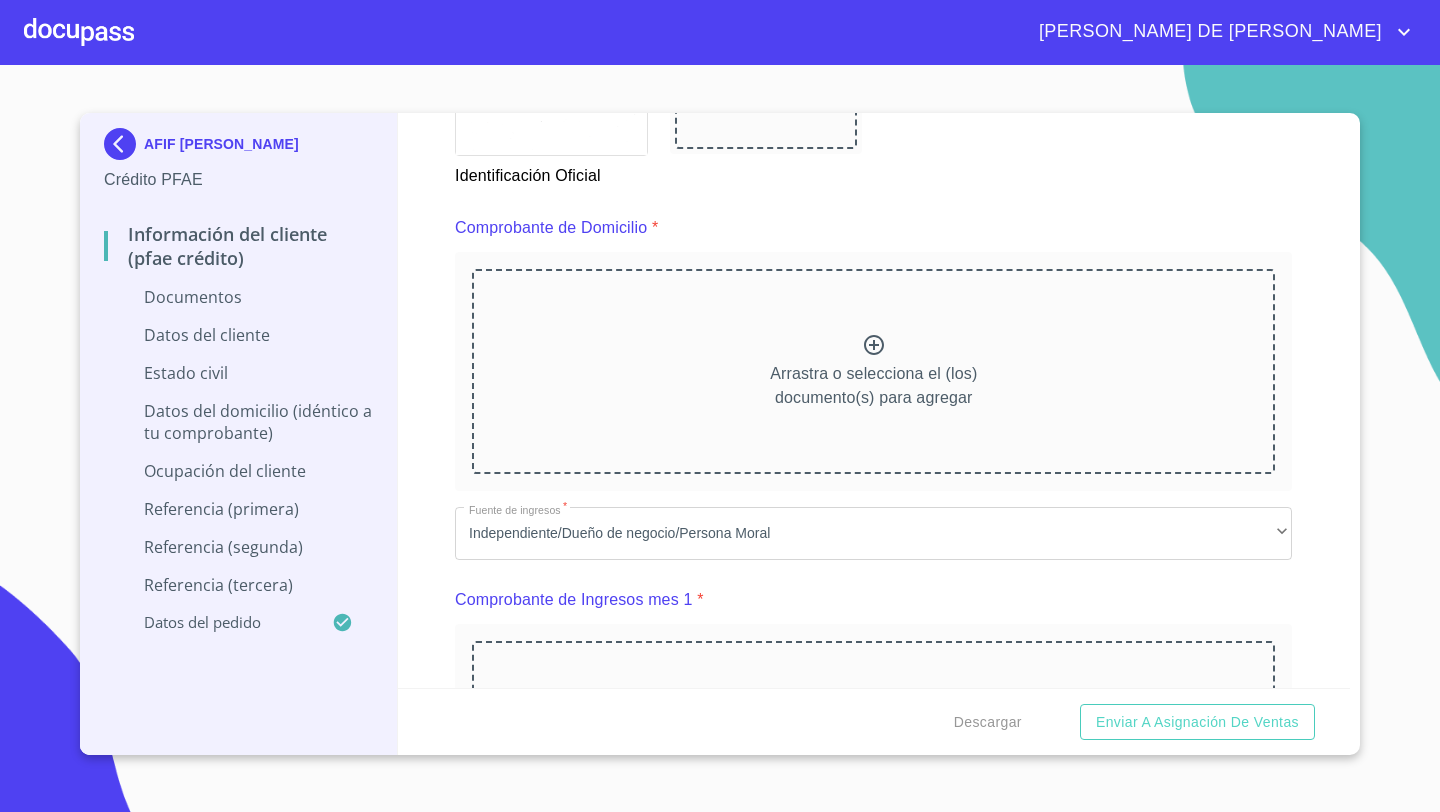 click on "Arrastra o selecciona el (los) documento(s) para agregar" at bounding box center [873, 371] 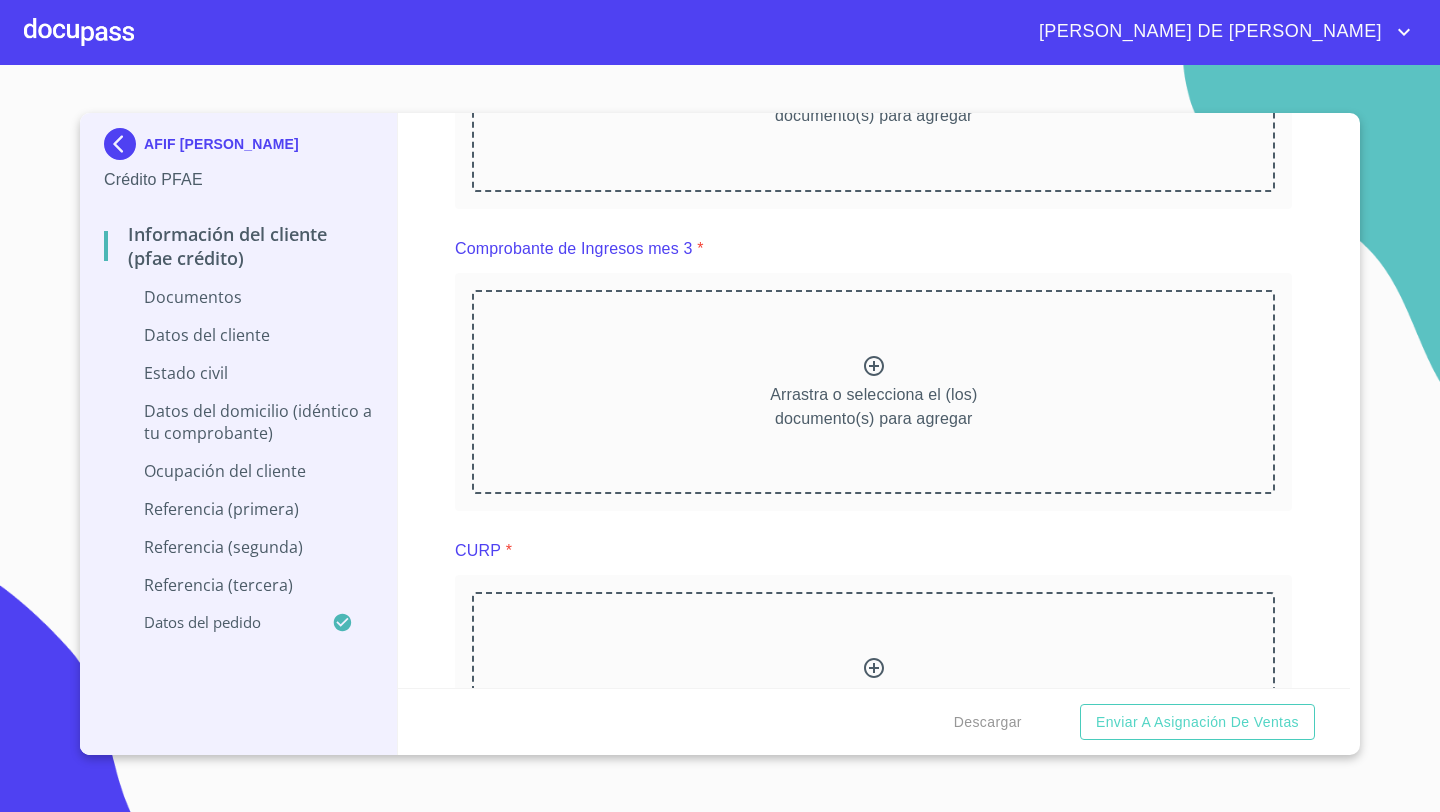 scroll, scrollTop: 2557, scrollLeft: 0, axis: vertical 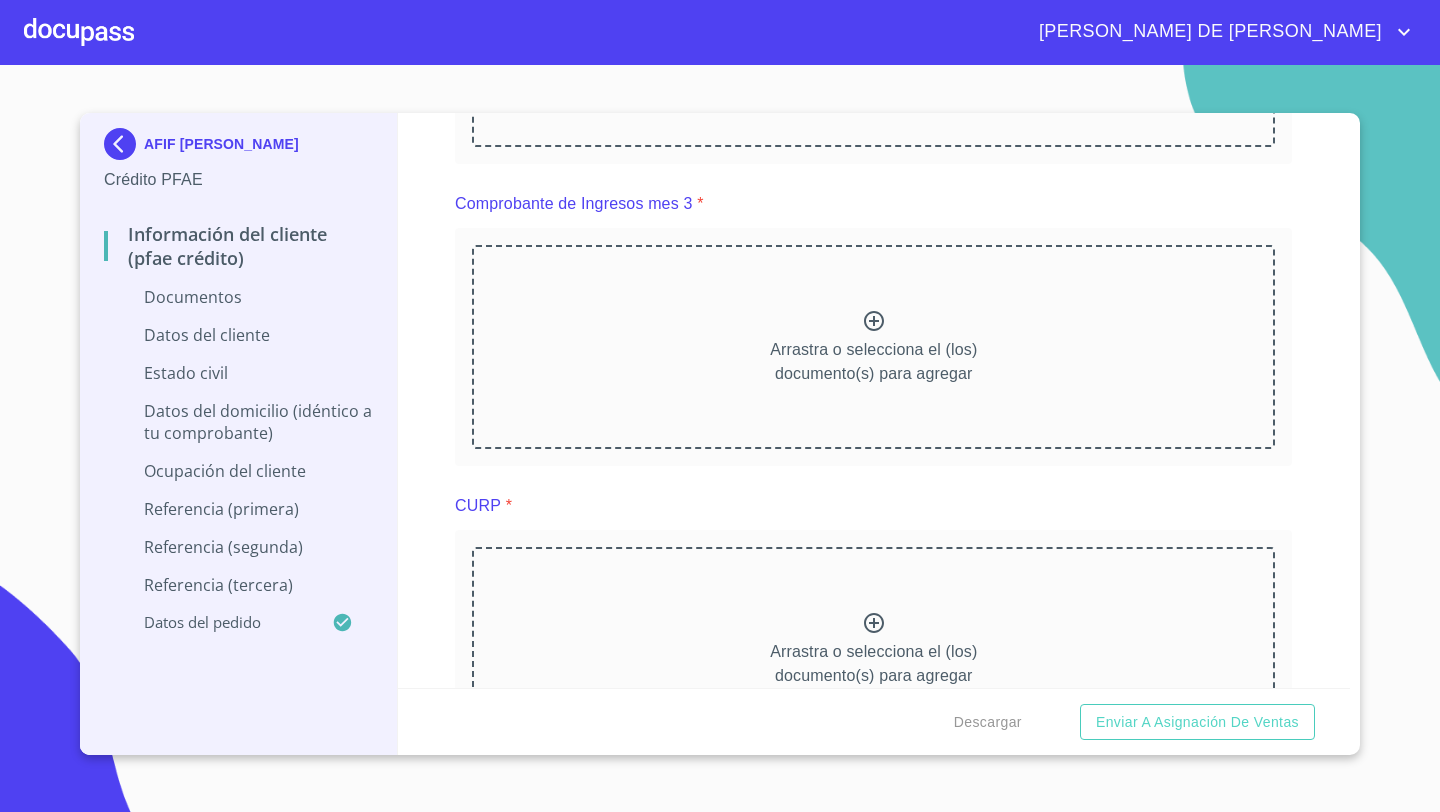 click on "Arrastra o selecciona el (los) documento(s) para agregar" at bounding box center [873, 649] 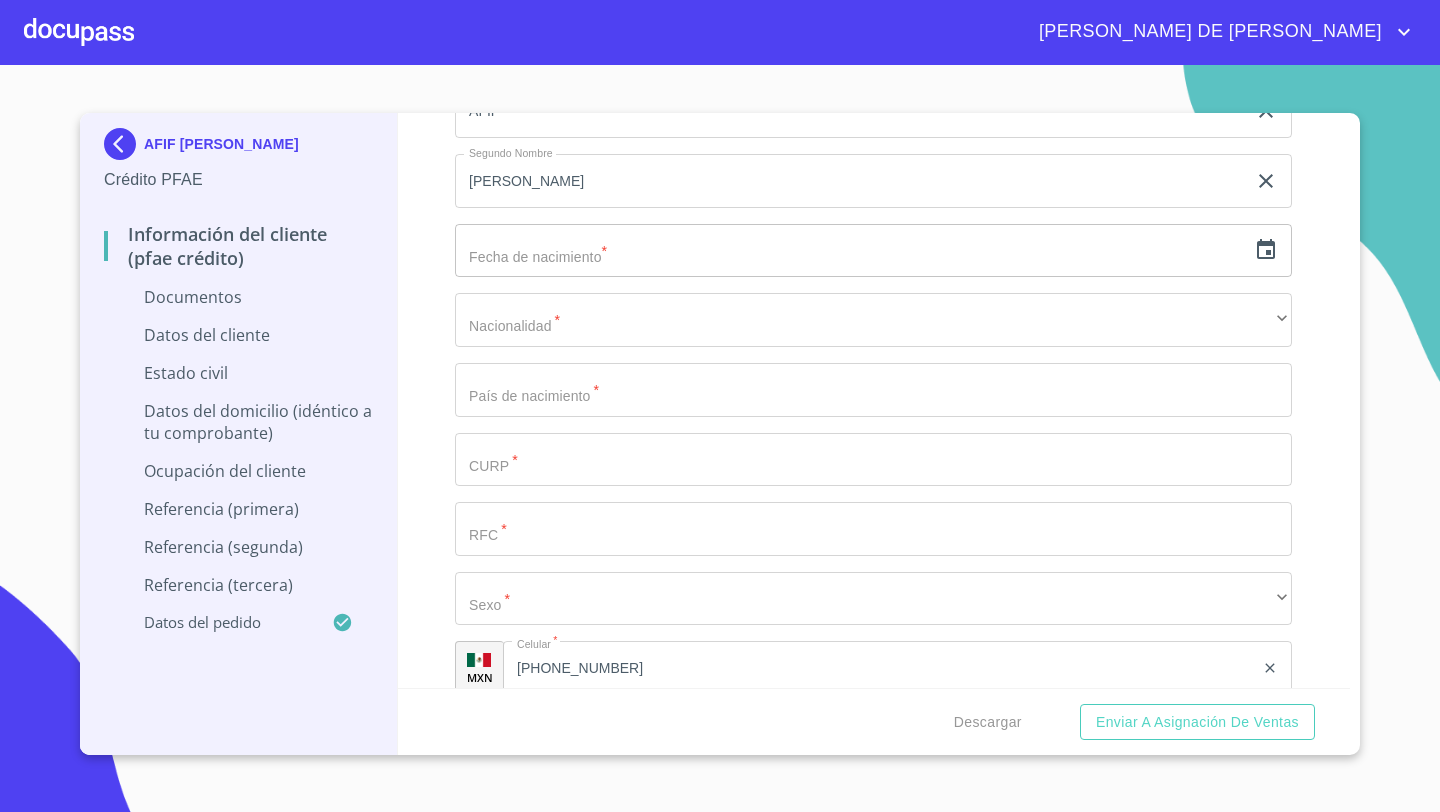 scroll, scrollTop: 4327, scrollLeft: 0, axis: vertical 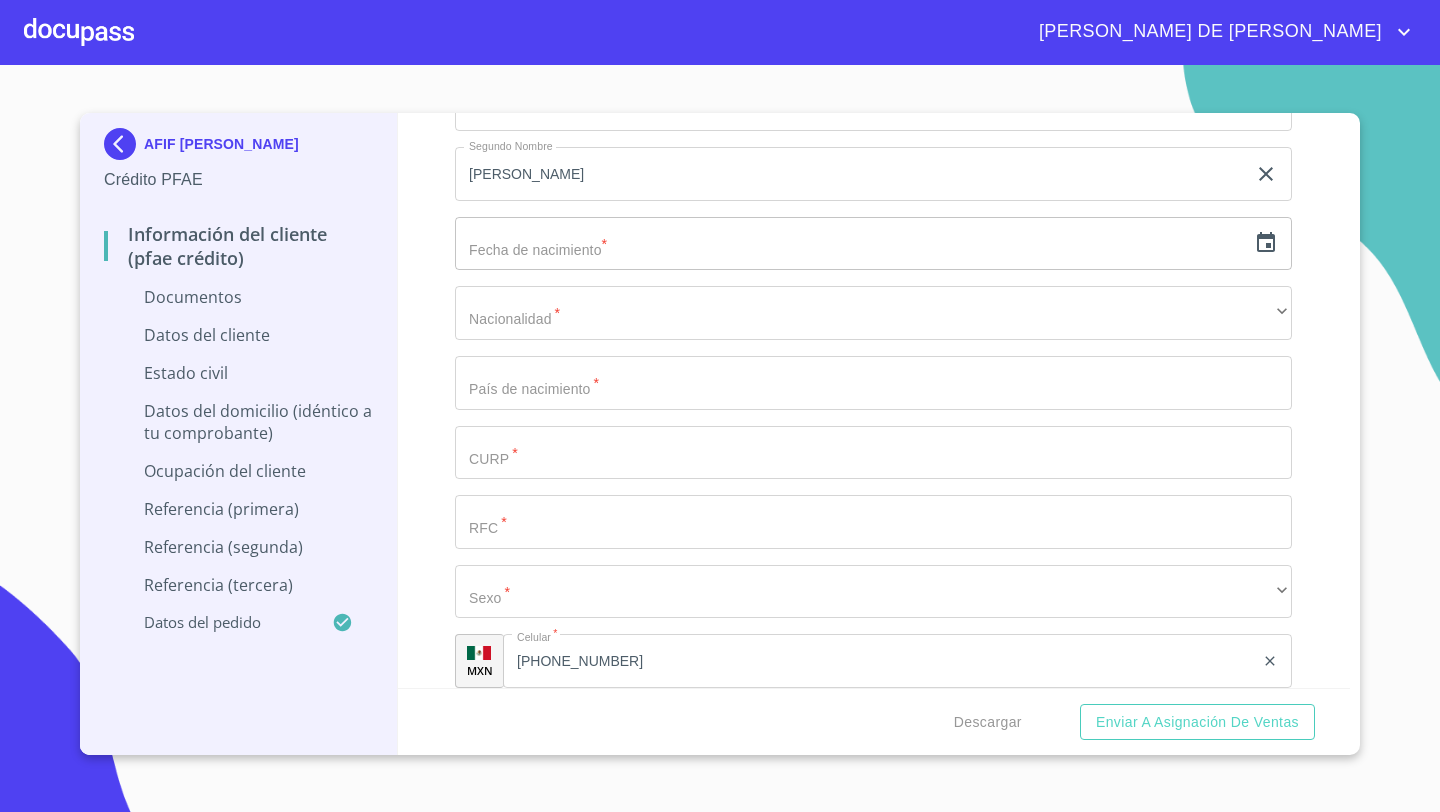 click 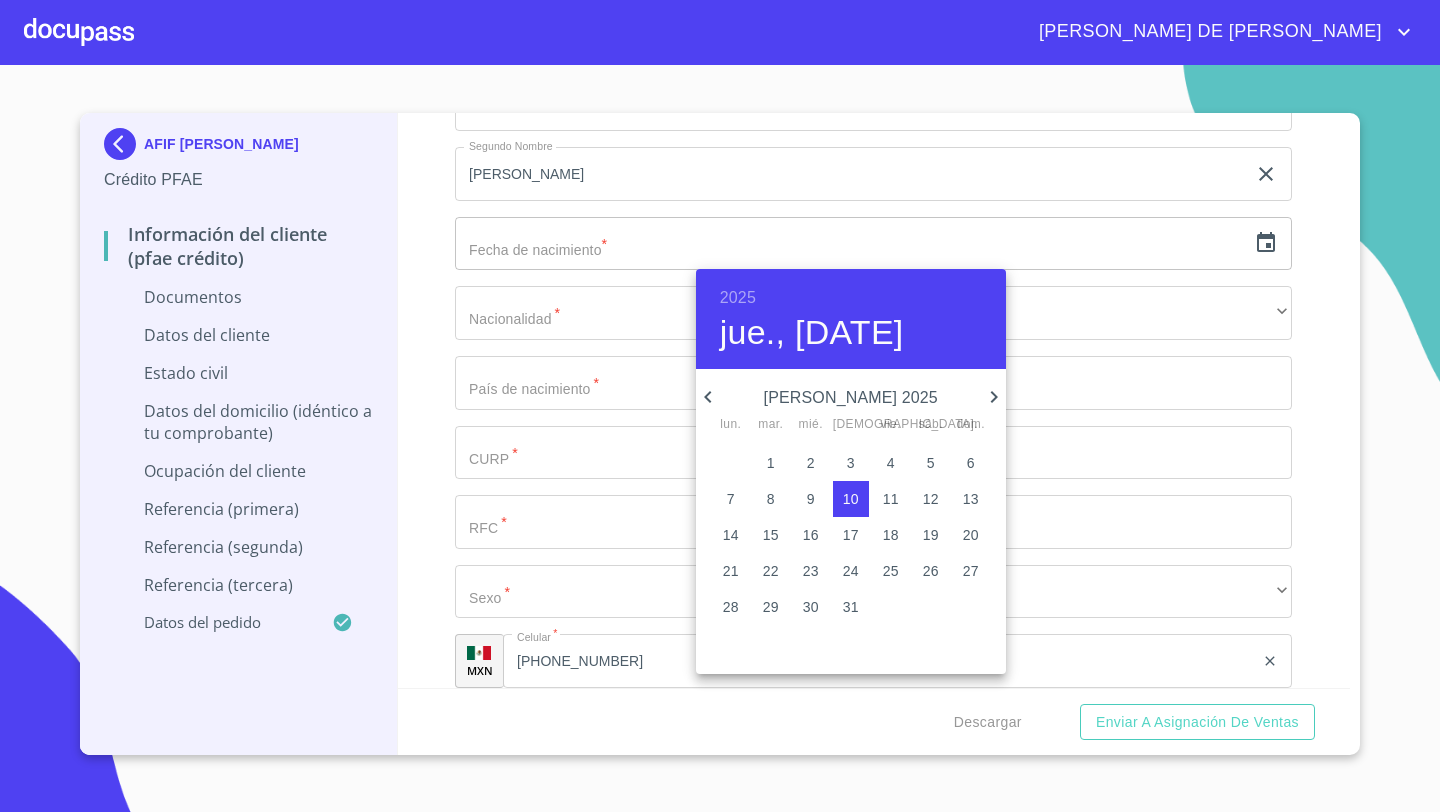 click on "2025" at bounding box center [738, 298] 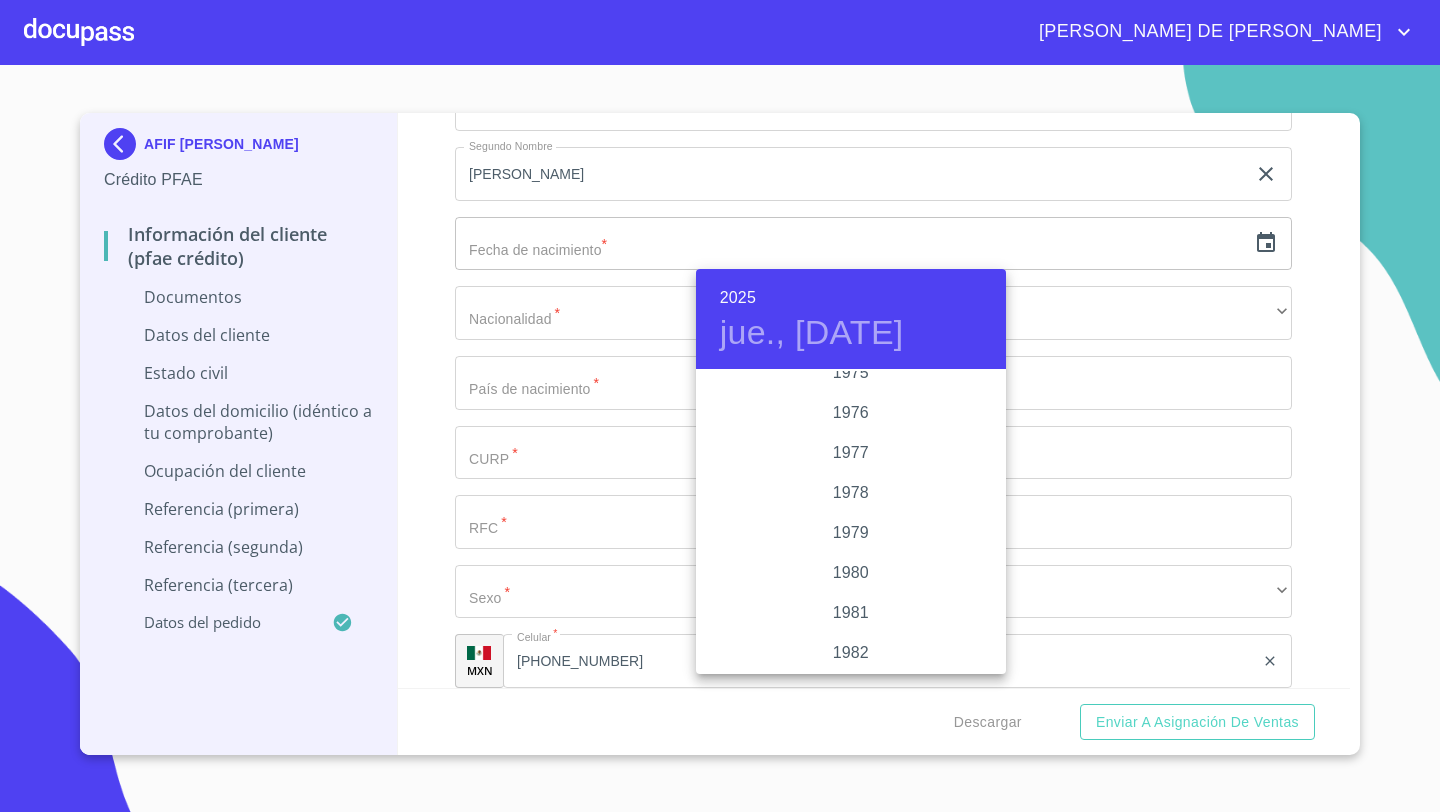 scroll, scrollTop: 1973, scrollLeft: 0, axis: vertical 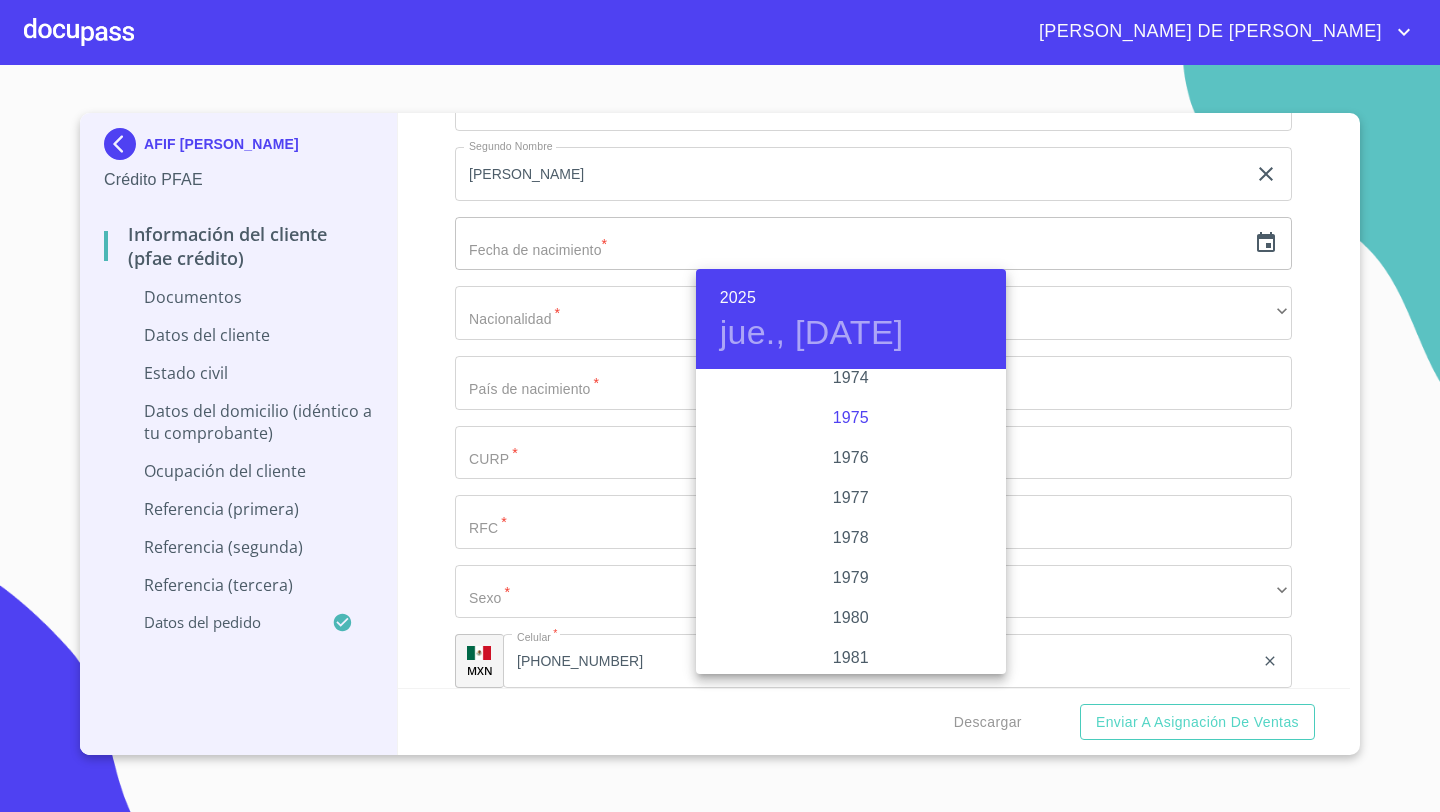 click on "1975" at bounding box center (851, 418) 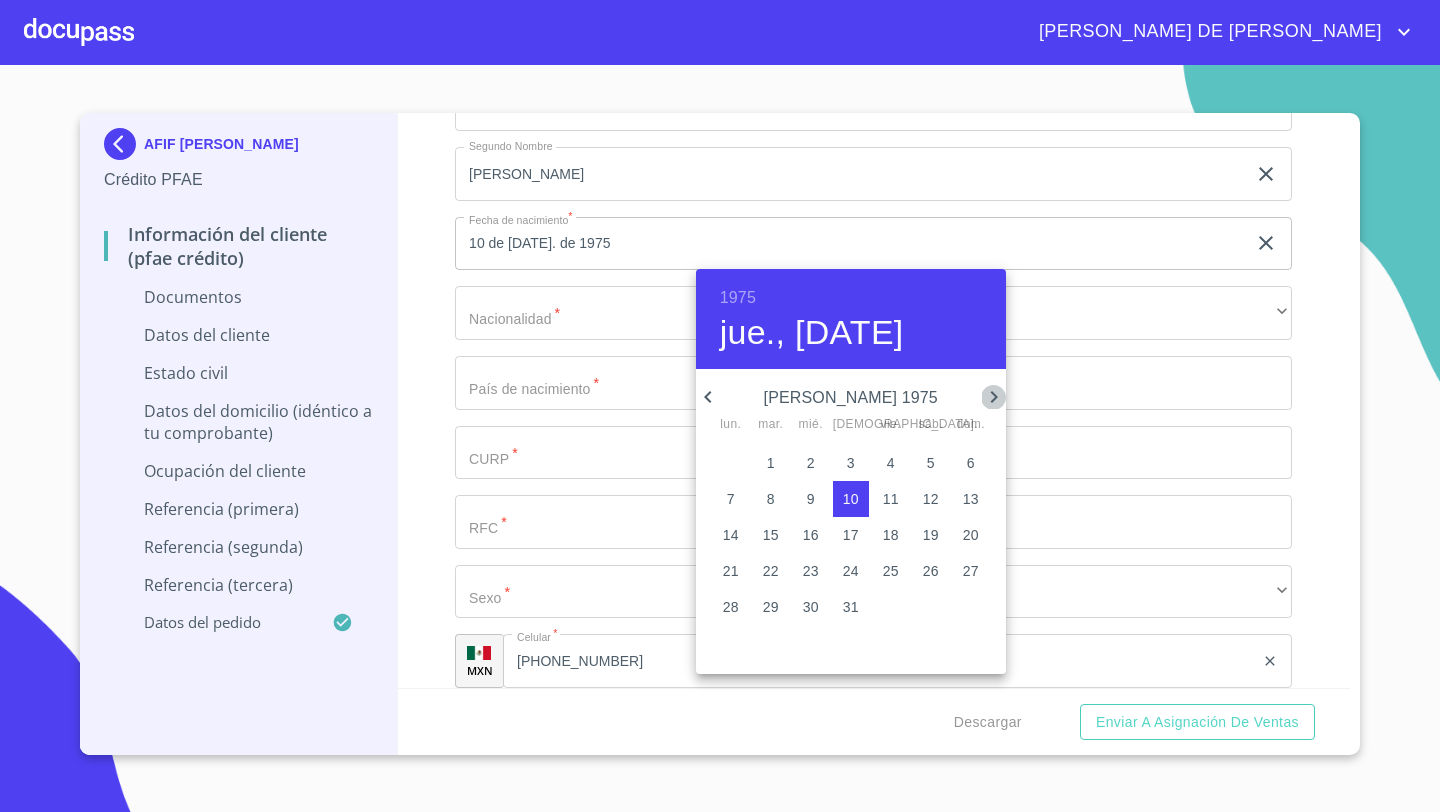 click 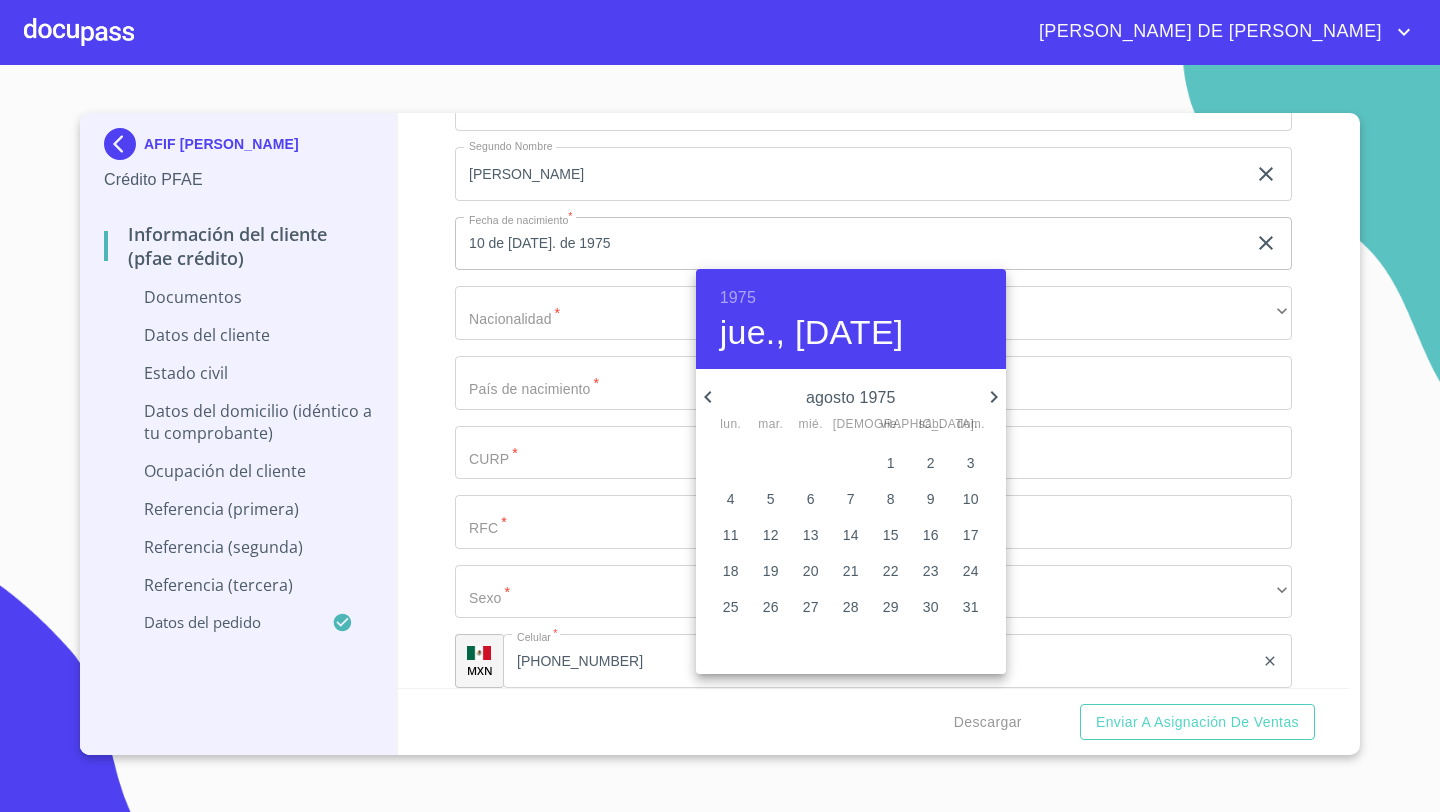 click 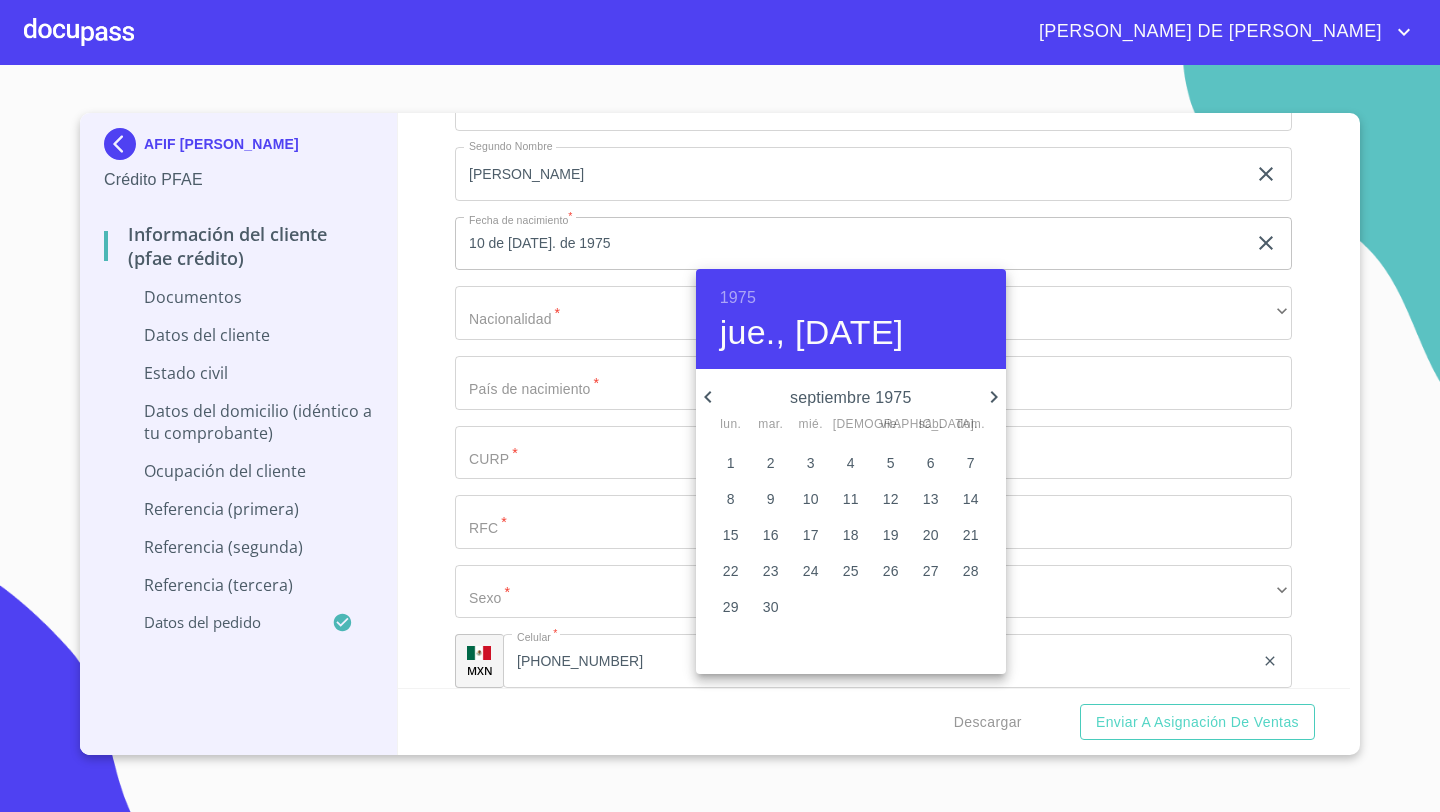 click 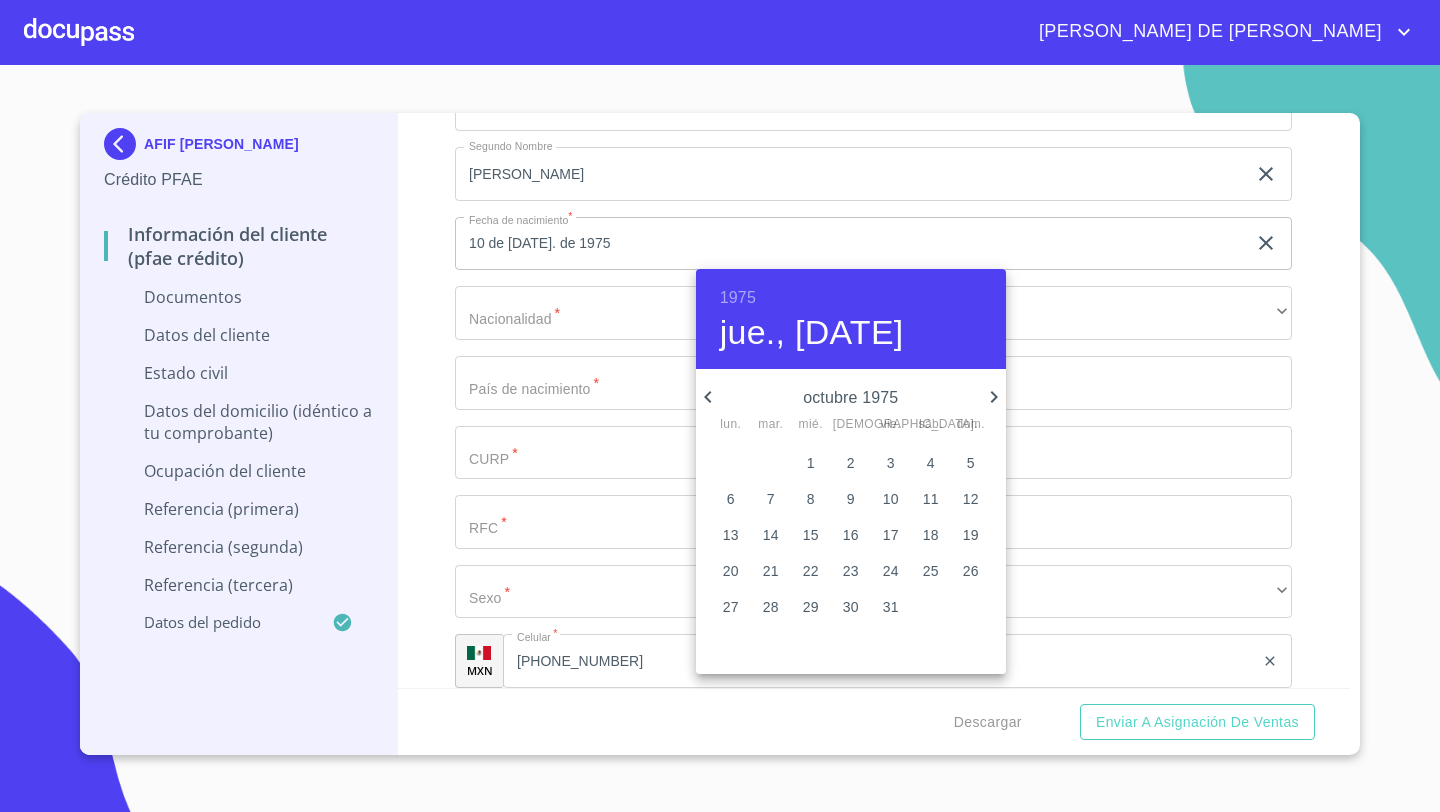 click 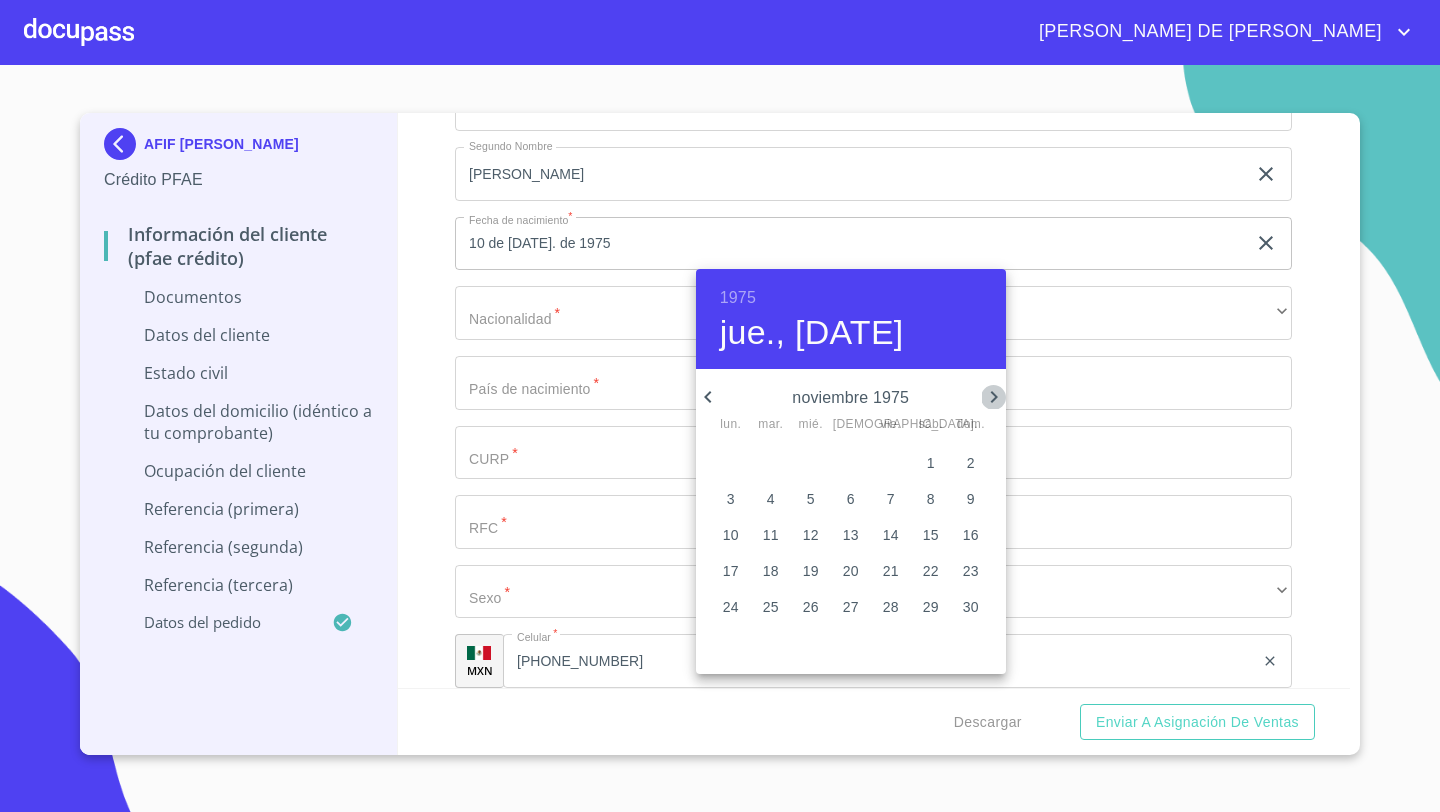 click 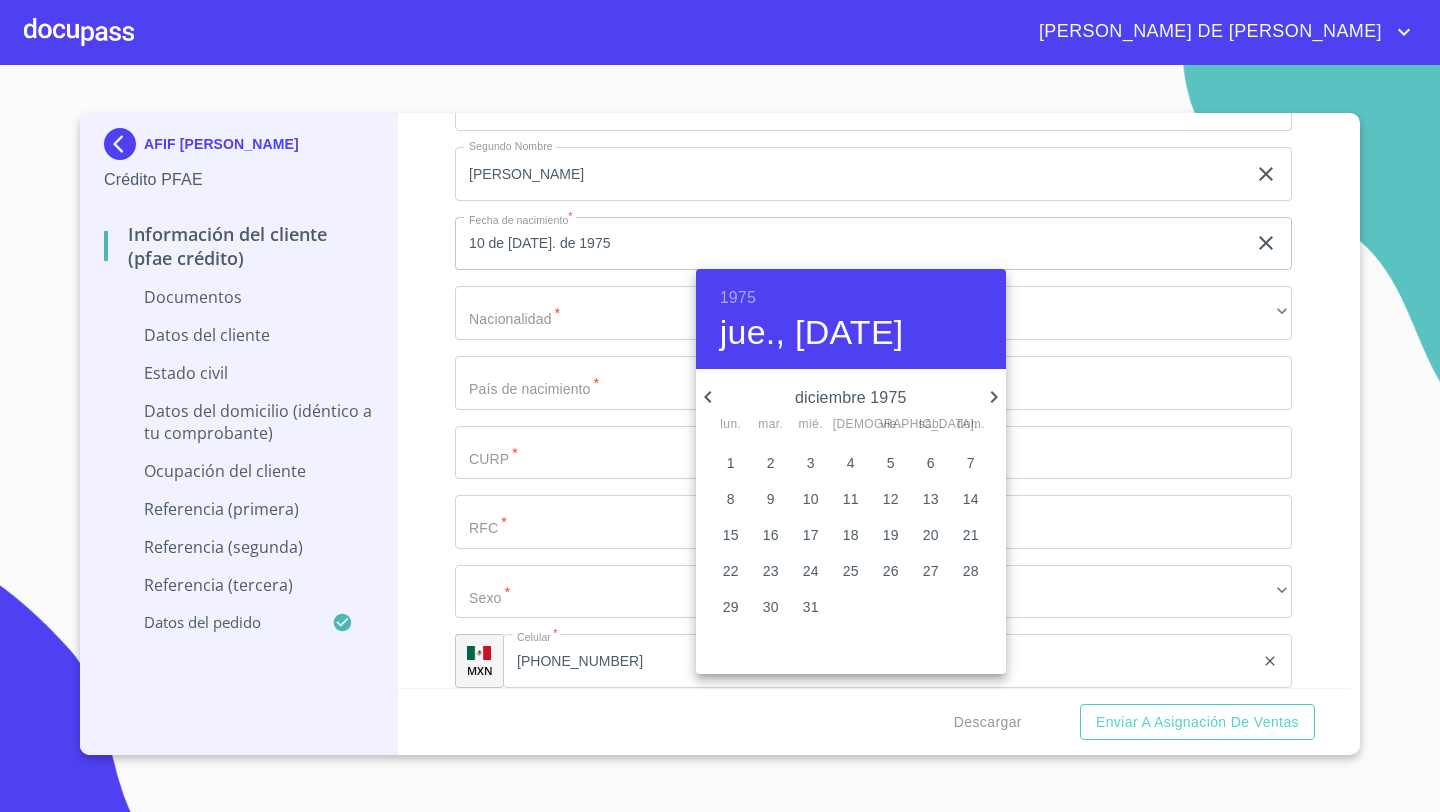 click on "13" at bounding box center (931, 499) 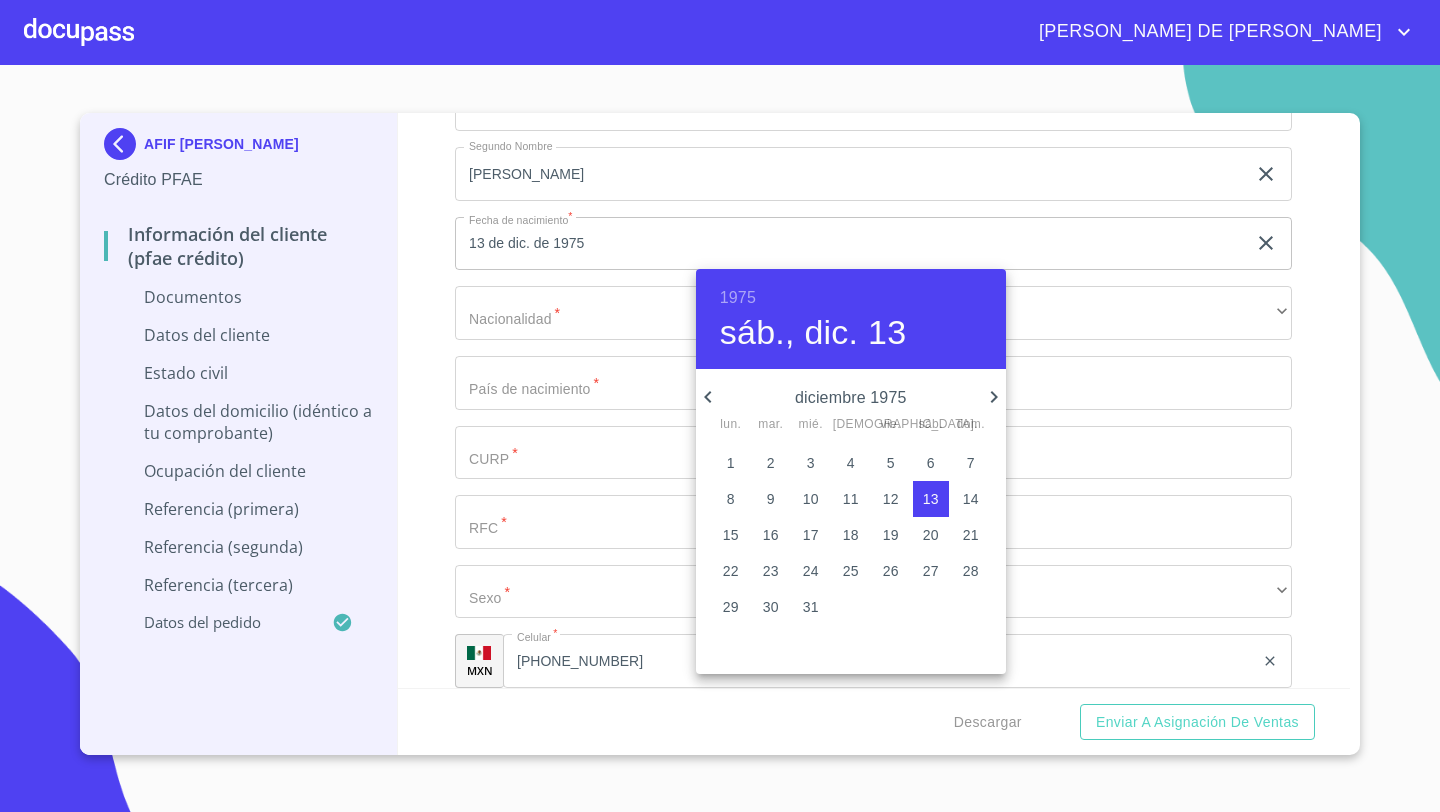 click at bounding box center [720, 406] 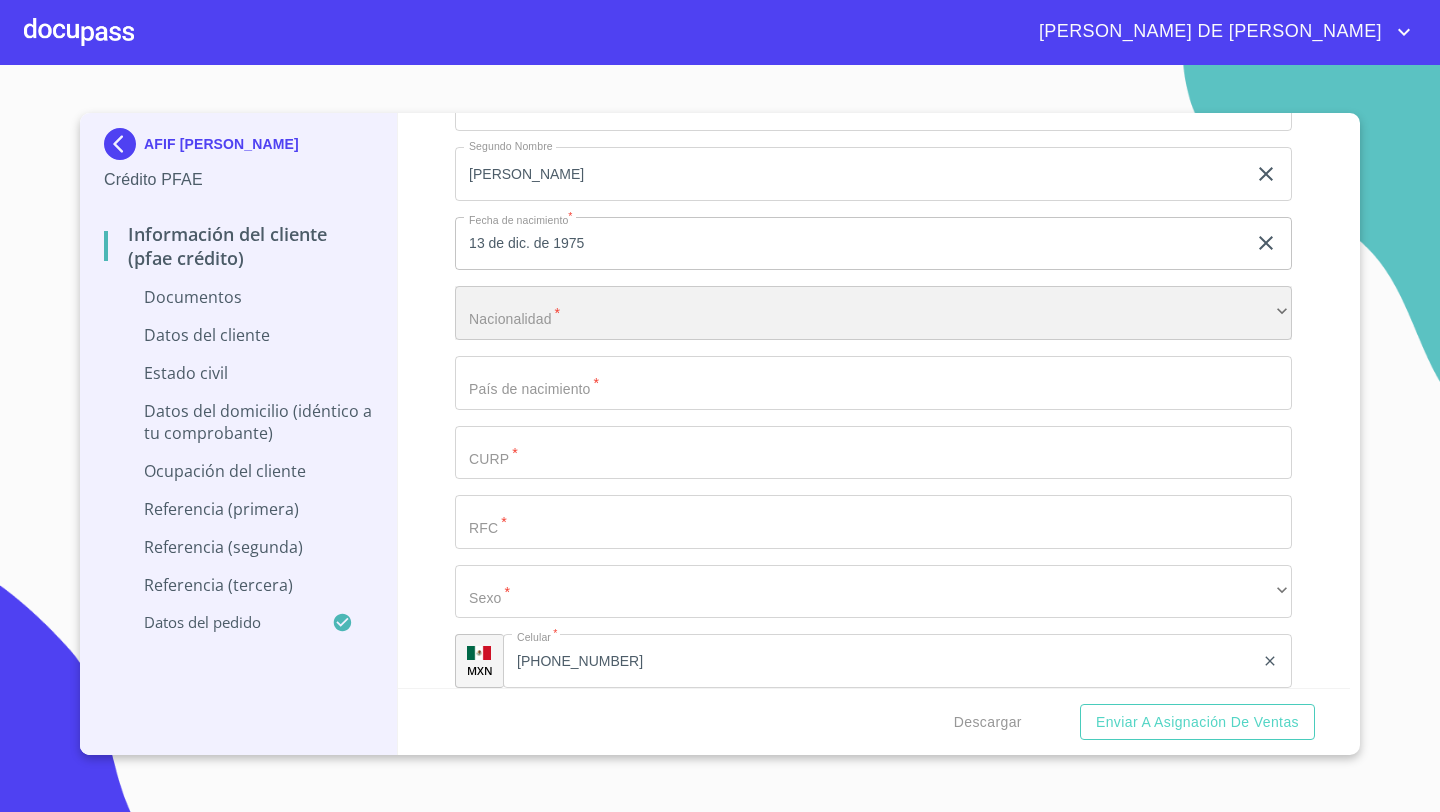 click on "​" at bounding box center [873, 313] 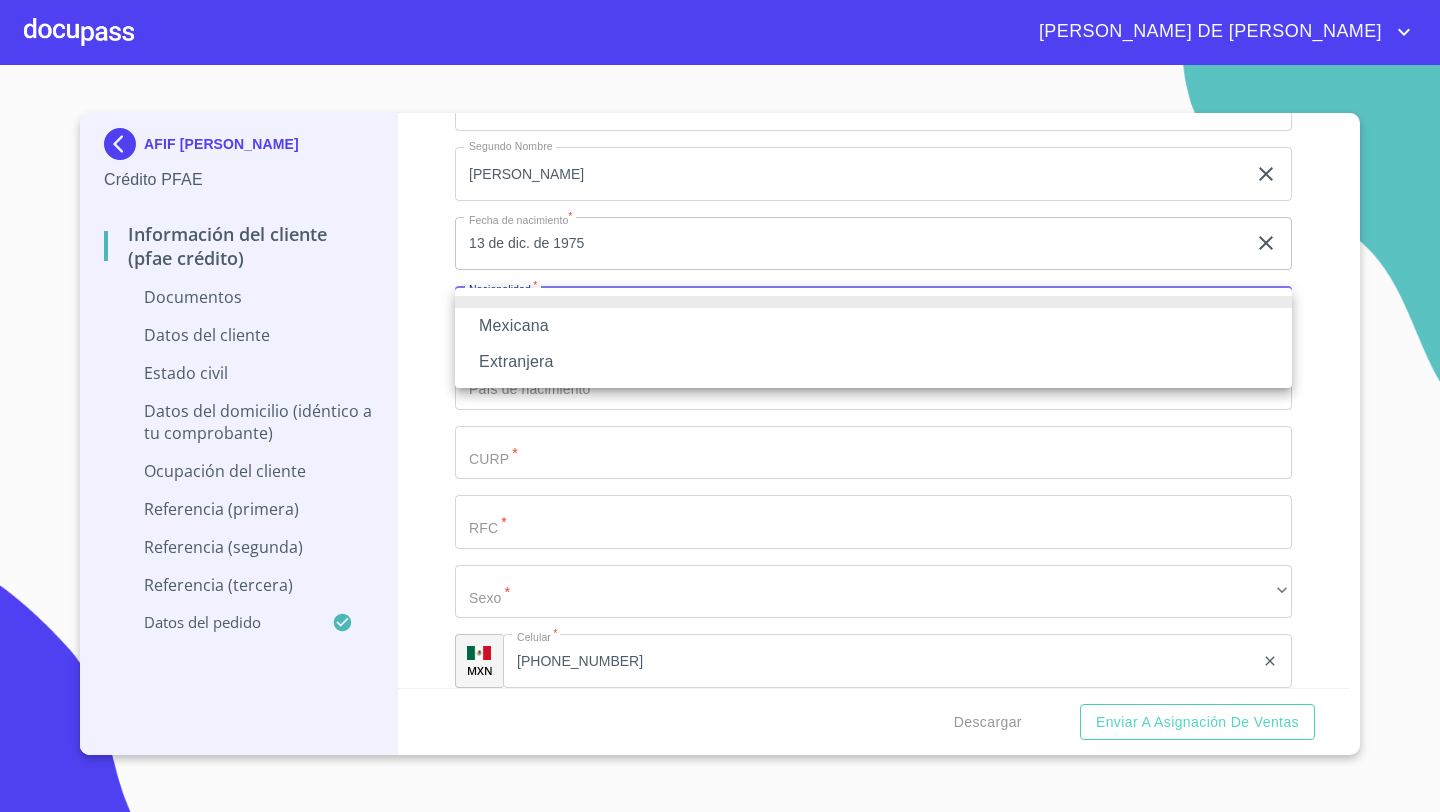 click on "Mexicana" at bounding box center (873, 326) 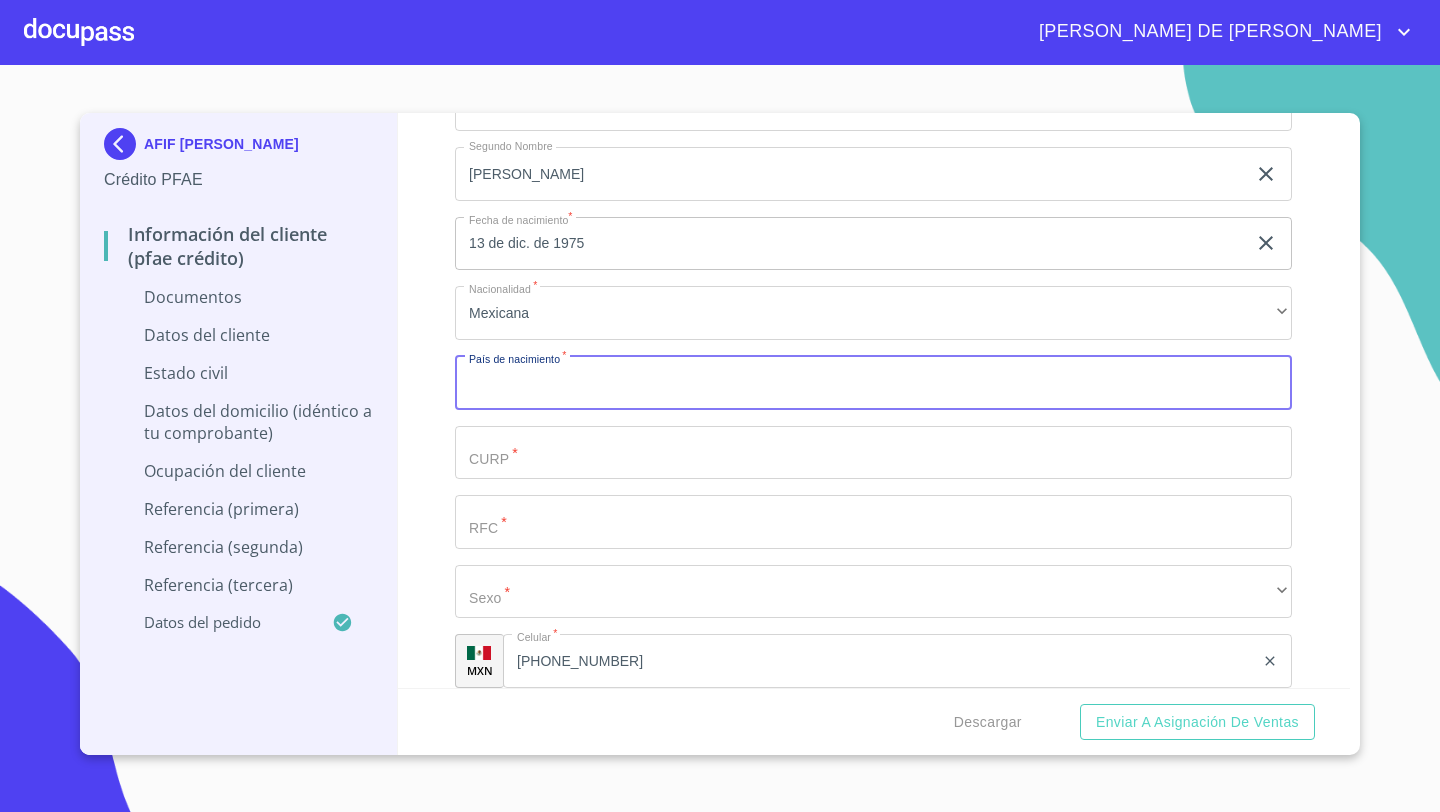 click on "Documento de identificación   *" at bounding box center [873, 383] 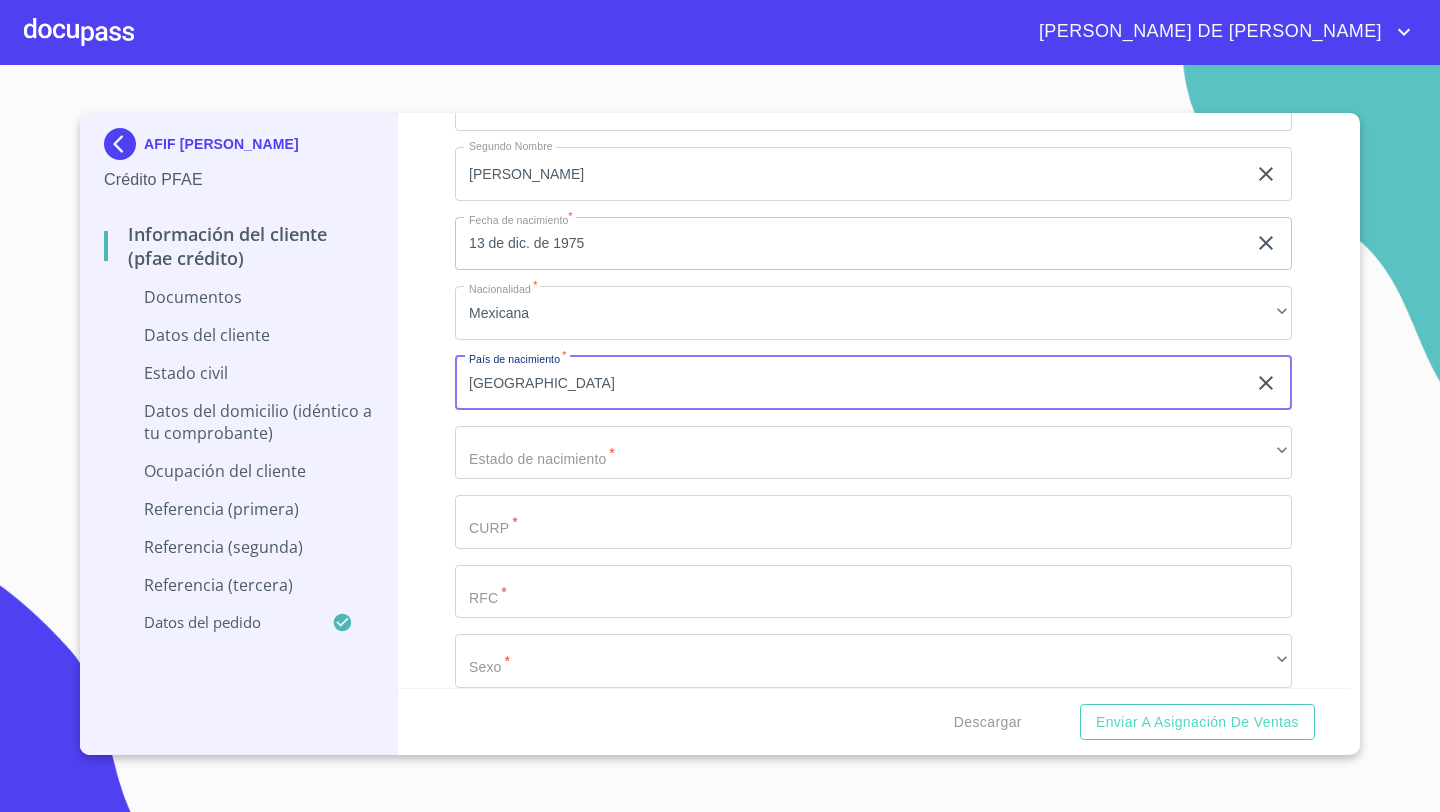 type on "[GEOGRAPHIC_DATA]" 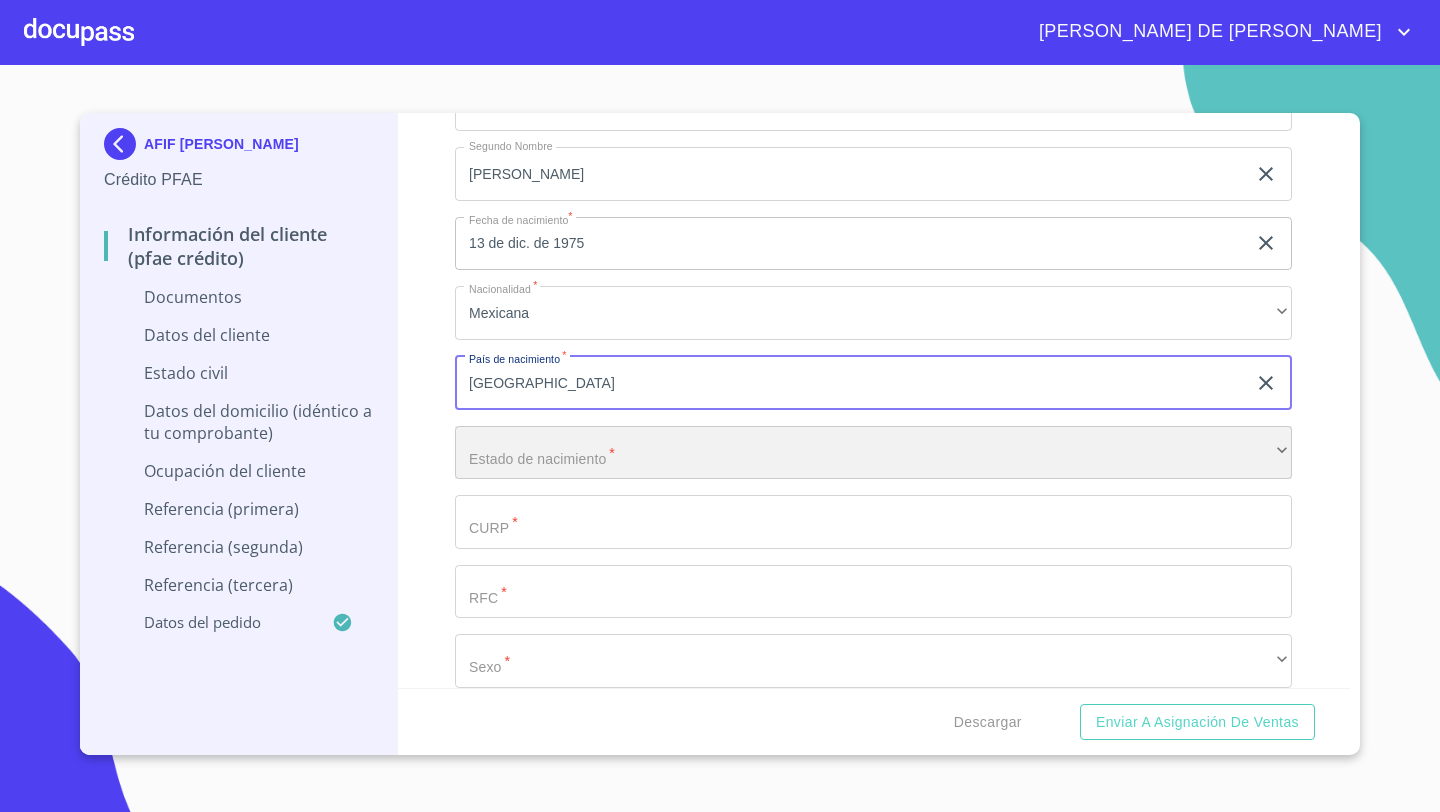 click on "​" at bounding box center (873, 453) 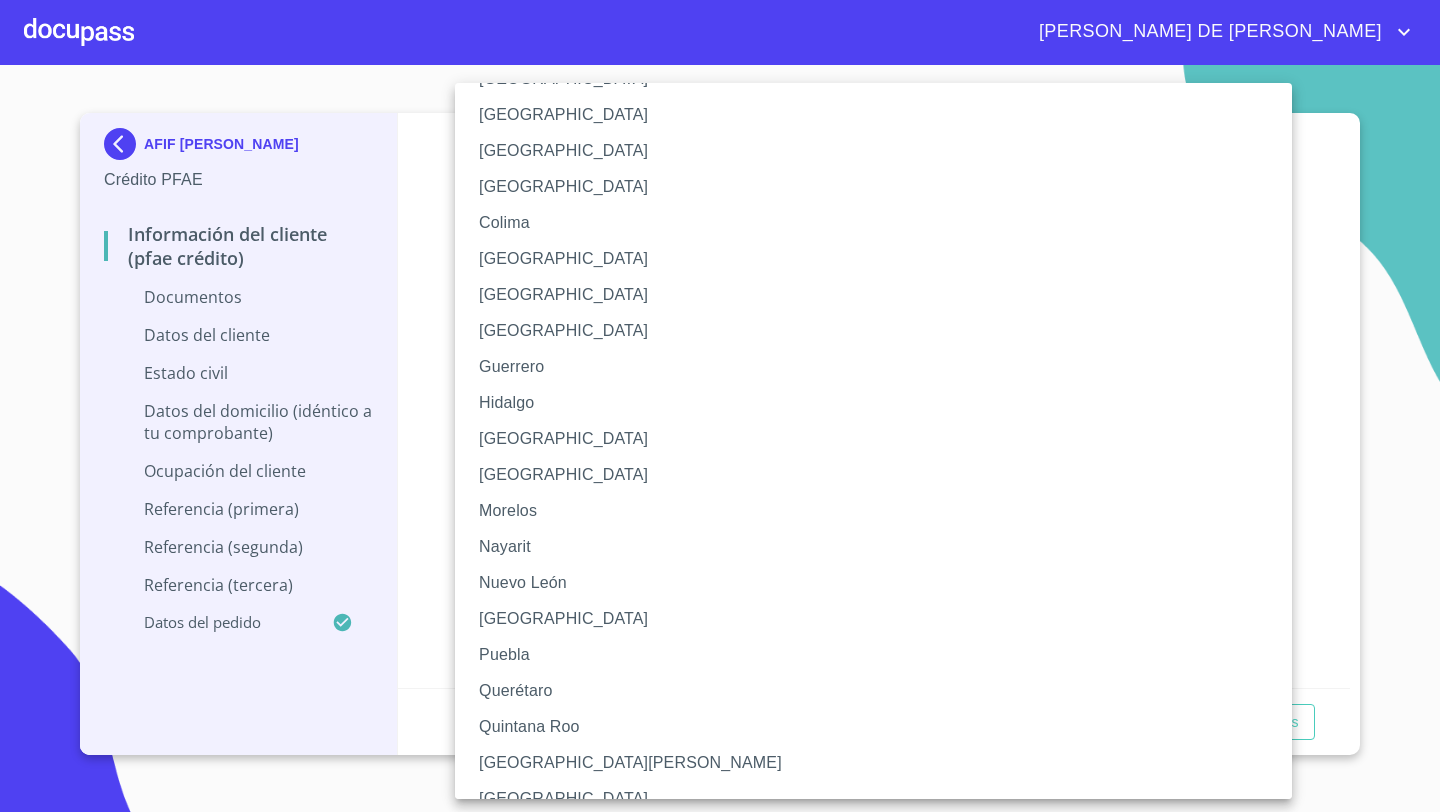 scroll, scrollTop: 251, scrollLeft: 0, axis: vertical 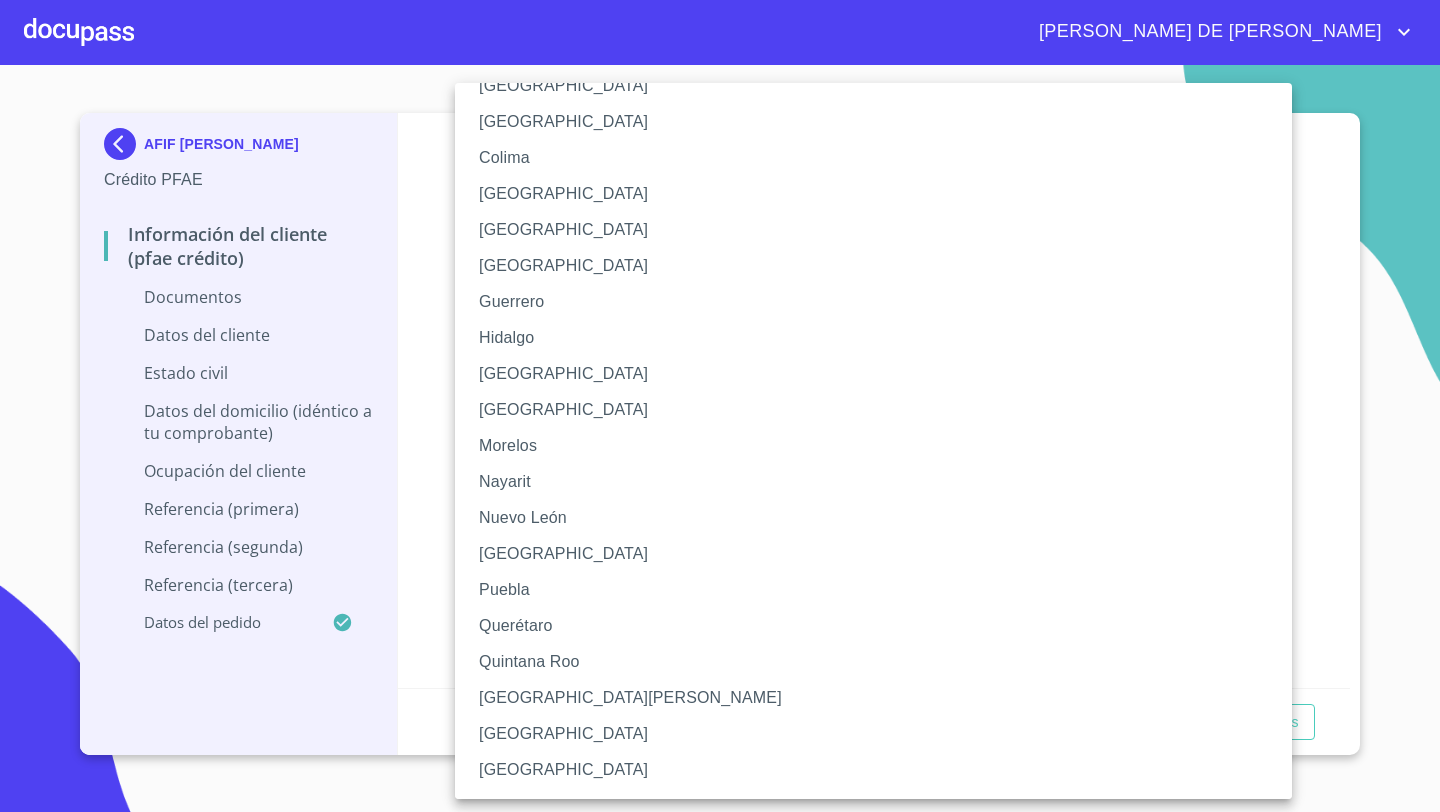 click on "[GEOGRAPHIC_DATA]" at bounding box center [873, 734] 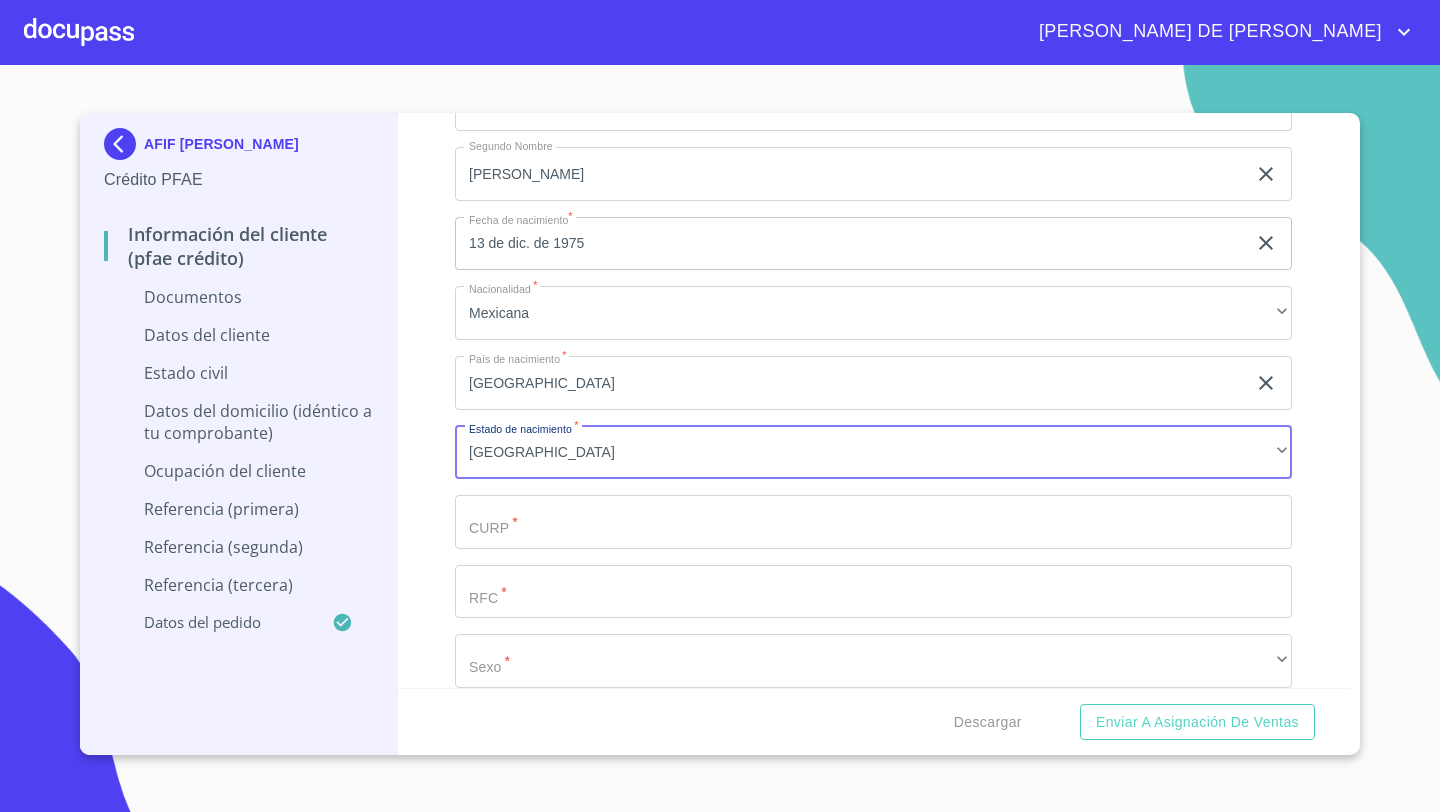 click on "Documento de identificación   *" at bounding box center (850, -35) 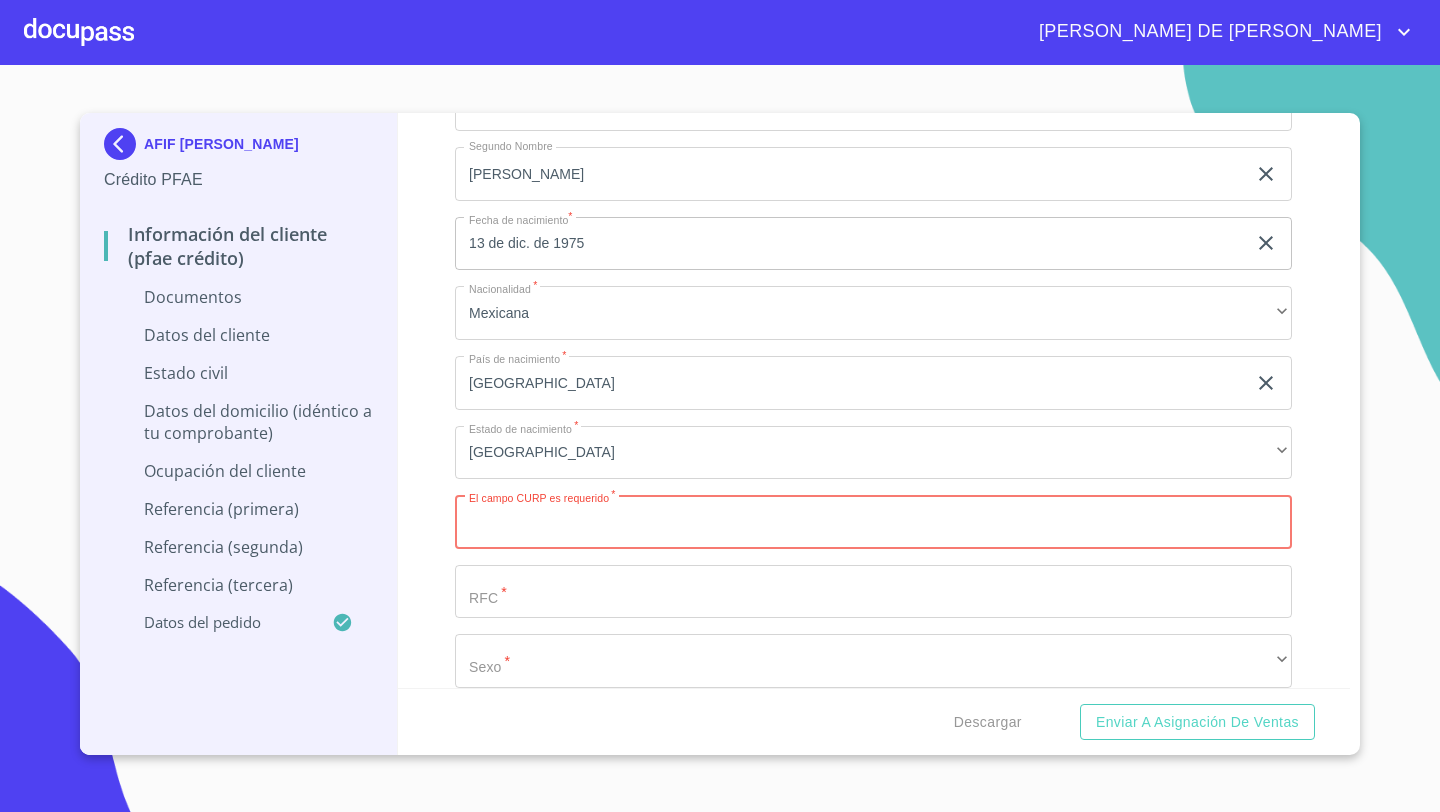 paste on "MAGA751213HSLLHF01" 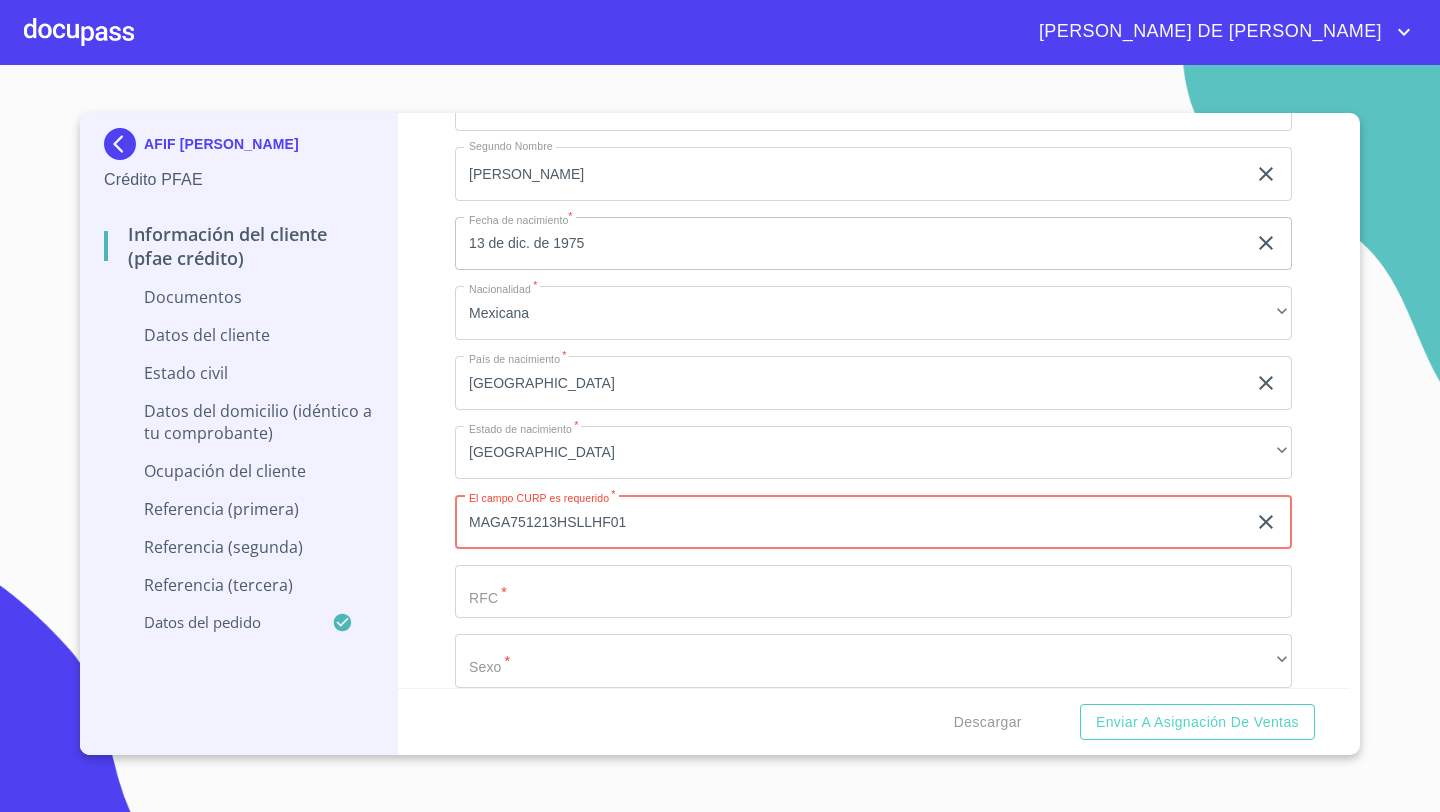 type on "MAGA751213HSLLHF01" 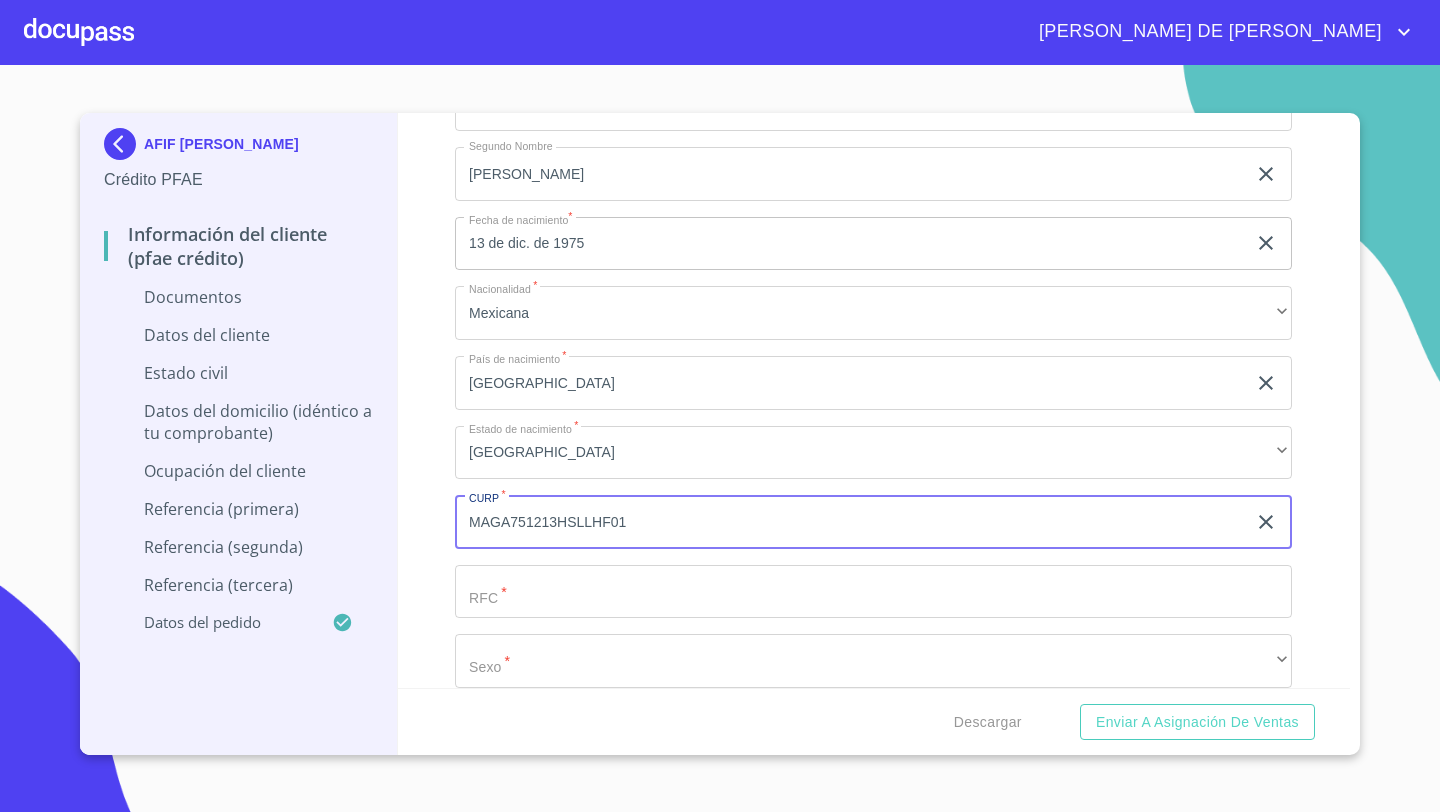 click on "Documento de identificación   *" at bounding box center (850, -35) 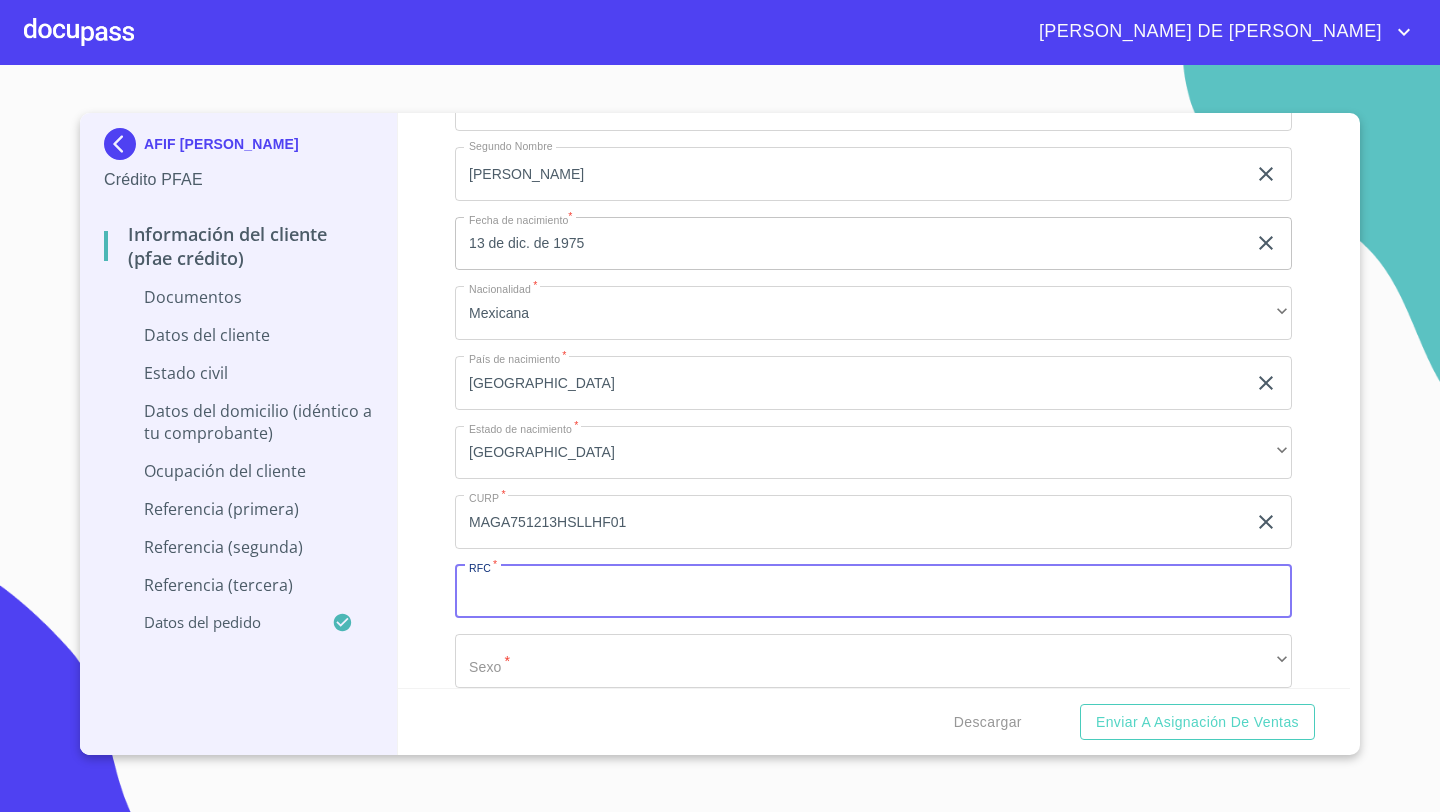 paste on "MAGA751213PE8" 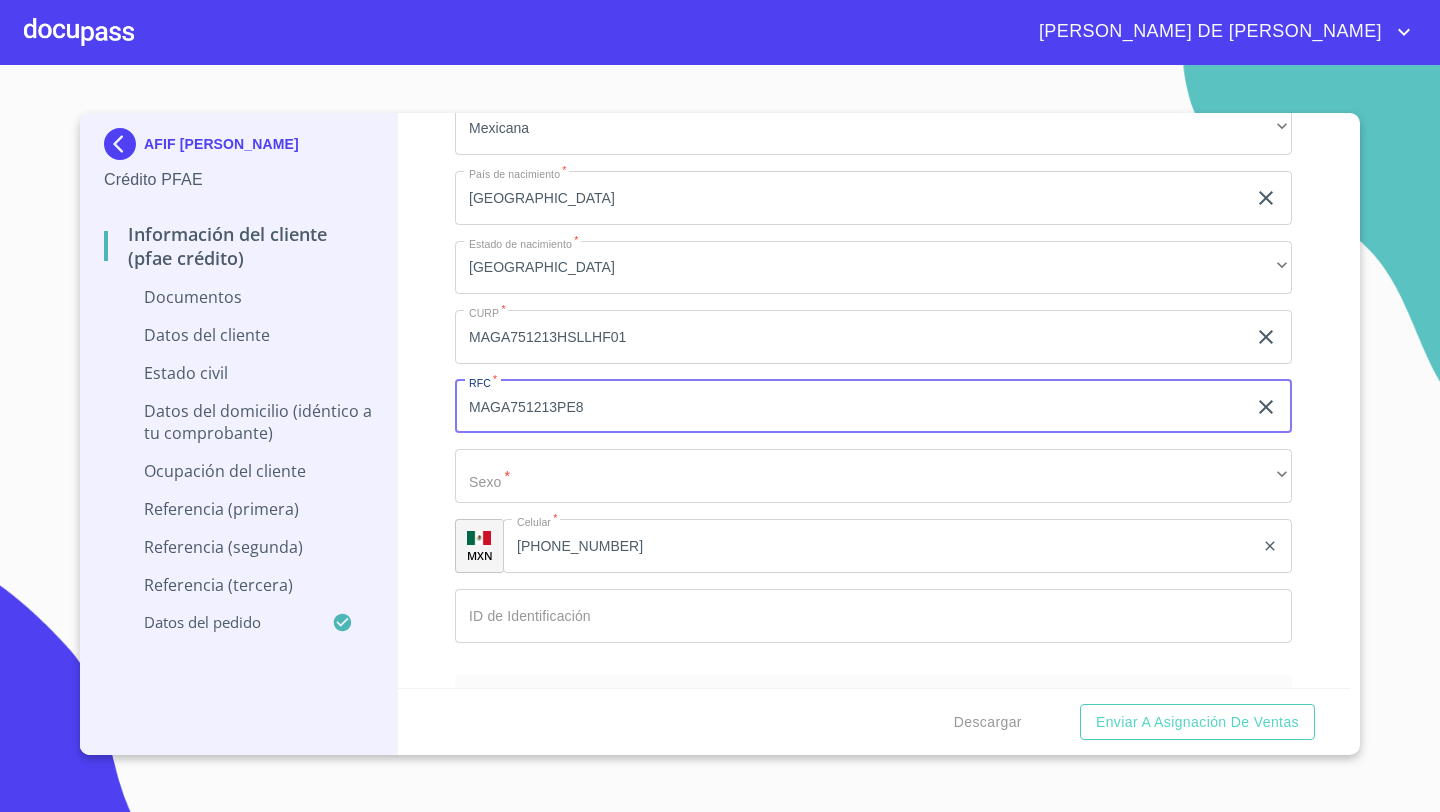 scroll, scrollTop: 4542, scrollLeft: 0, axis: vertical 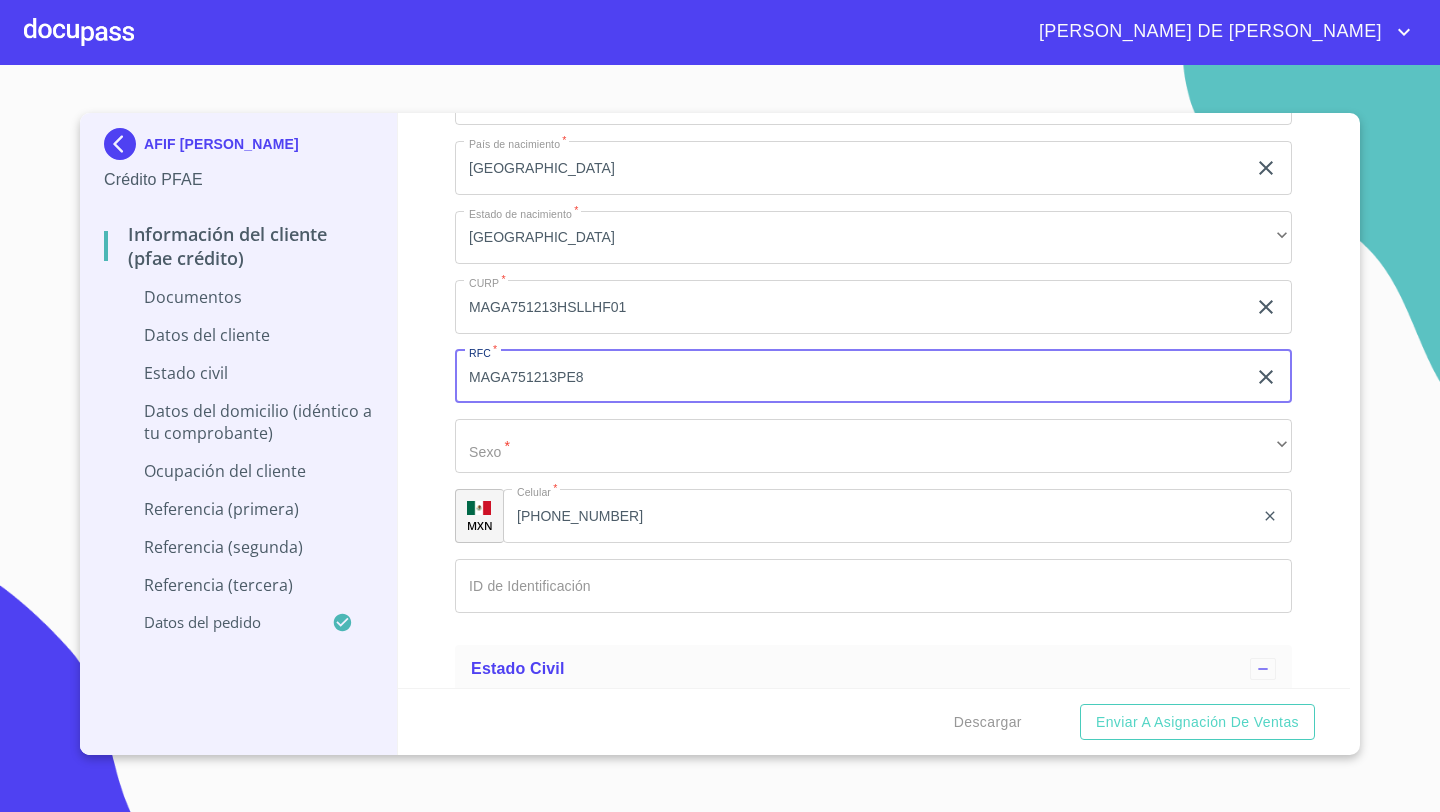 type on "MAGA751213PE8" 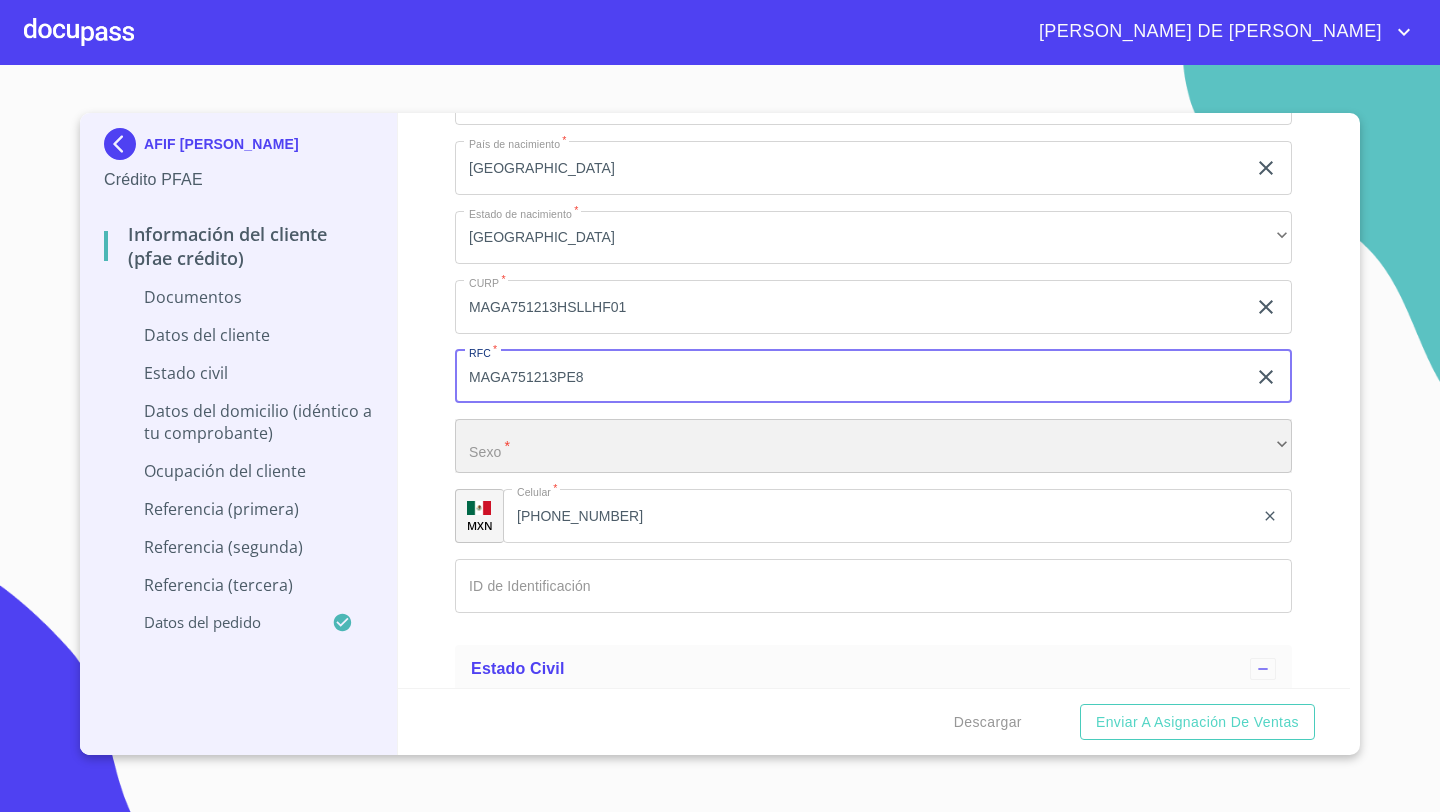 click on "​" at bounding box center [873, 446] 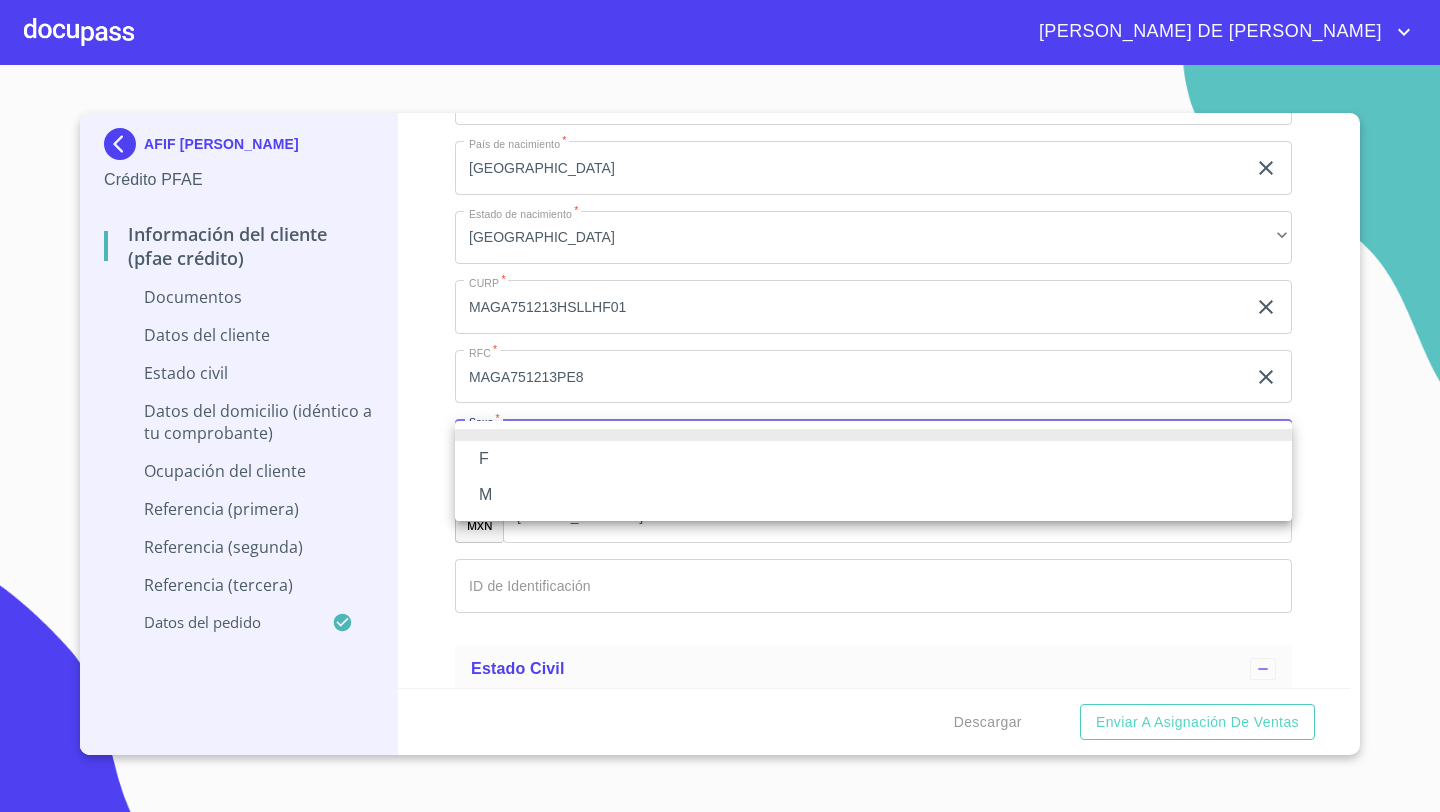 click on "M" at bounding box center (873, 495) 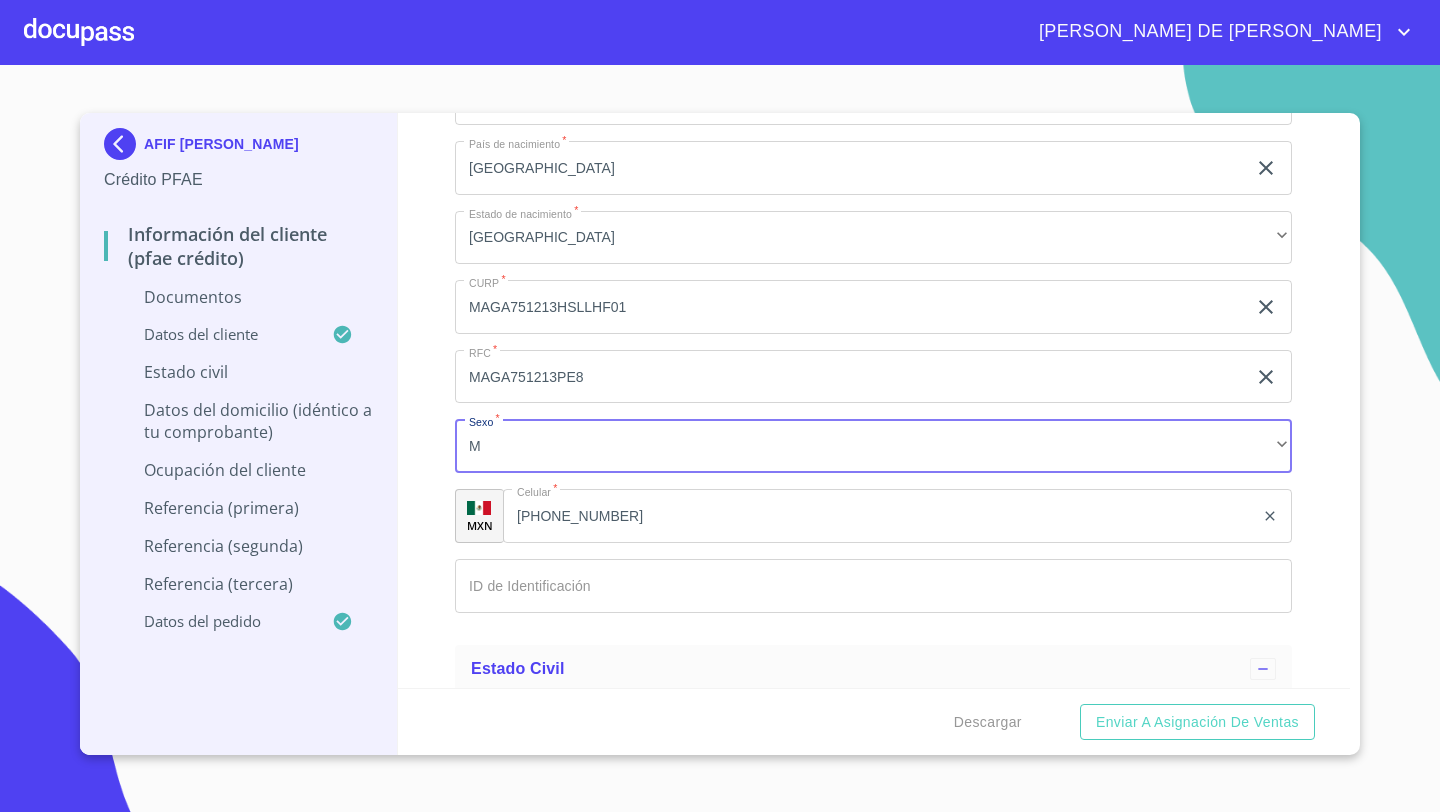 click on "Documento de identificación   *" at bounding box center (850, -250) 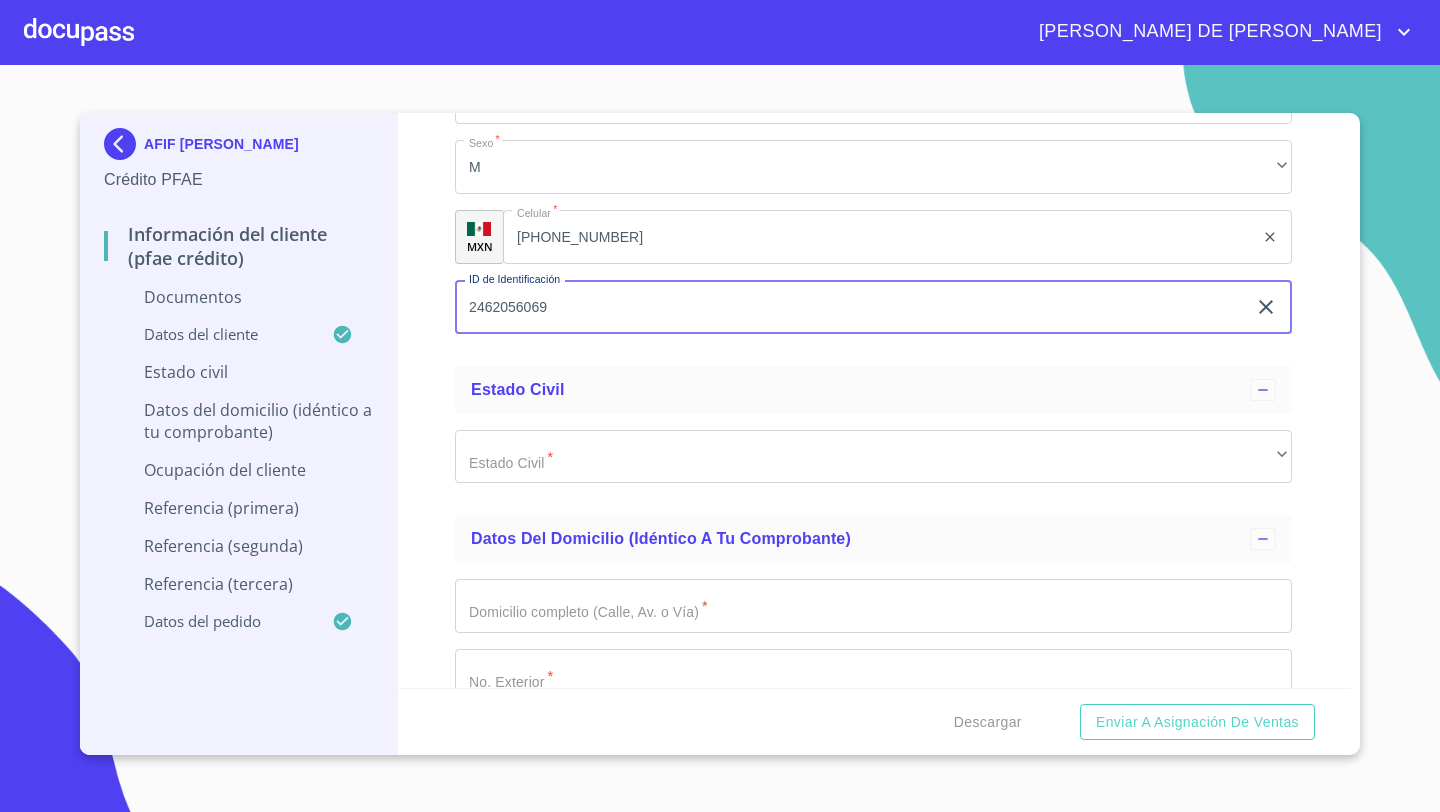 scroll, scrollTop: 4861, scrollLeft: 0, axis: vertical 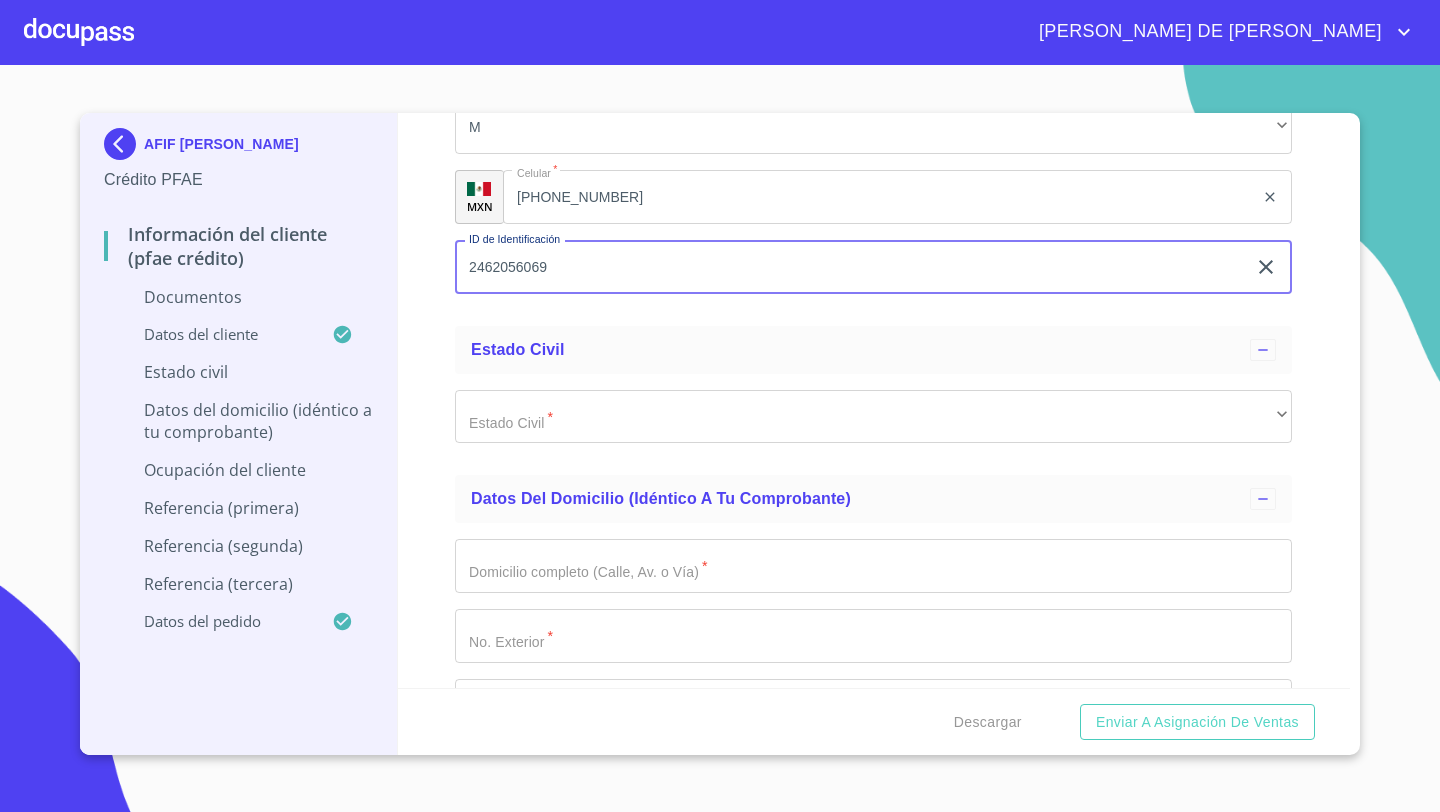 type on "2462056069" 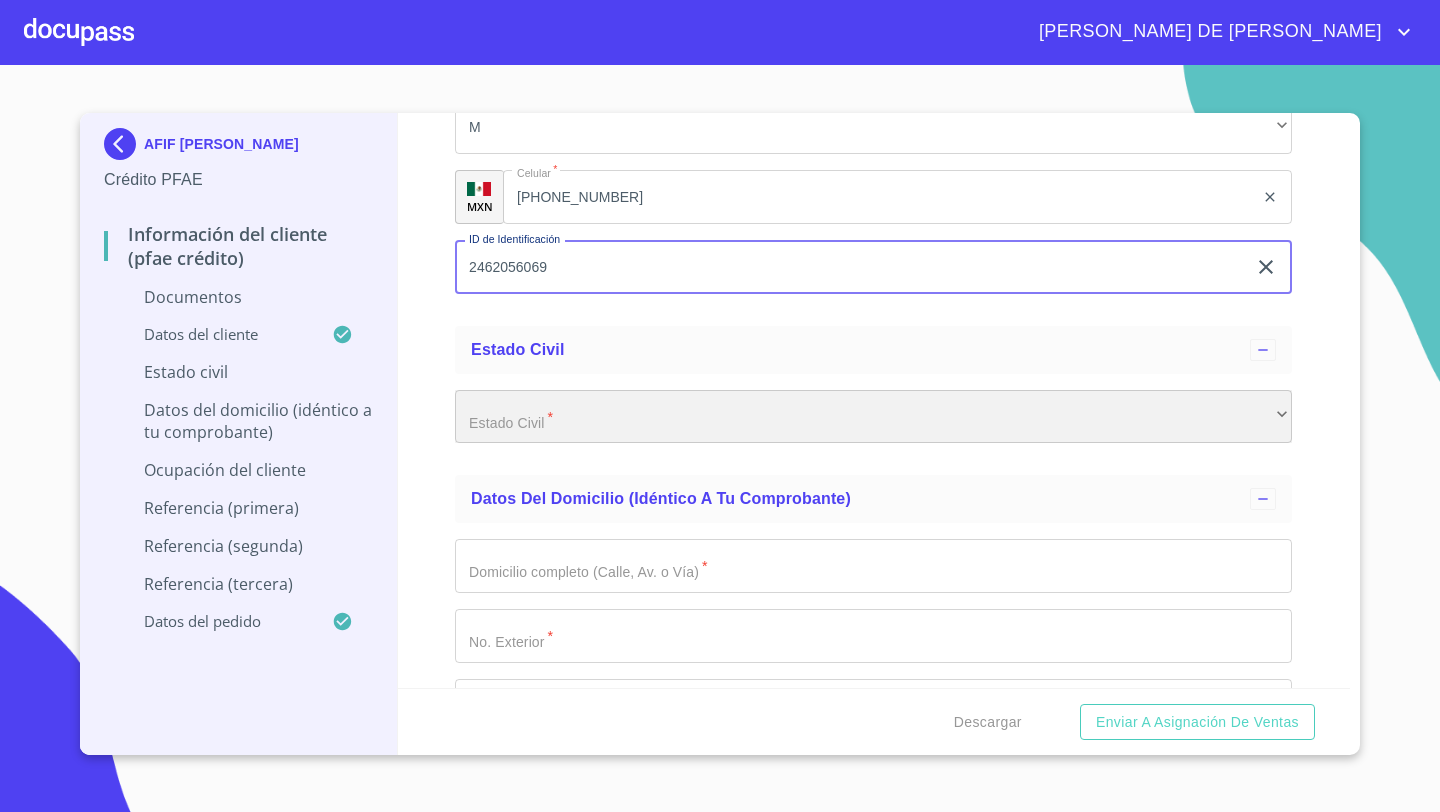 click on "​" at bounding box center (873, 417) 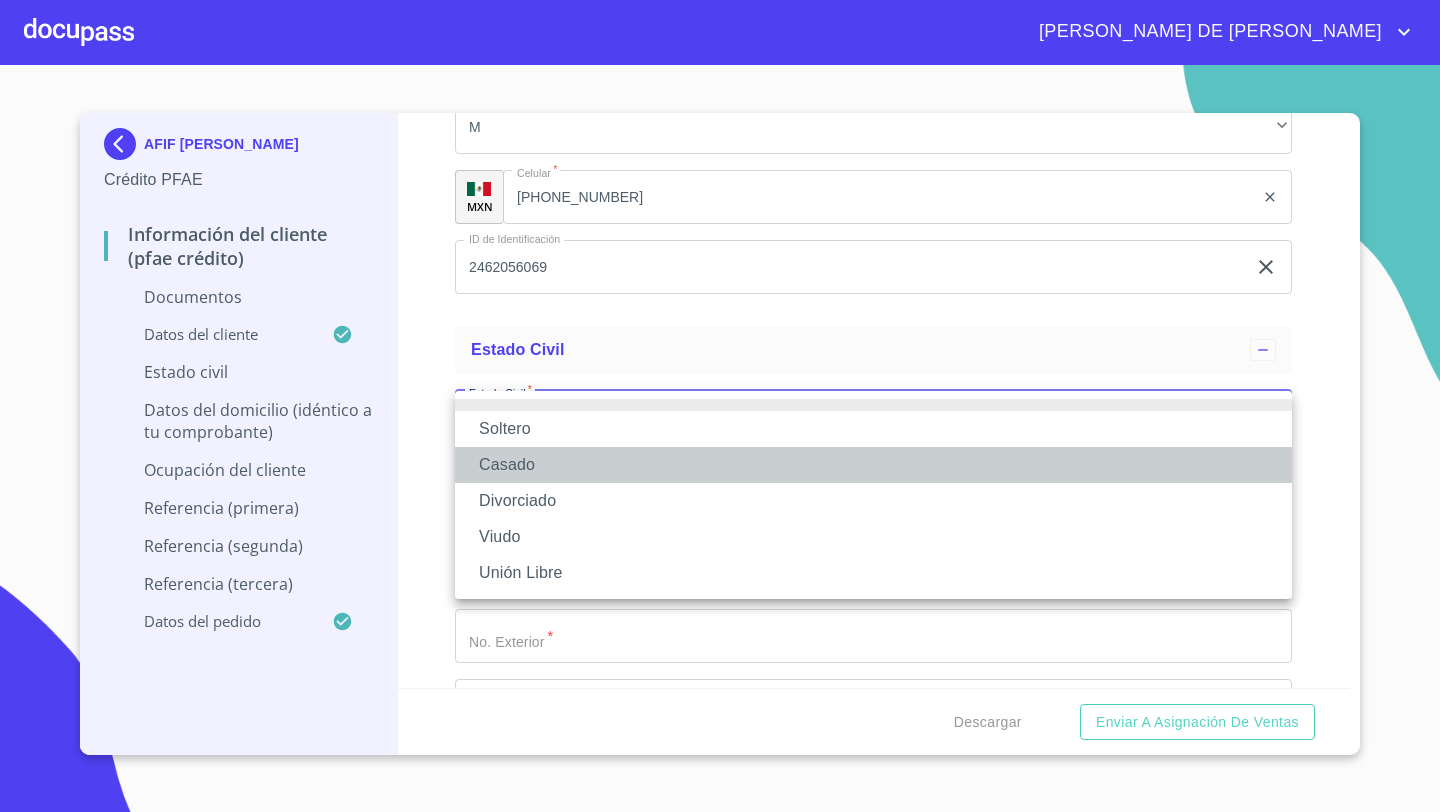 click on "Casado" at bounding box center (873, 465) 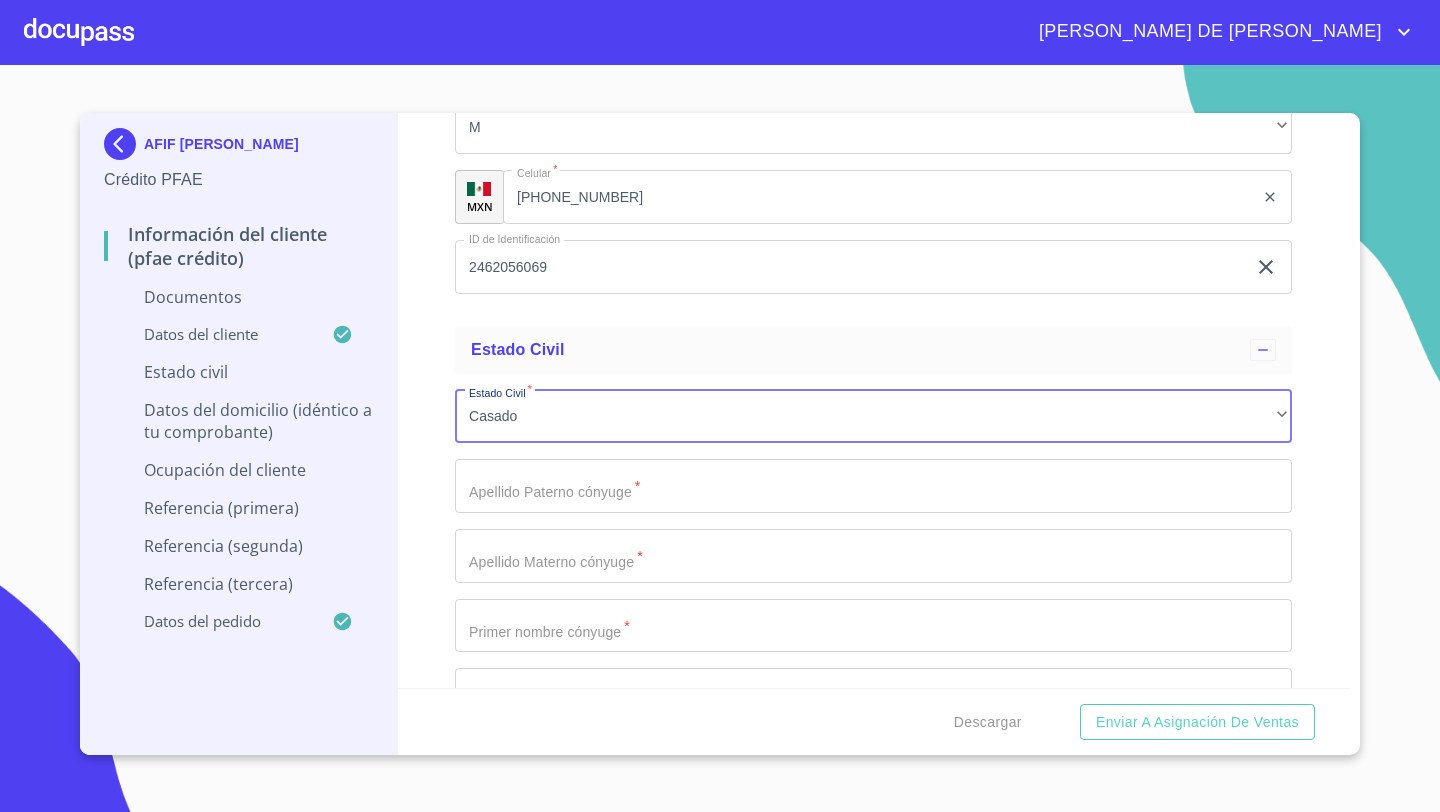 click on "Documento de identificación   *" at bounding box center (850, -569) 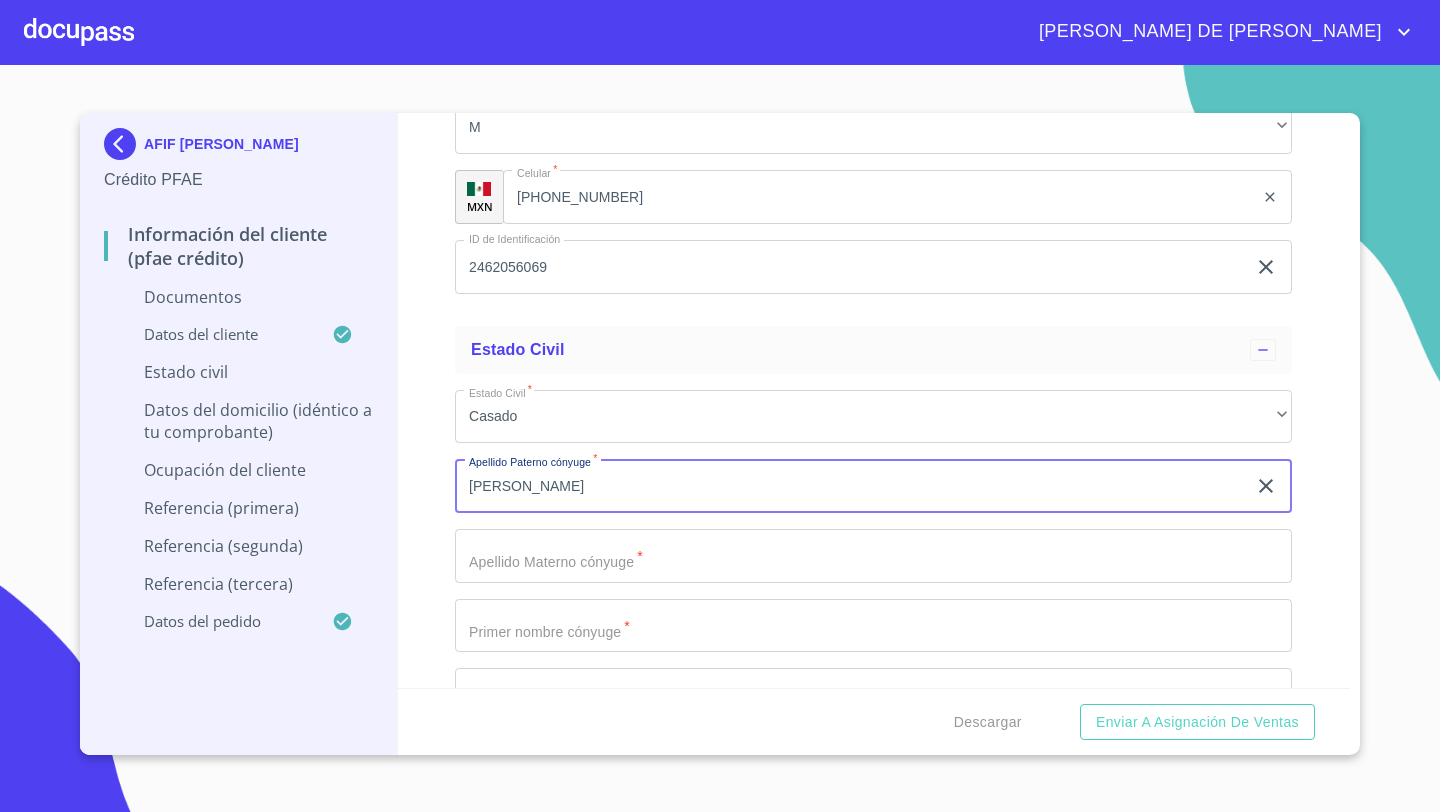 type on "[PERSON_NAME]" 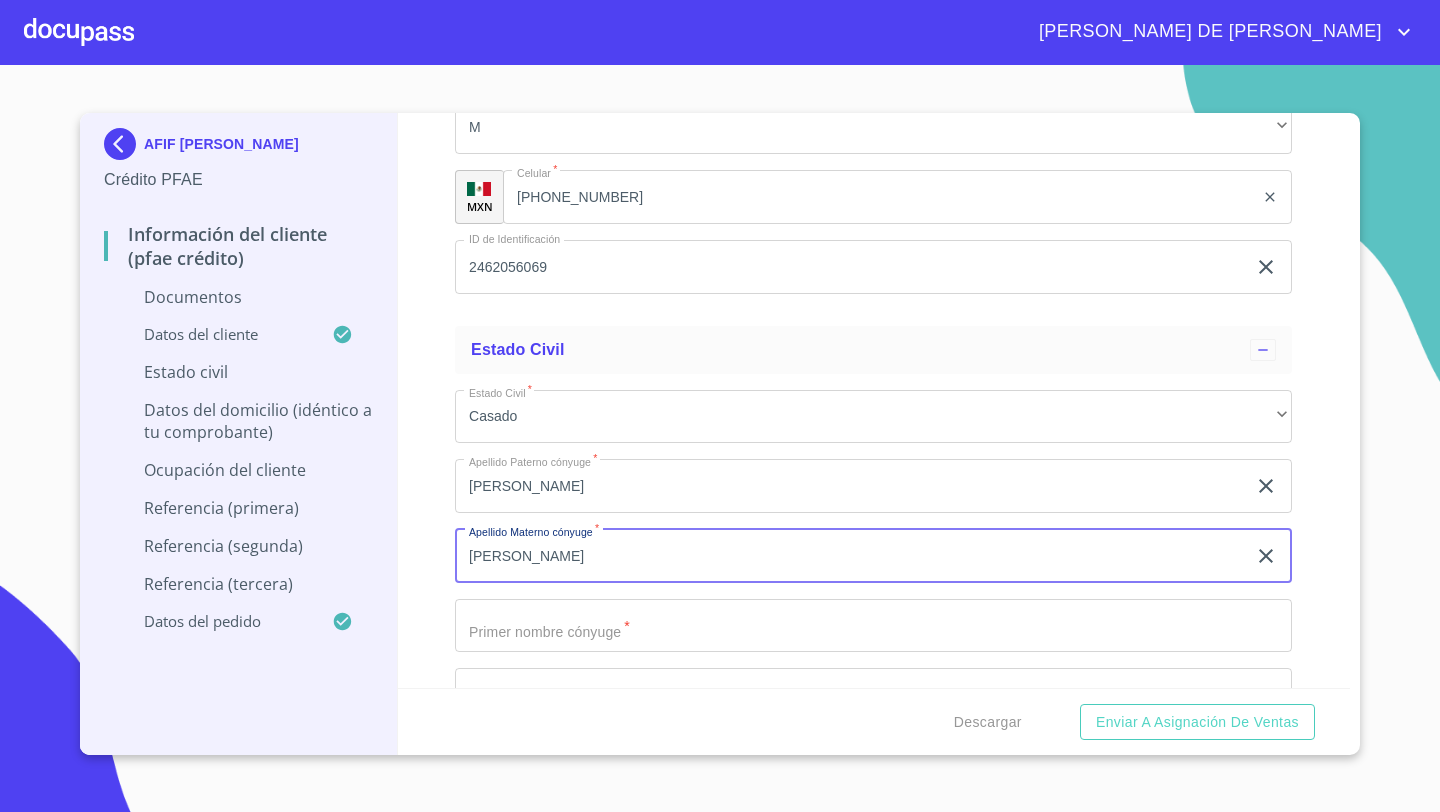 type on "[PERSON_NAME]" 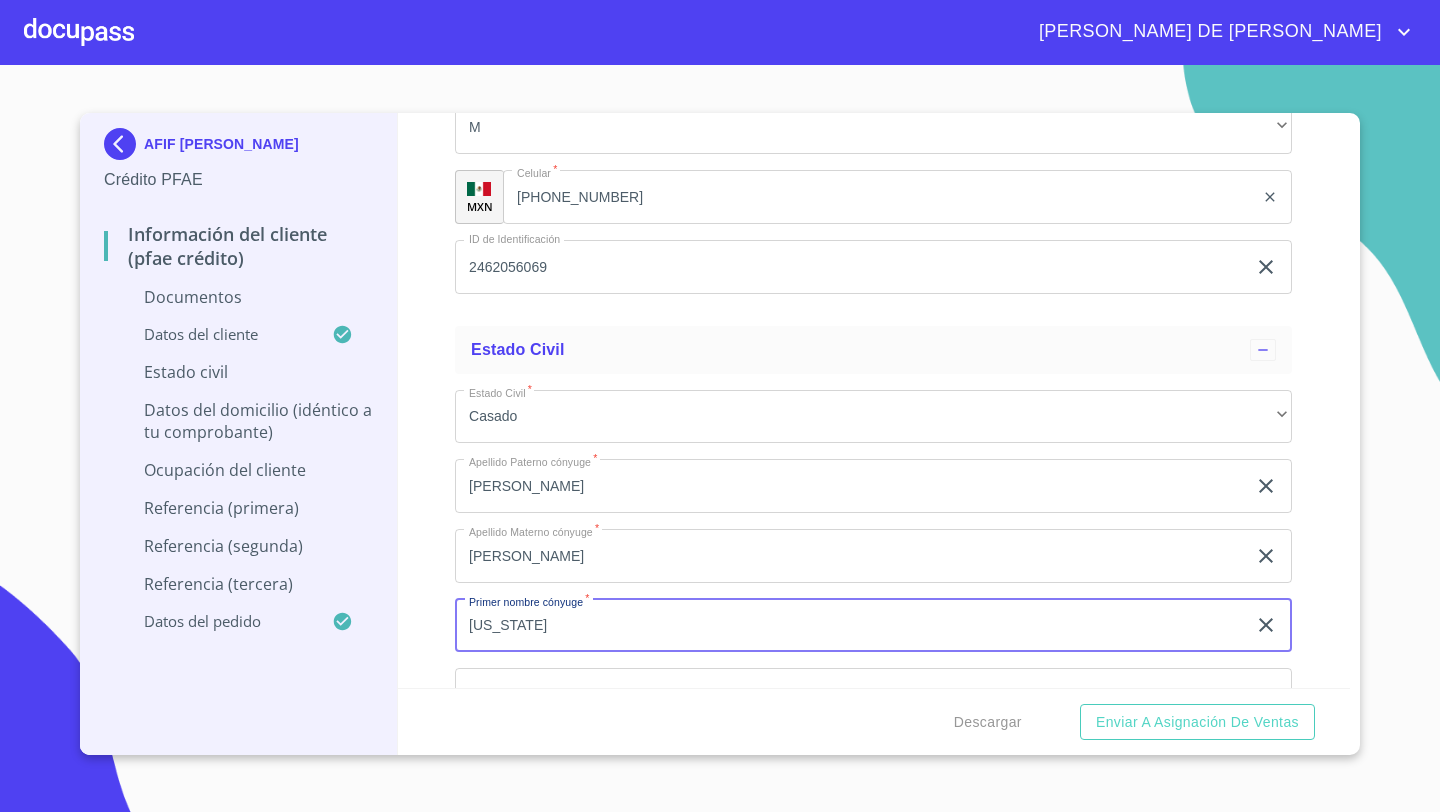 type on "[US_STATE]" 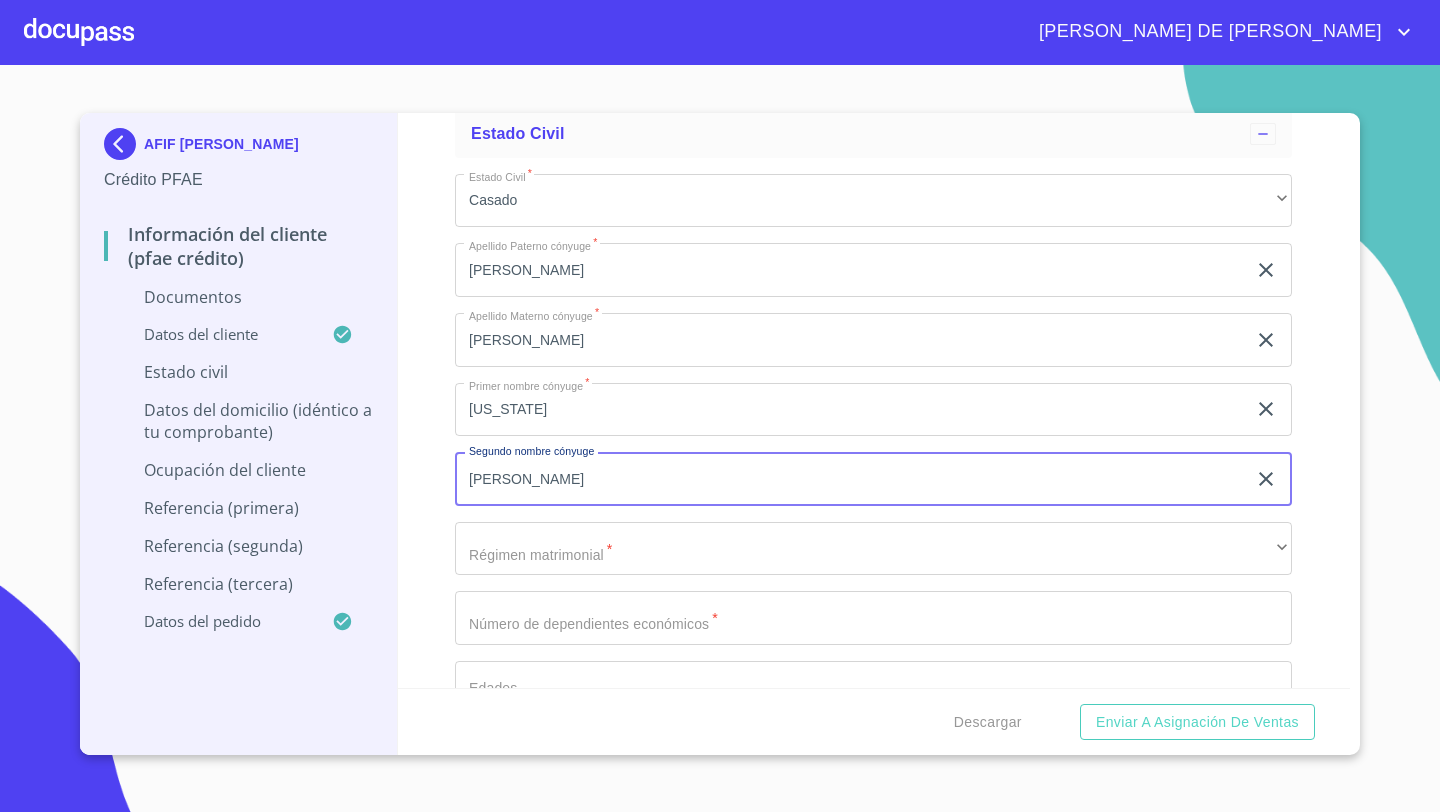 scroll, scrollTop: 5081, scrollLeft: 0, axis: vertical 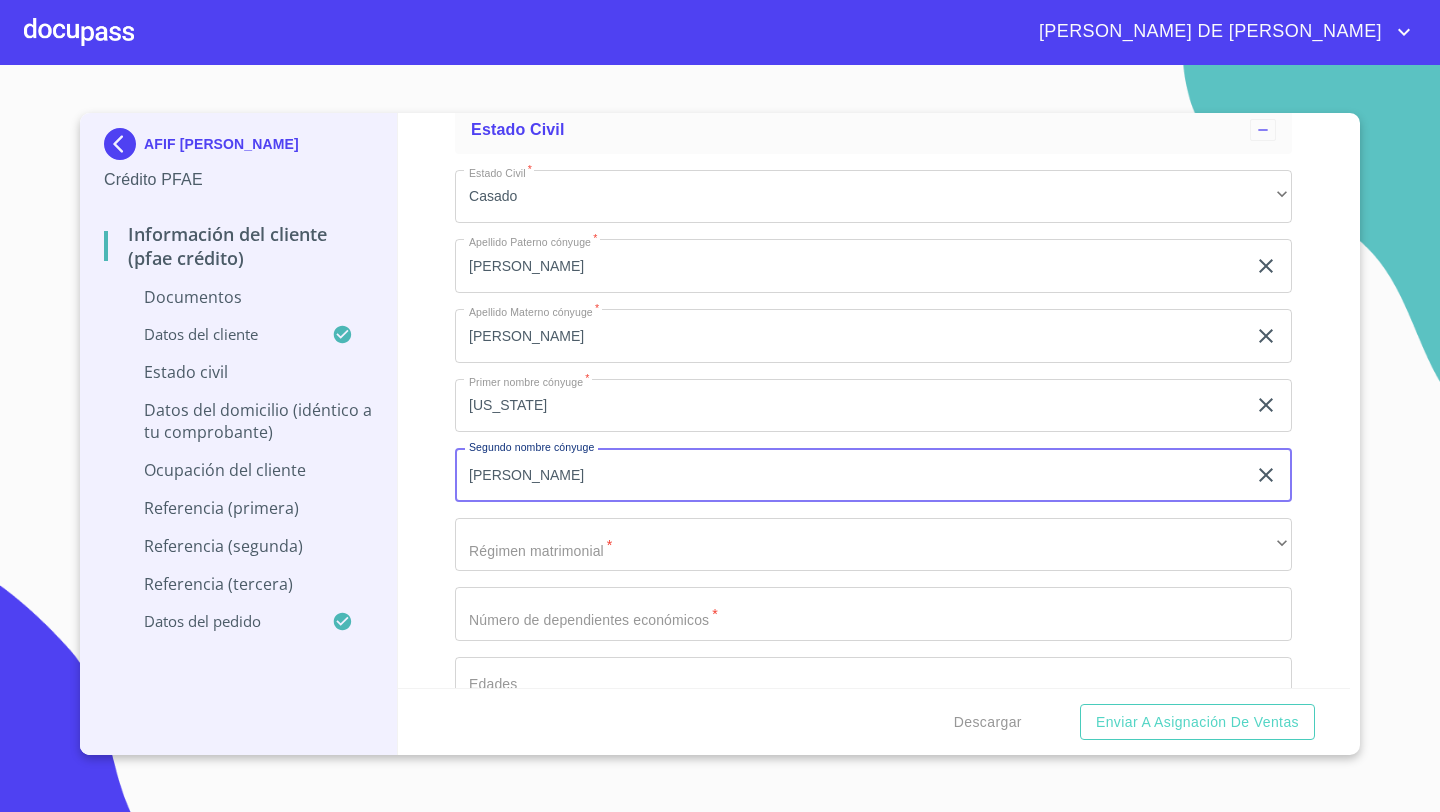 type on "[PERSON_NAME]" 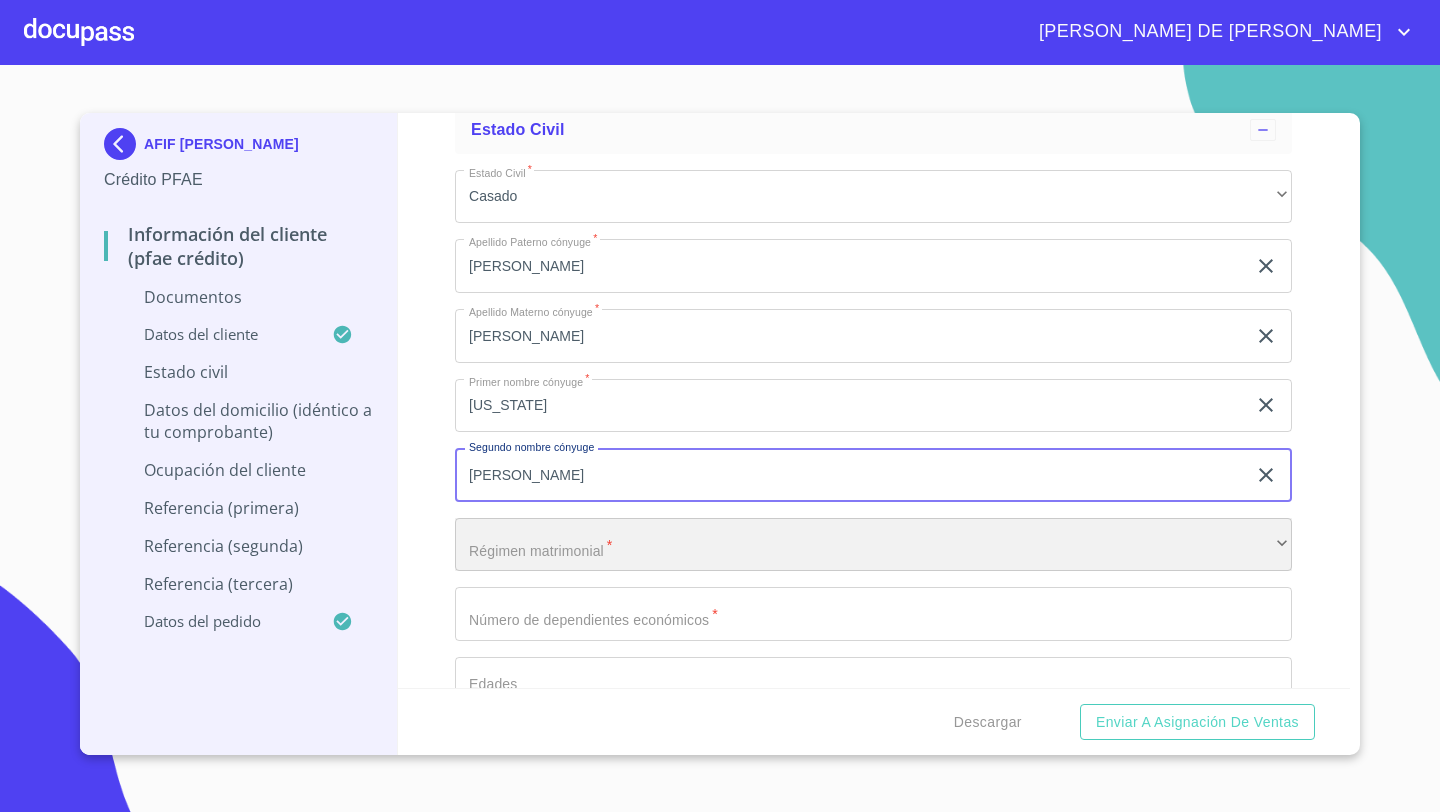 click on "​" at bounding box center [873, 545] 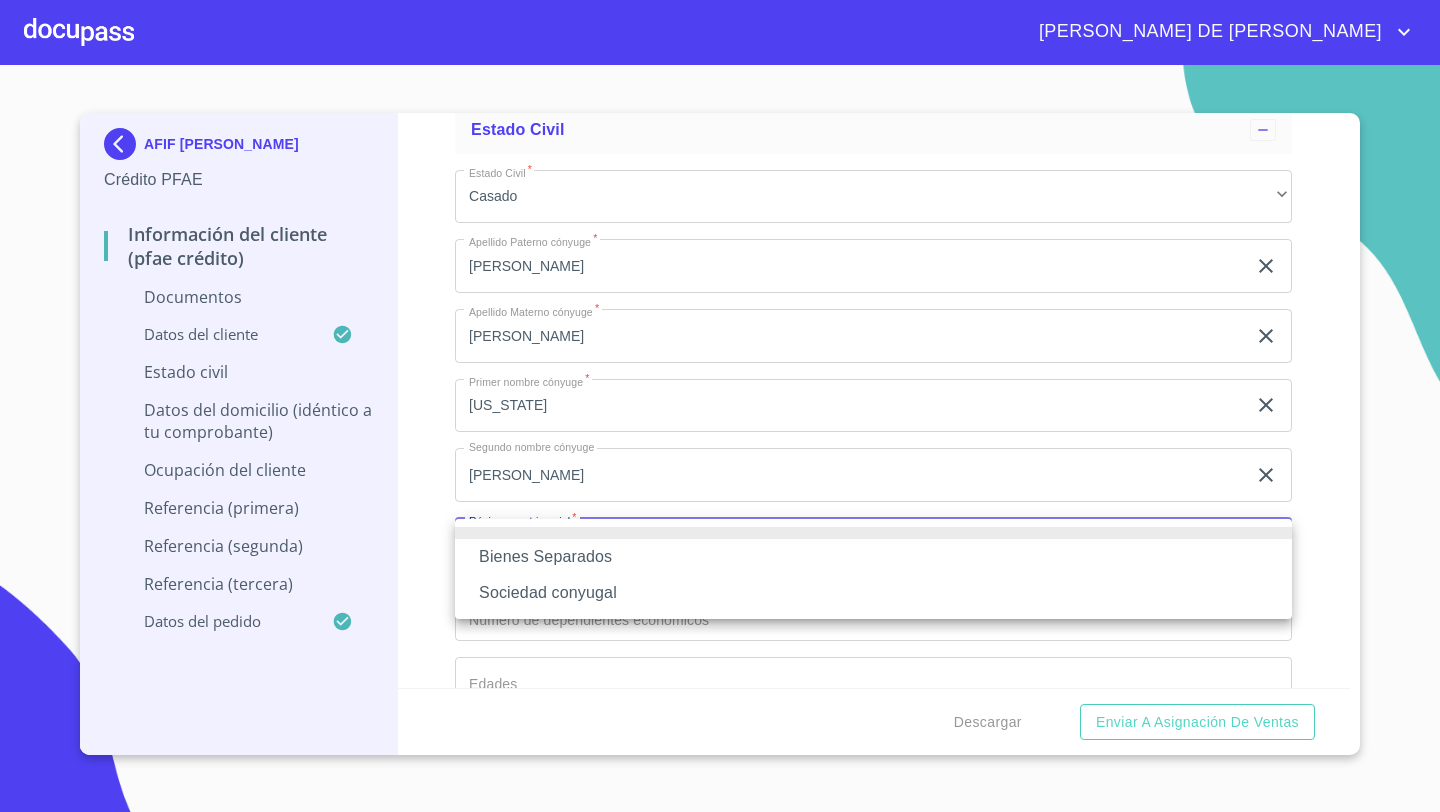 click on "Bienes Separados" at bounding box center [873, 557] 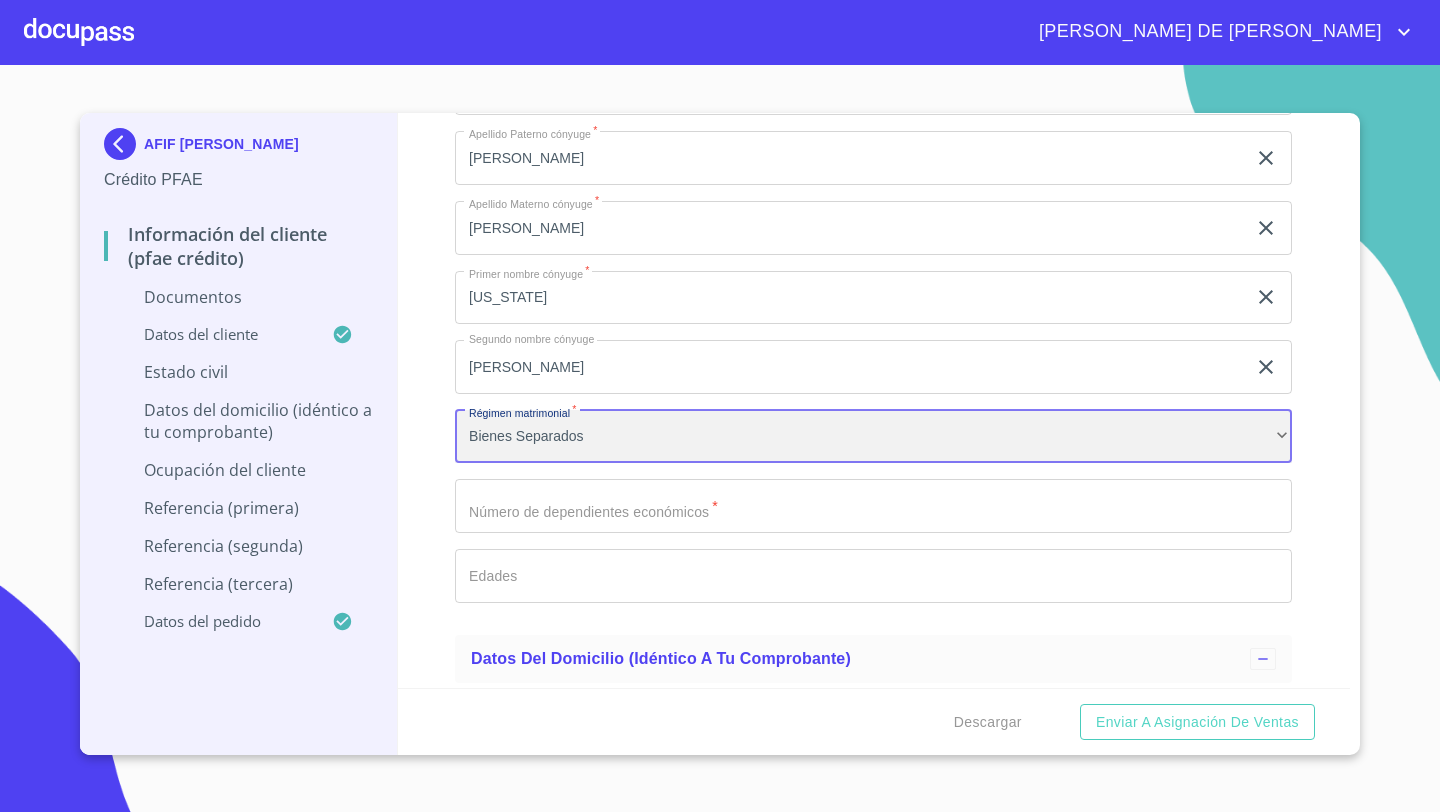 scroll, scrollTop: 5205, scrollLeft: 0, axis: vertical 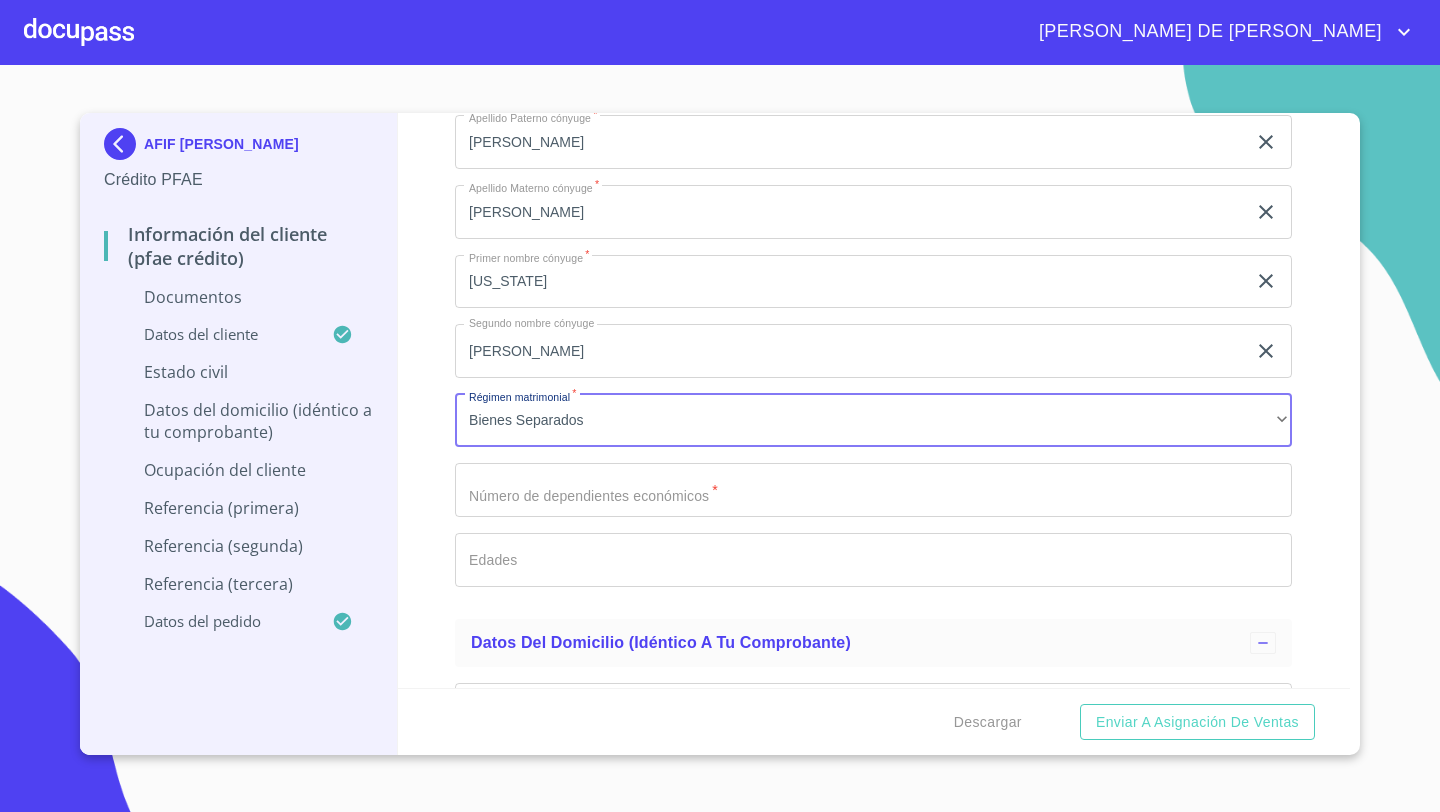 click on "Documento de identificación   *" at bounding box center (850, -913) 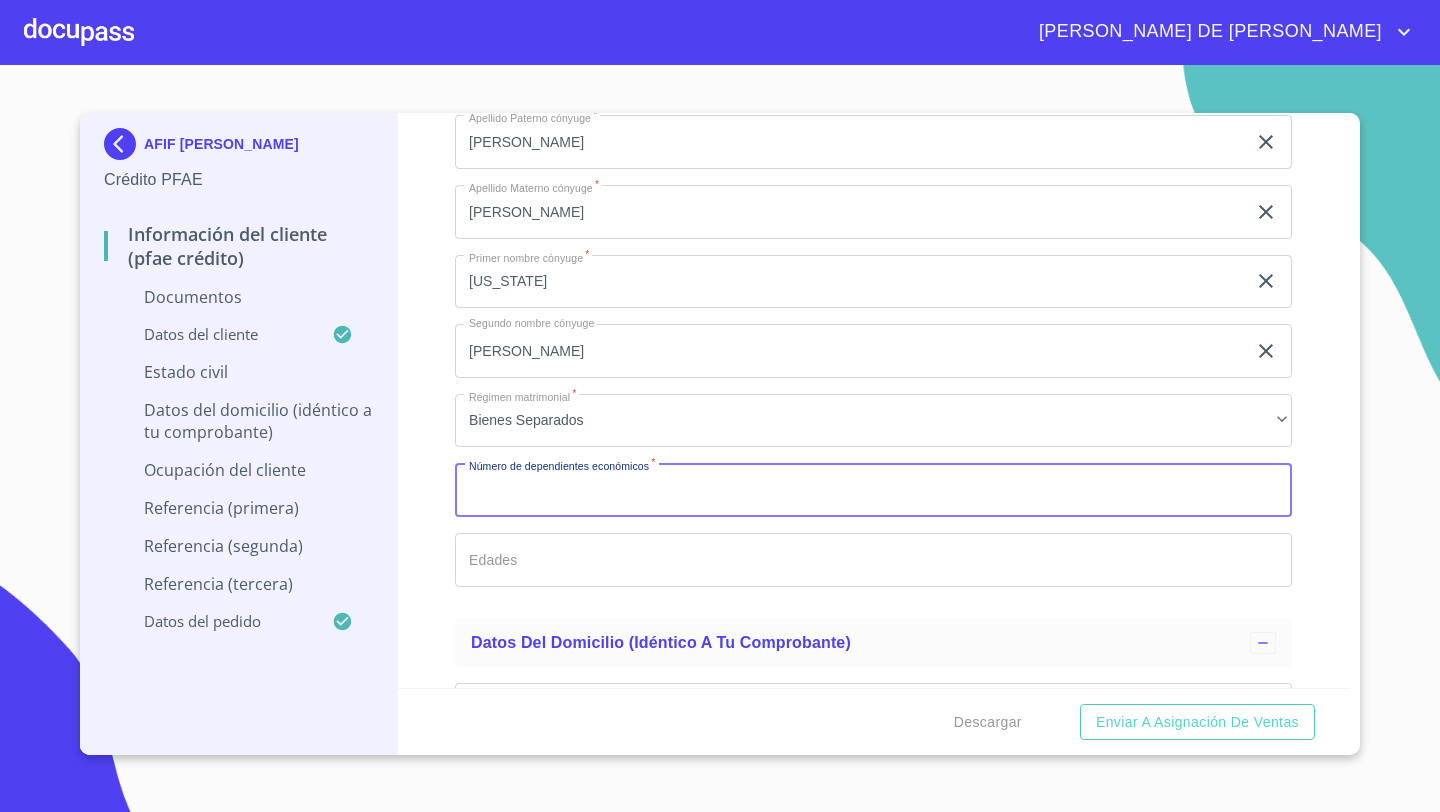 type on "0" 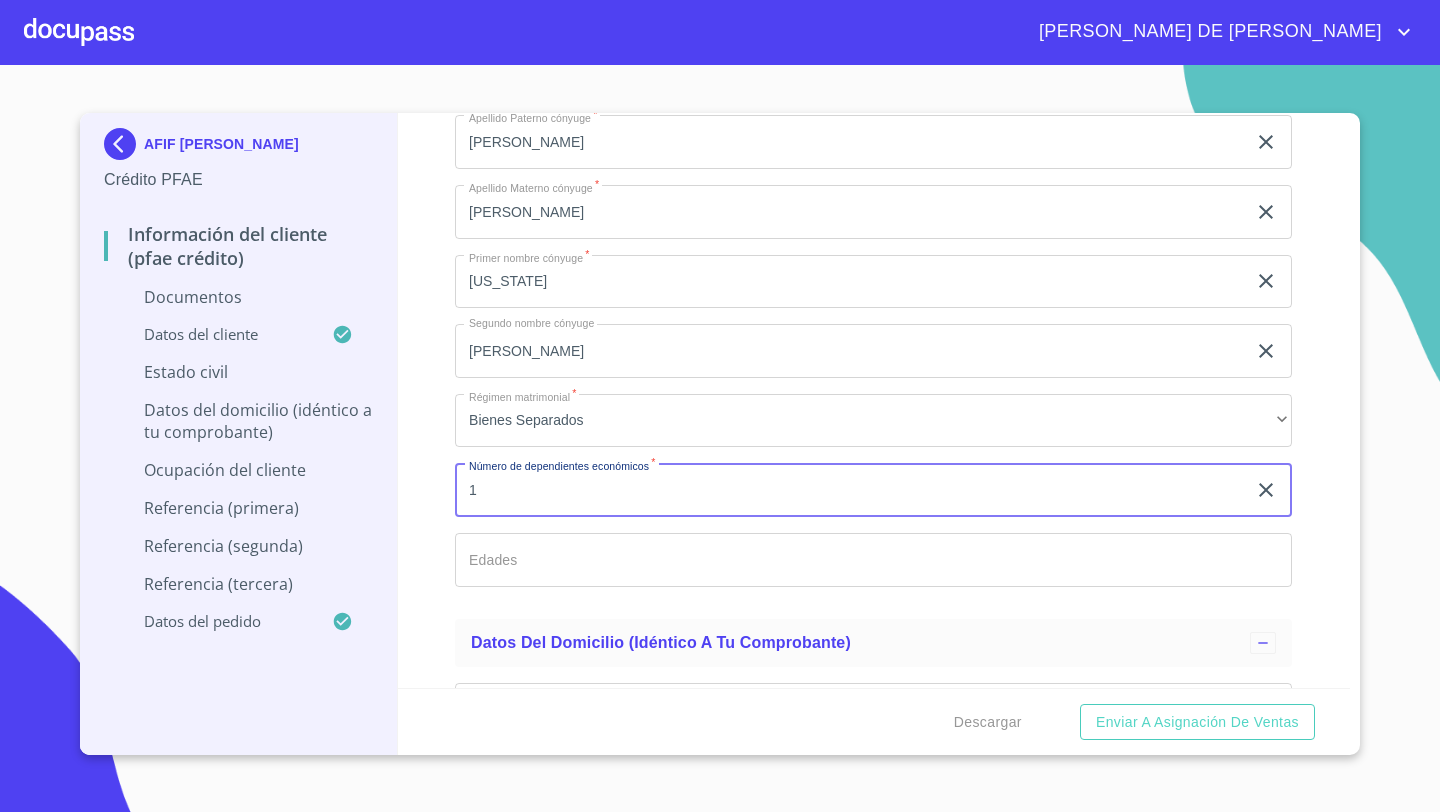 type on "1" 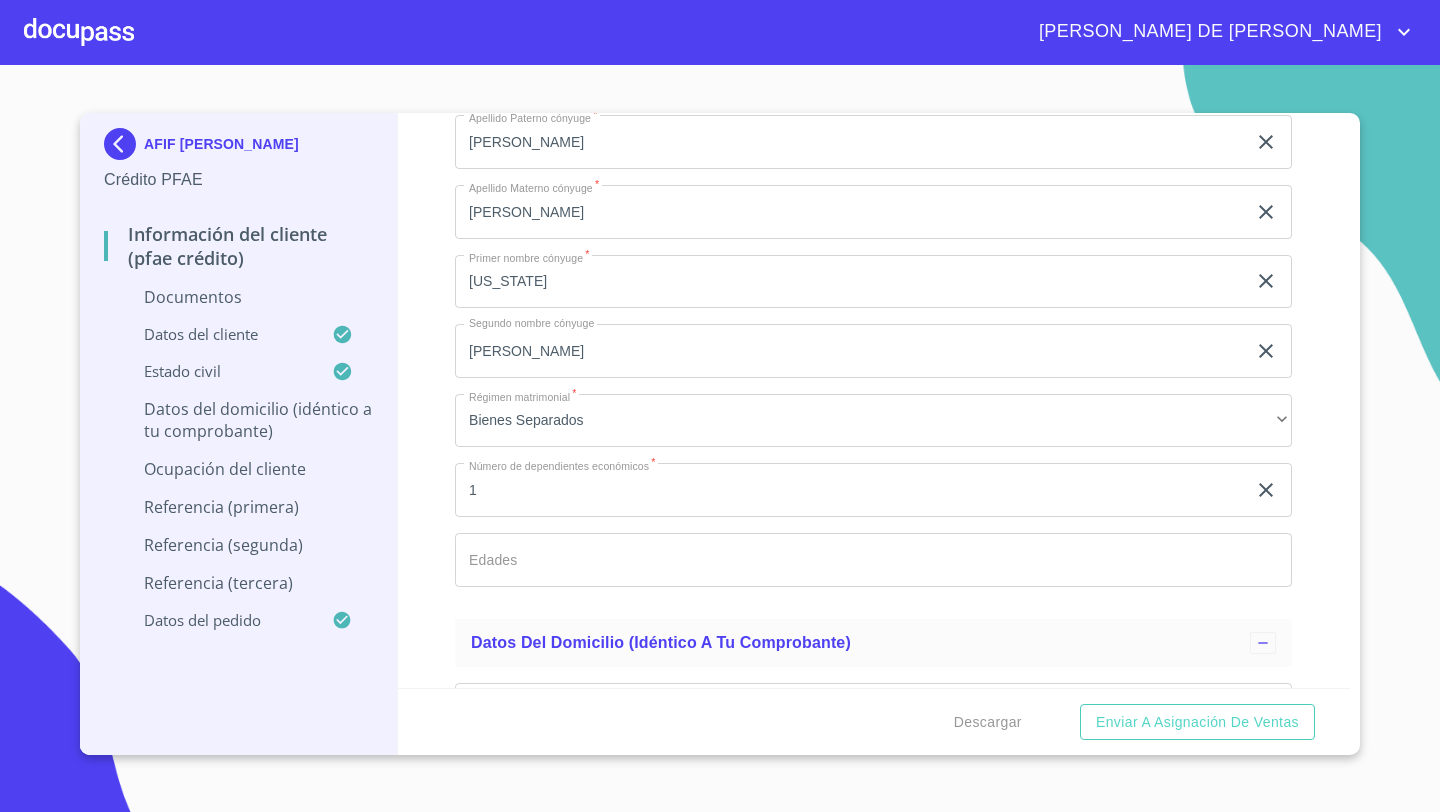 click on "1" at bounding box center (850, -913) 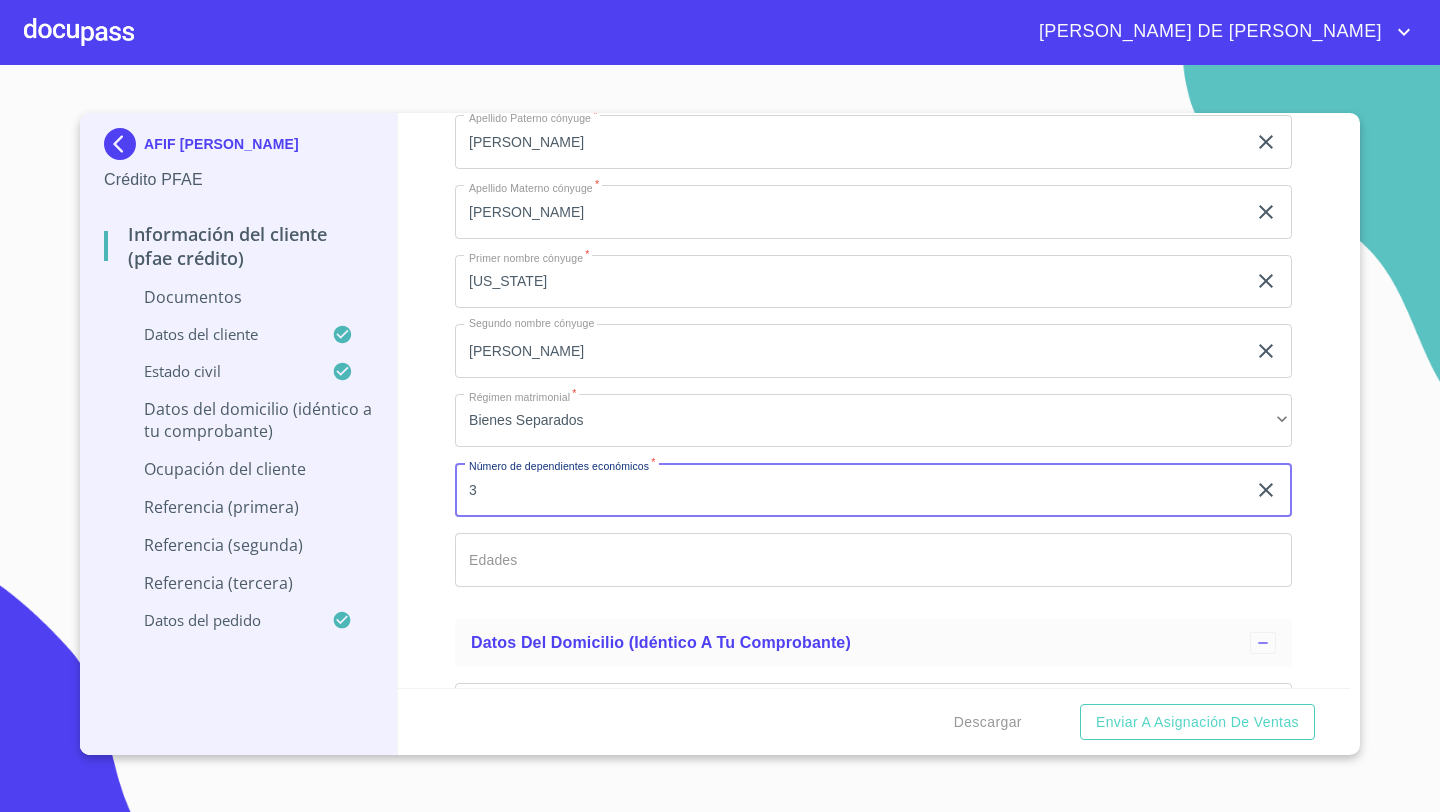 type on "3" 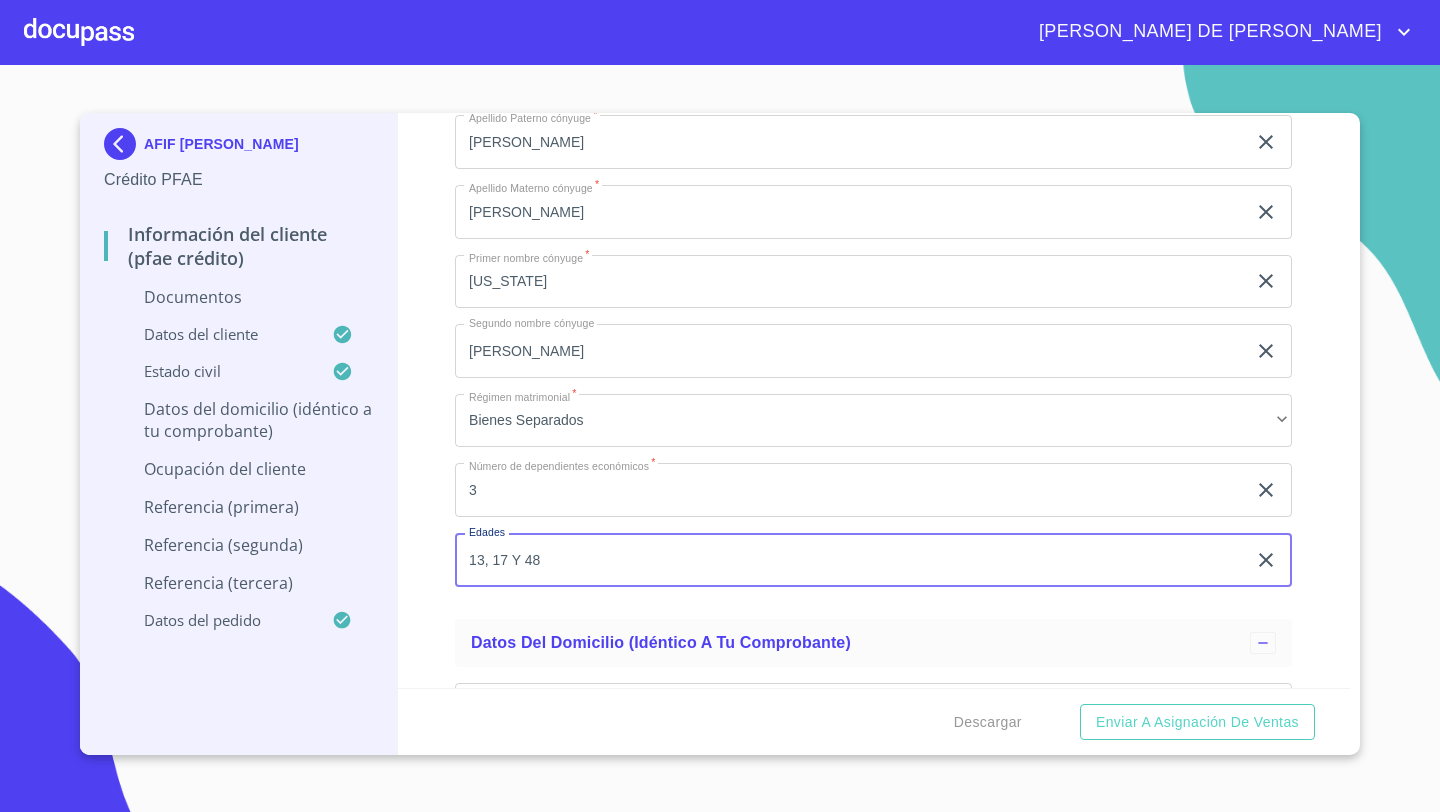 type on "13, 17 Y 48" 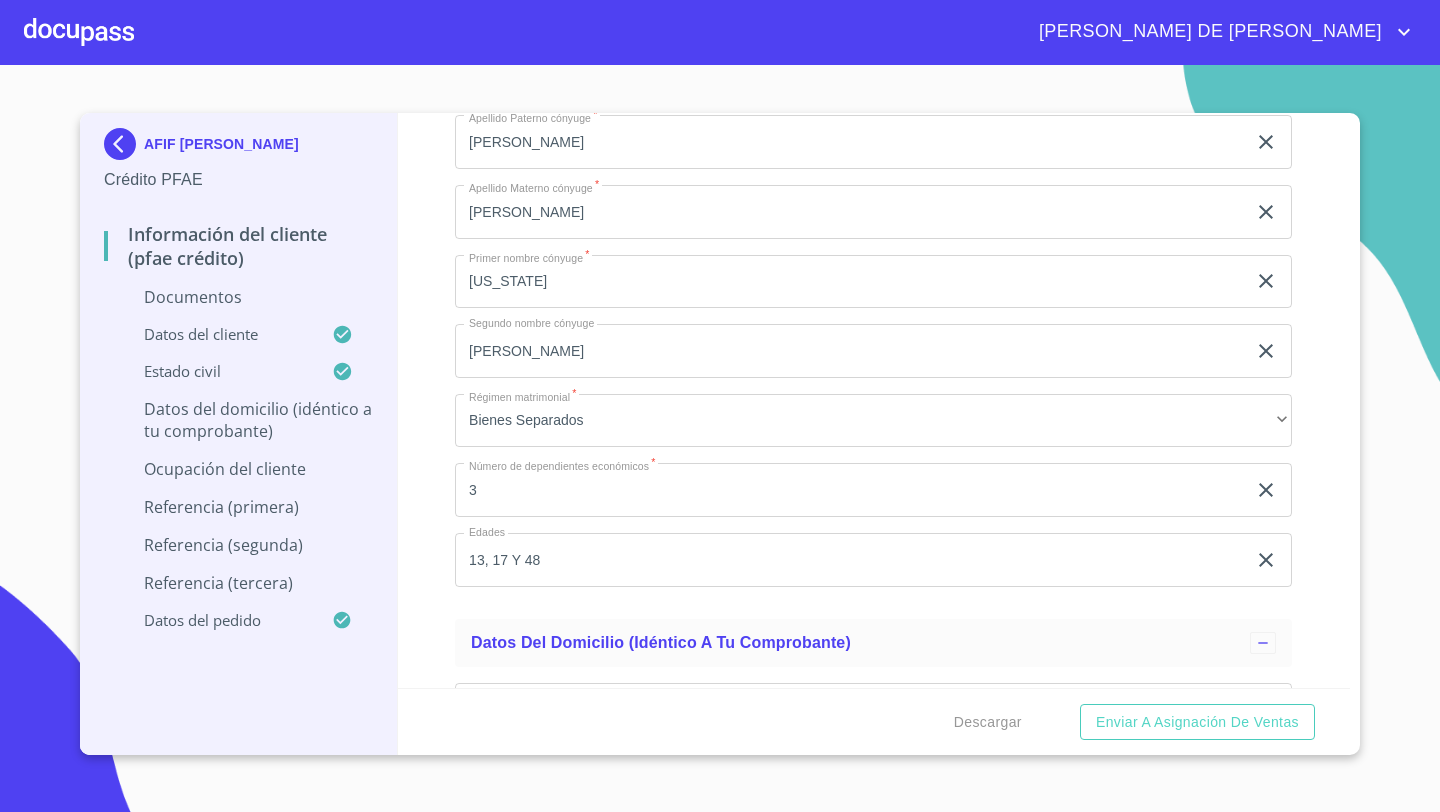 click on "Información del cliente (PFAE crédito)   Documentos Documento de identificación   * INE ​ Identificación Oficial * Identificación Oficial Identificación Oficial Comprobante de Domicilio * Comprobante de Domicilio Comprobante de [PERSON_NAME] de ingresos   * Independiente/Dueño de negocio/Persona Moral ​ Comprobante de Ingresos mes 1 * Arrastra o selecciona el (los) documento(s) para agregar Comprobante de Ingresos mes 2 * Arrastra o selecciona el (los) documento(s) para agregar Comprobante de Ingresos mes 3 * Arrastra o selecciona el (los) documento(s) para agregar CURP * CURP [PERSON_NAME] de situación fiscal Arrastra o selecciona el (los) documento(s) para agregar Datos del cliente Apellido [PERSON_NAME]   * MALACON ​ Apellido Materno   * GHRAICHE ​ Primer nombre   * AFIF ​ Segundo Nombre [PERSON_NAME] ​ Fecha de nacimiento * 13 de dic. de [DEMOGRAPHIC_DATA] ​ Nacionalidad   * Mexicana ​ País de nacimiento   * [GEOGRAPHIC_DATA] ​ Estado de nacimiento   * [GEOGRAPHIC_DATA] ​ CURP   * MAGA751213HSLLHF01 *" at bounding box center [874, 400] 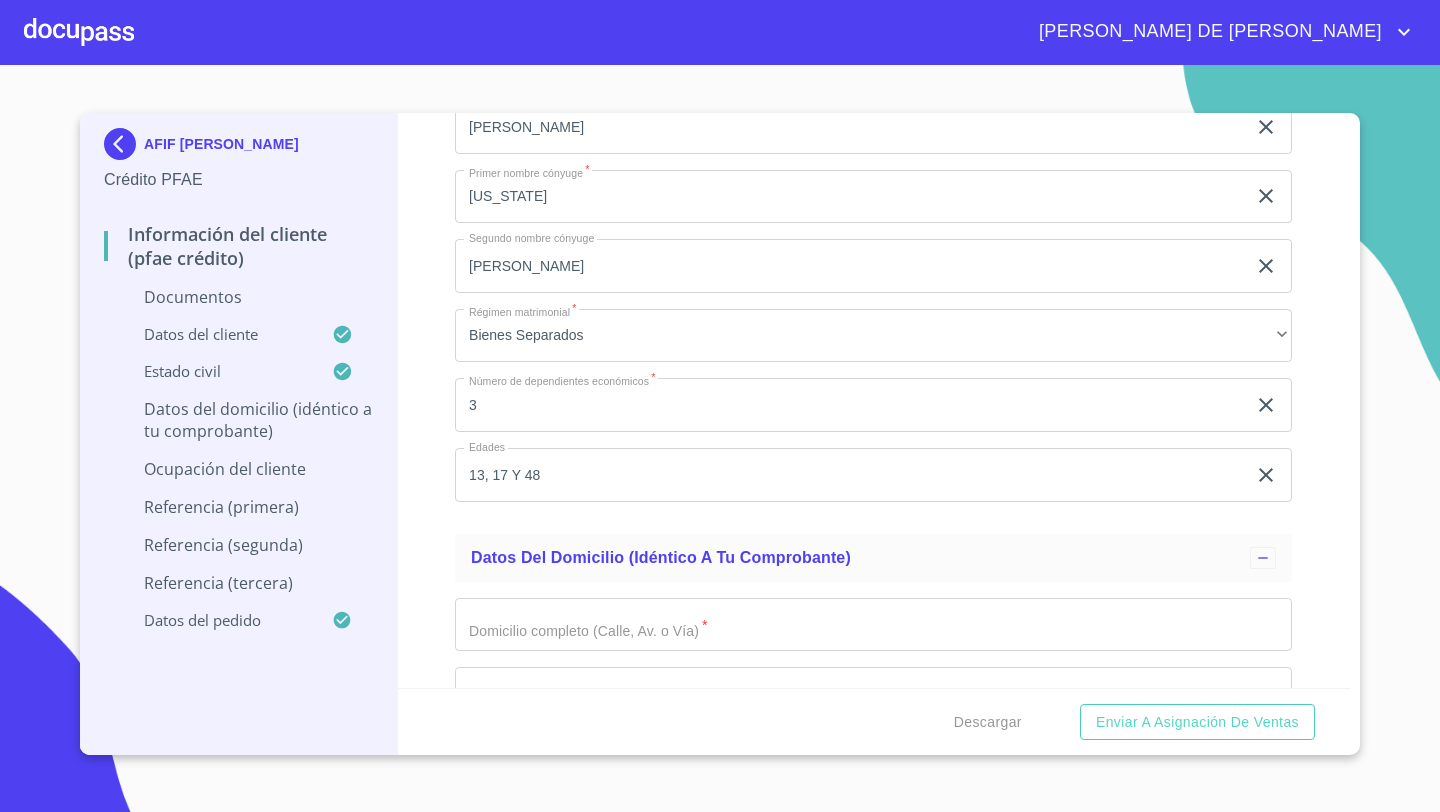 scroll, scrollTop: 5302, scrollLeft: 0, axis: vertical 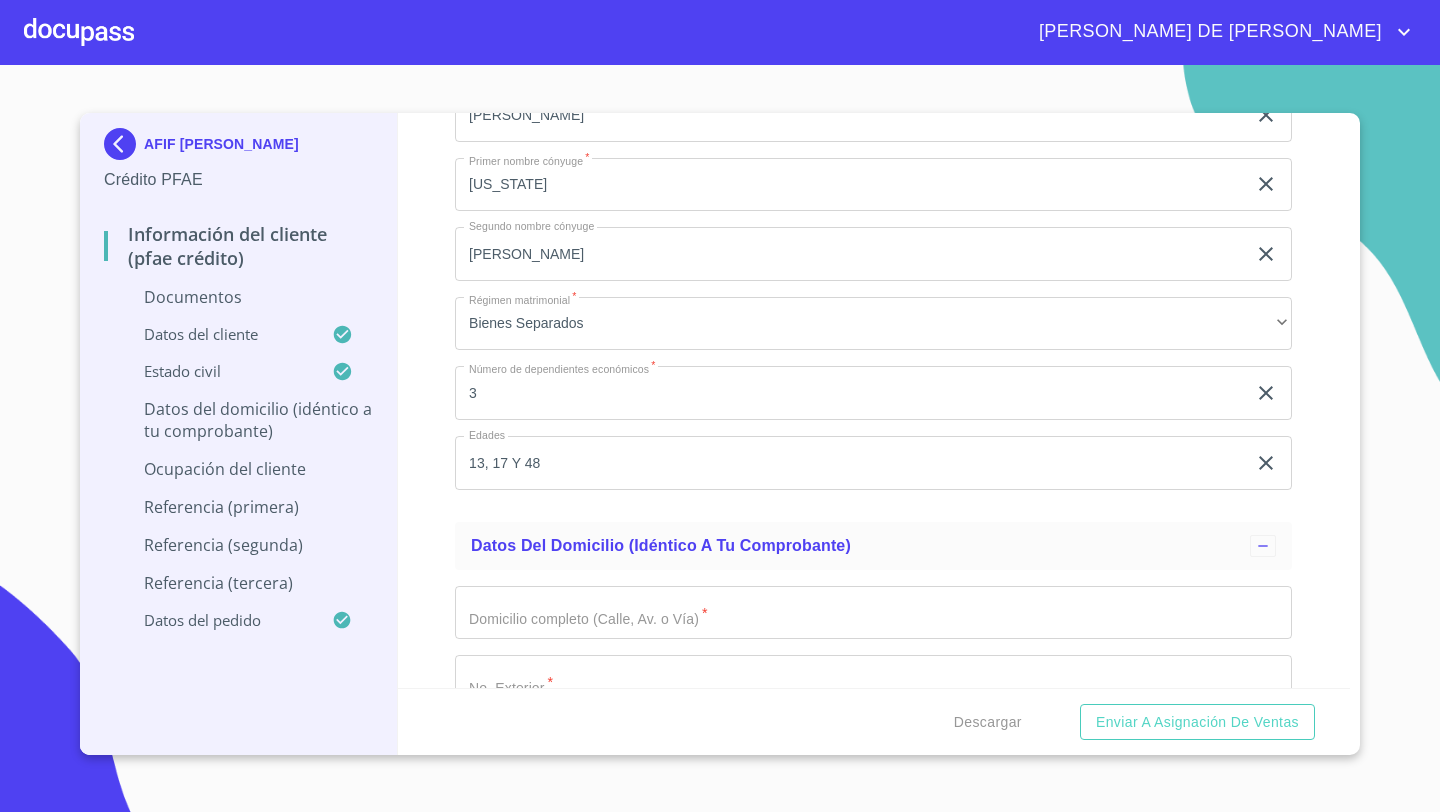 click on "Documento de identificación   *" at bounding box center [850, -1010] 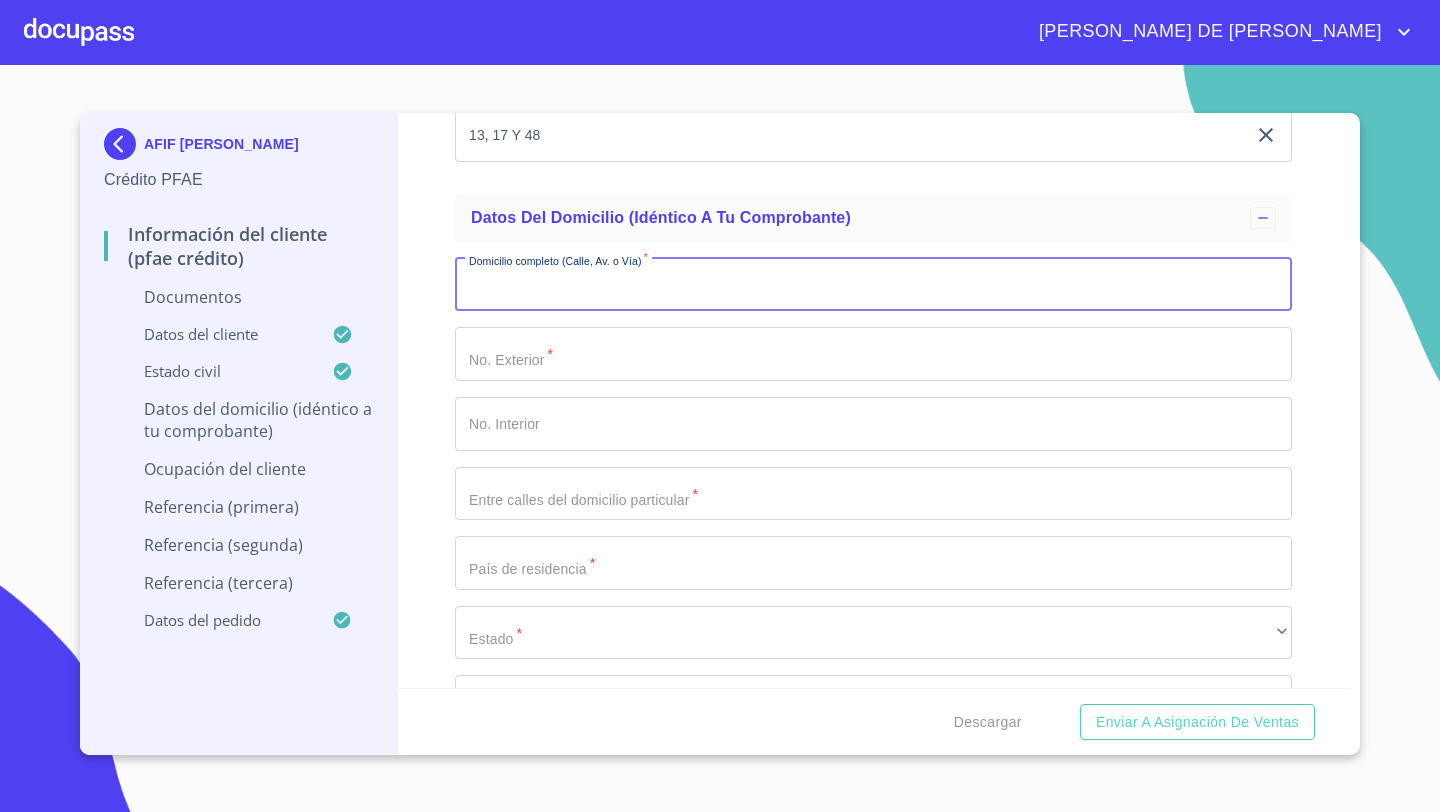 scroll, scrollTop: 5593, scrollLeft: 0, axis: vertical 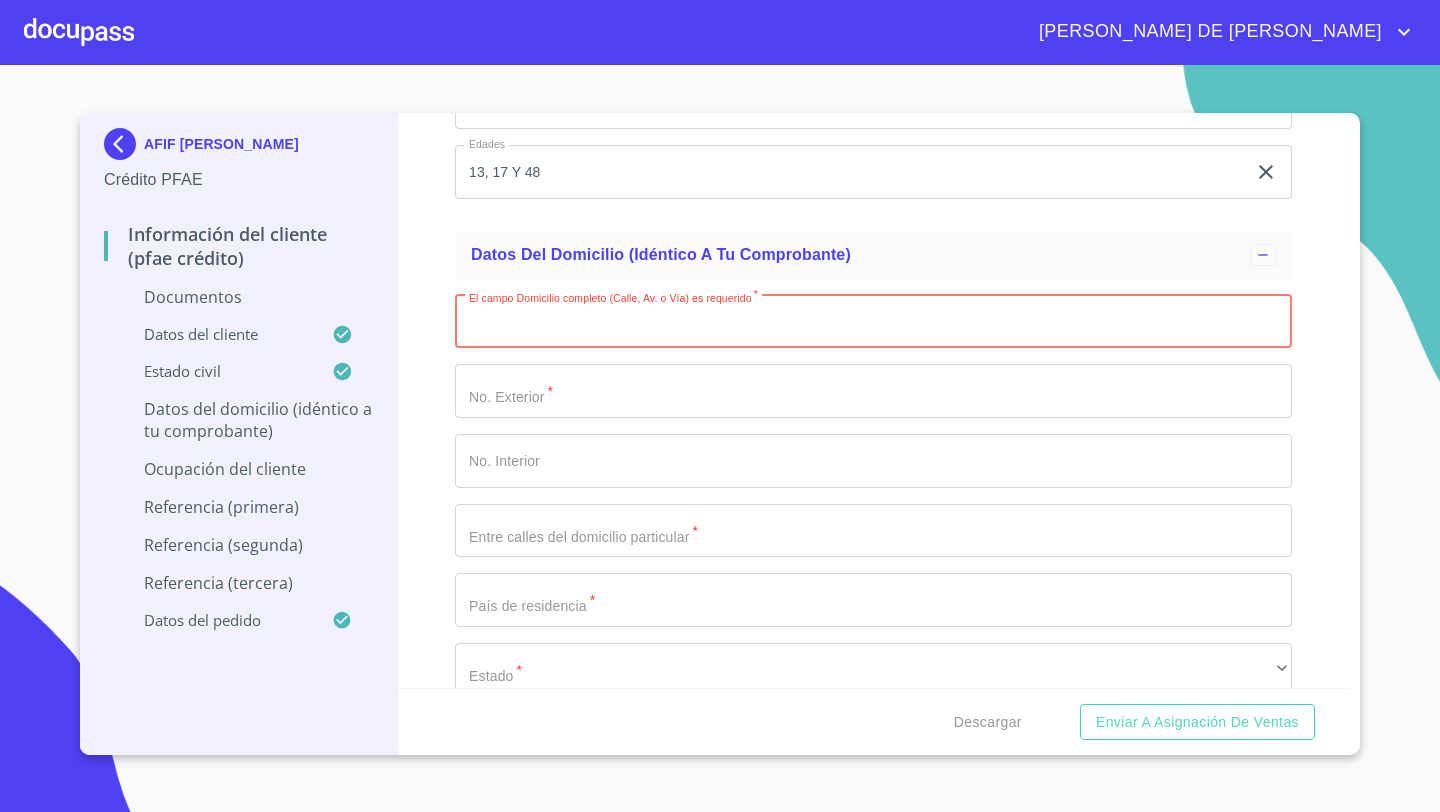 paste on "AV NUEVA GALICIA COTO [GEOGRAPHIC_DATA]" 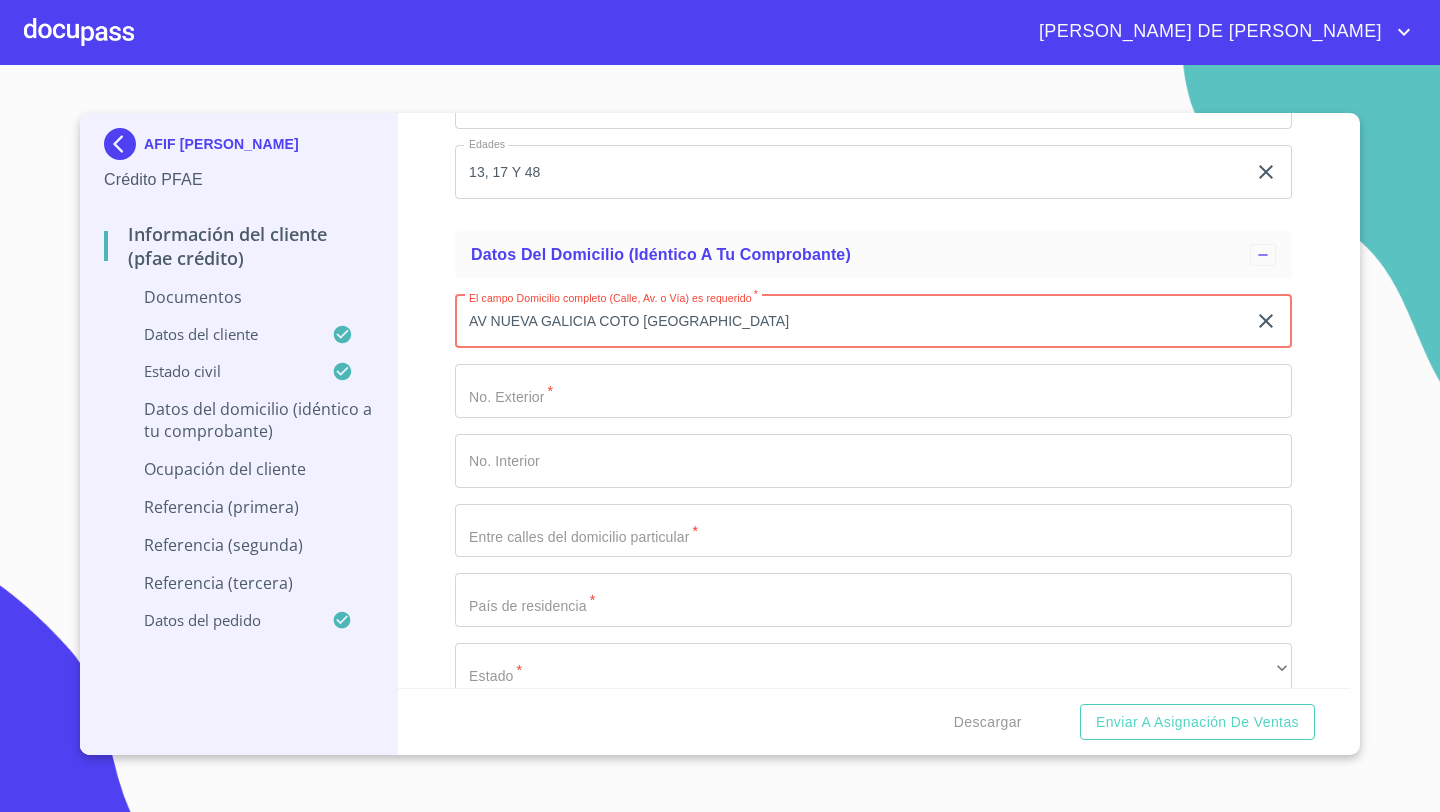 type on "AV NUEVA GALICIA COTO [GEOGRAPHIC_DATA]" 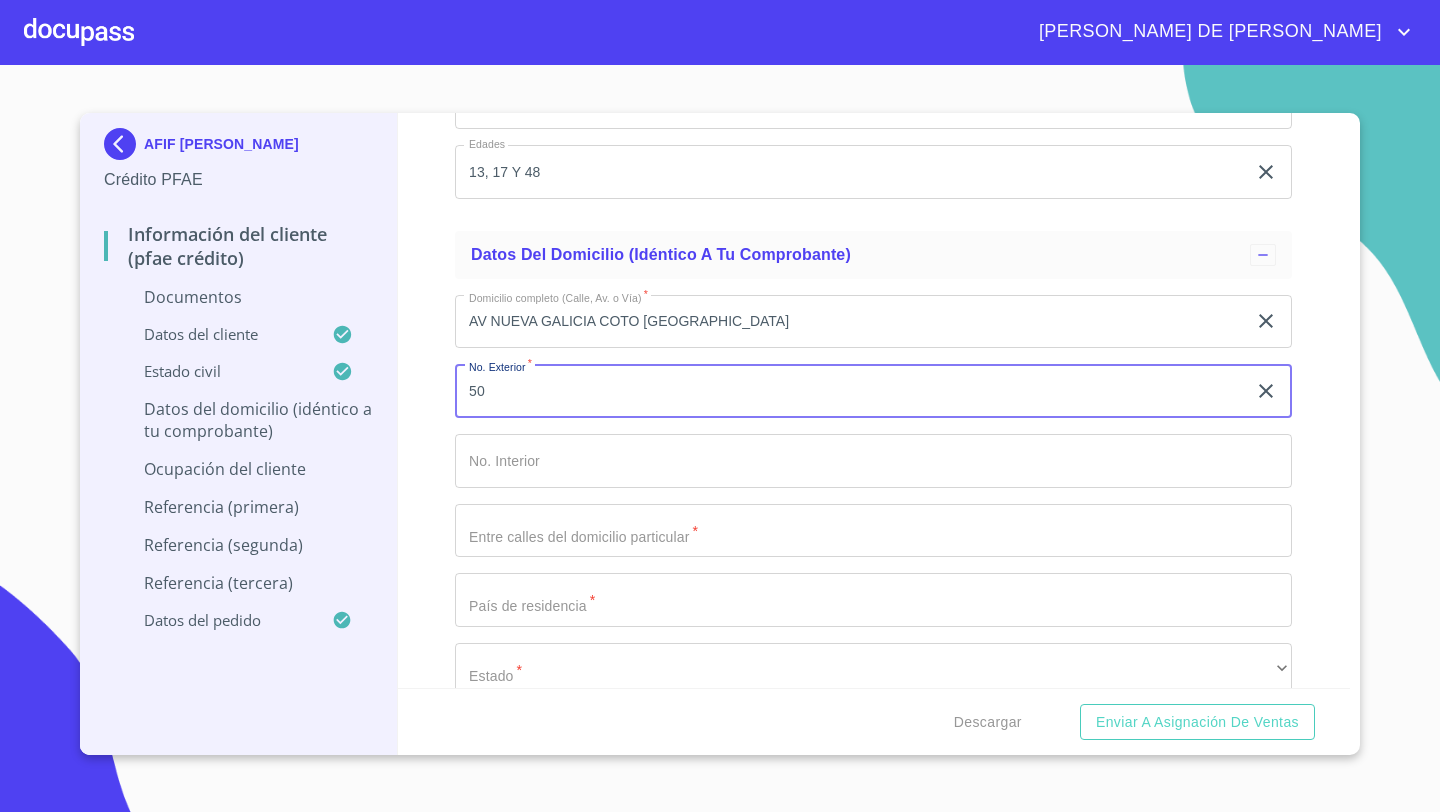 type on "50" 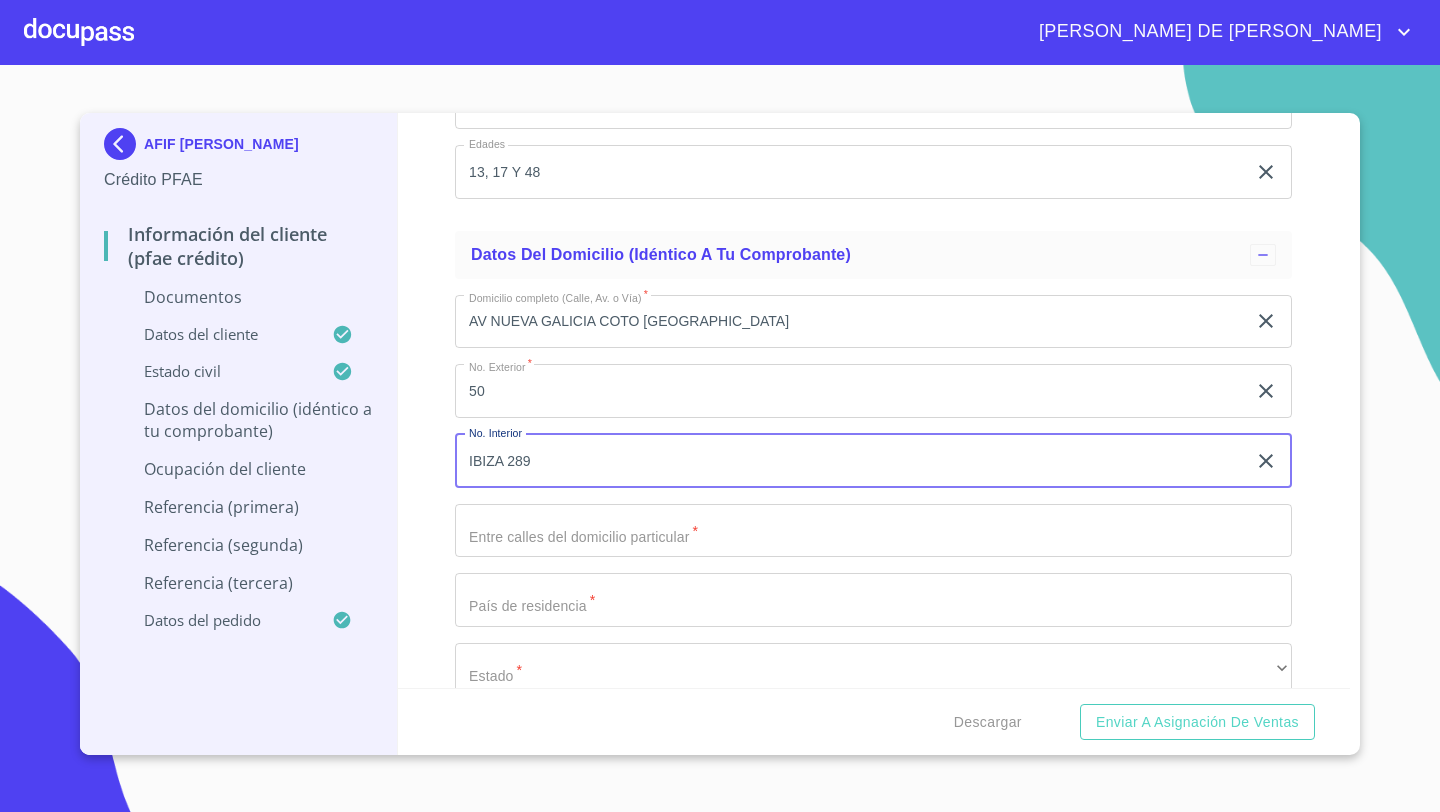 type on "IBIZA 289" 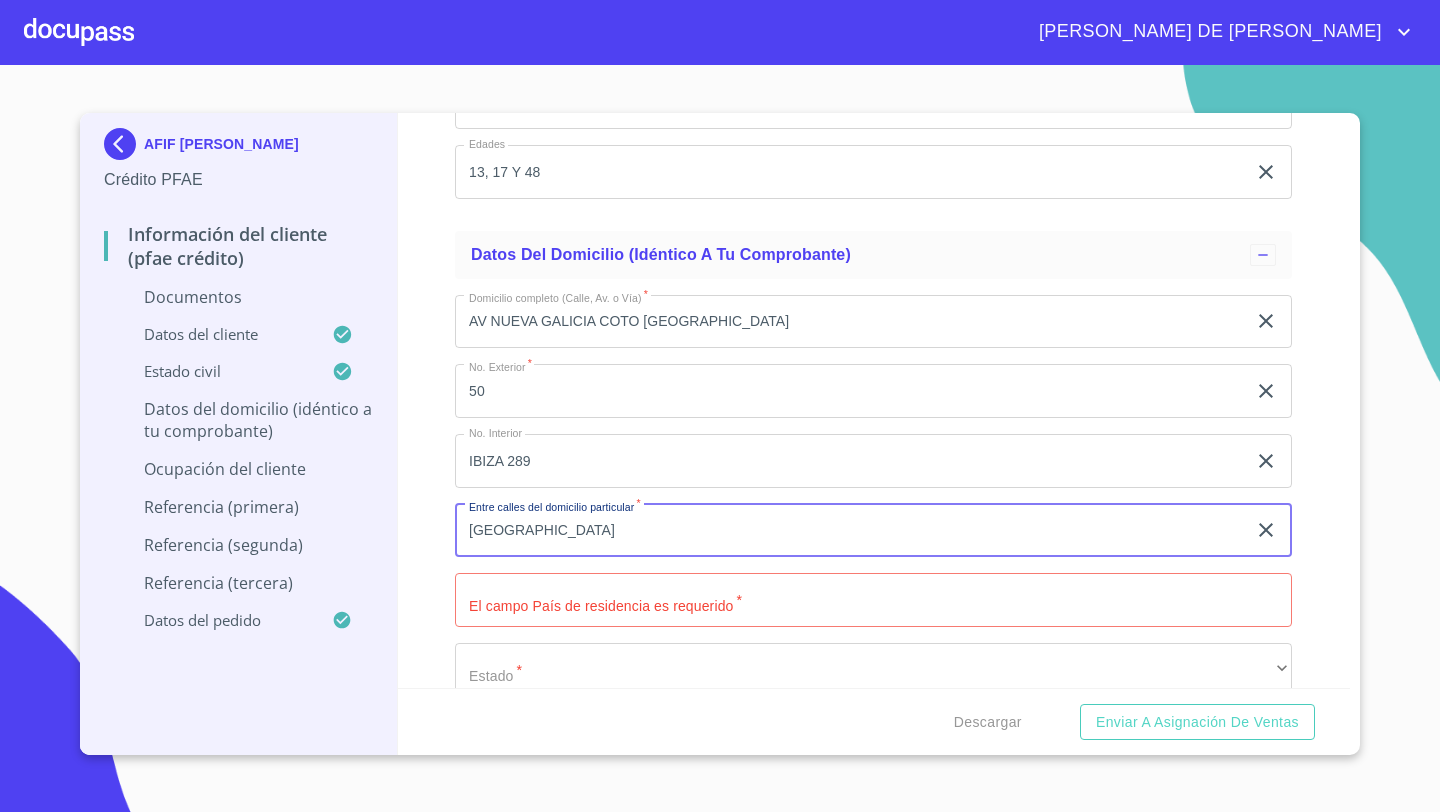 click on "[GEOGRAPHIC_DATA]" at bounding box center (850, 531) 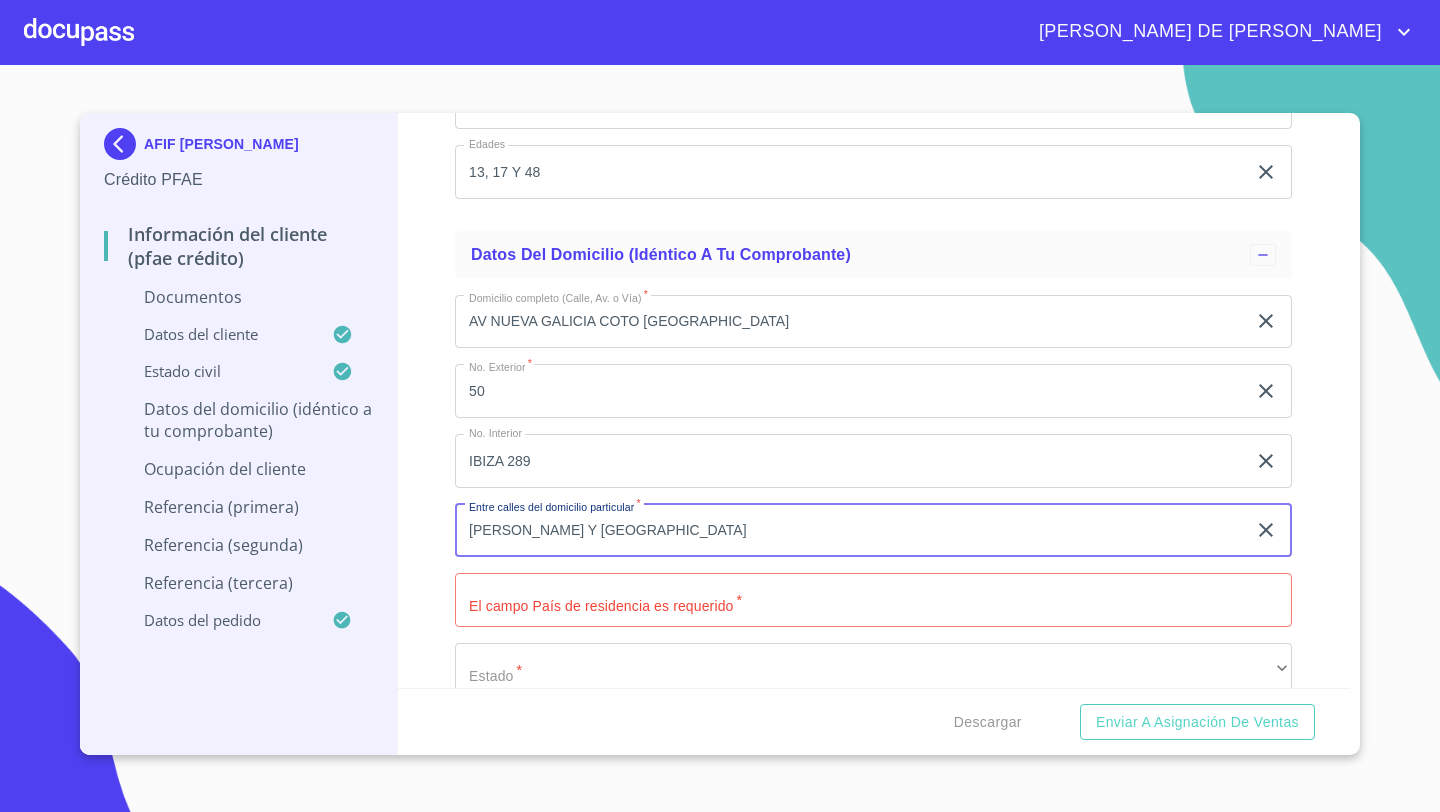 type on "[PERSON_NAME] Y [GEOGRAPHIC_DATA]" 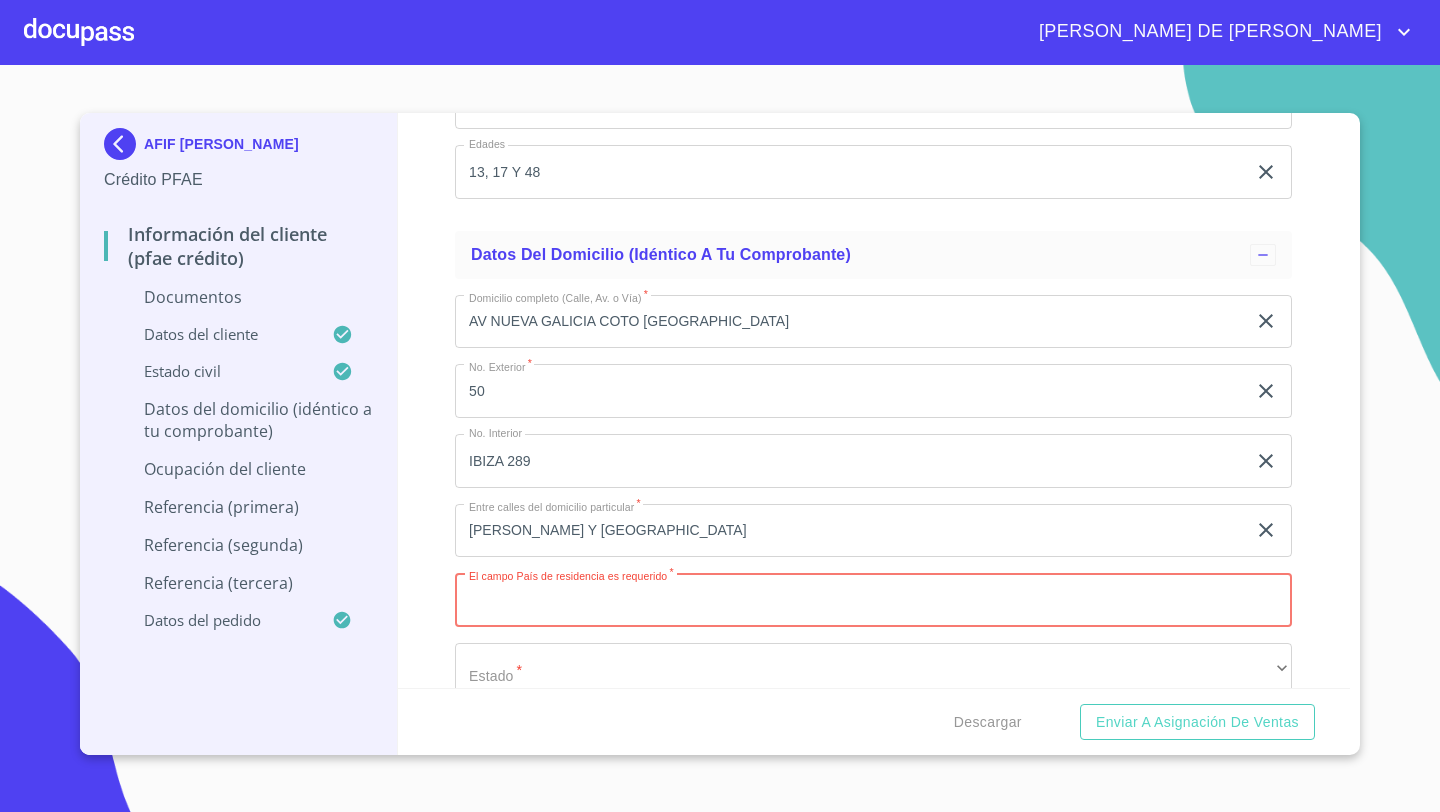 click on "Documento de identificación   *" at bounding box center [873, 600] 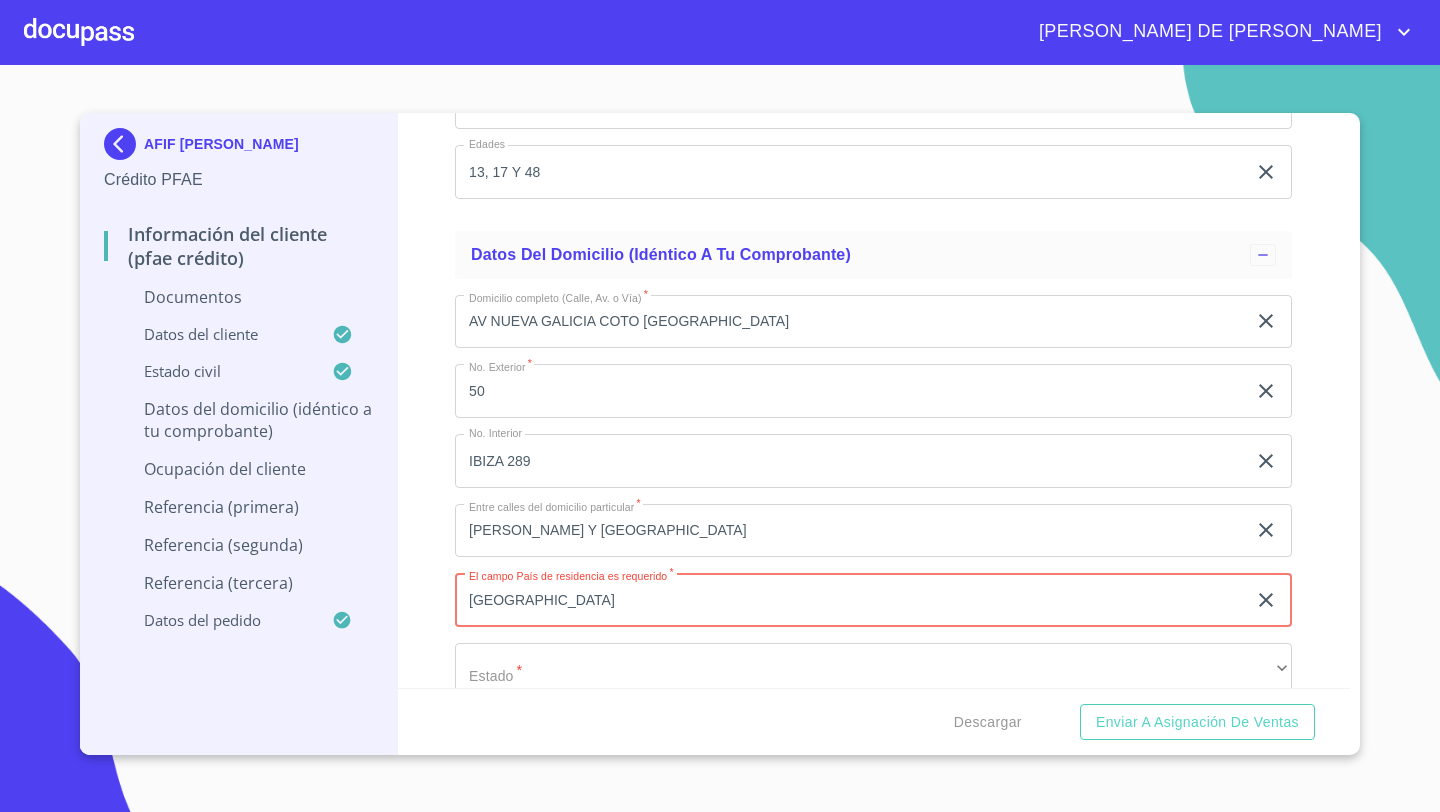 type on "[GEOGRAPHIC_DATA]" 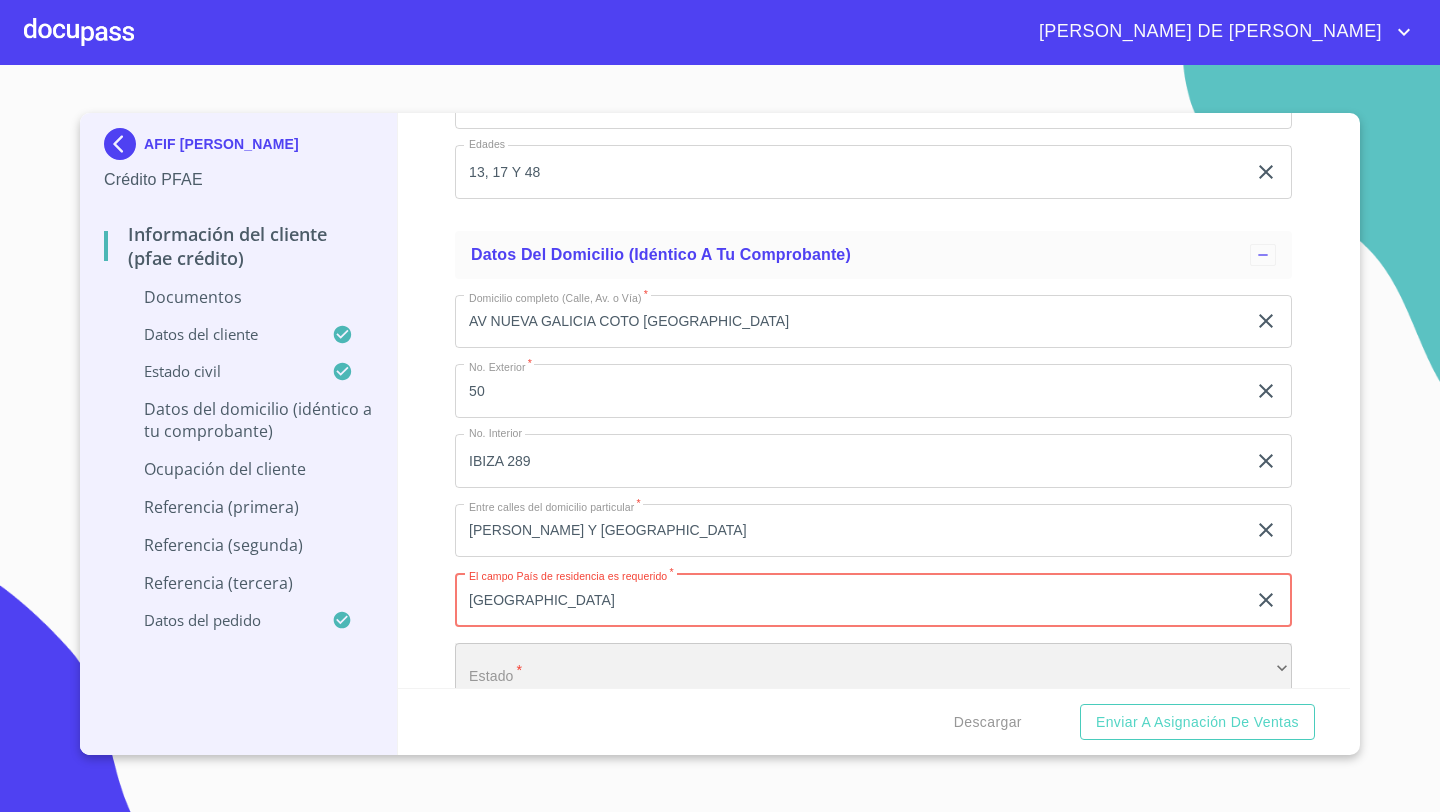 scroll, scrollTop: 5600, scrollLeft: 0, axis: vertical 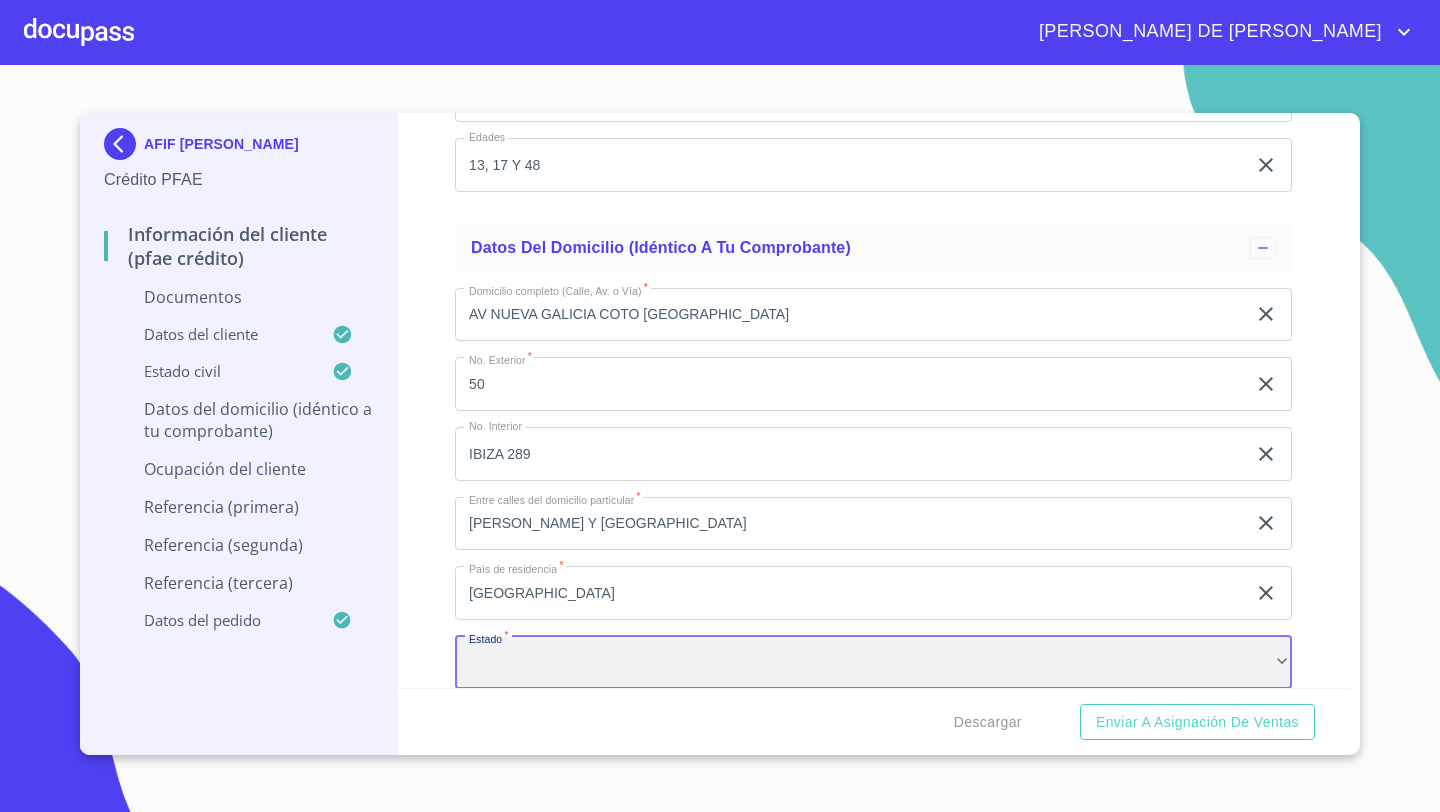 click on "​" at bounding box center [873, 663] 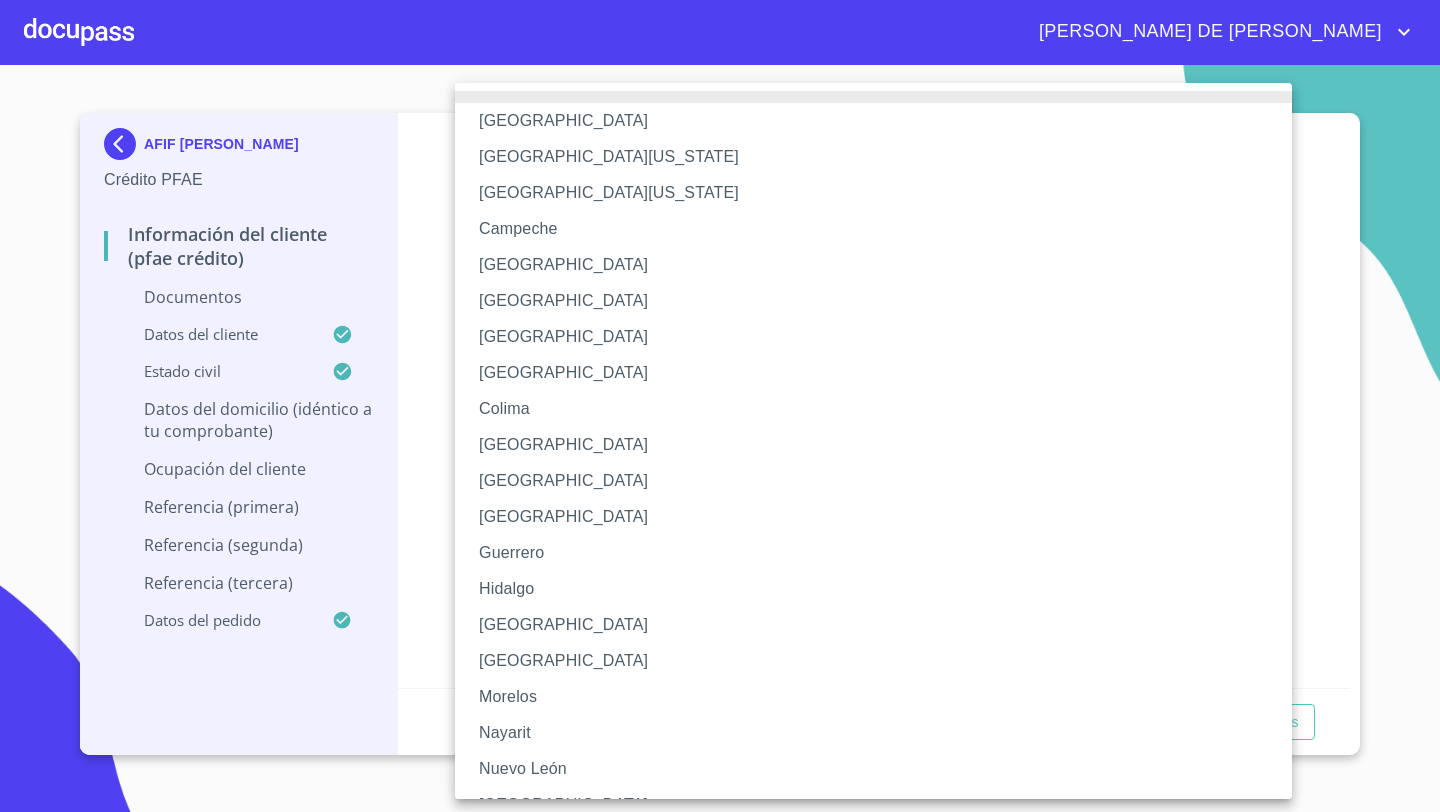 click on "[GEOGRAPHIC_DATA]" at bounding box center (873, 625) 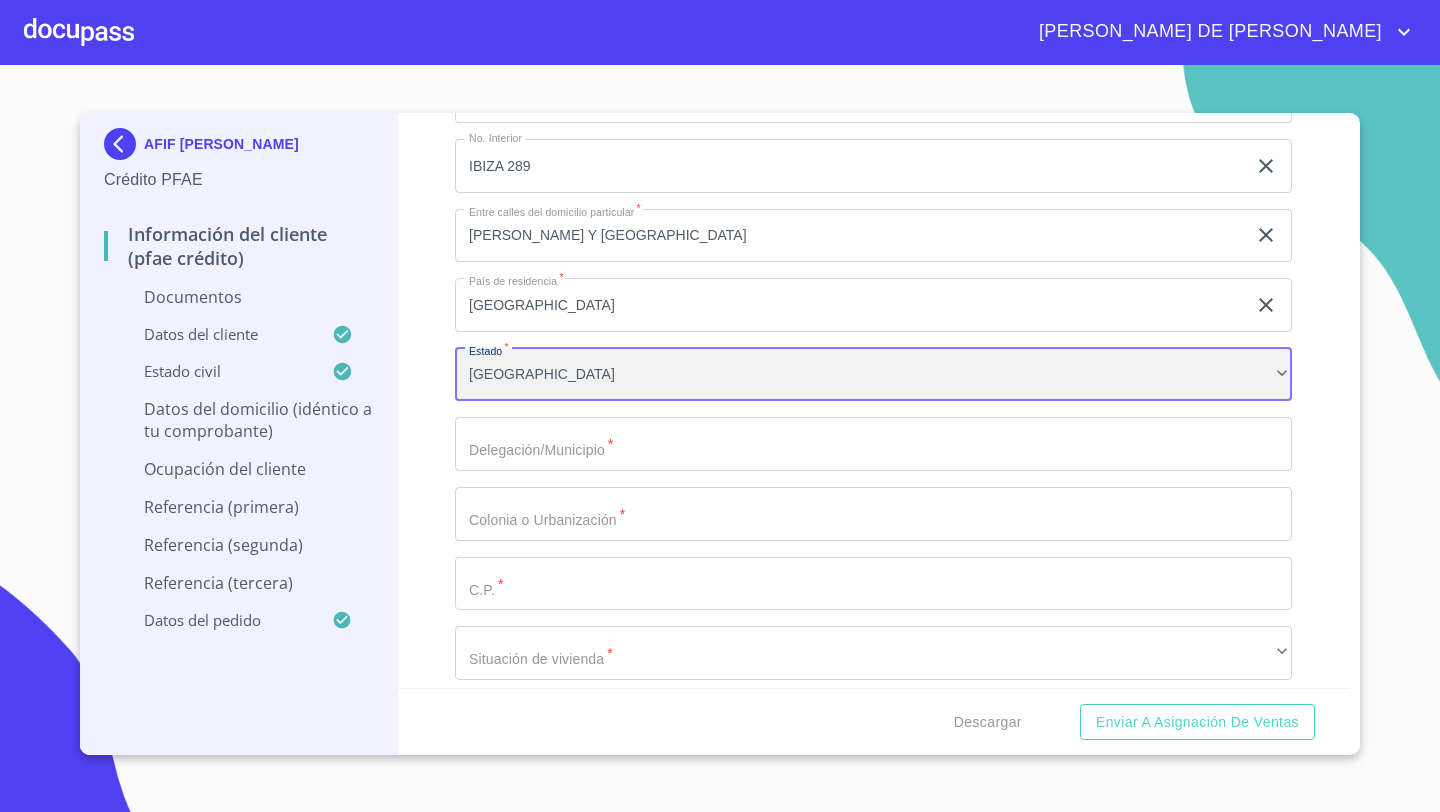 scroll, scrollTop: 5938, scrollLeft: 0, axis: vertical 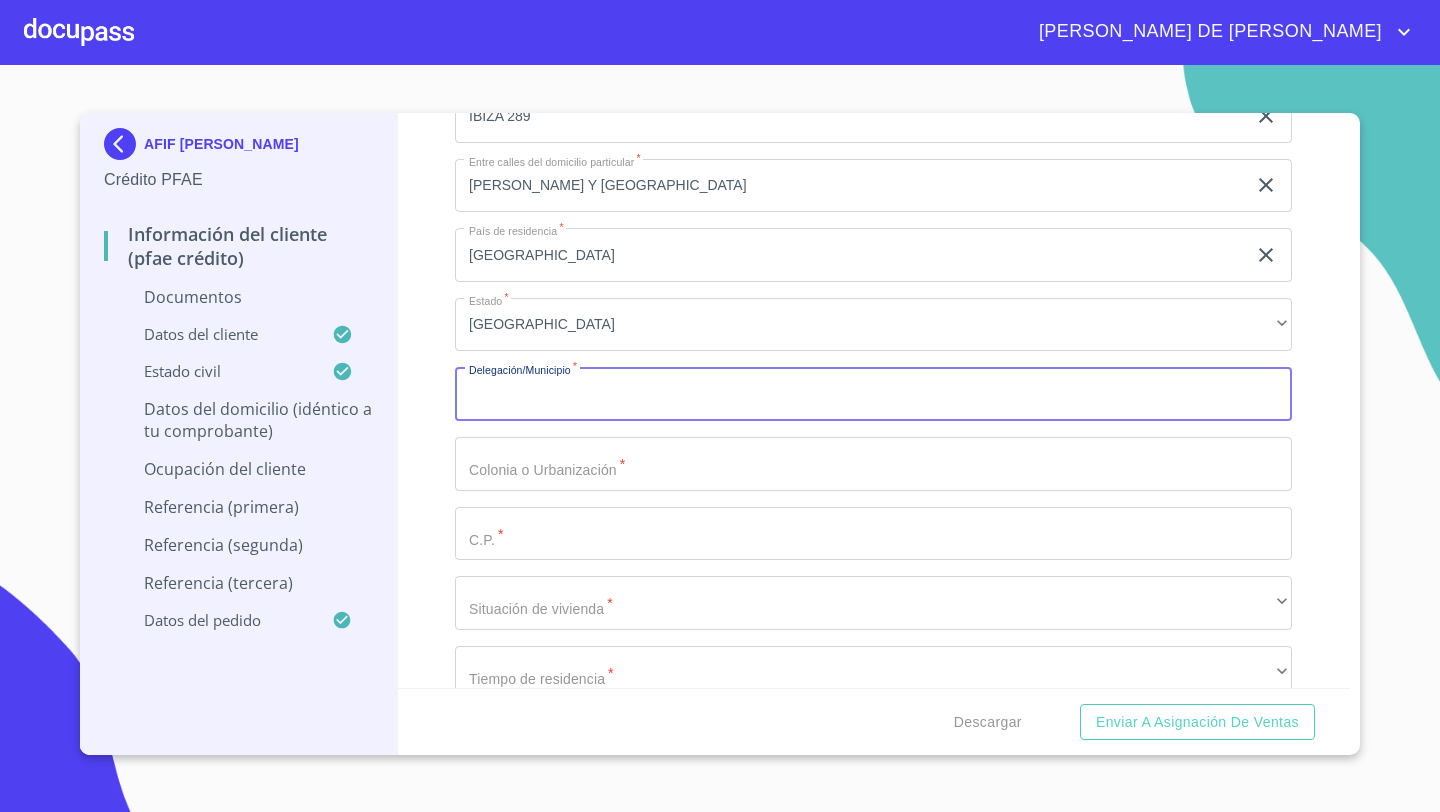 click on "Documento de identificación   *" at bounding box center [873, 394] 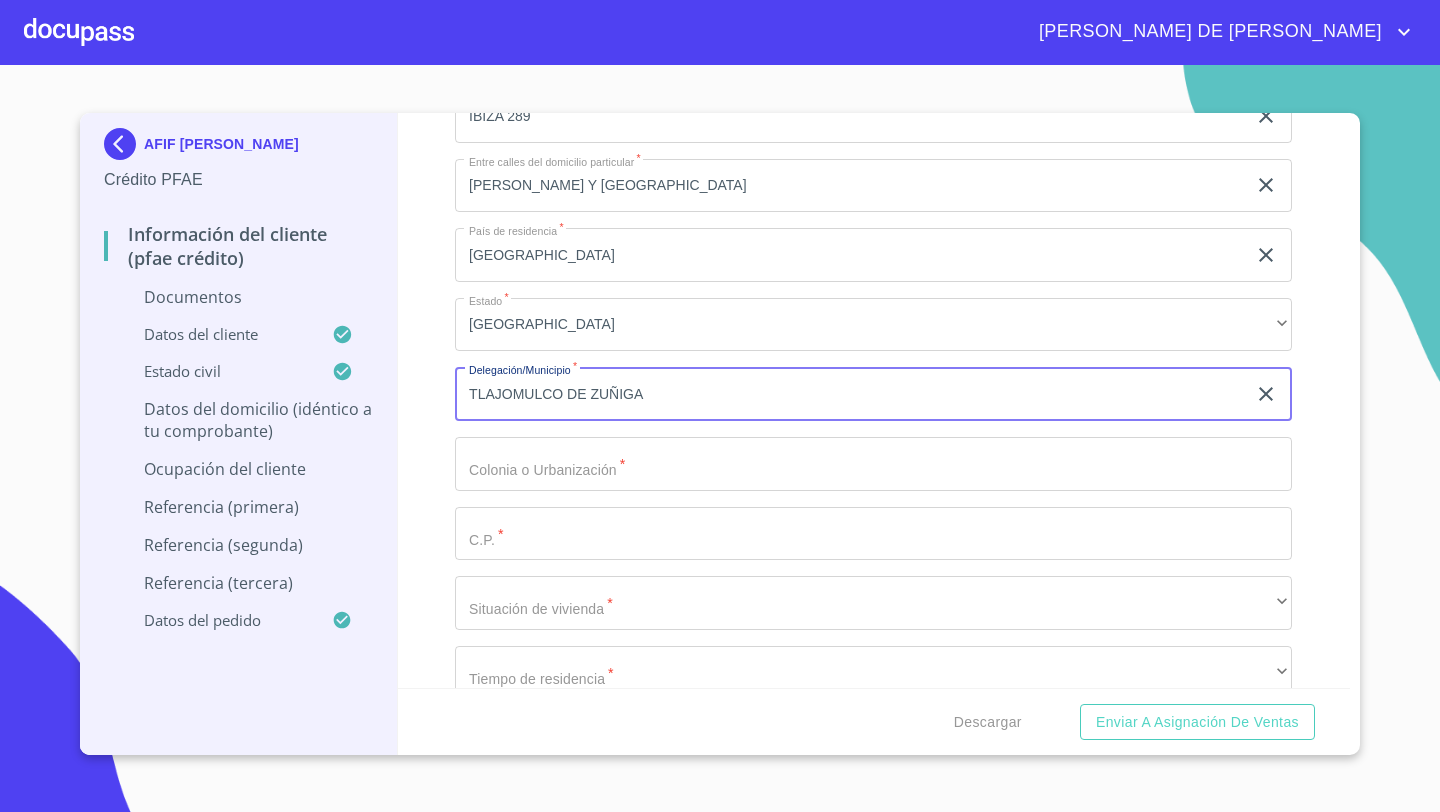 type on "TLAJOMULCO DE ZUÑIGA" 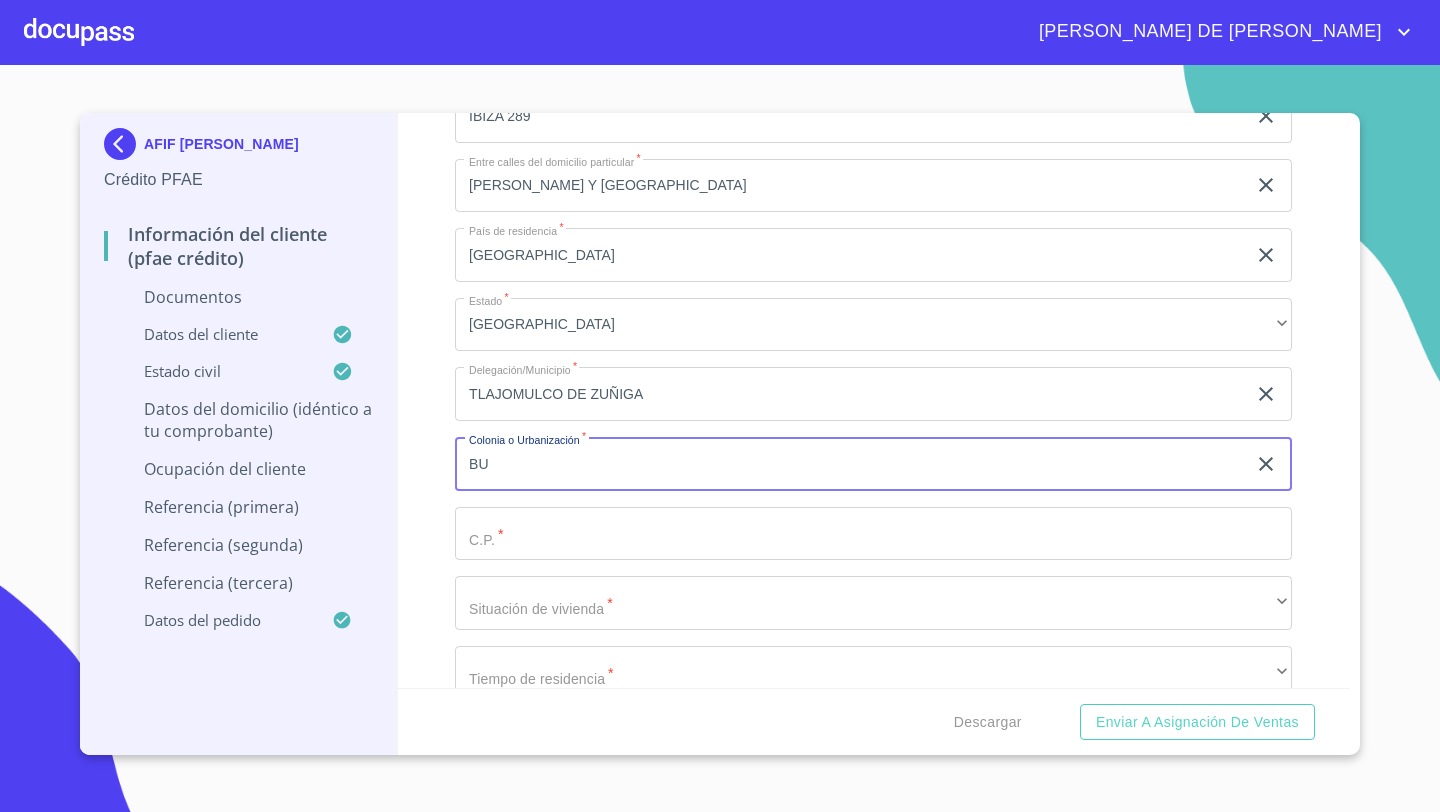 type on "B" 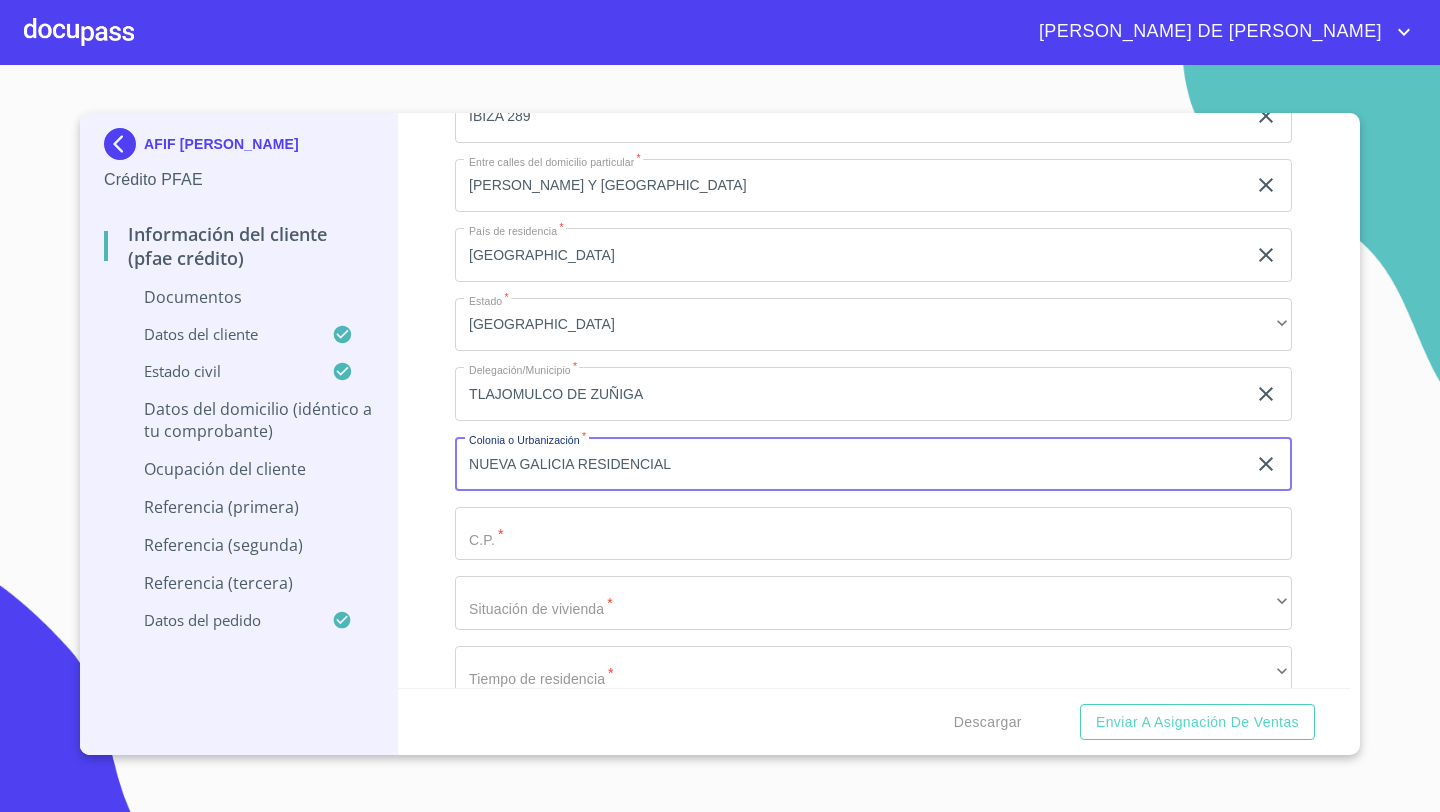 type on "NUEVA GALICIA RESIDENCIAL" 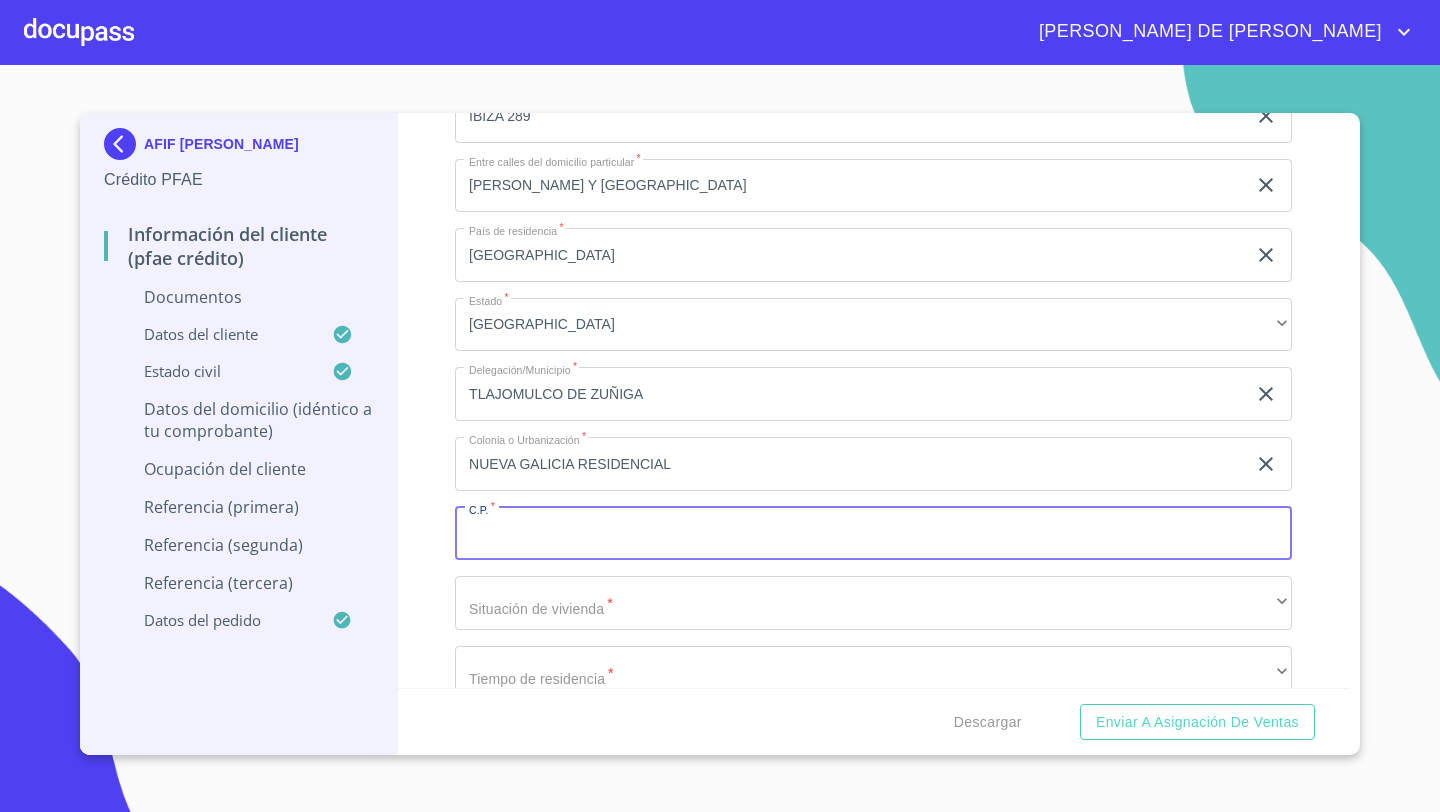 click on "Documento de identificación   *" at bounding box center (873, 534) 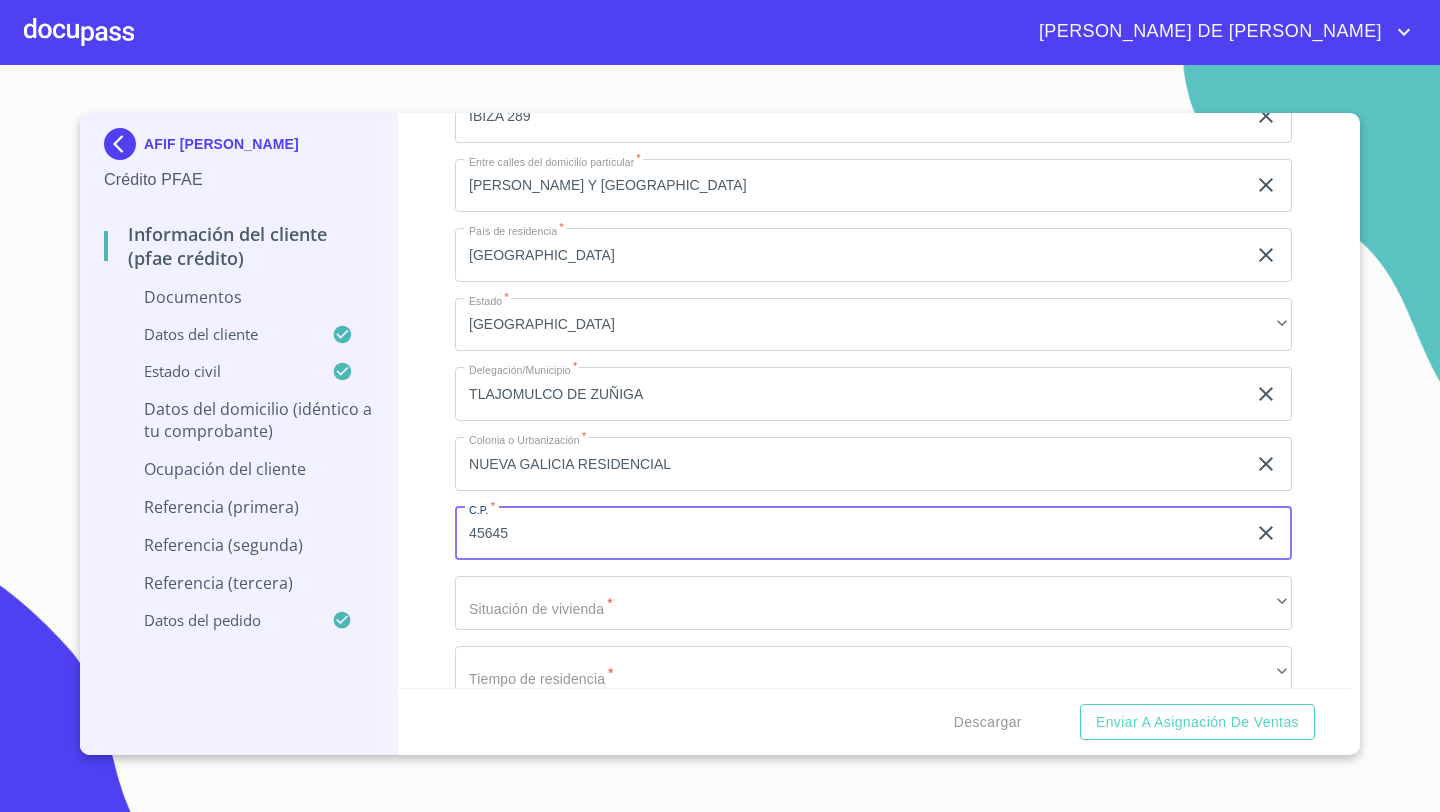 type on "45645" 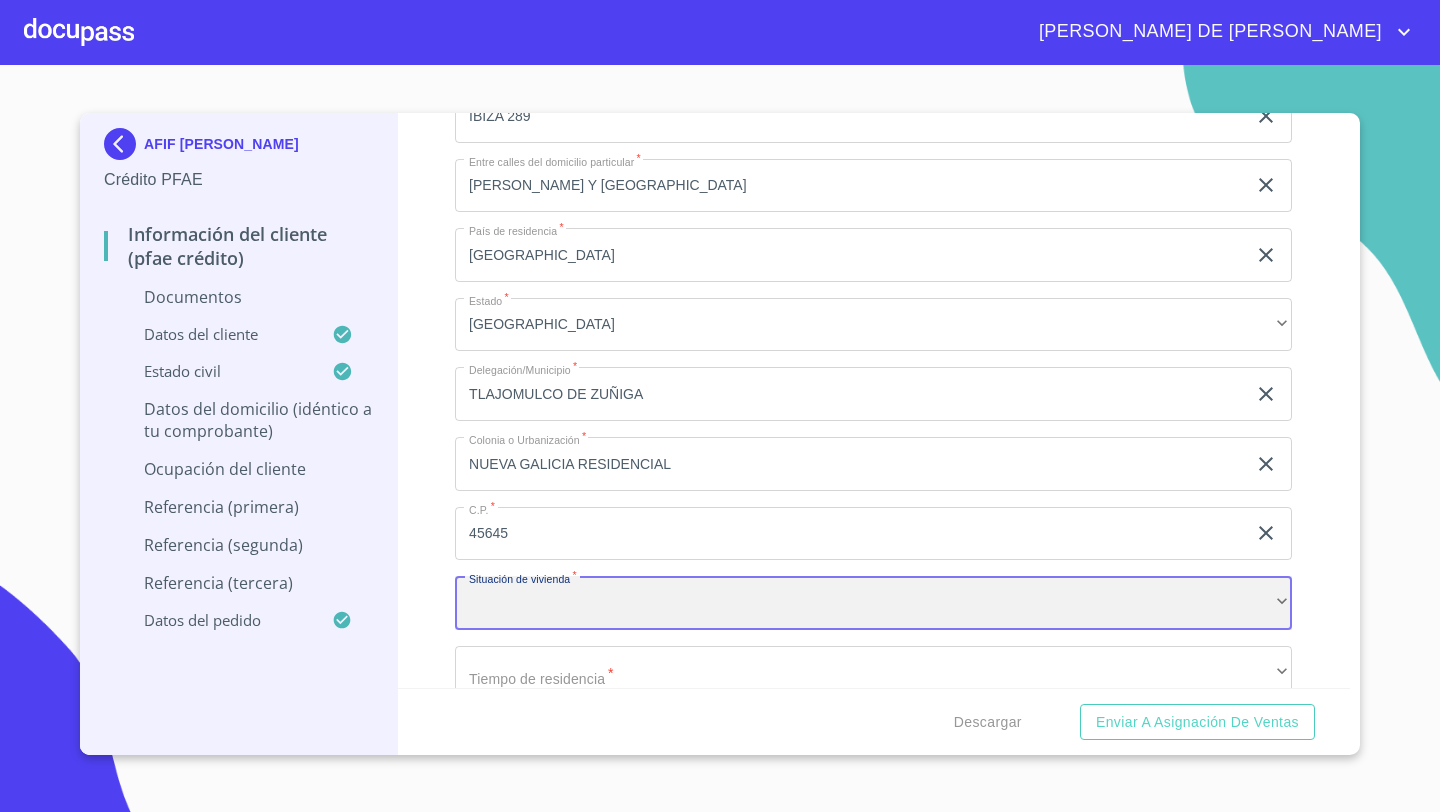 click on "​" at bounding box center [873, 603] 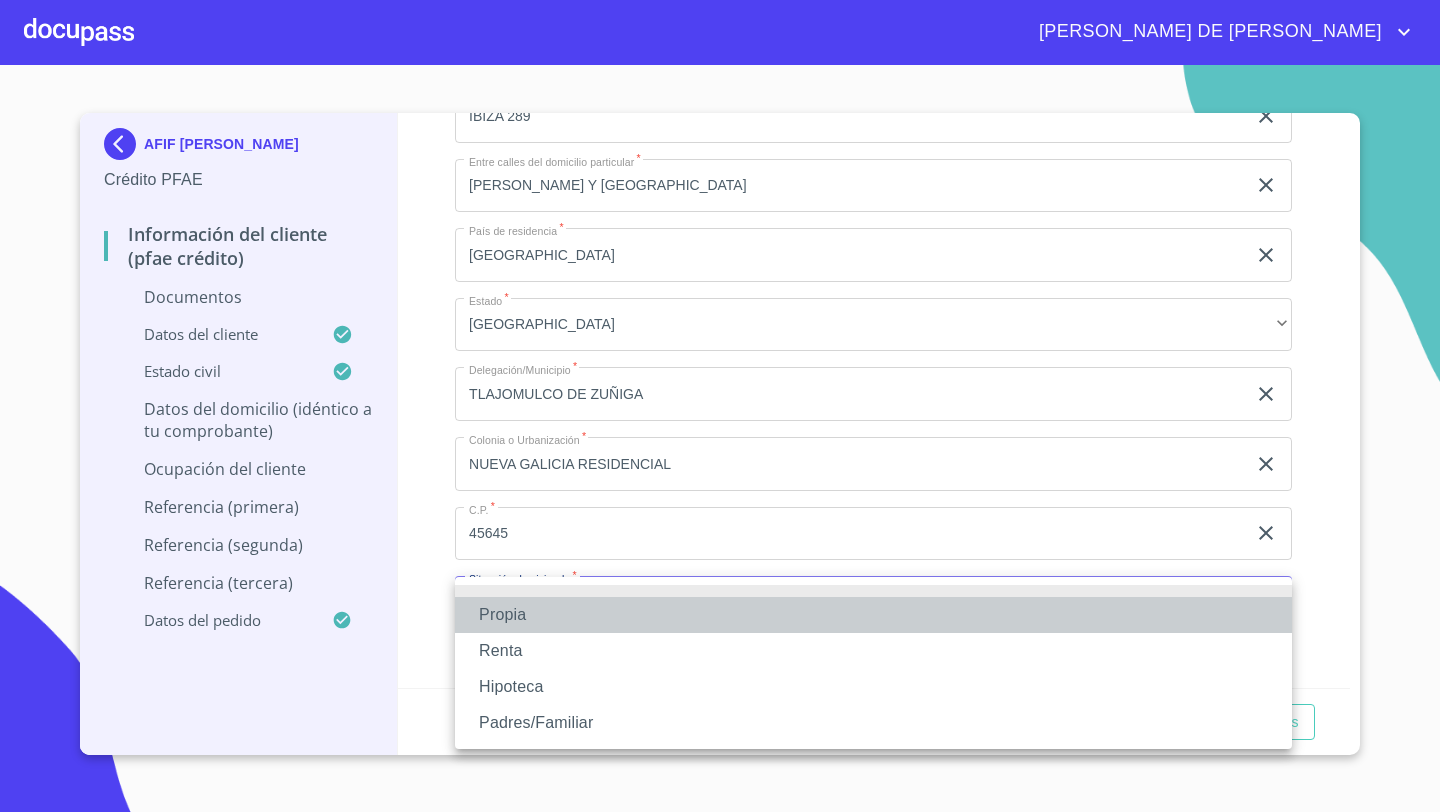 click on "Propia" at bounding box center [873, 615] 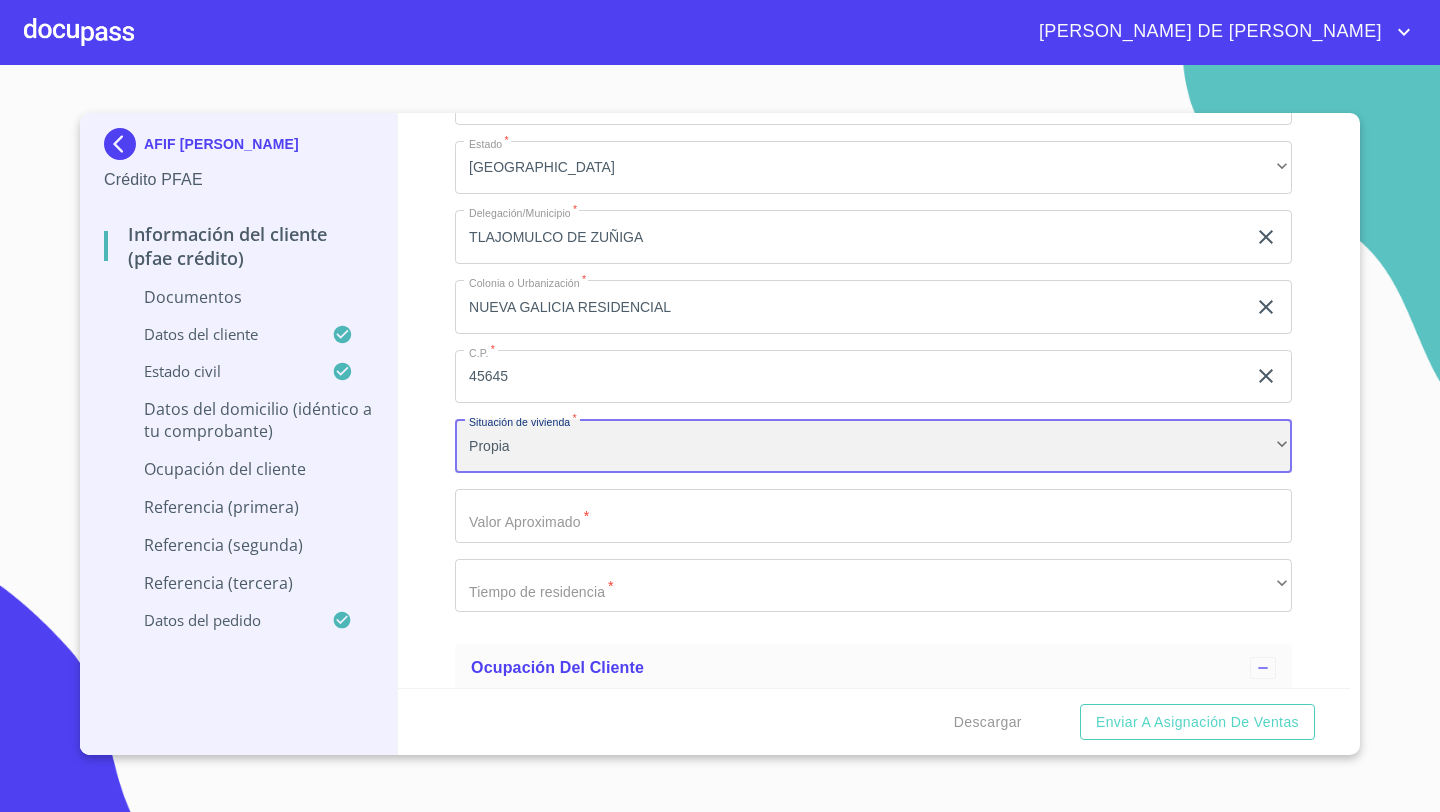 scroll, scrollTop: 6155, scrollLeft: 0, axis: vertical 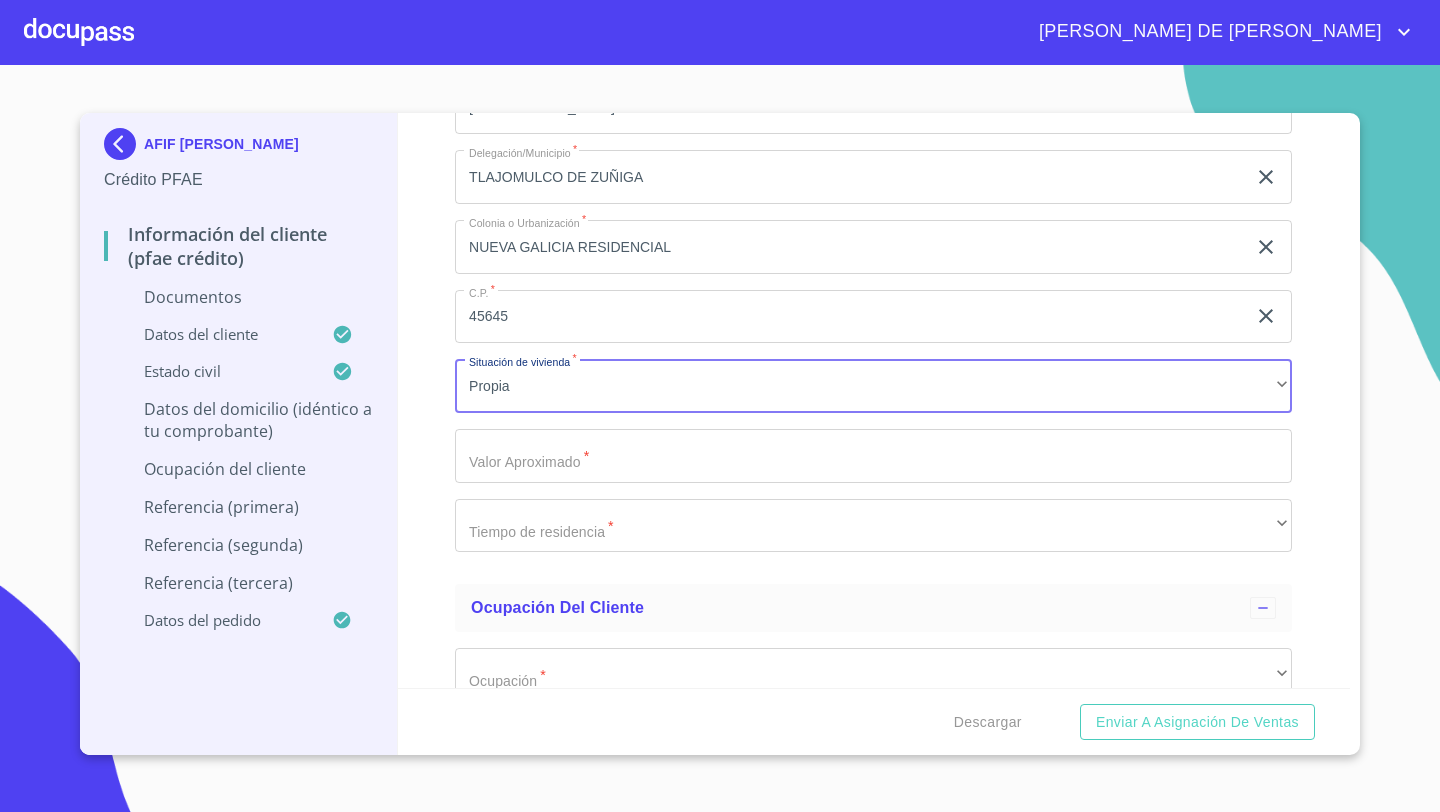 click on "Documento de identificación   *" at bounding box center [850, -1863] 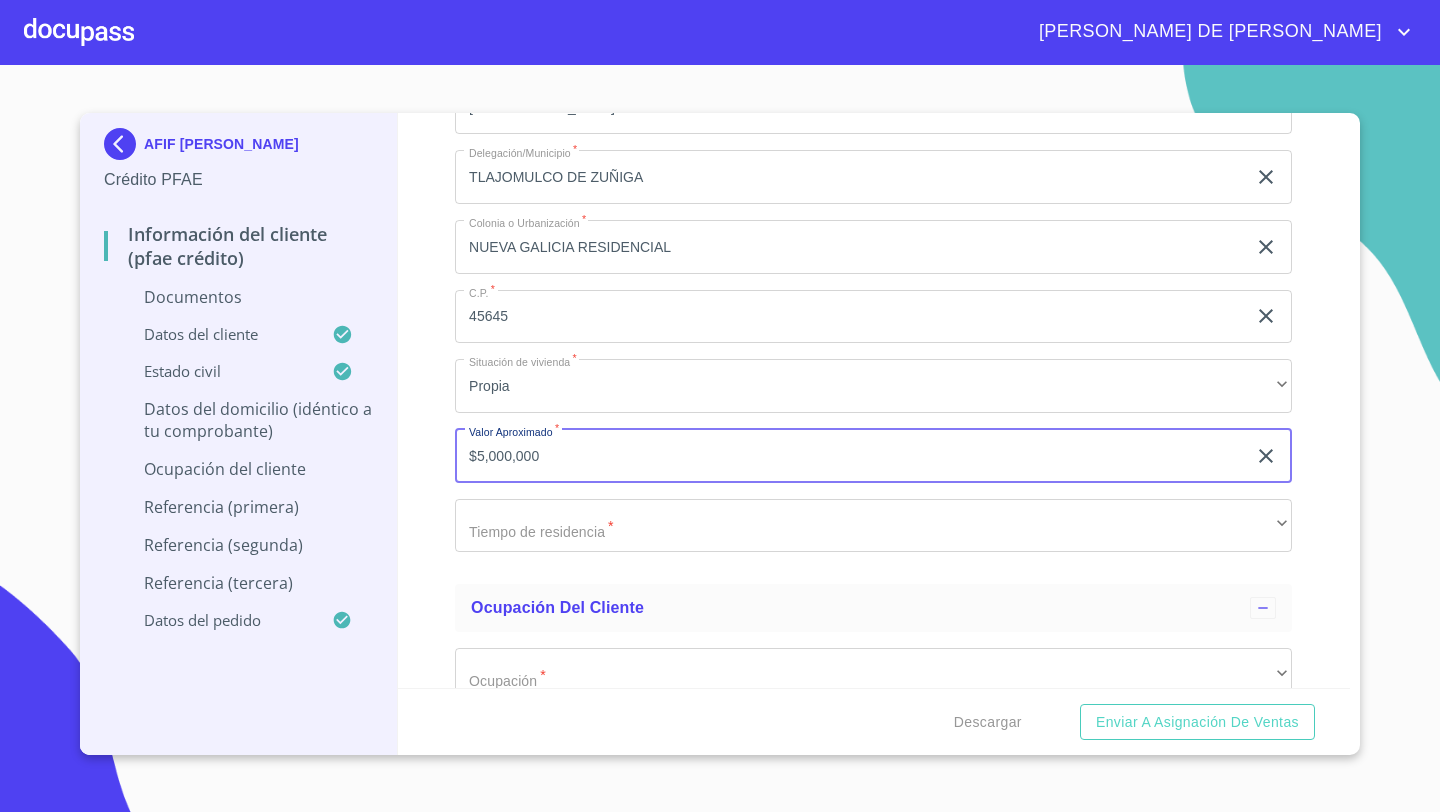 type on "$5,000,000" 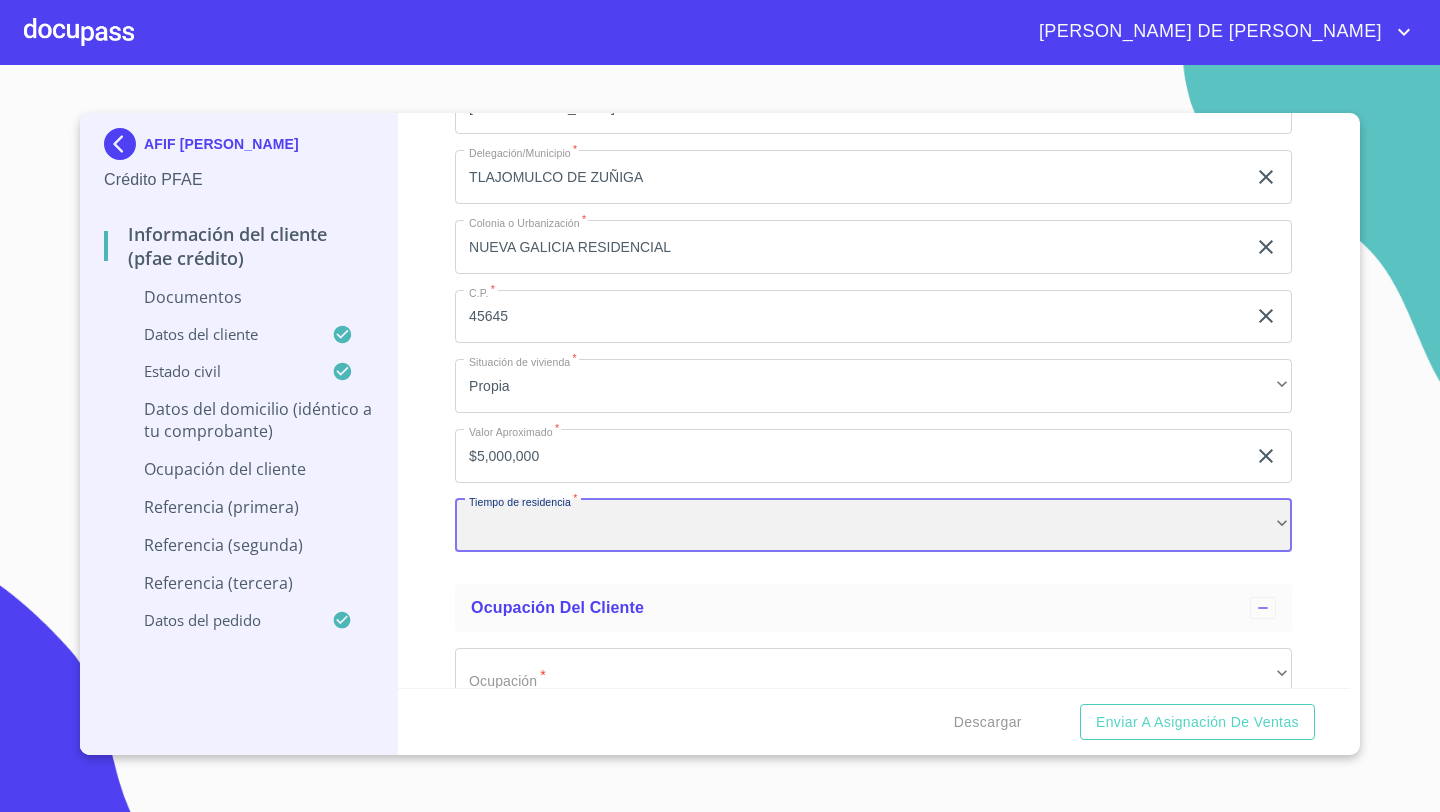 click on "​" at bounding box center (873, 526) 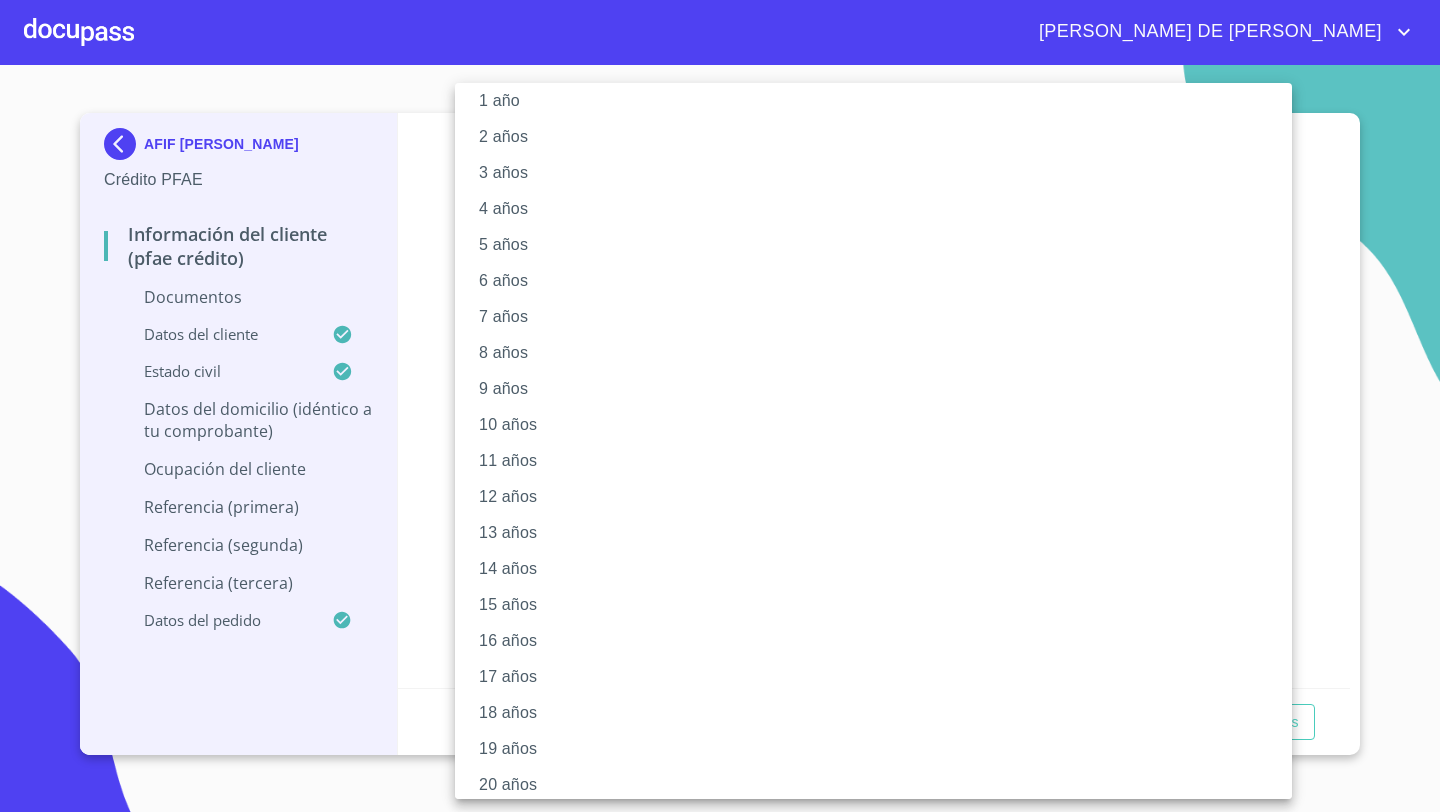 scroll, scrollTop: 68, scrollLeft: 0, axis: vertical 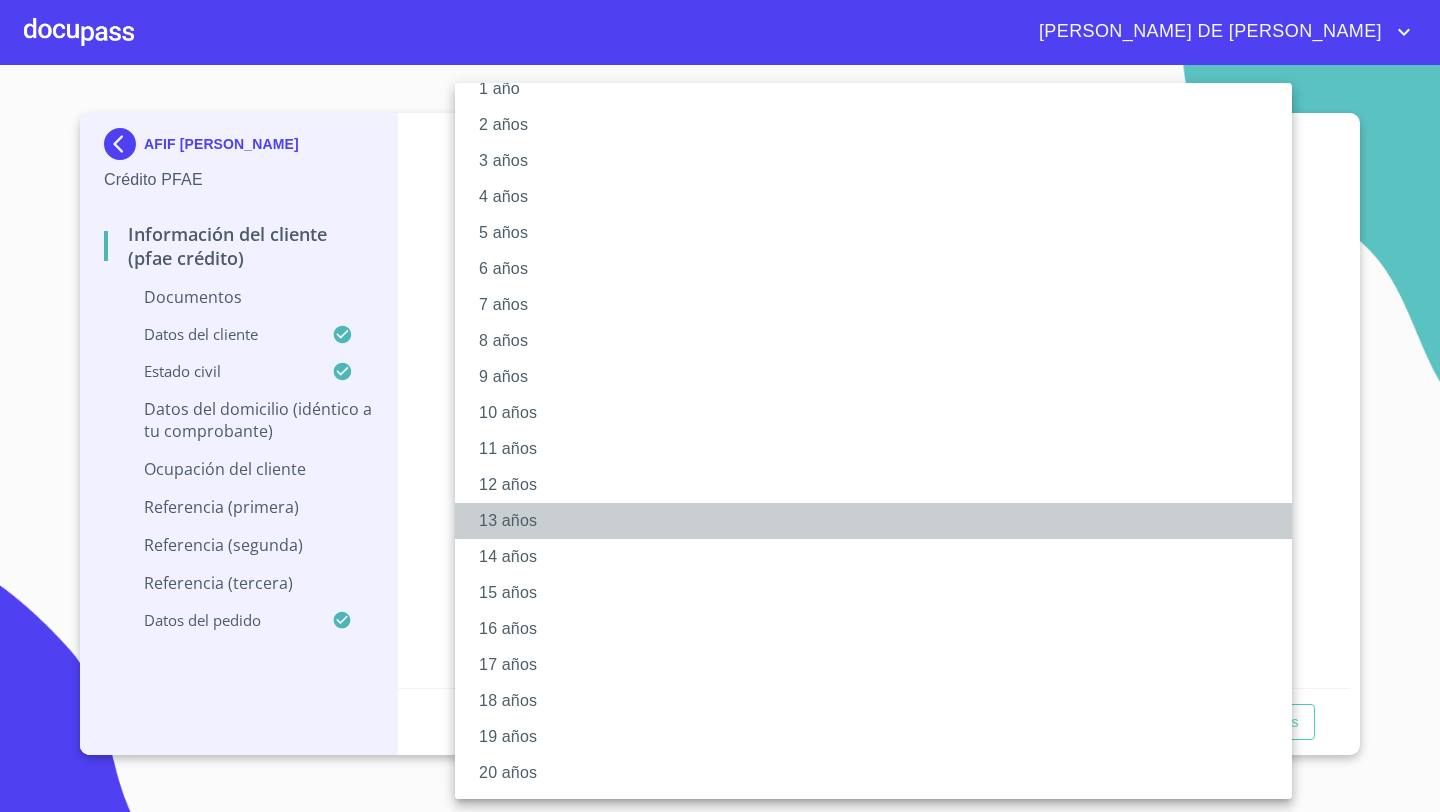 click on "13 años" at bounding box center [873, 521] 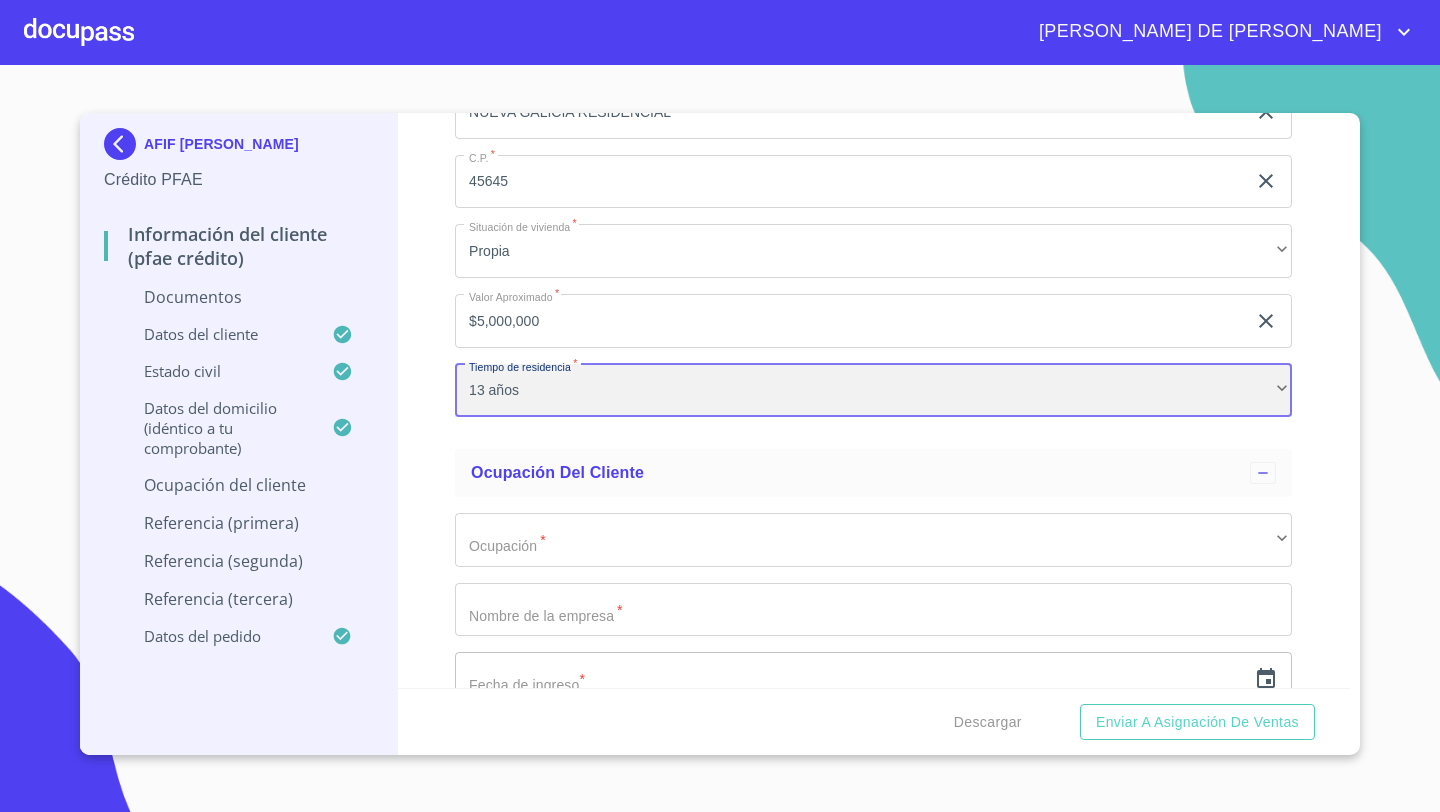 scroll, scrollTop: 6312, scrollLeft: 0, axis: vertical 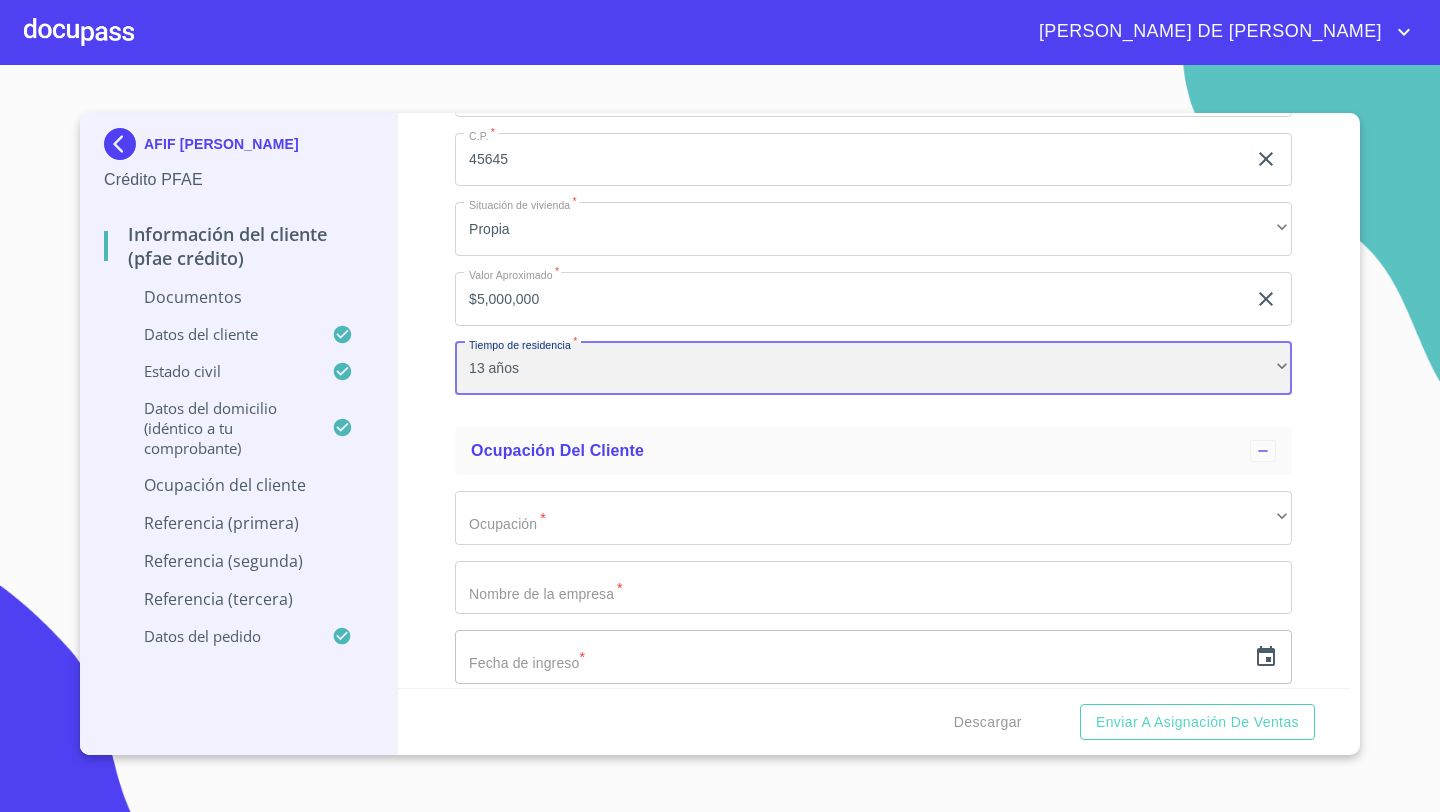 click on "13 años" at bounding box center (873, 369) 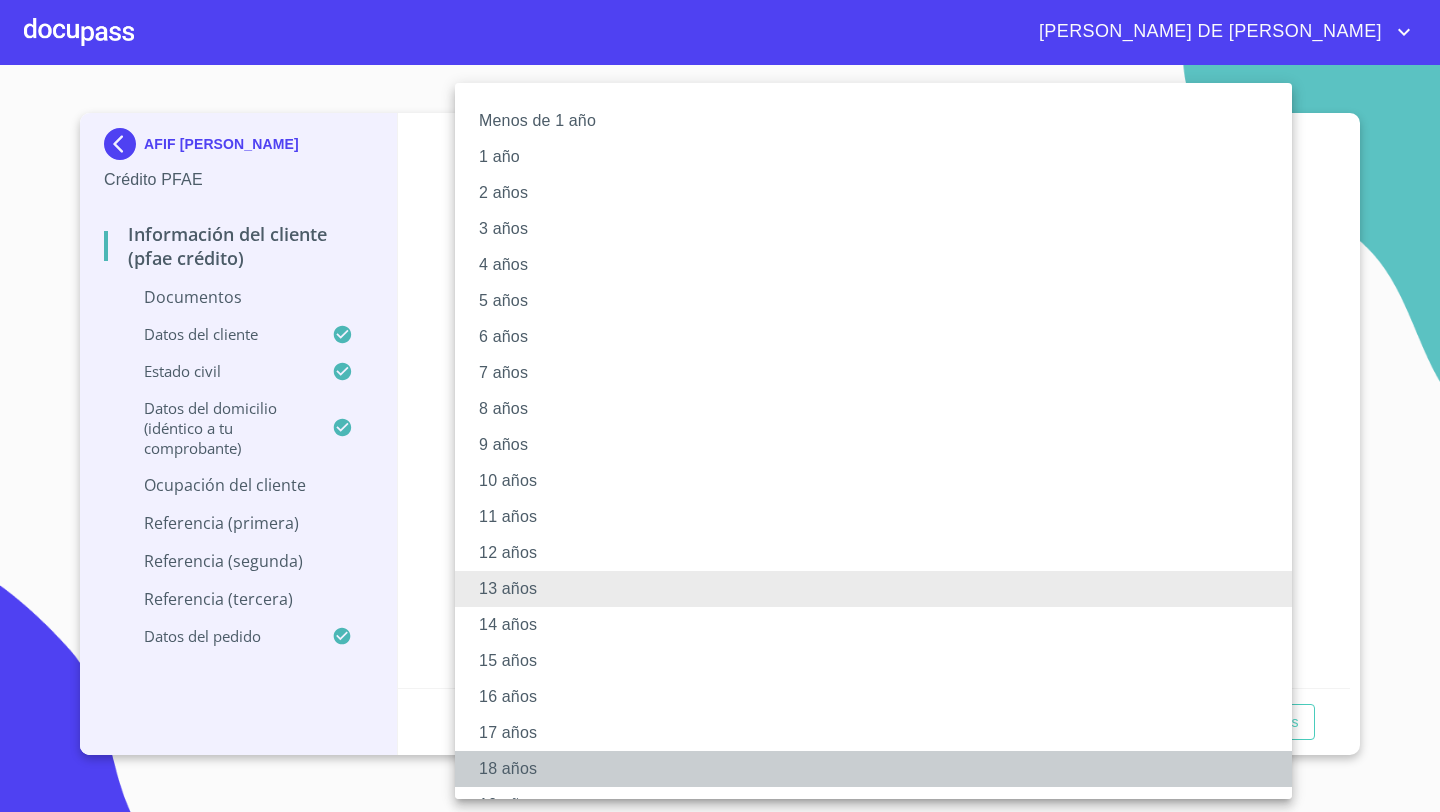 click on "18 años" at bounding box center [873, 769] 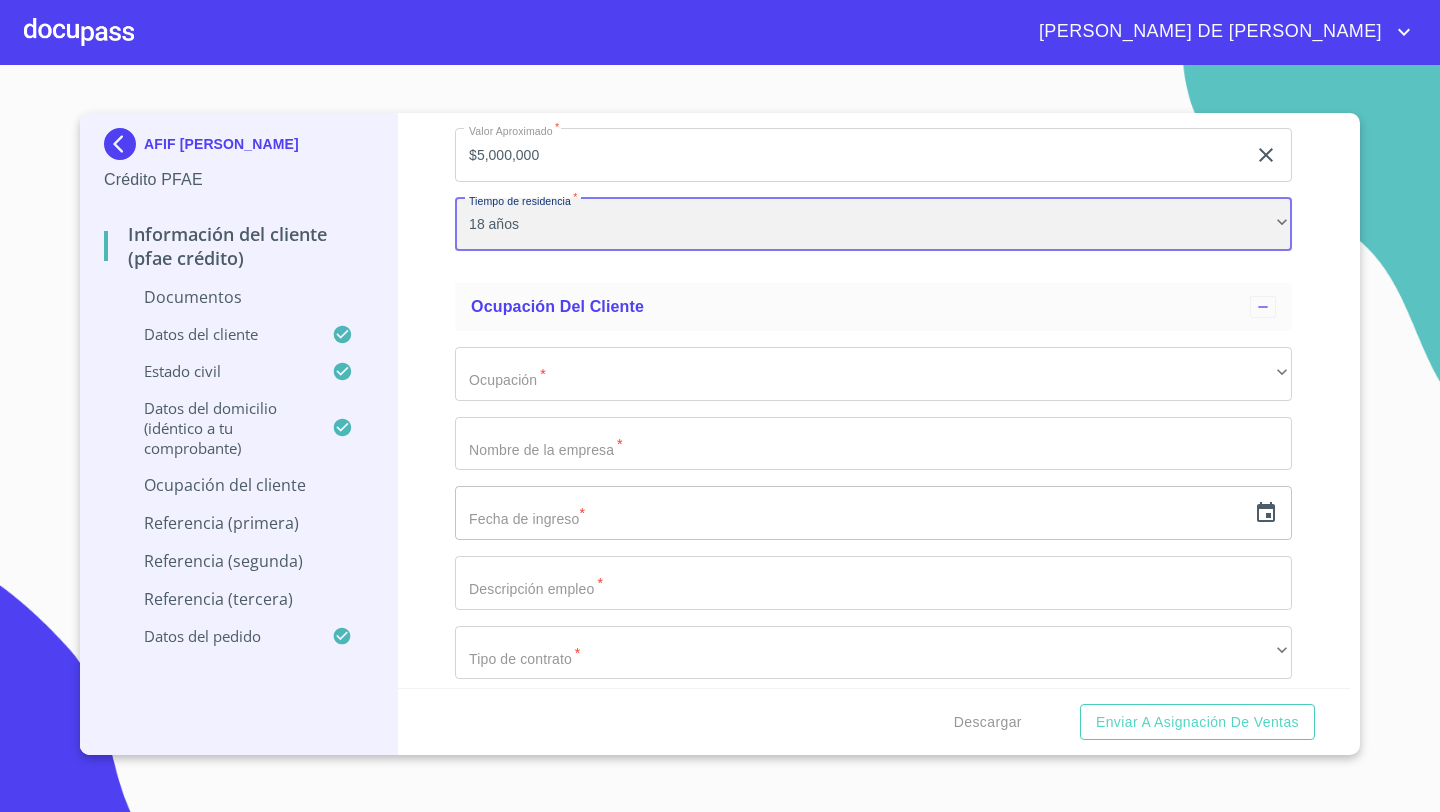 scroll, scrollTop: 6482, scrollLeft: 0, axis: vertical 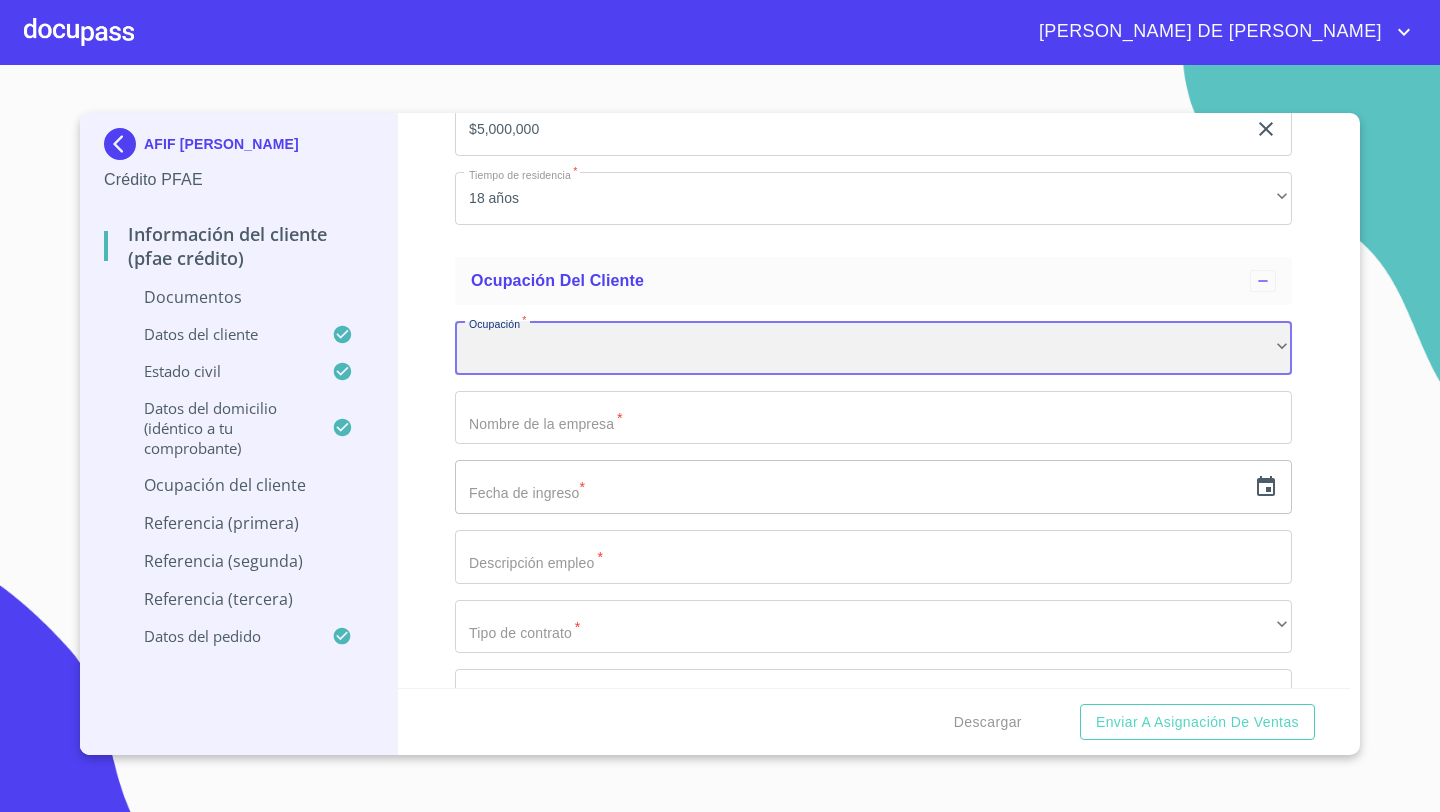 click on "​" at bounding box center (873, 348) 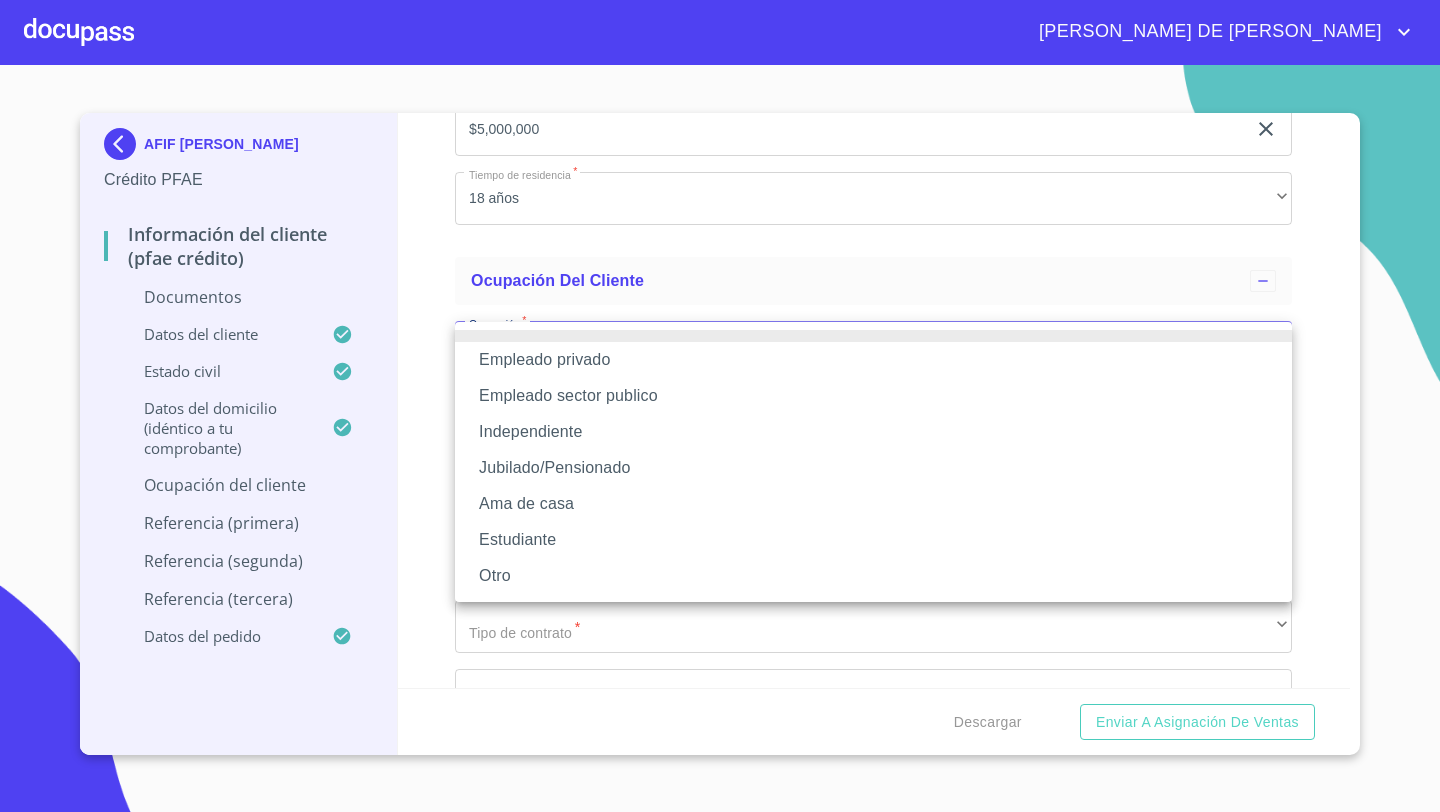 click on "Independiente" at bounding box center (873, 432) 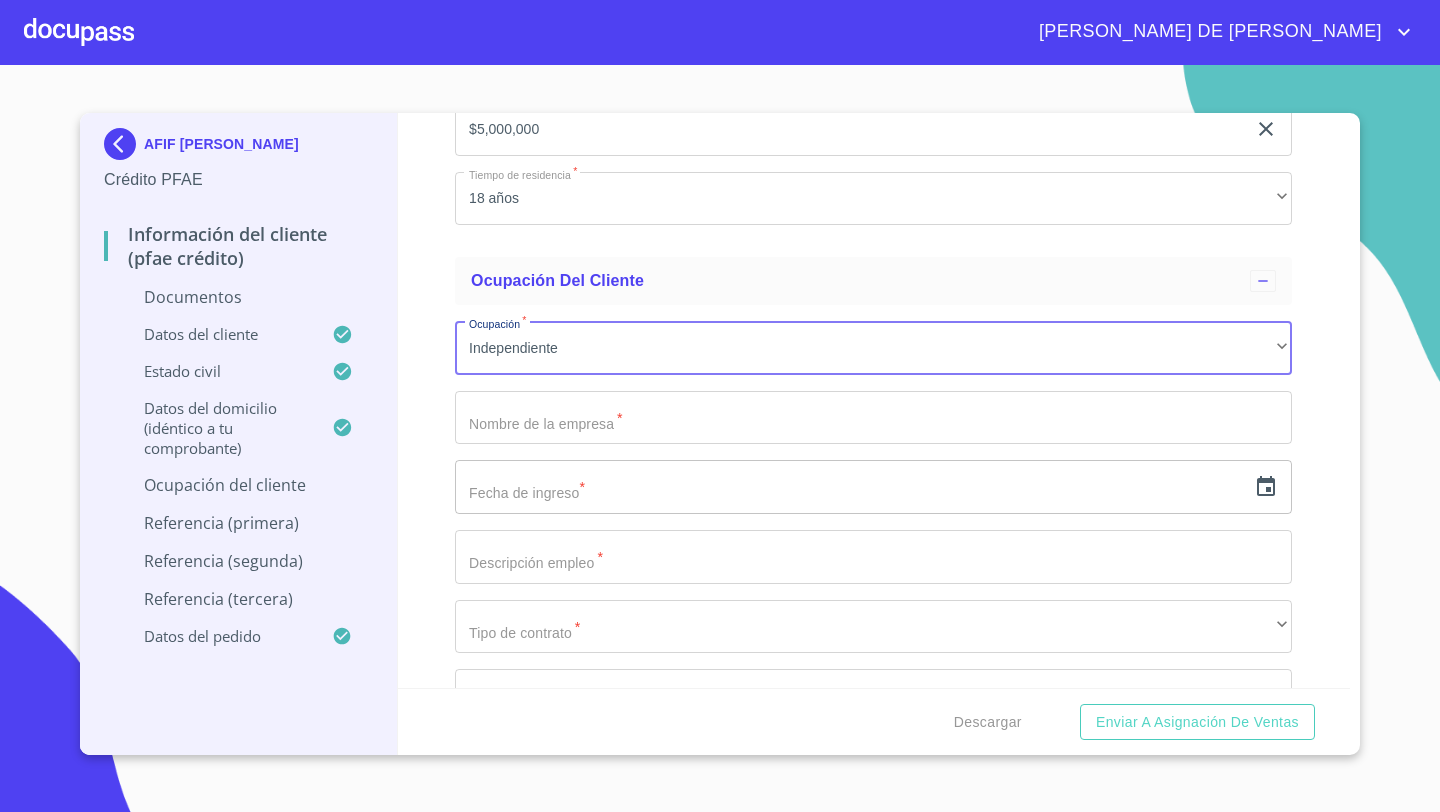 click on "Documento de identificación   *" at bounding box center [850, -2190] 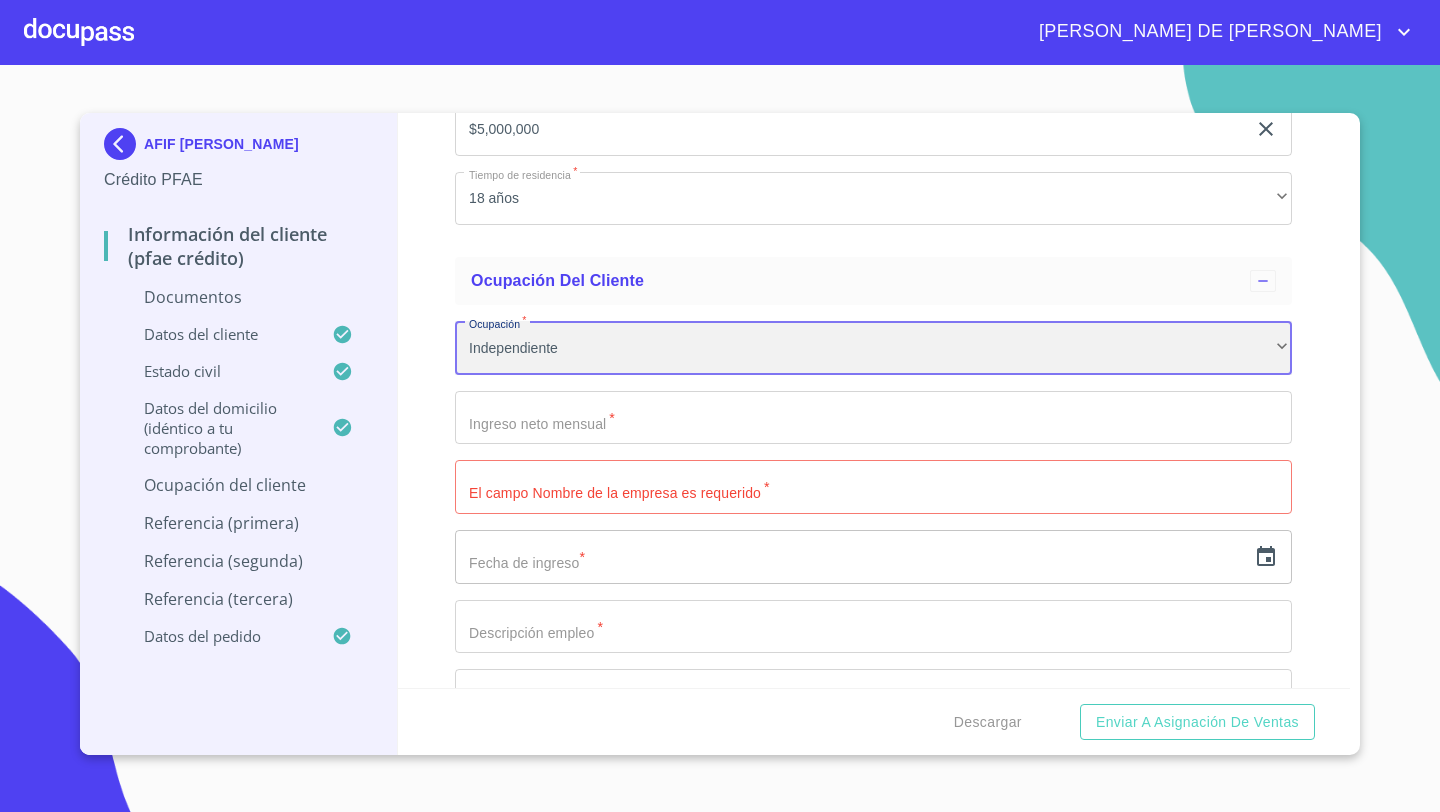 click on "Independiente" at bounding box center (873, 348) 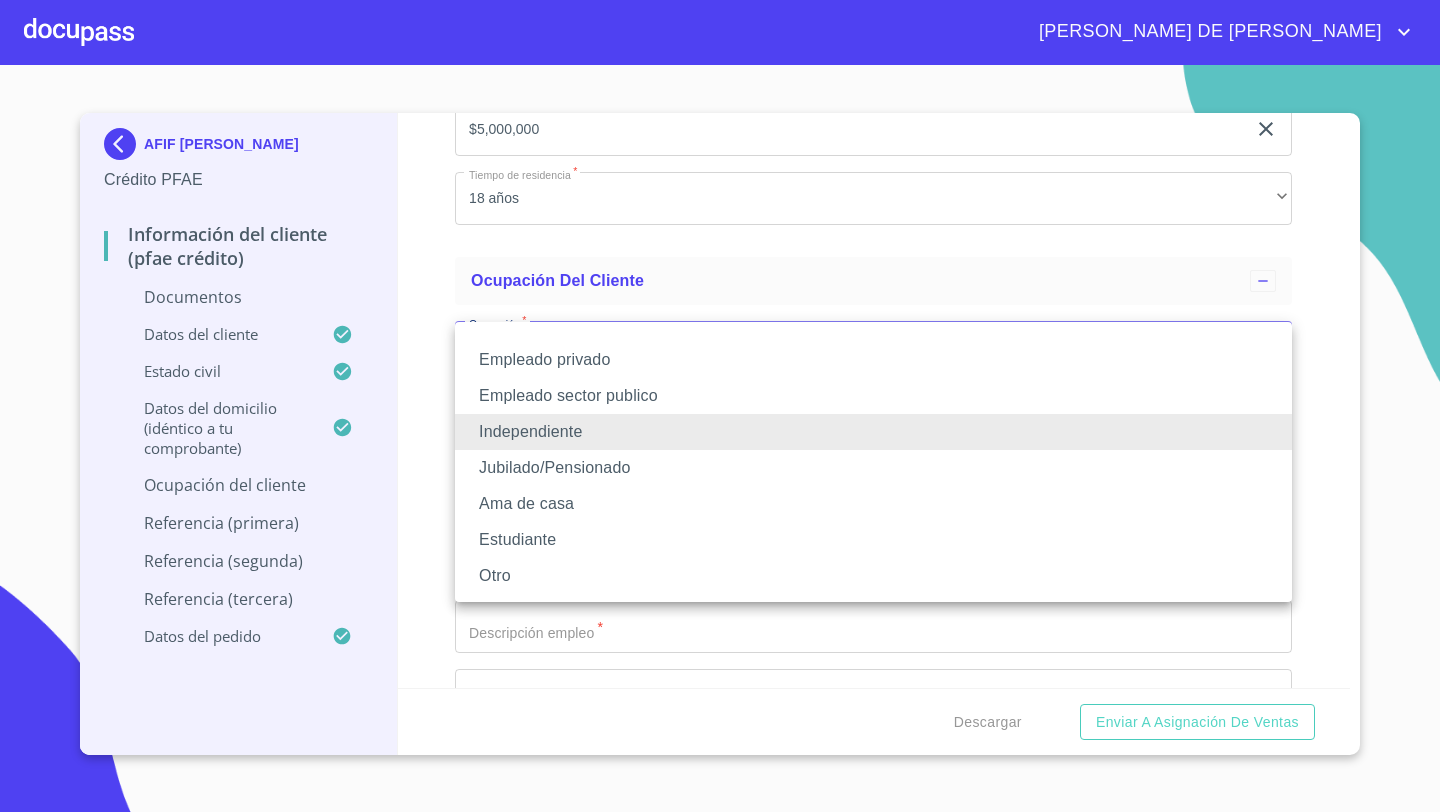 click on "Empleado privado" at bounding box center (873, 360) 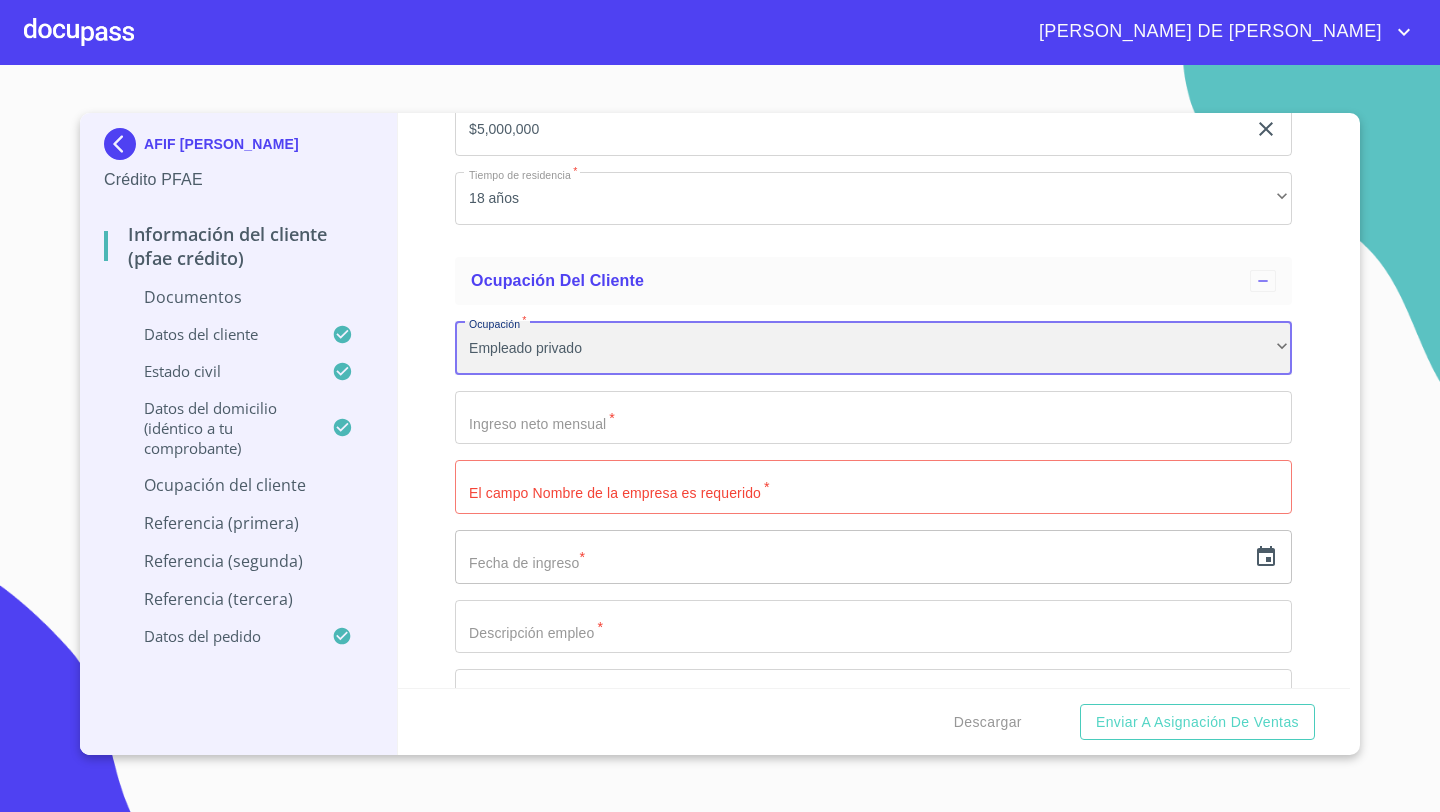 click on "Empleado privado" at bounding box center [873, 348] 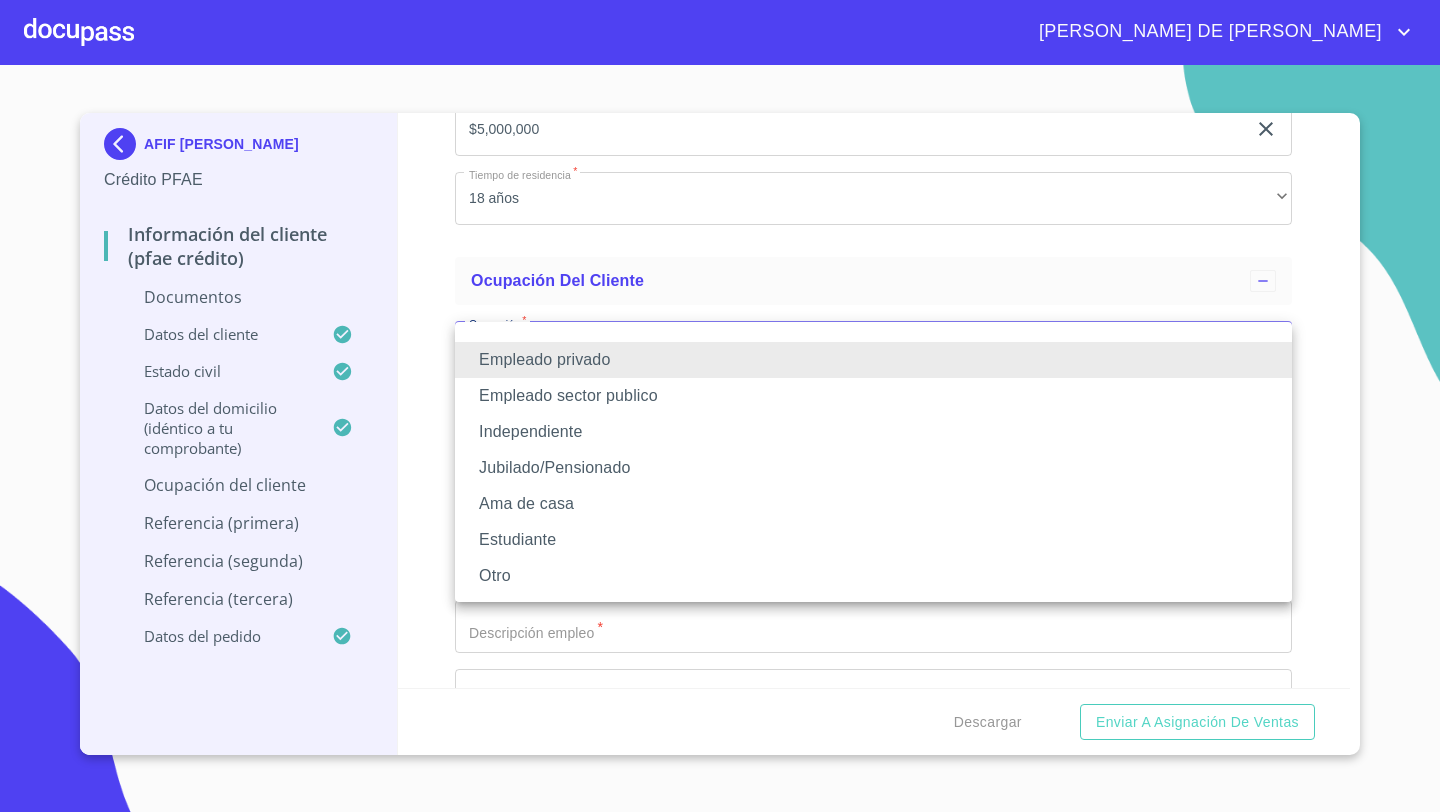 click on "Independiente" at bounding box center (873, 432) 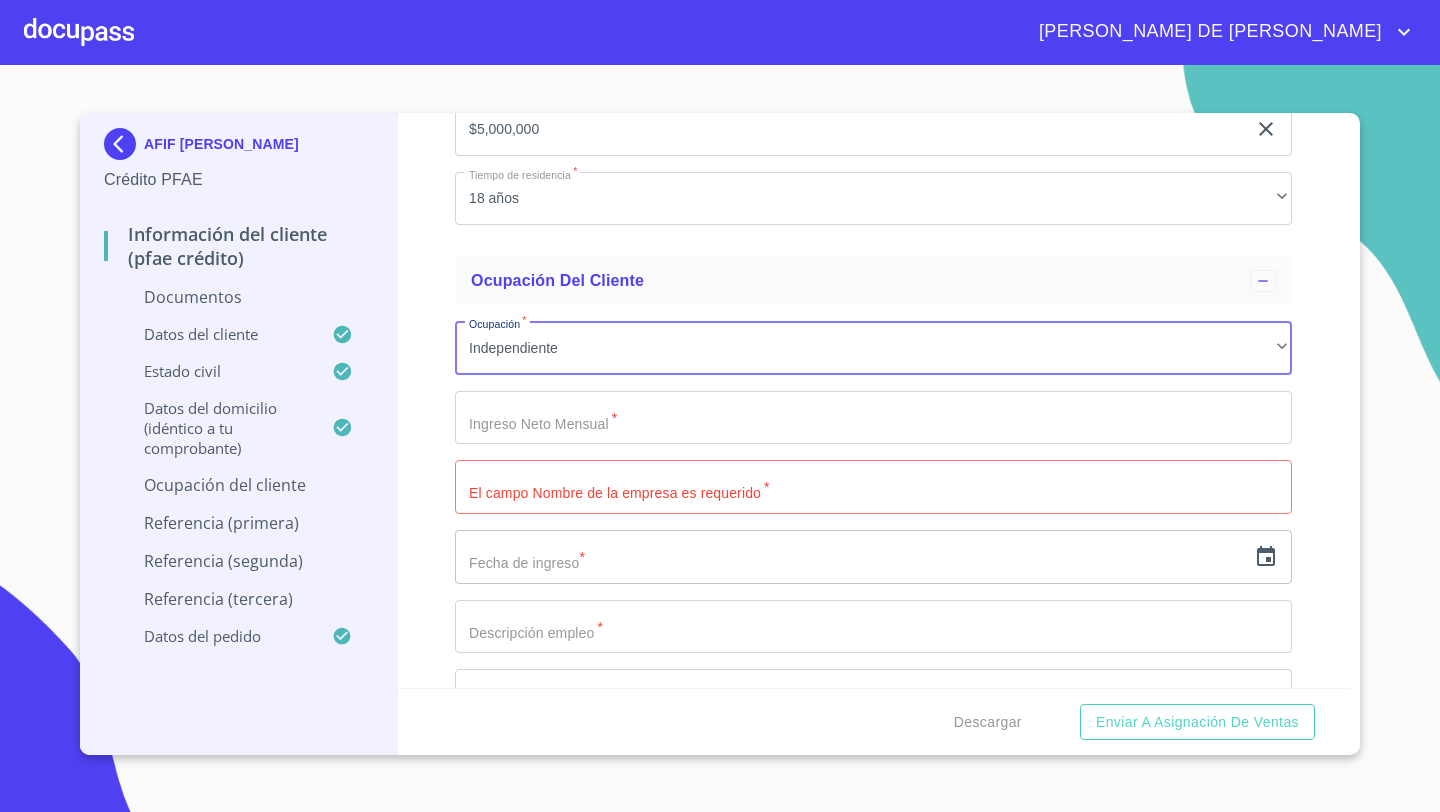 click on "Documento de identificación   *" at bounding box center [850, -2190] 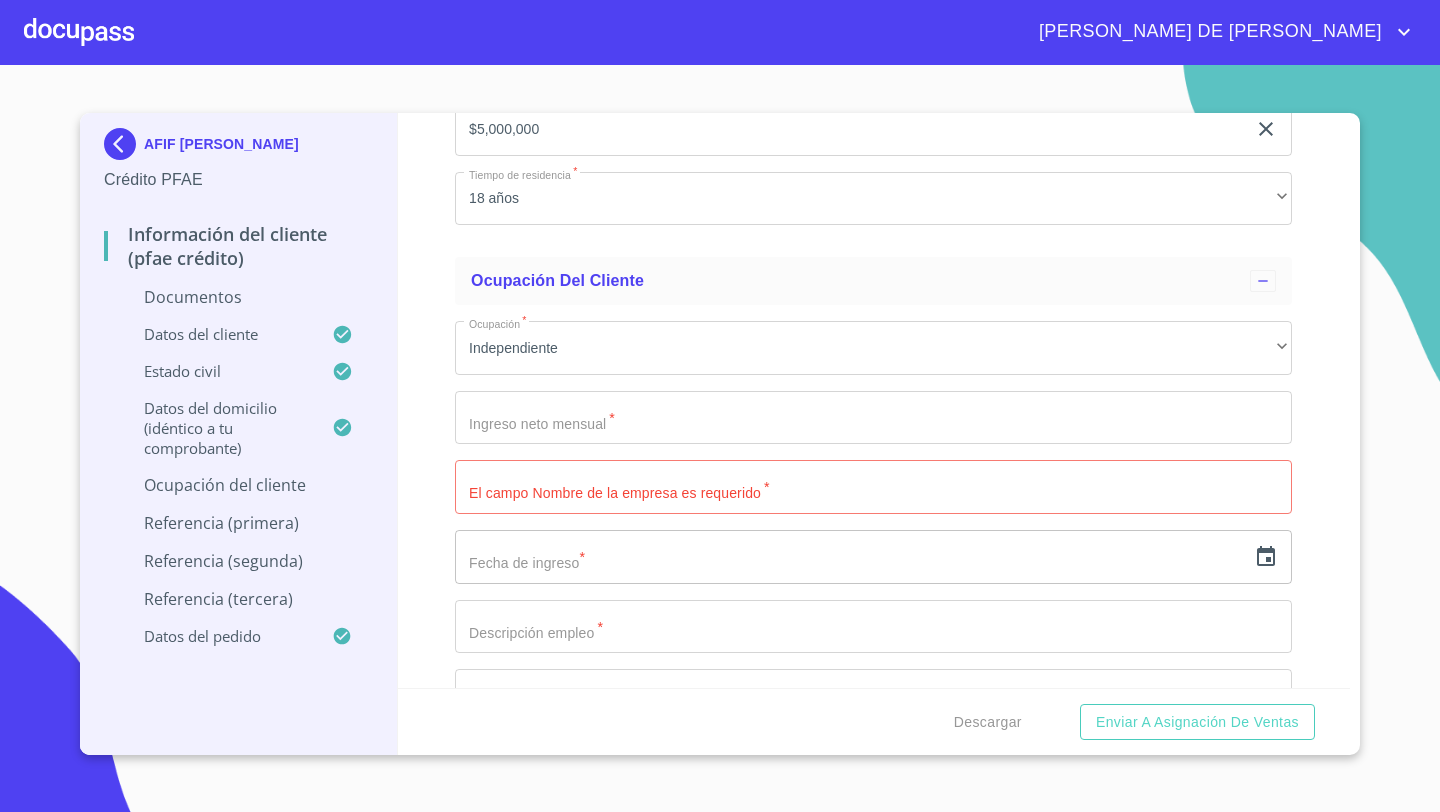 click on "Documento de identificación   *" at bounding box center (850, -2190) 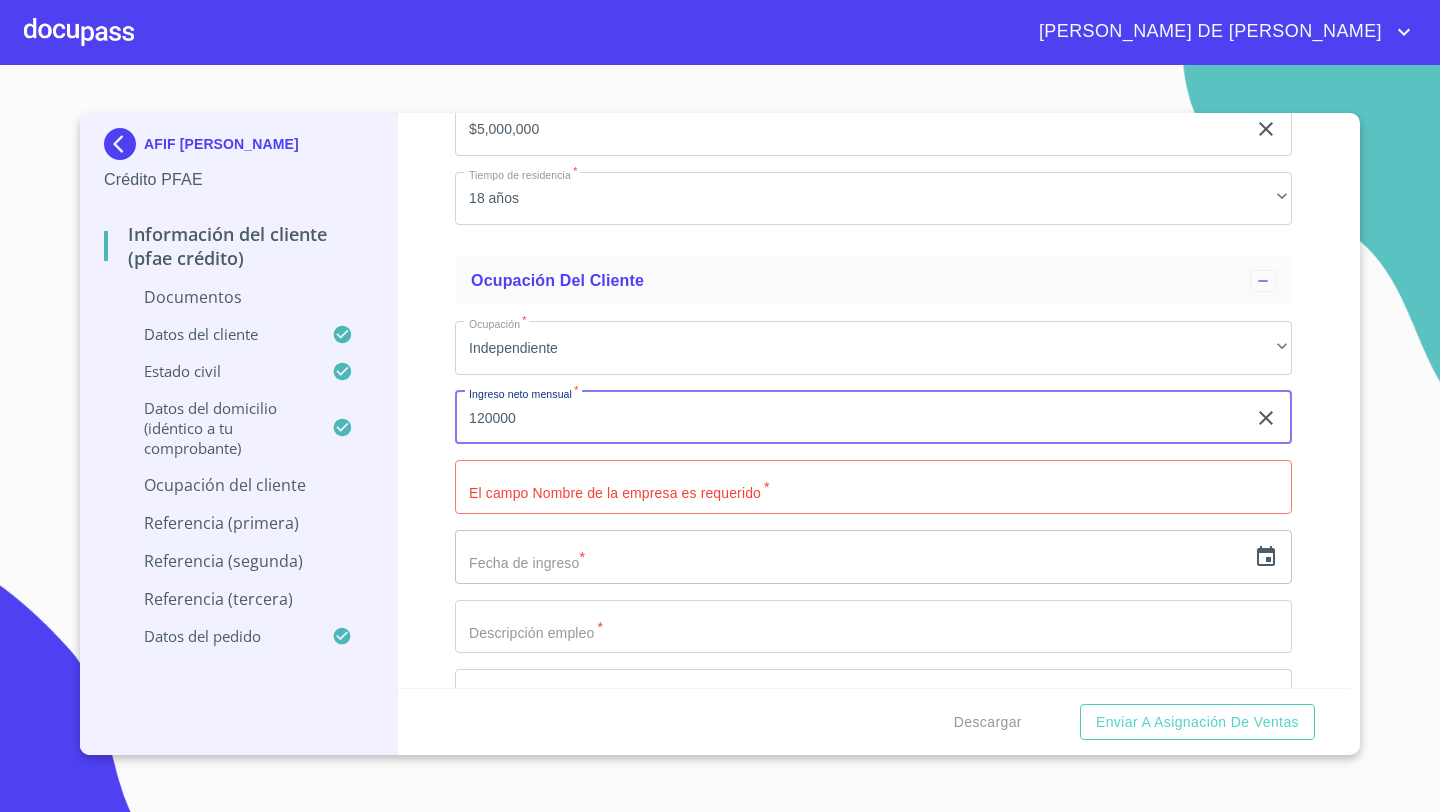 type on "120000" 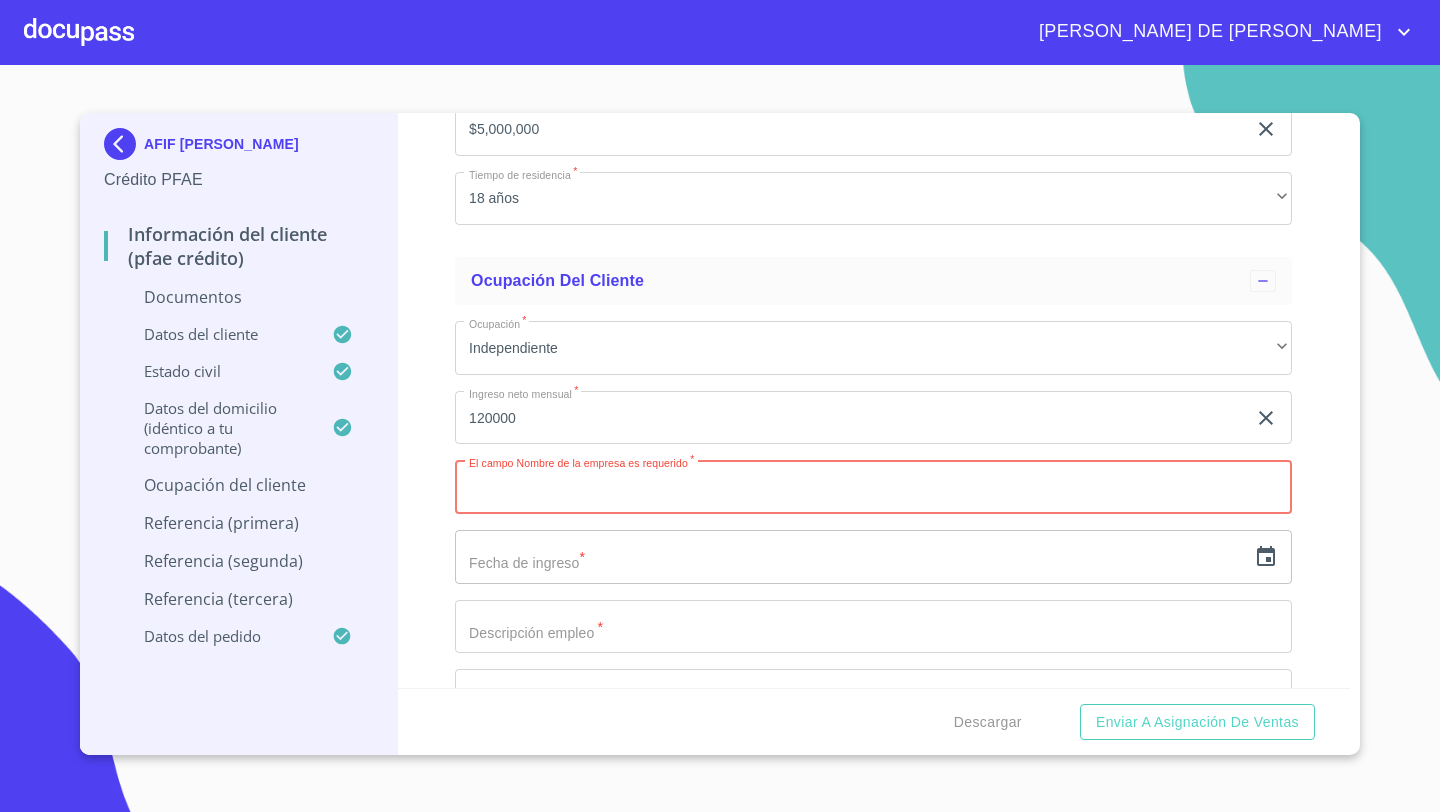 click on "Documento de identificación   *" at bounding box center (873, 487) 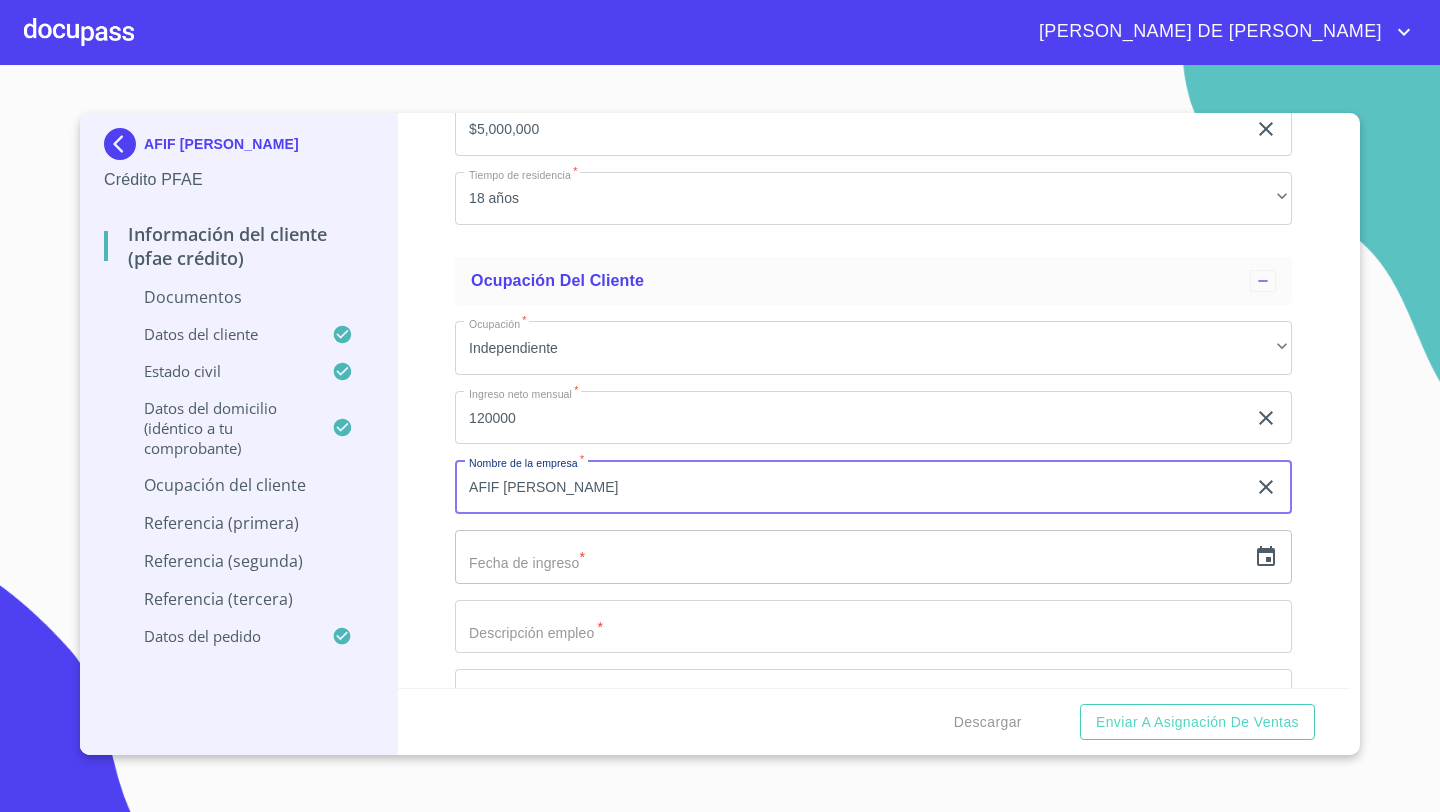 paste on "GHRAICHE" 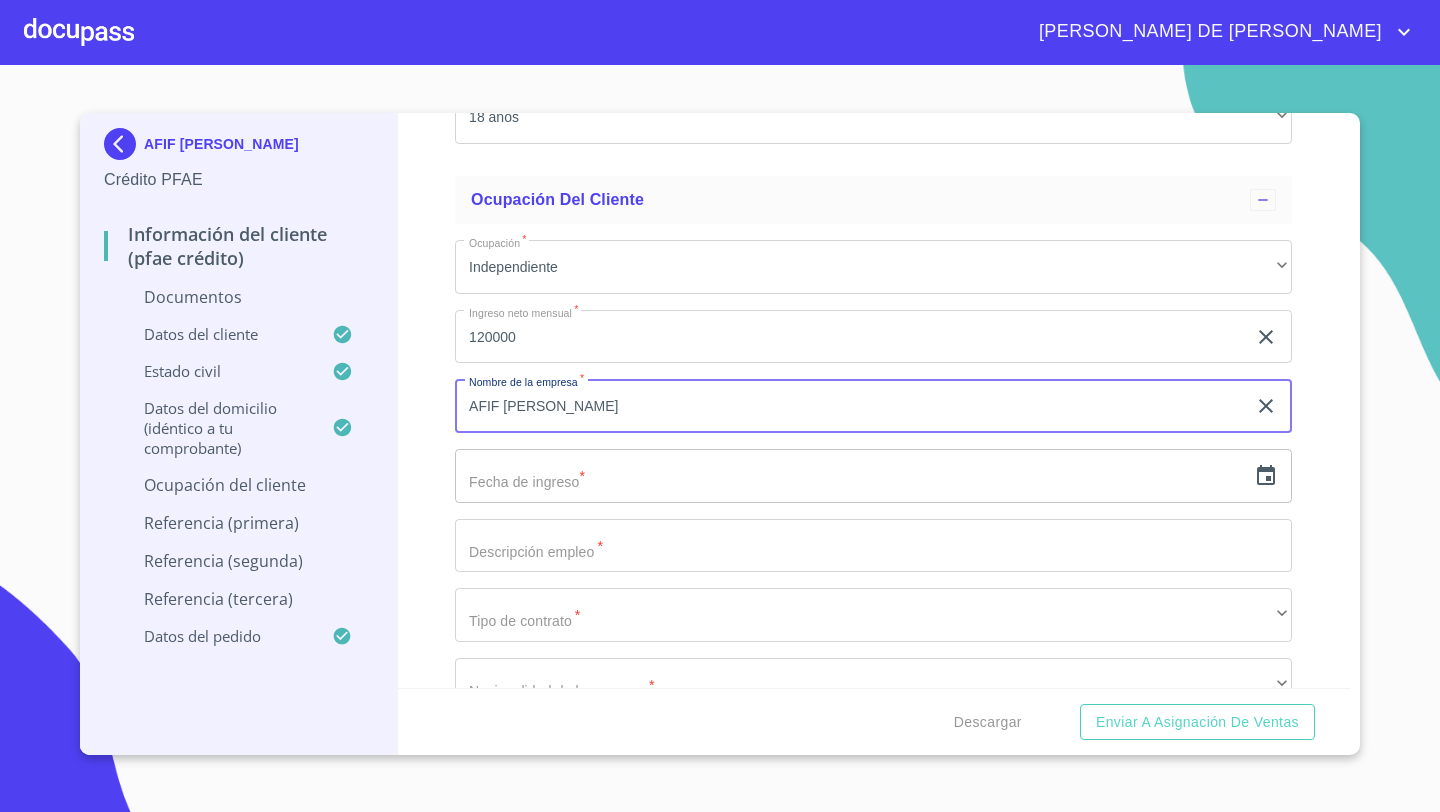 scroll, scrollTop: 6591, scrollLeft: 0, axis: vertical 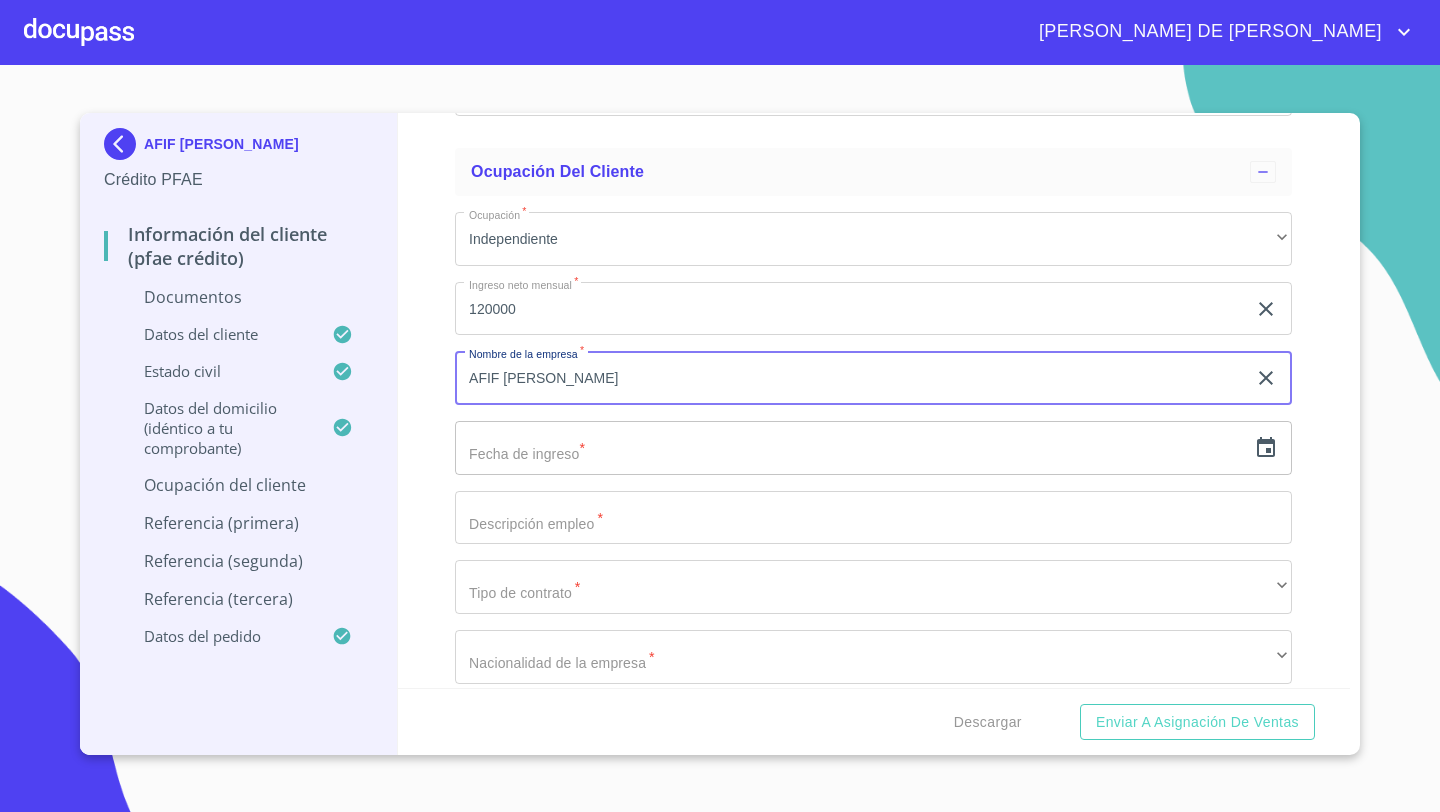 type on "AFIF [PERSON_NAME]" 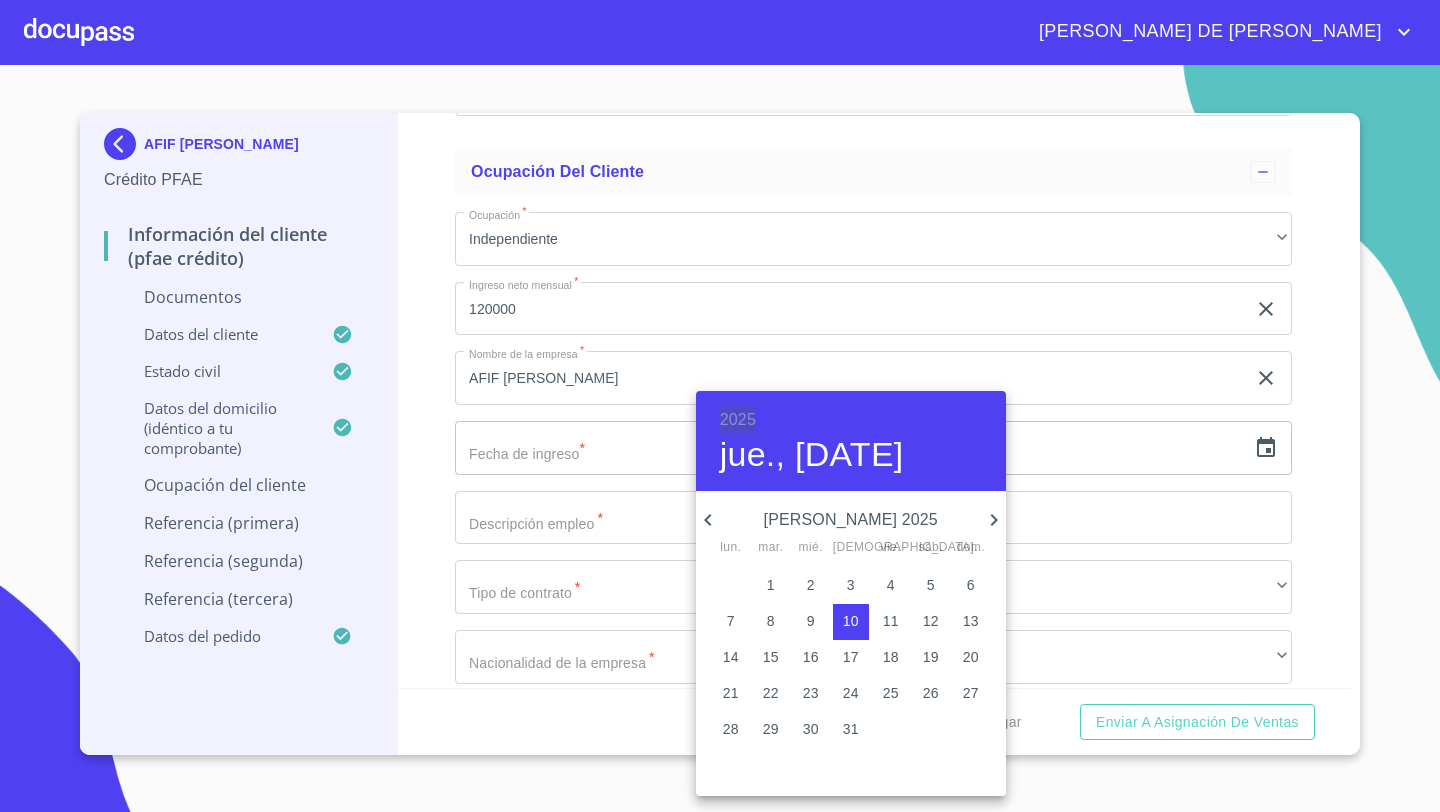 click on "2025" at bounding box center [738, 420] 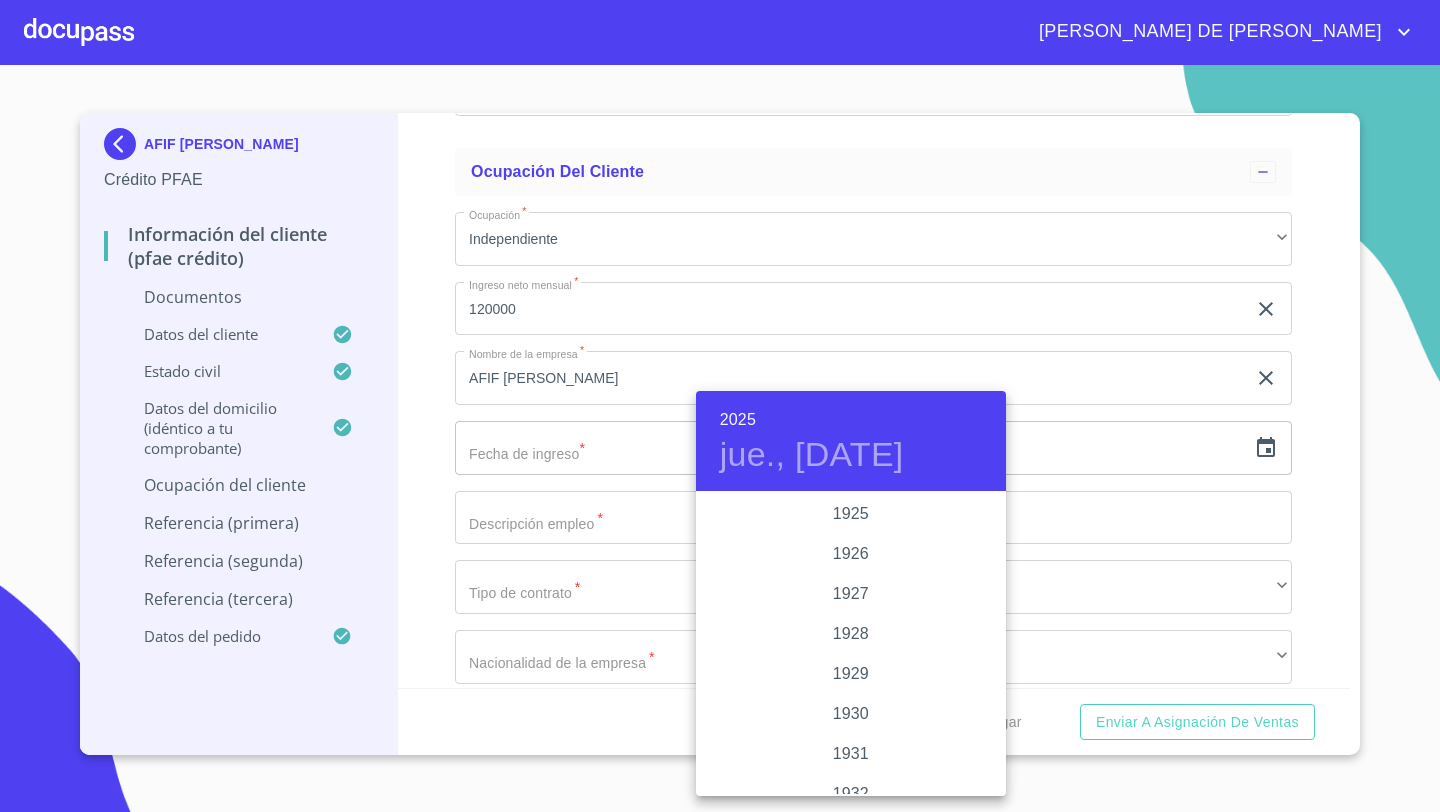 scroll, scrollTop: 3880, scrollLeft: 0, axis: vertical 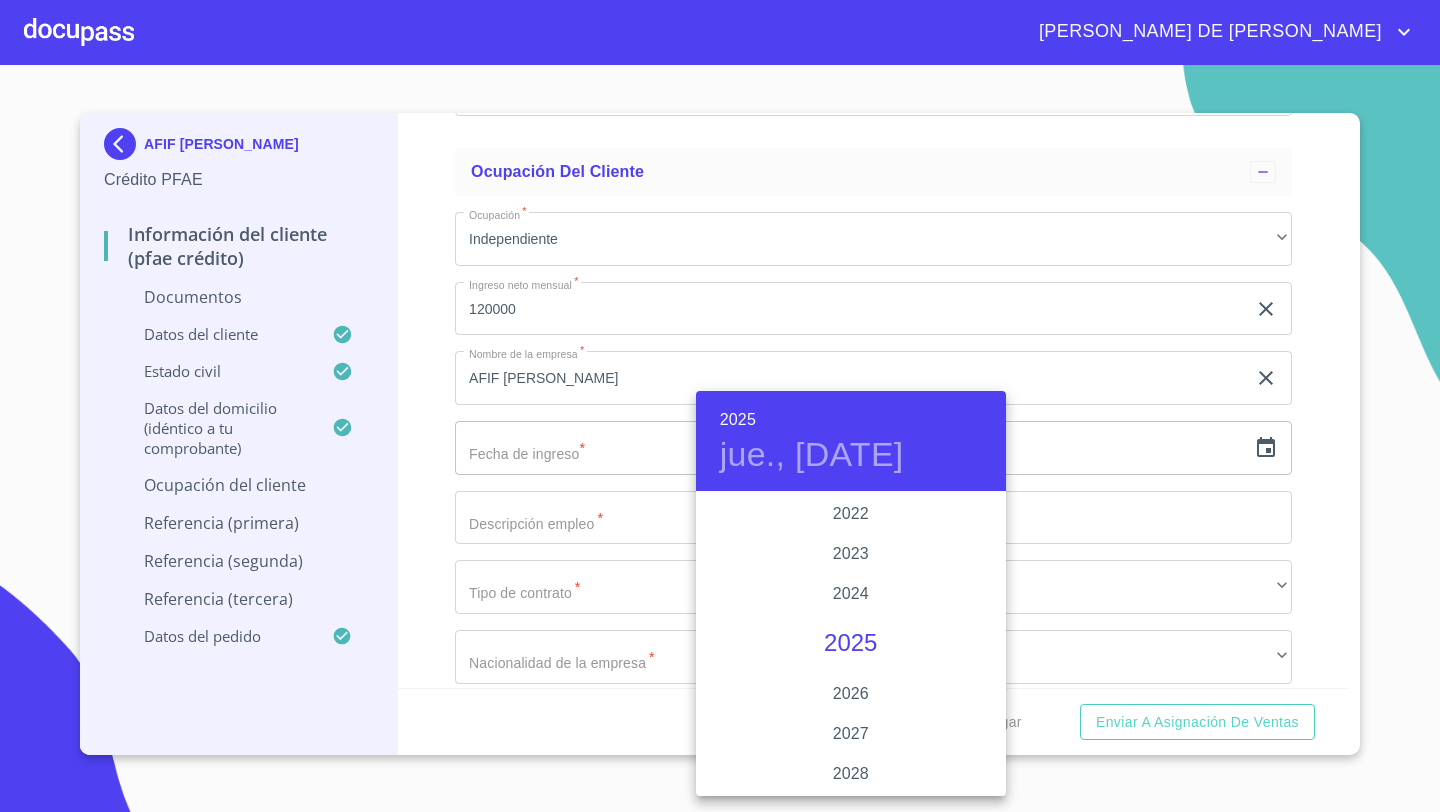 click on "2025" at bounding box center [738, 420] 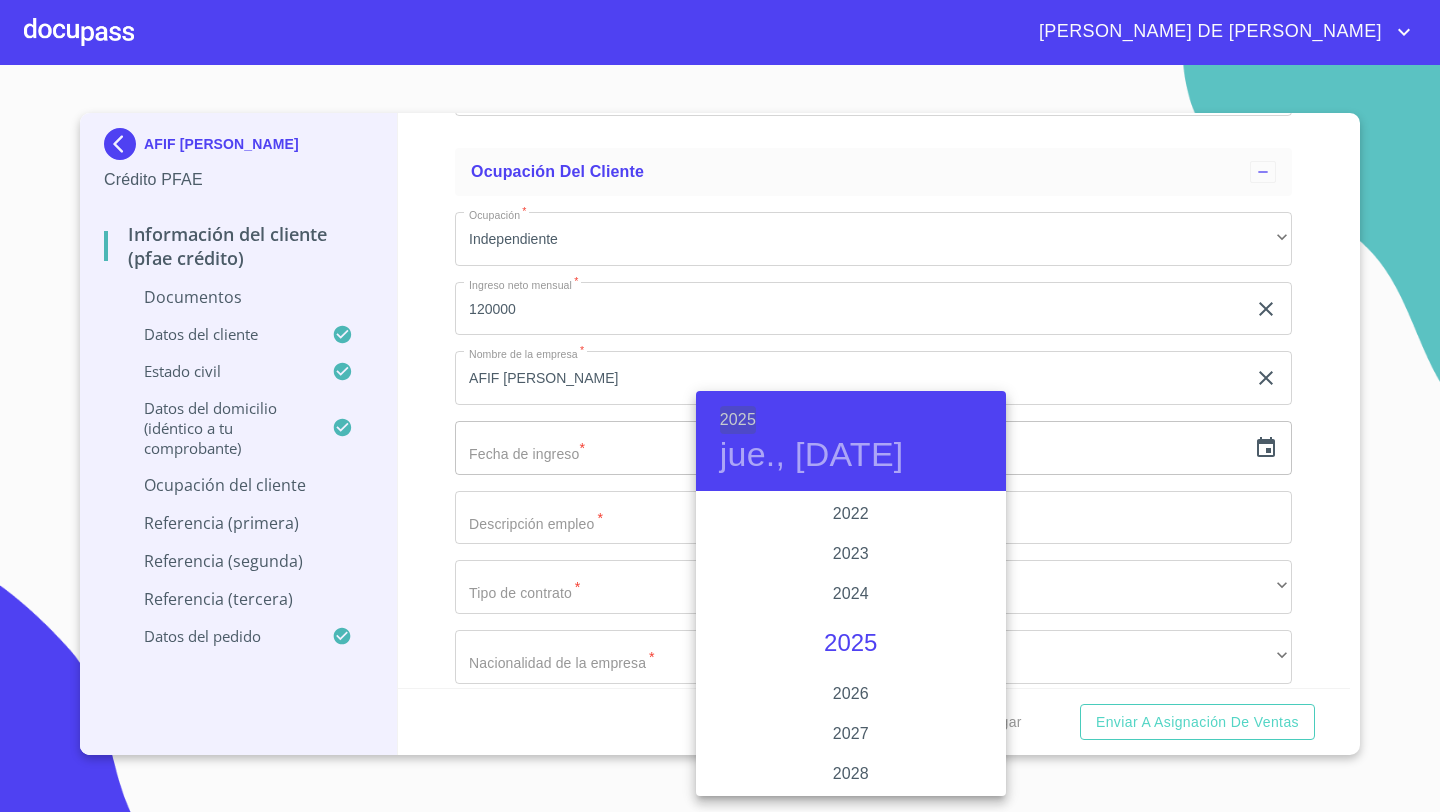click on "2025" at bounding box center [738, 420] 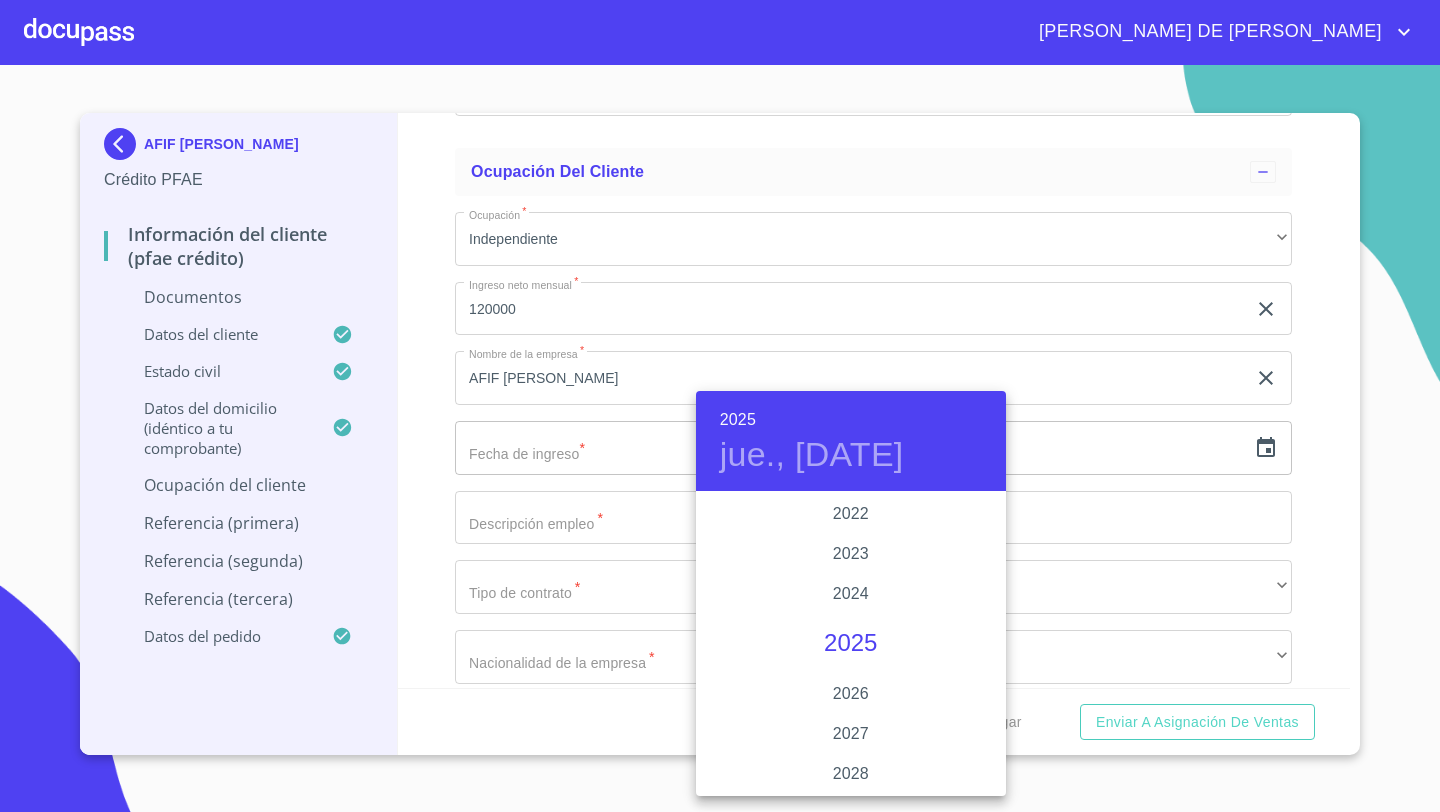 click on "2025" at bounding box center [738, 420] 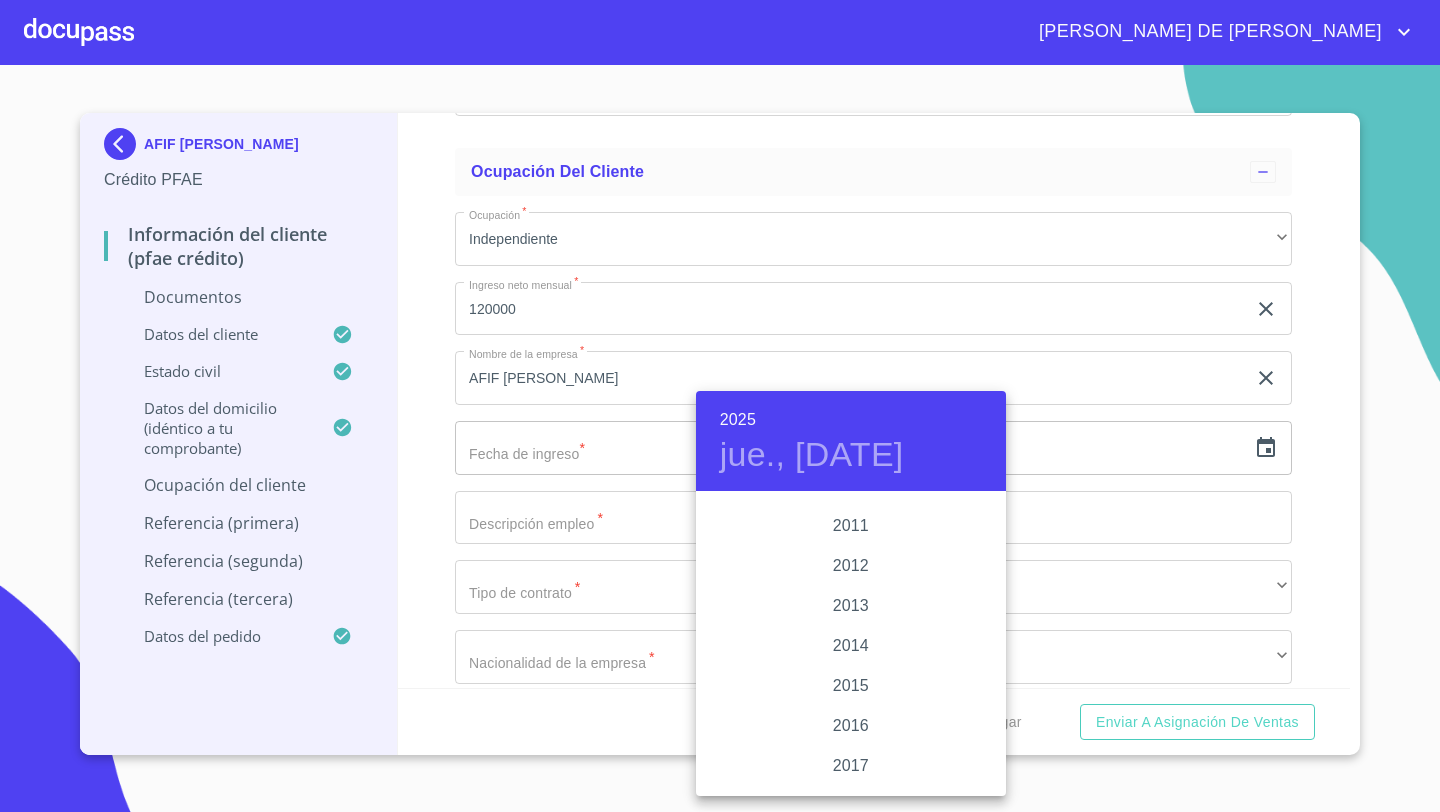 scroll, scrollTop: 3426, scrollLeft: 0, axis: vertical 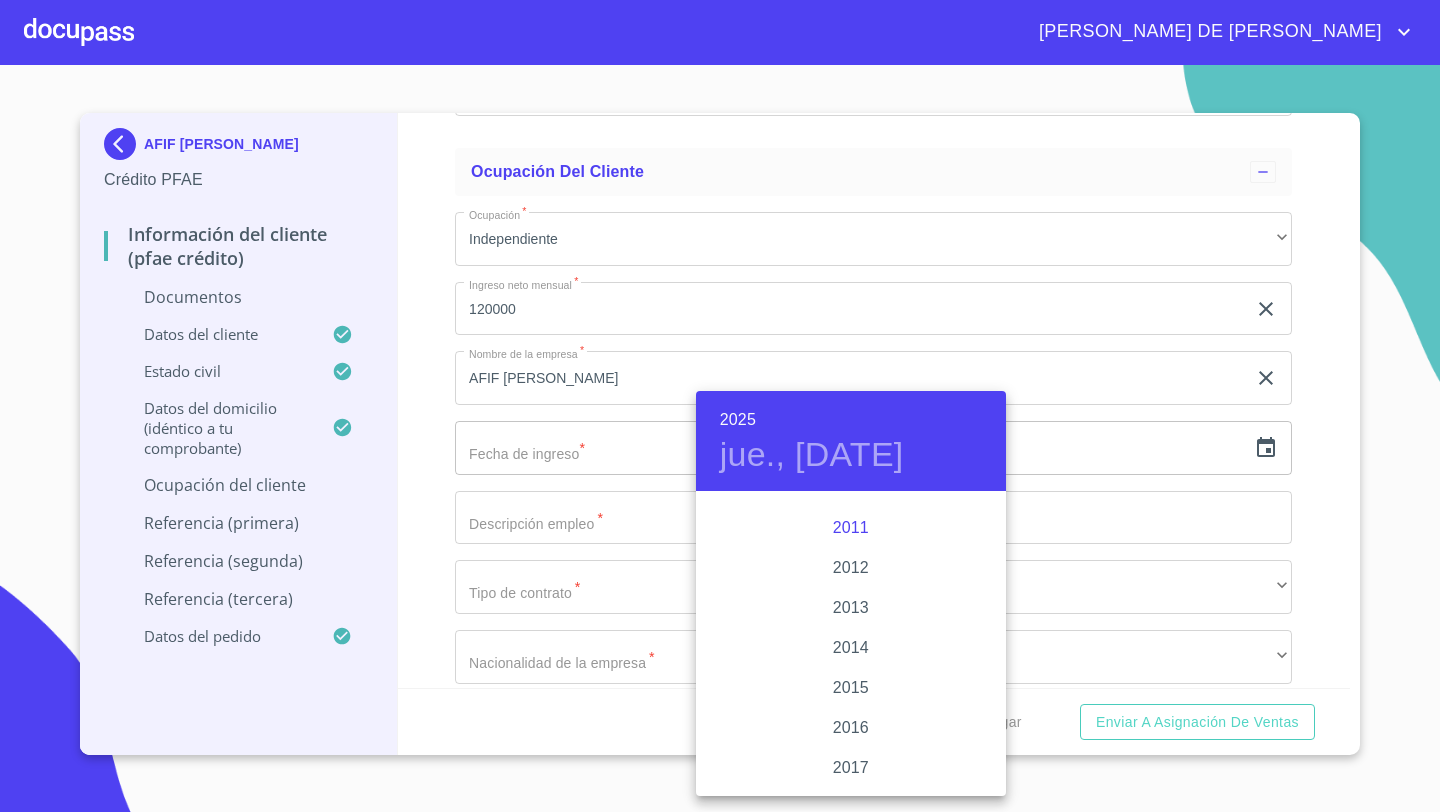 click on "2011" at bounding box center [851, 528] 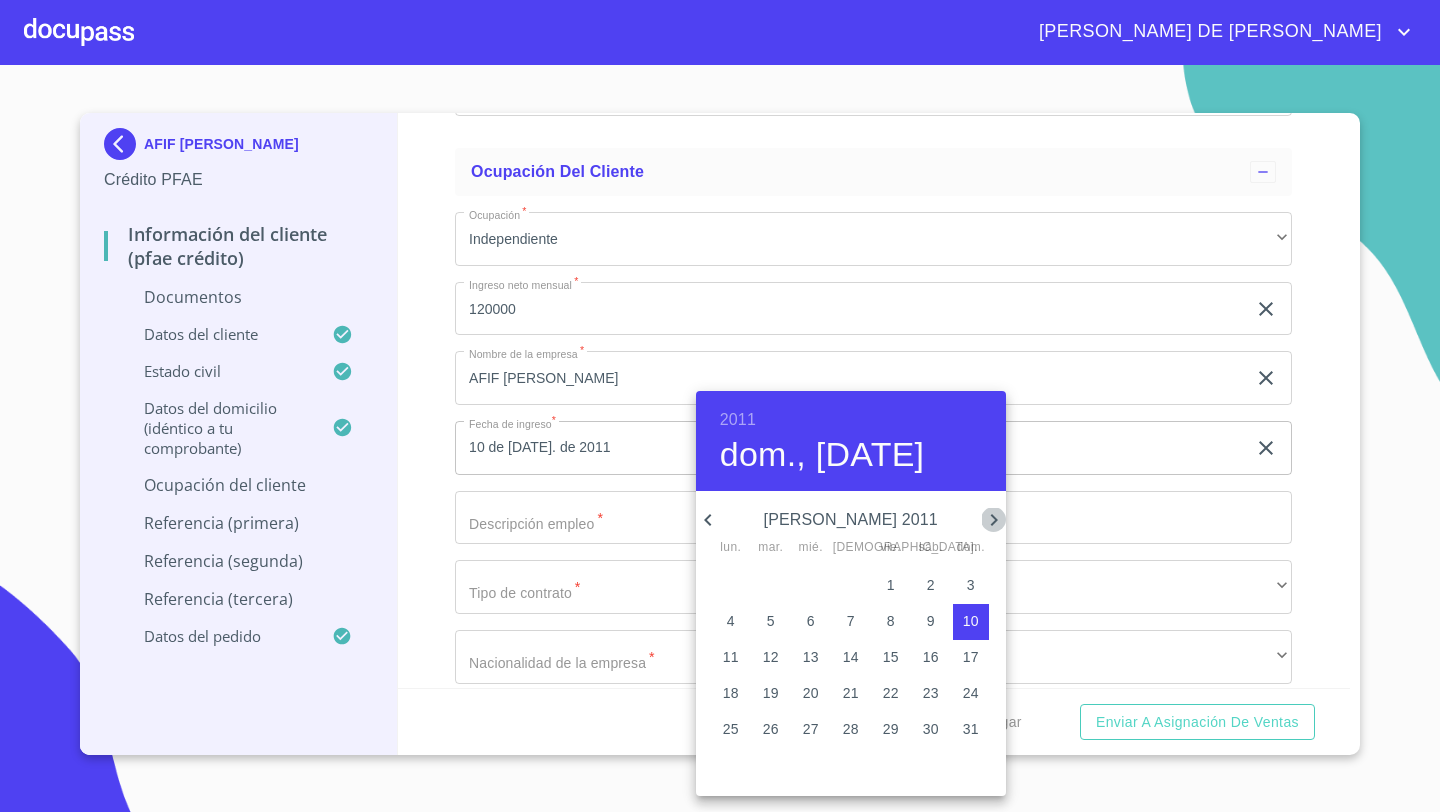click 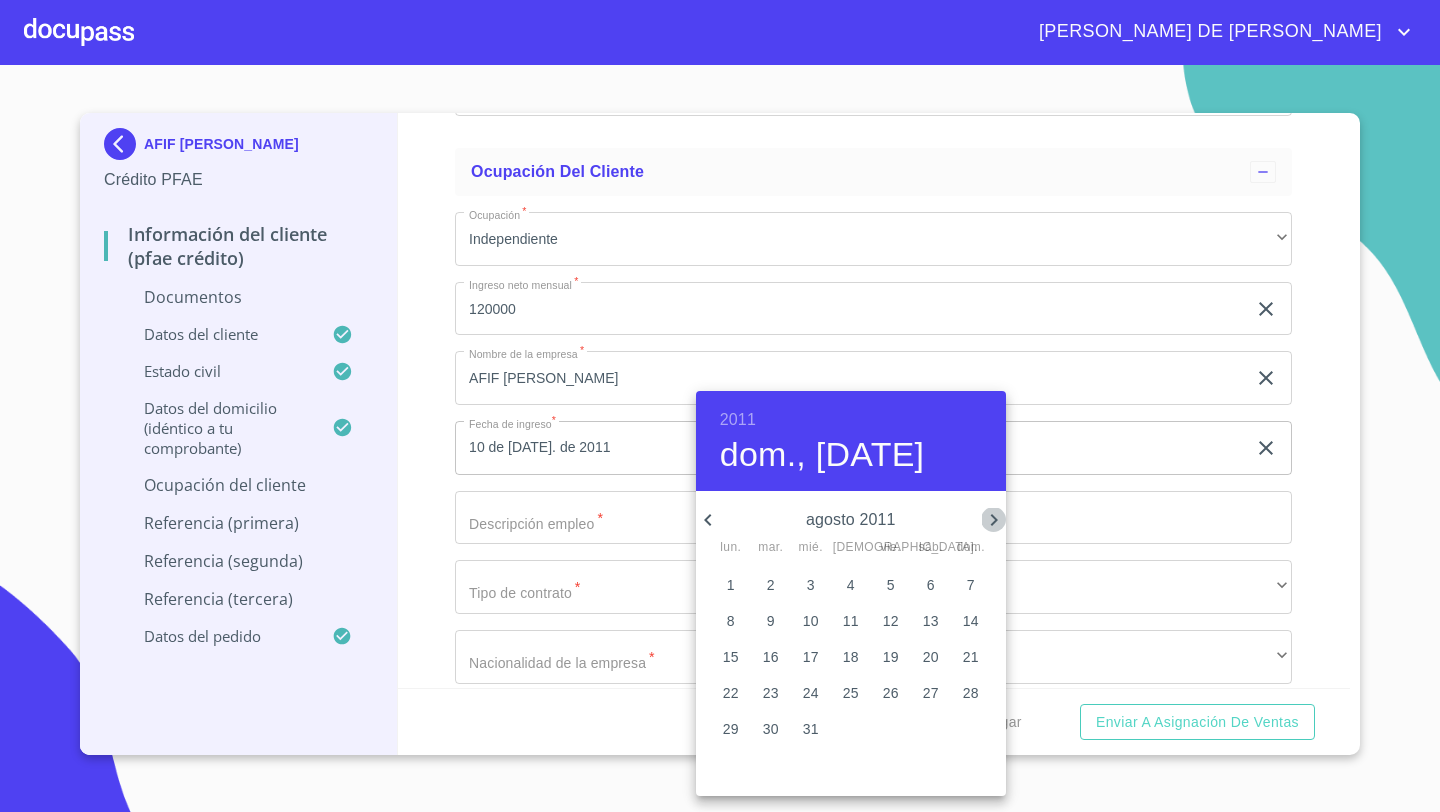 click 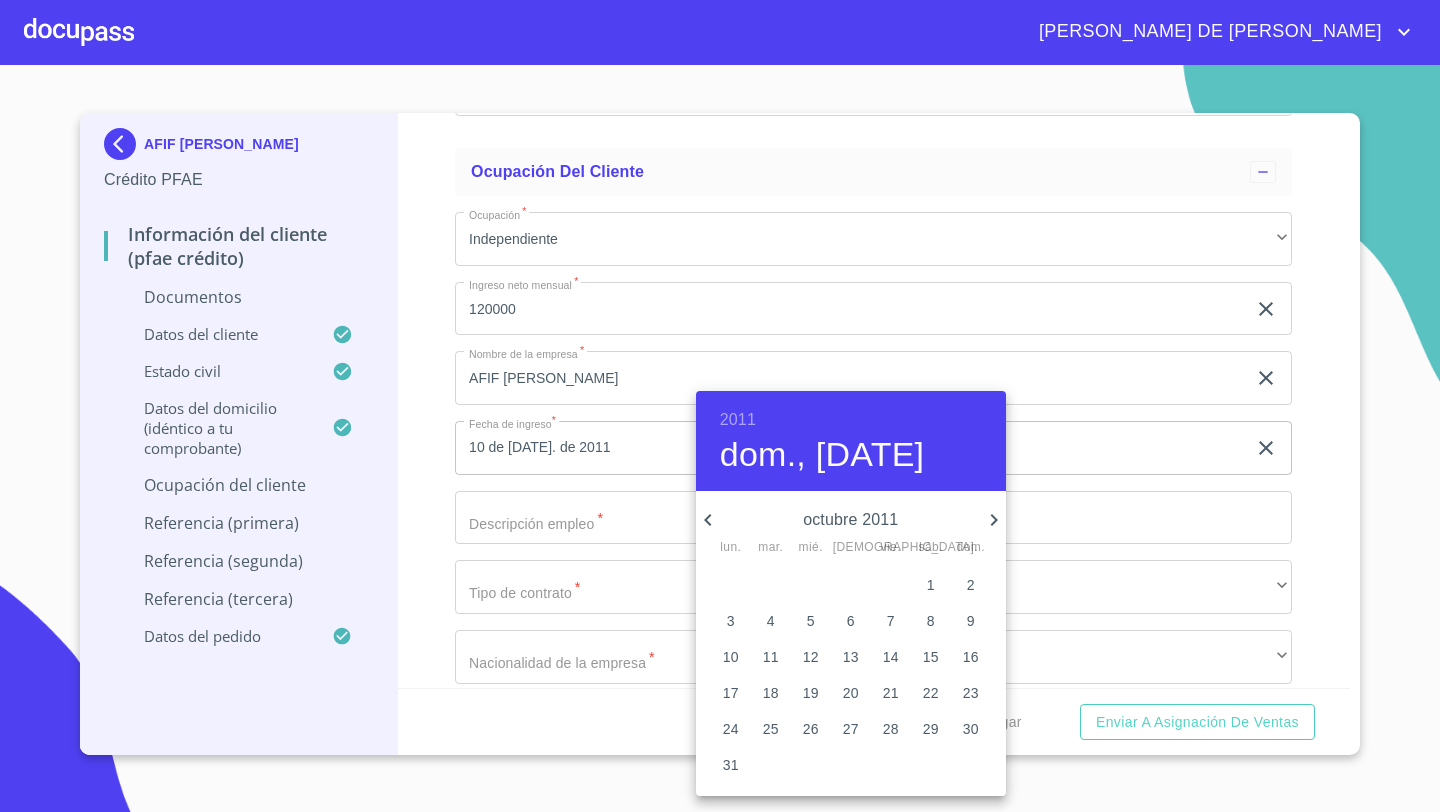 click 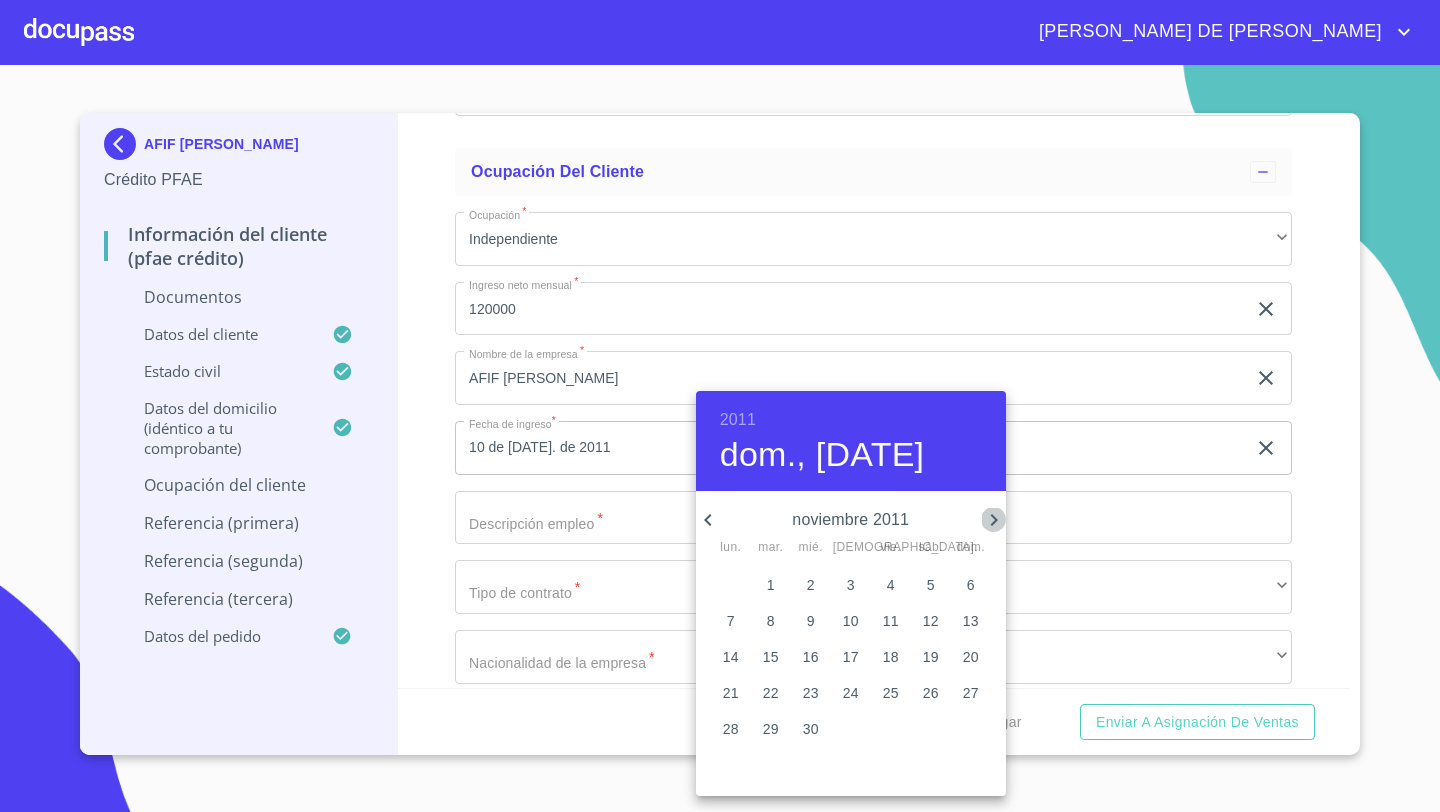 click 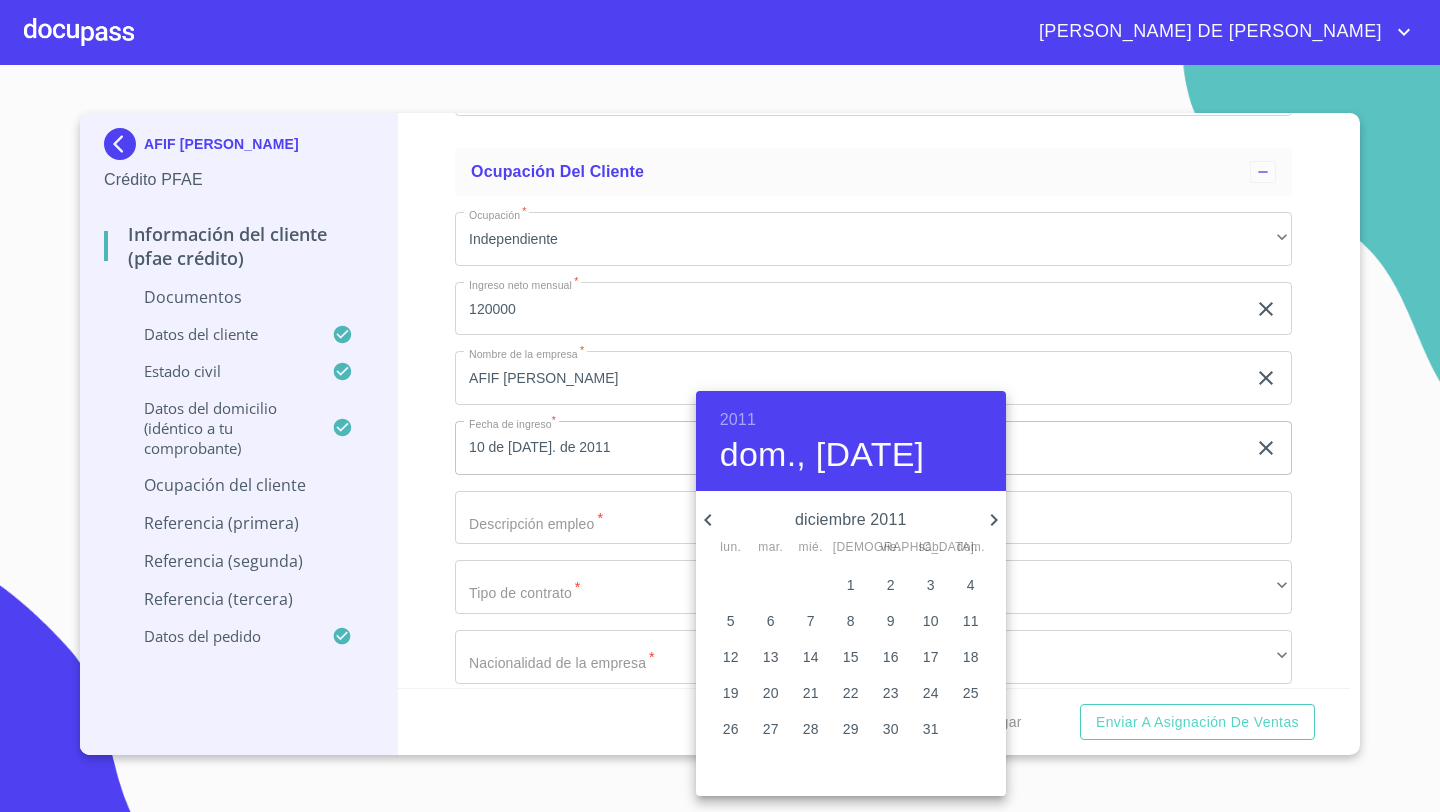 click on "1" at bounding box center [851, 585] 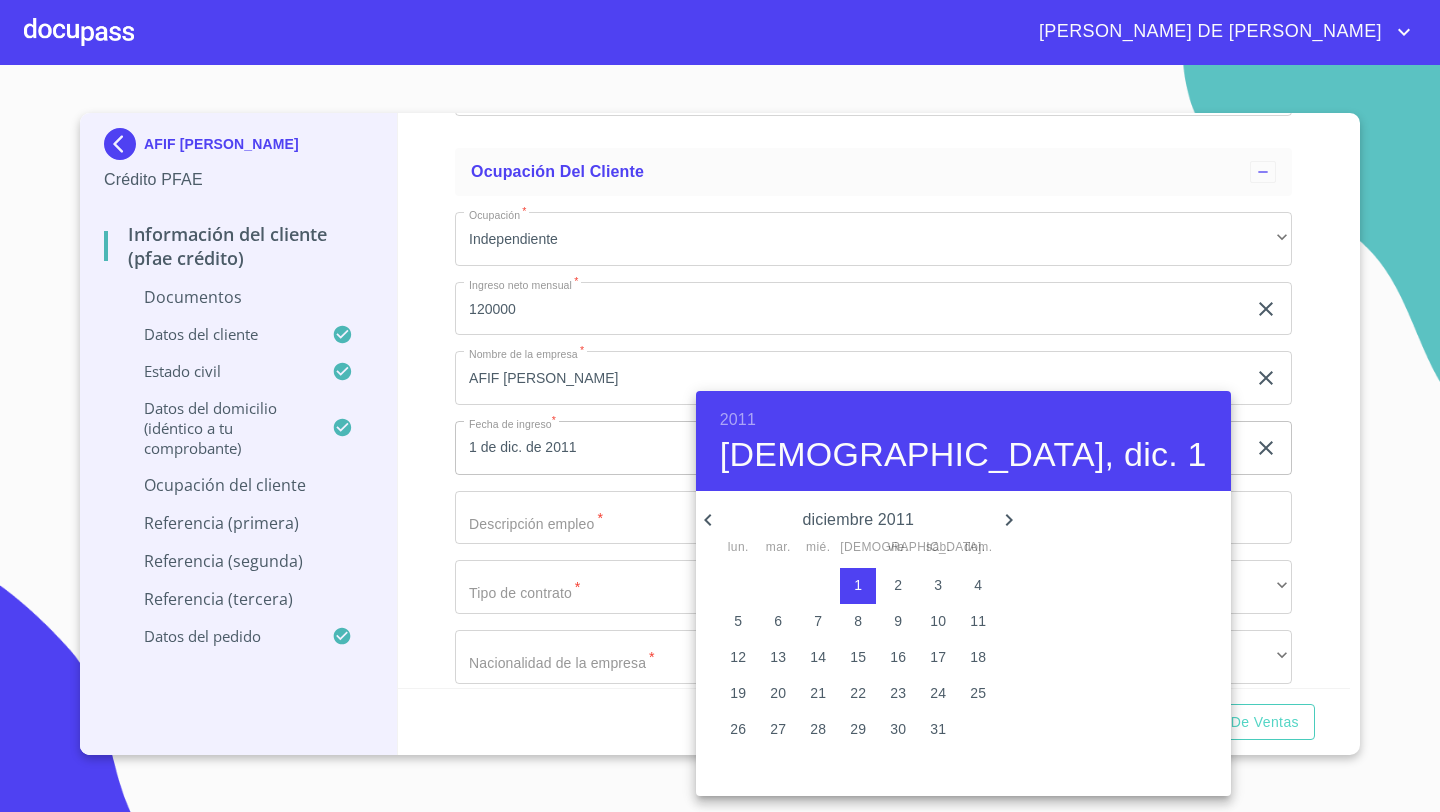 click at bounding box center [720, 406] 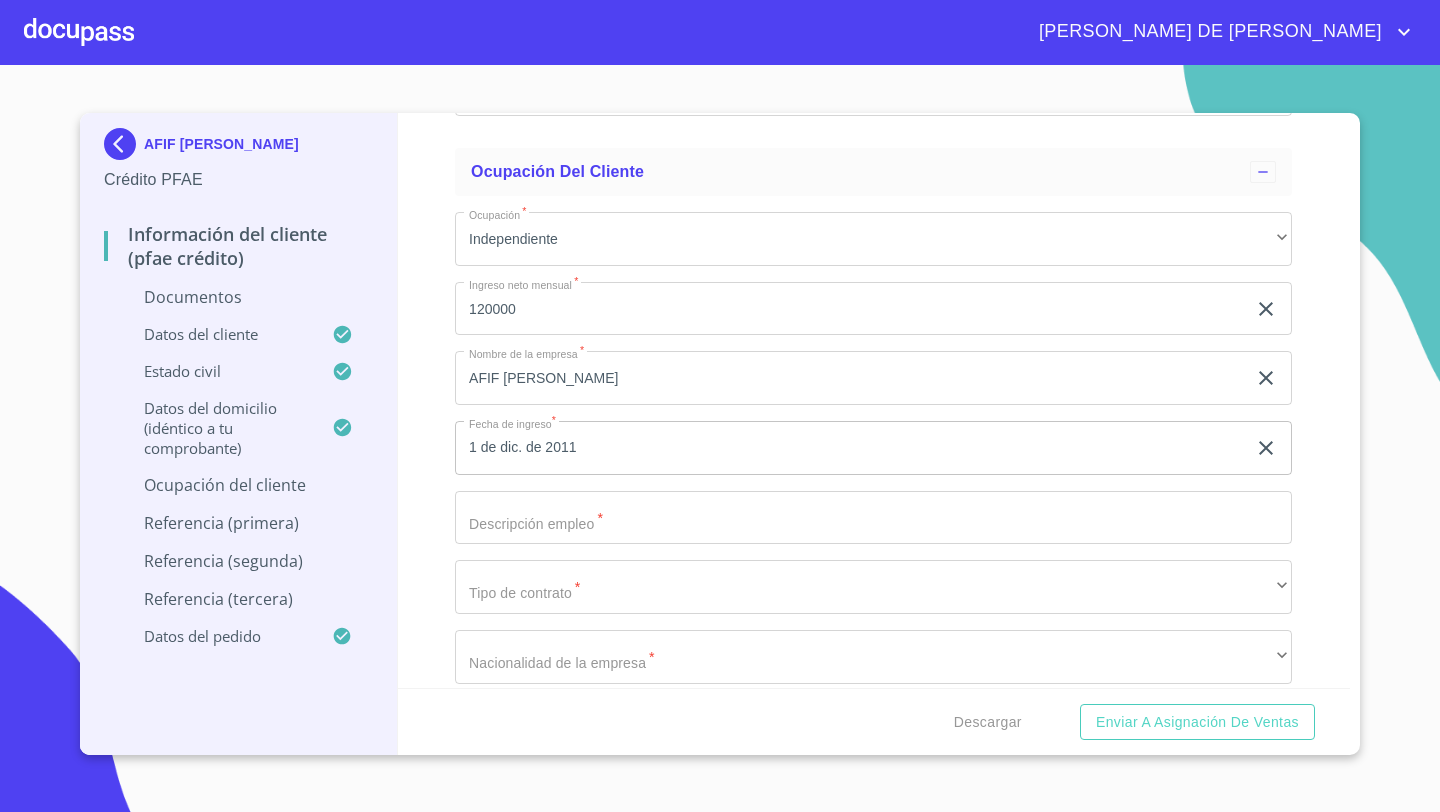 click on "Documento de identificación   *" at bounding box center (850, -2299) 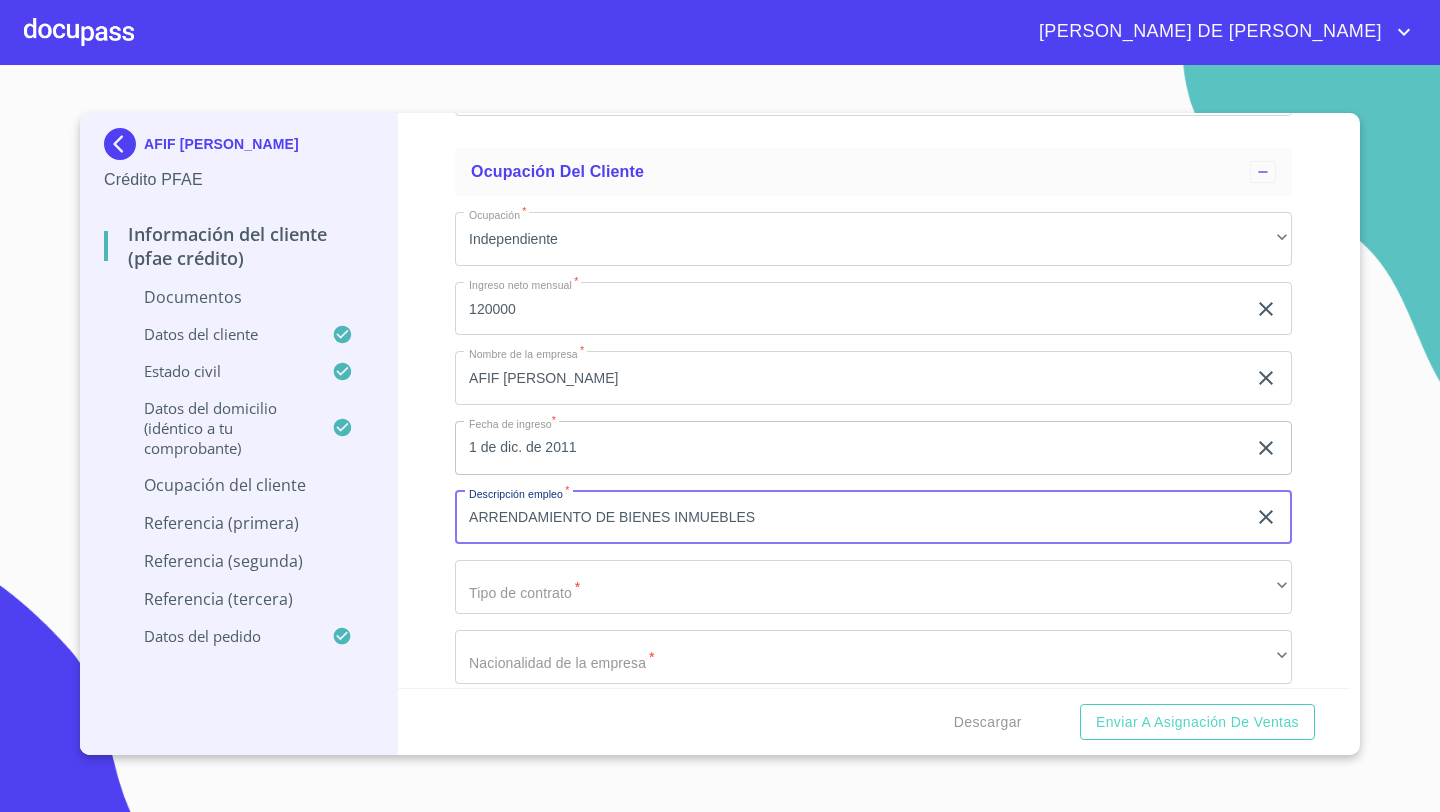 type on "ARRENDAMIENTO DE BIENES INMUEBLES" 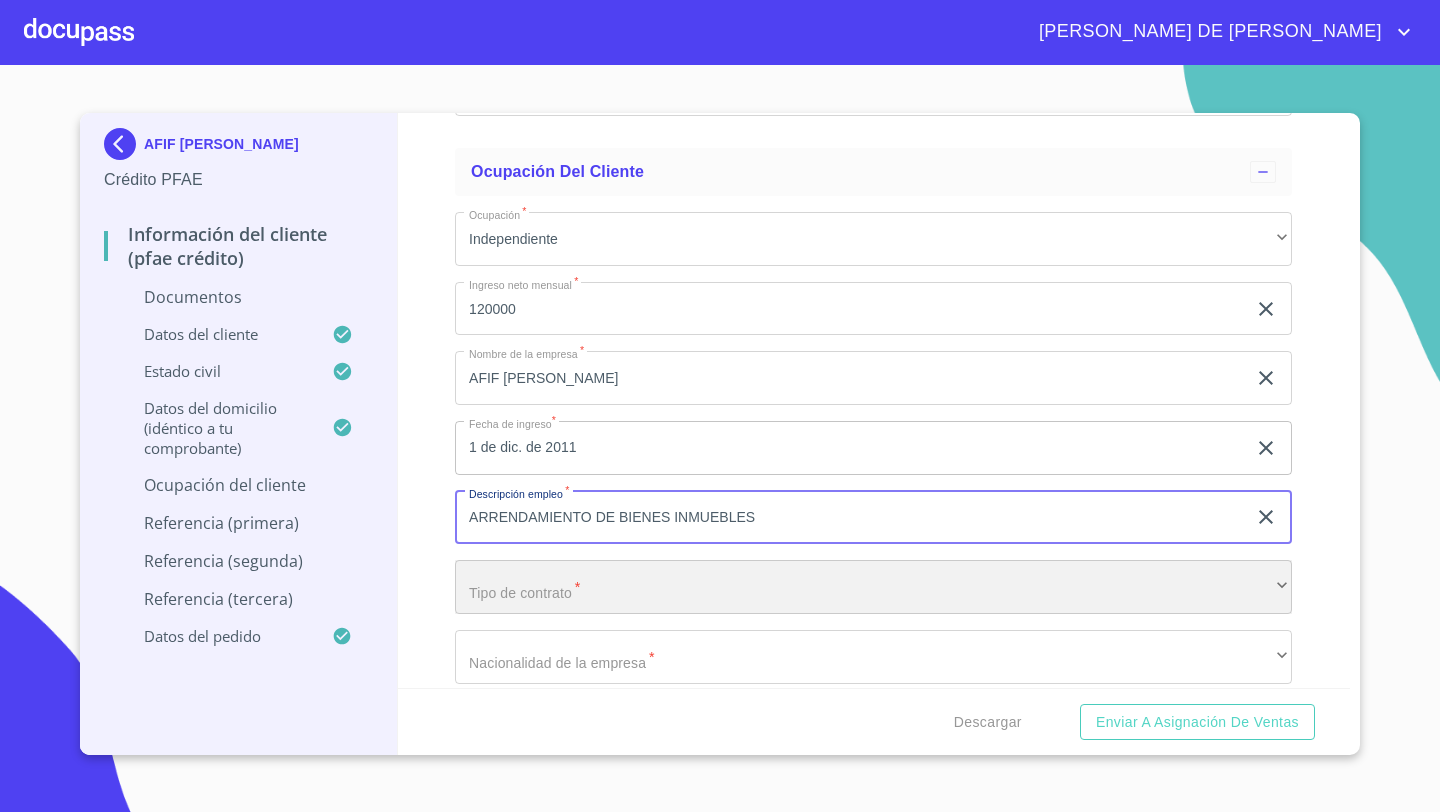 click on "​" at bounding box center (873, 587) 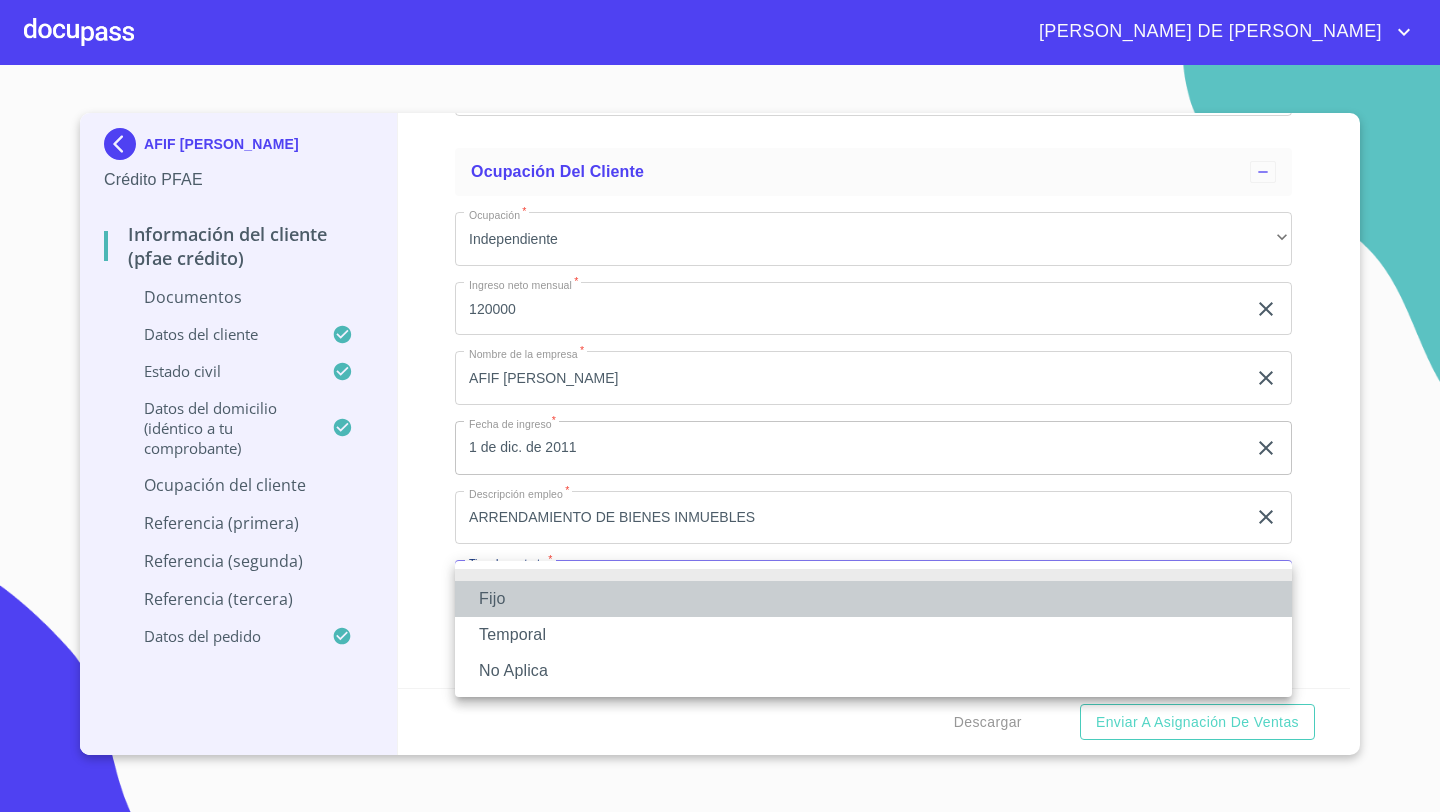 click on "Fijo" at bounding box center [873, 599] 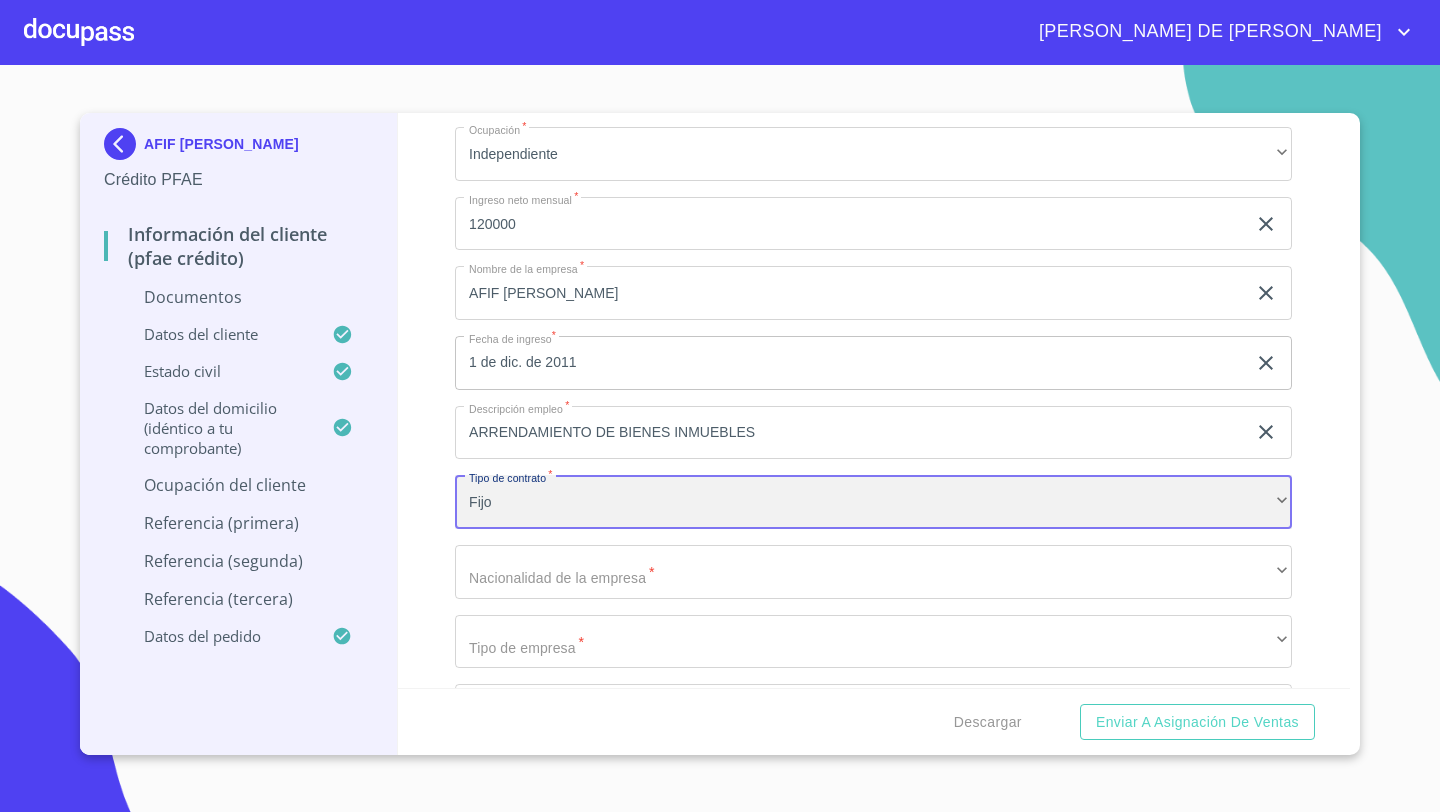 scroll, scrollTop: 6707, scrollLeft: 0, axis: vertical 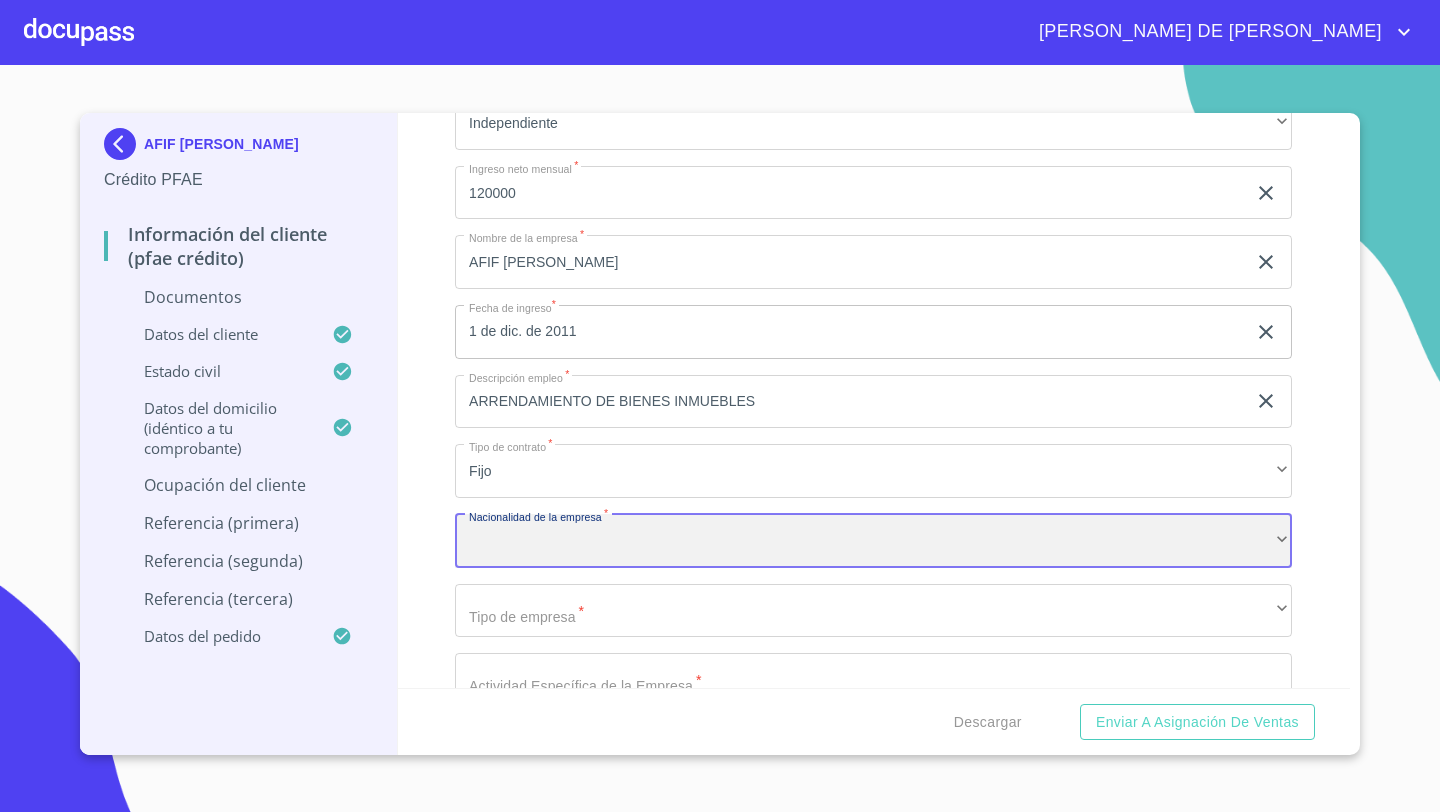 click on "​" at bounding box center [873, 541] 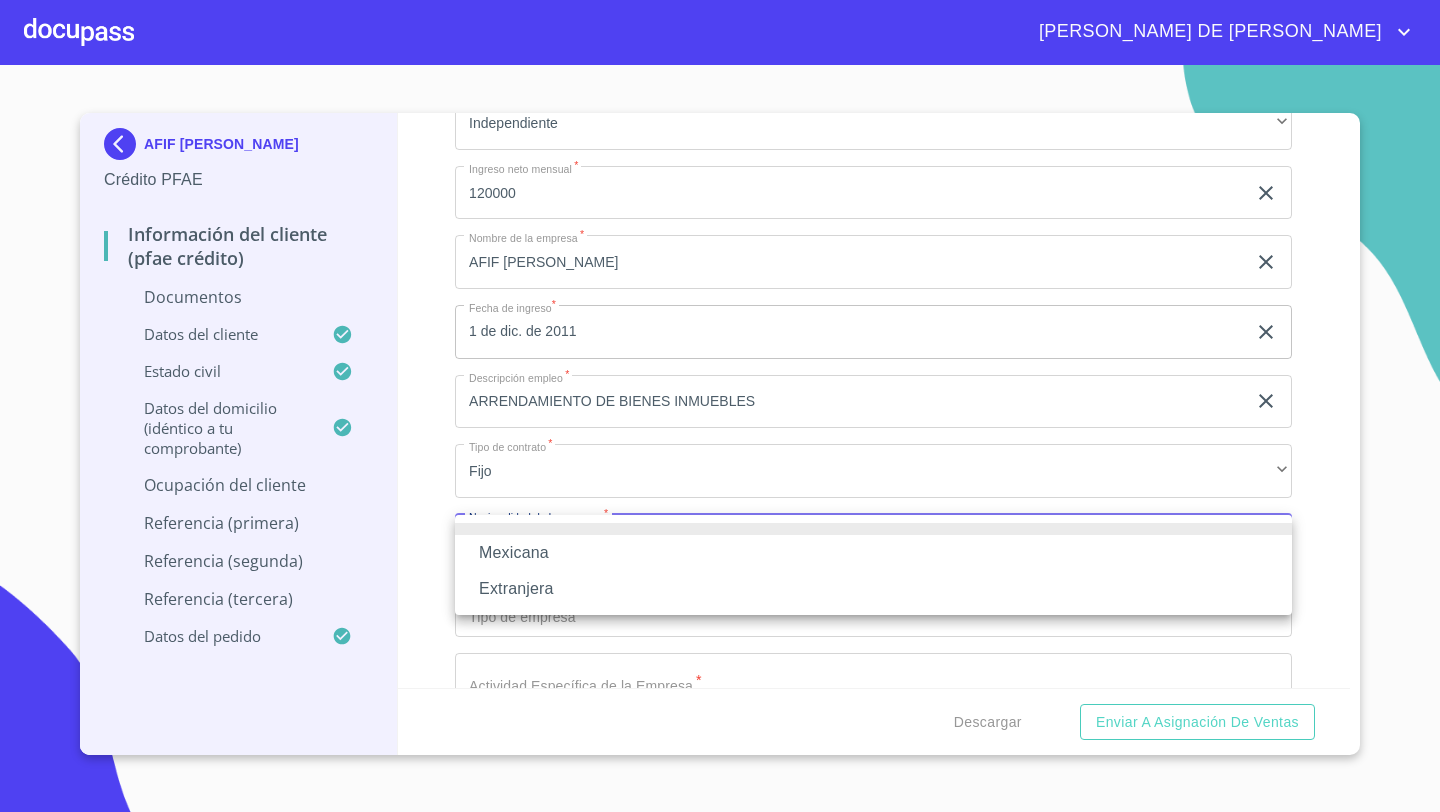 click on "Mexicana" at bounding box center (873, 553) 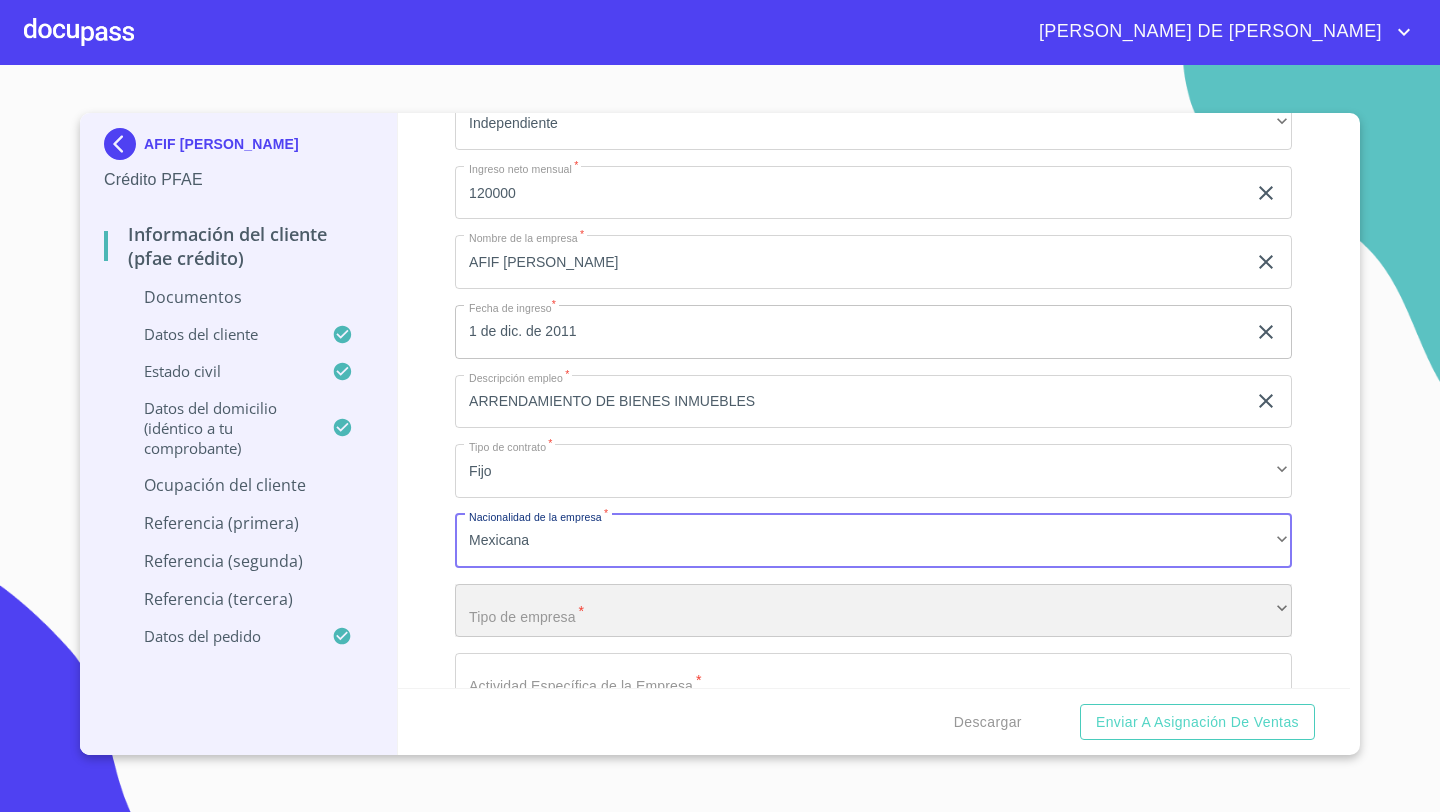 click on "​" at bounding box center (873, 611) 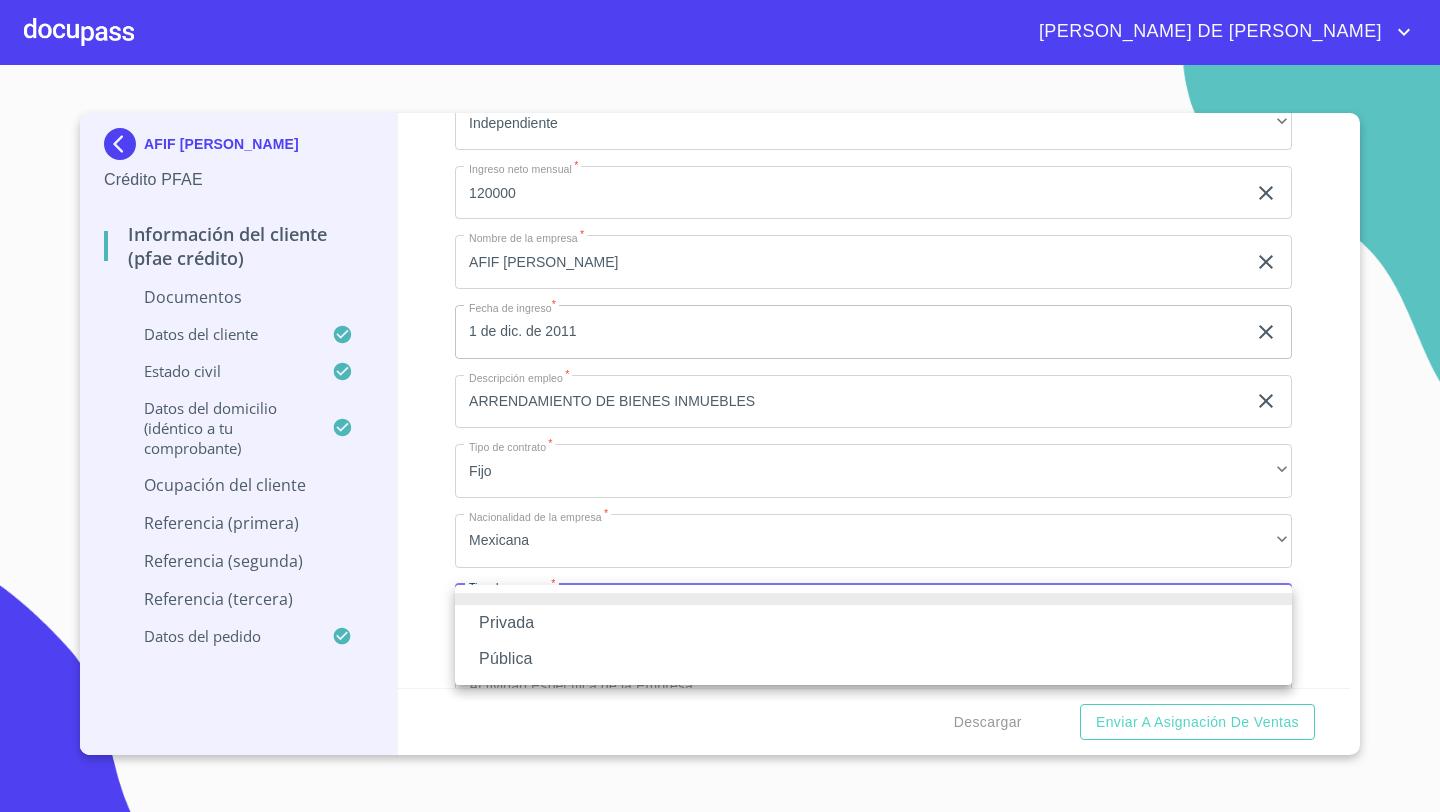 click on "Privada" at bounding box center (873, 623) 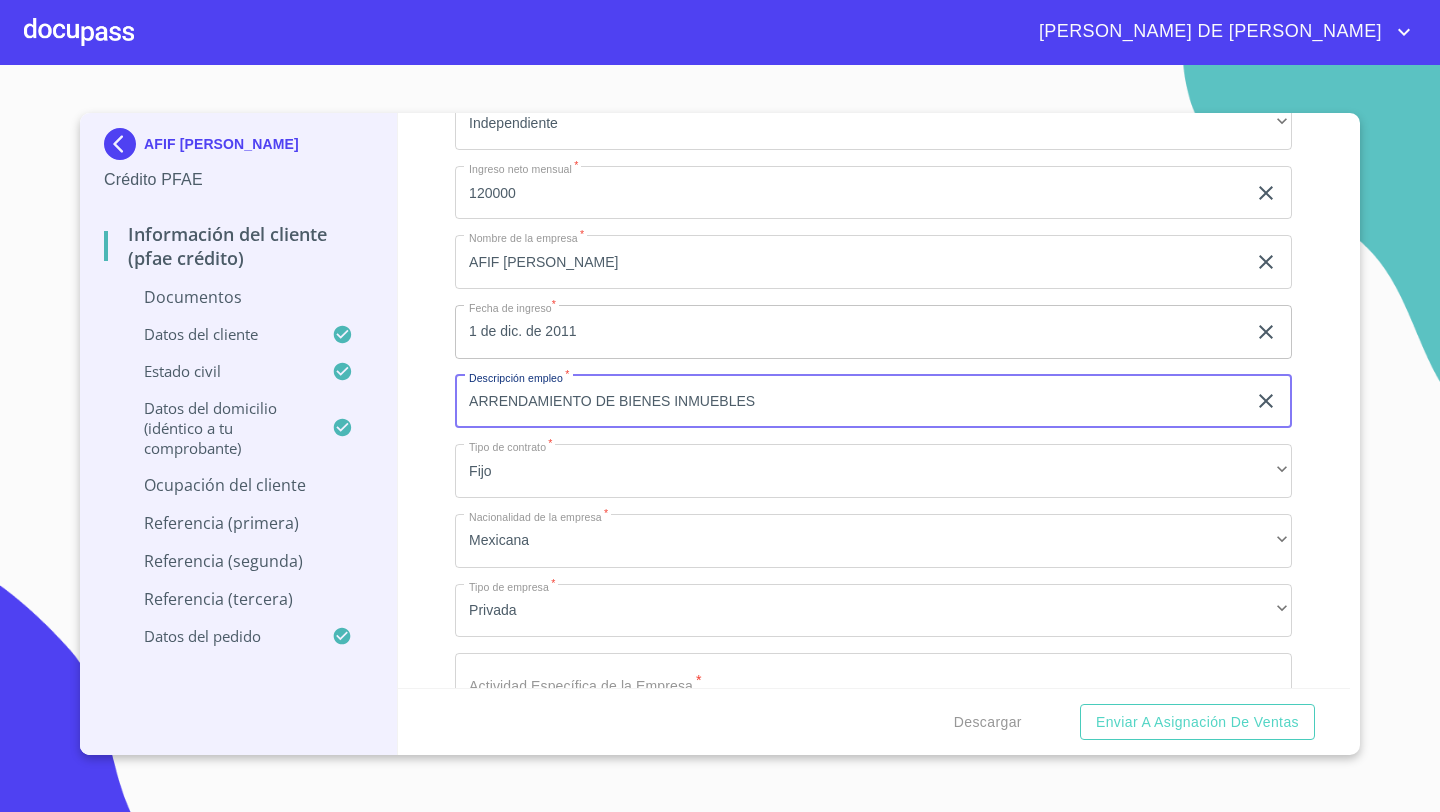 click on "ARRENDAMIENTO DE BIENES INMUEBLES" at bounding box center [850, 402] 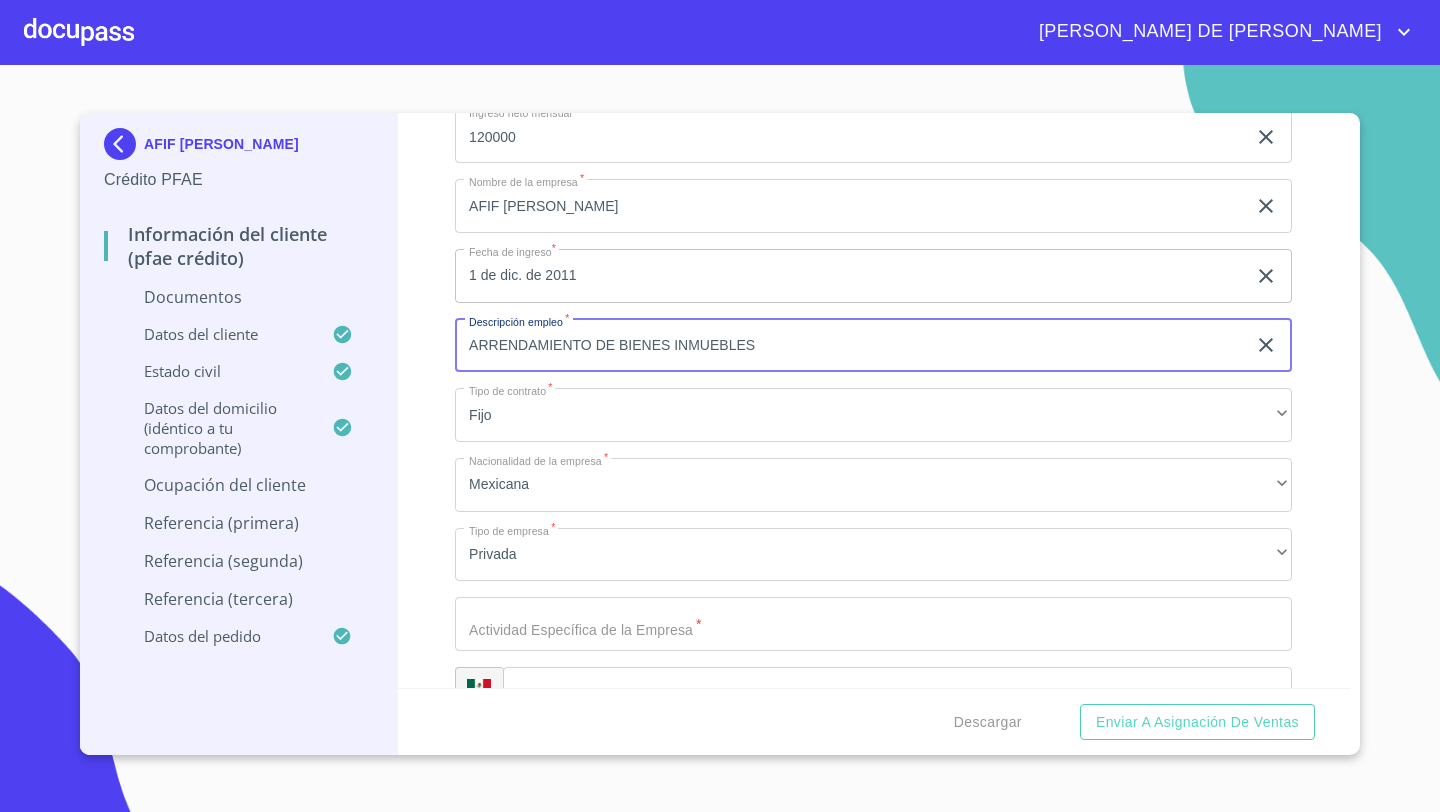 scroll, scrollTop: 6768, scrollLeft: 0, axis: vertical 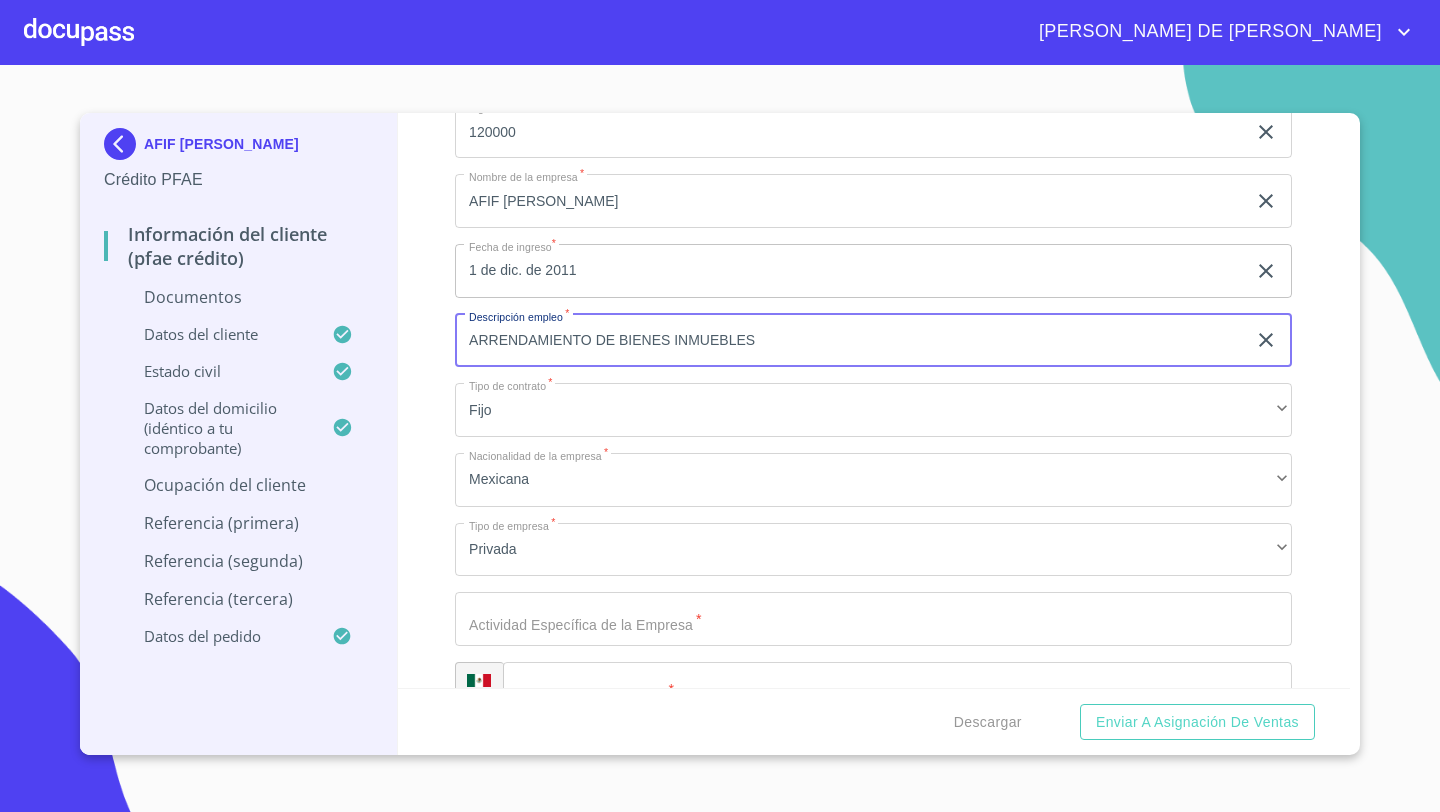 click on "Documento de identificación   *" at bounding box center [850, -2476] 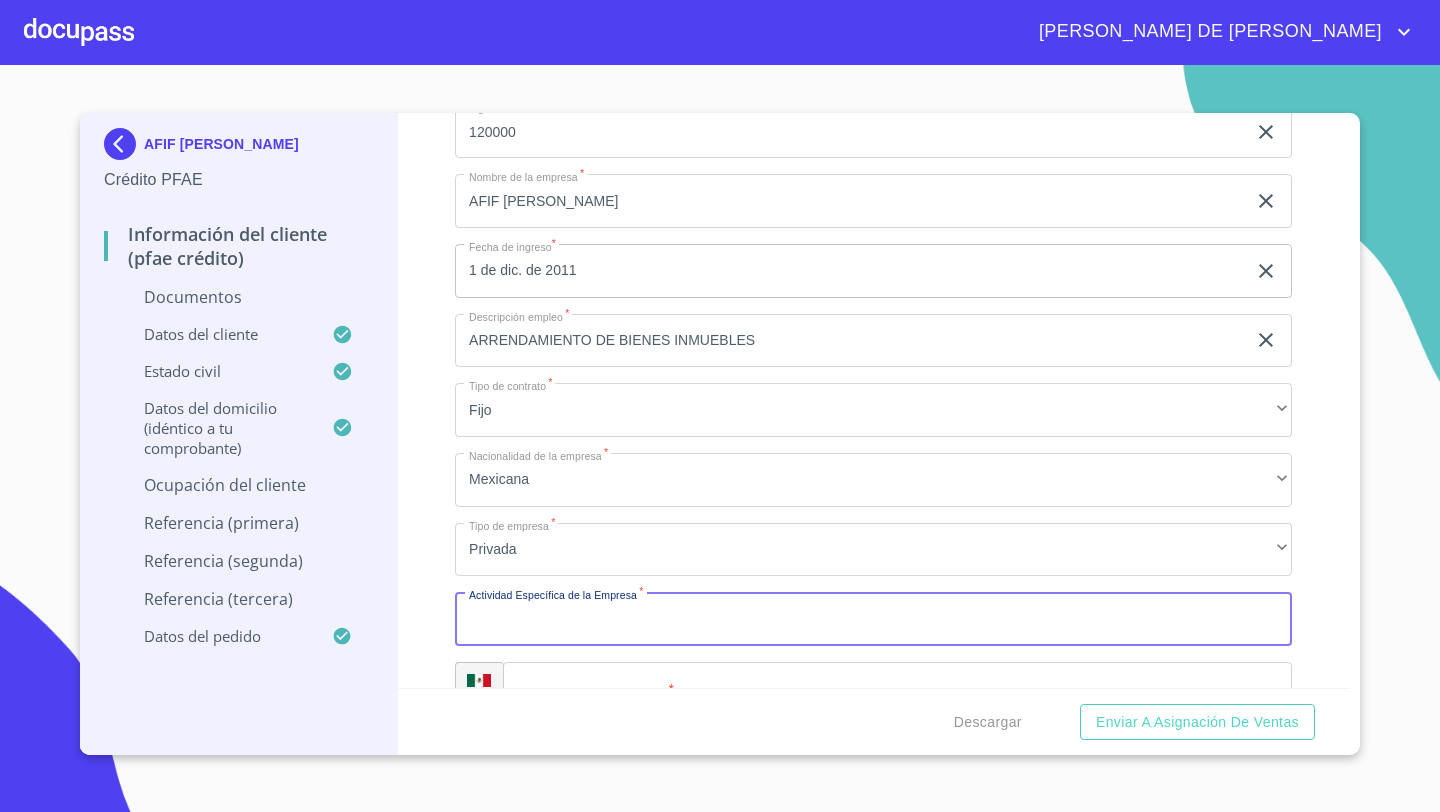click on "ARRENDAMIENTO DE BIENES INMUEBLES" at bounding box center (850, -2476) 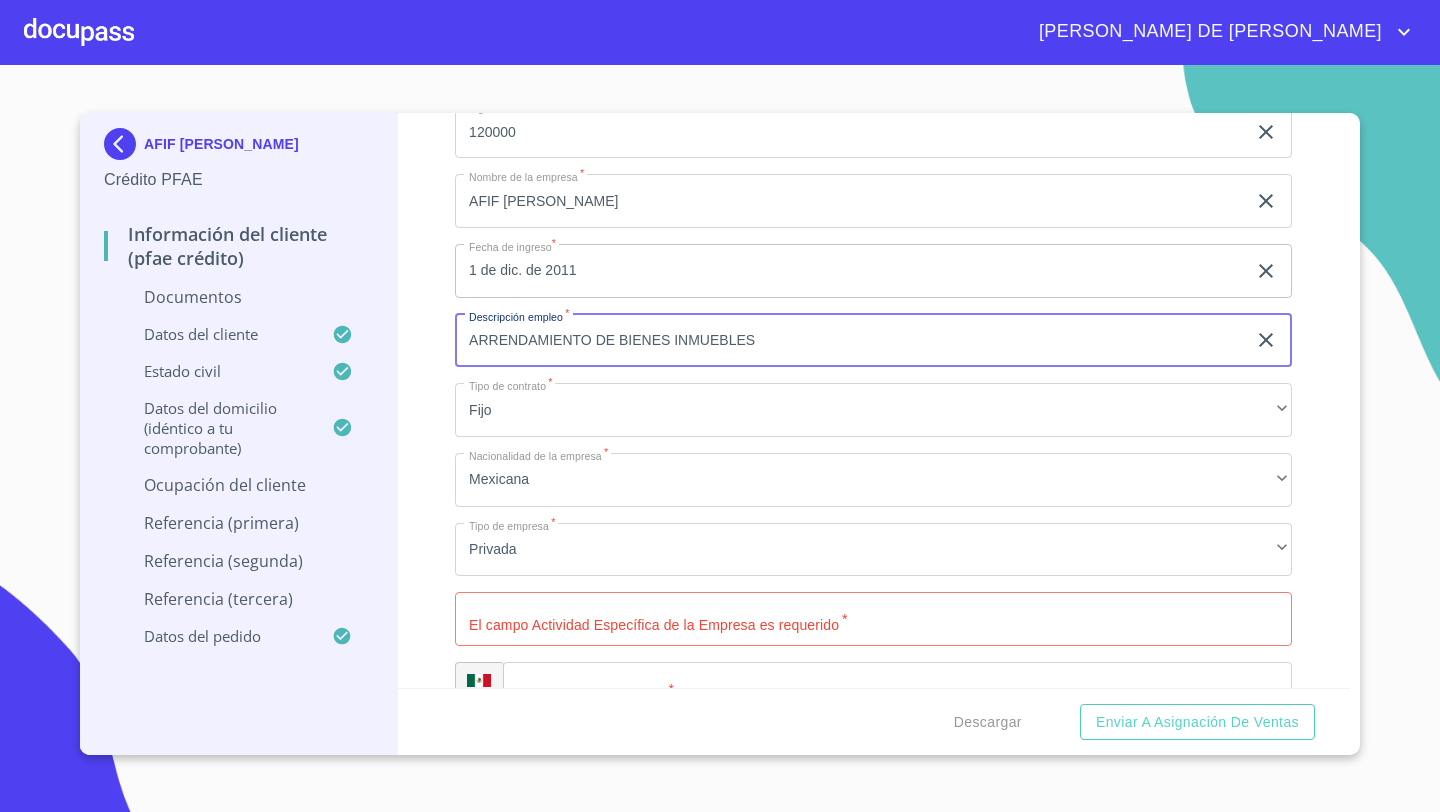 click on "ARRENDAMIENTO DE BIENES INMUEBLES" at bounding box center (850, 341) 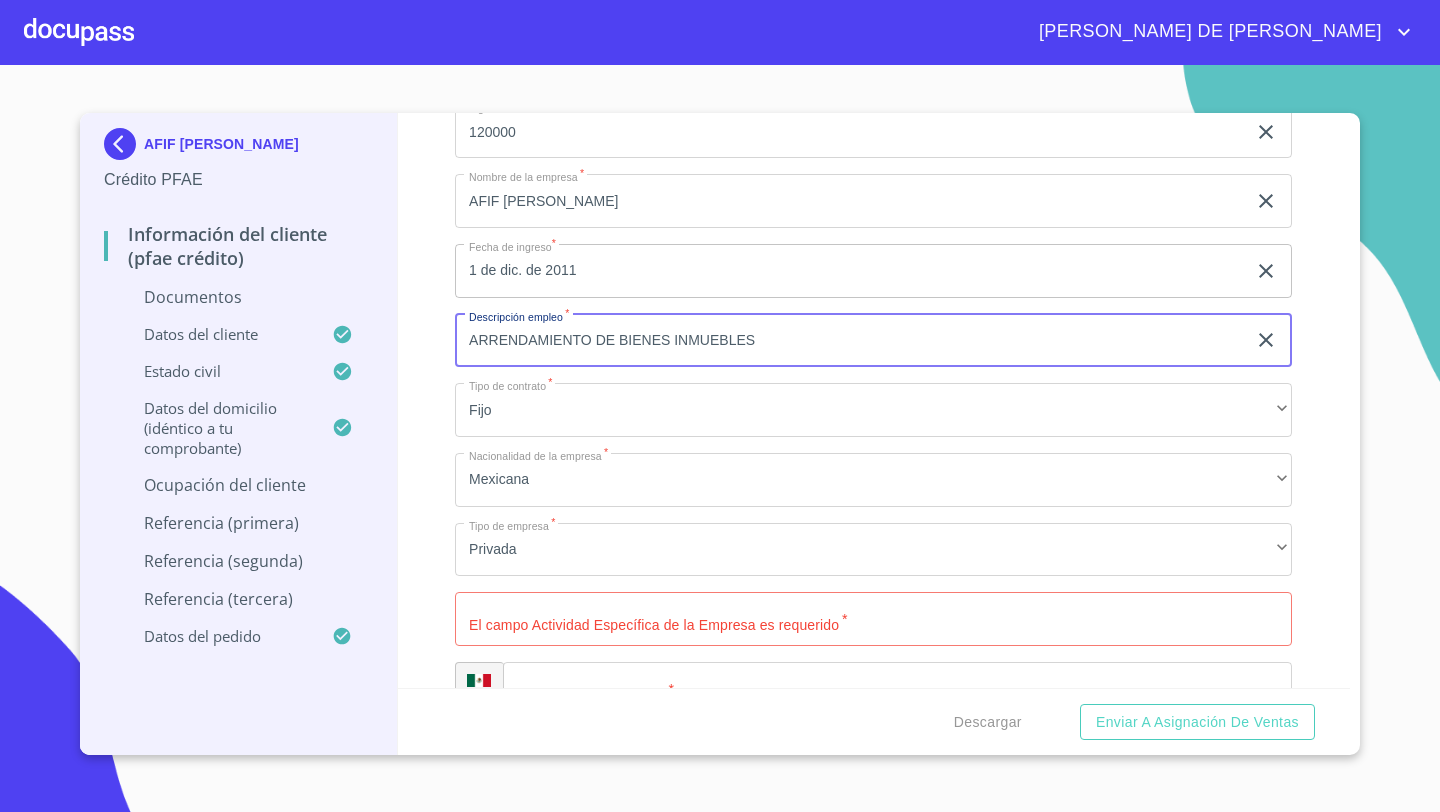click on "Documento de identificación   *" at bounding box center [873, 619] 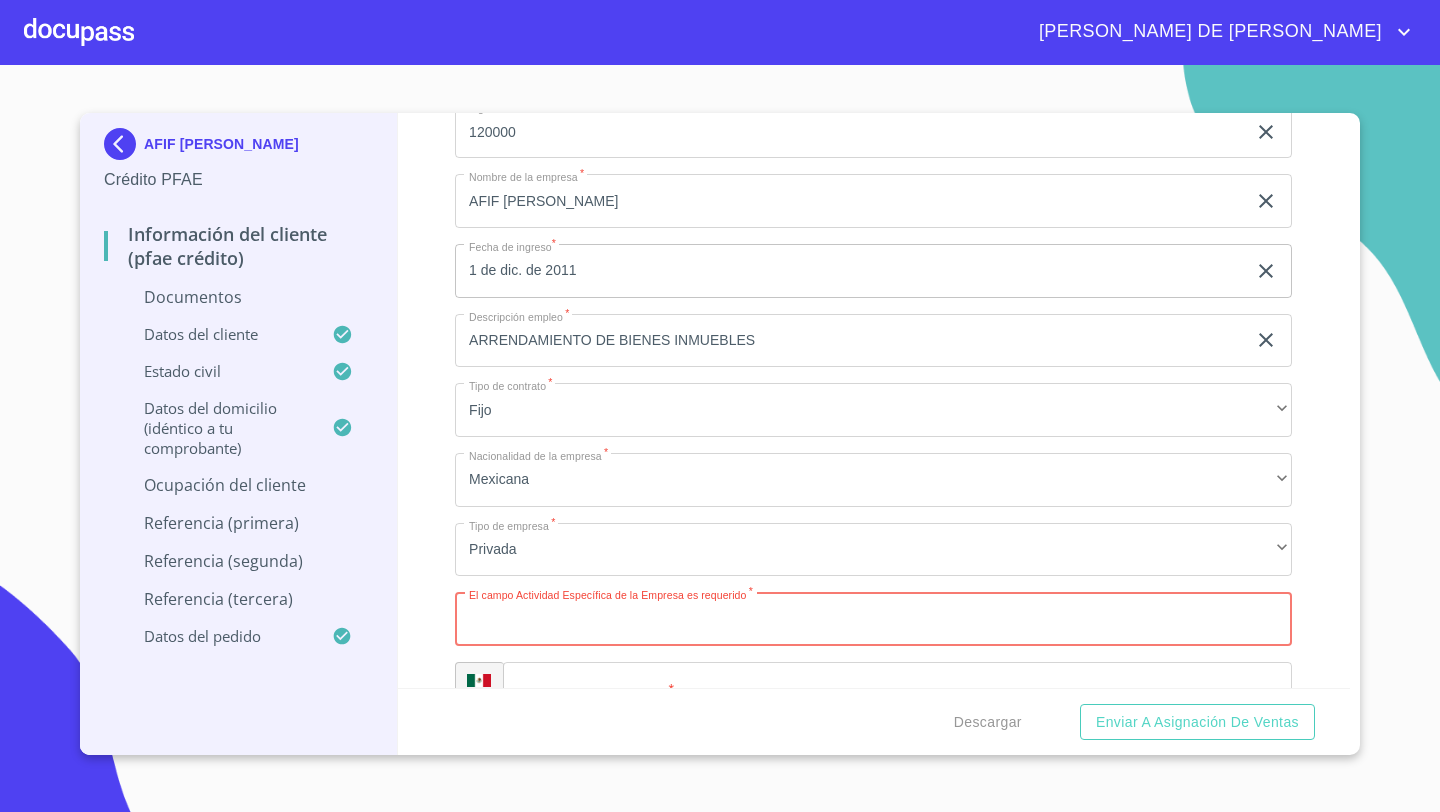paste on "ARRENDAMIENTO DE BIENES INMUEBLES" 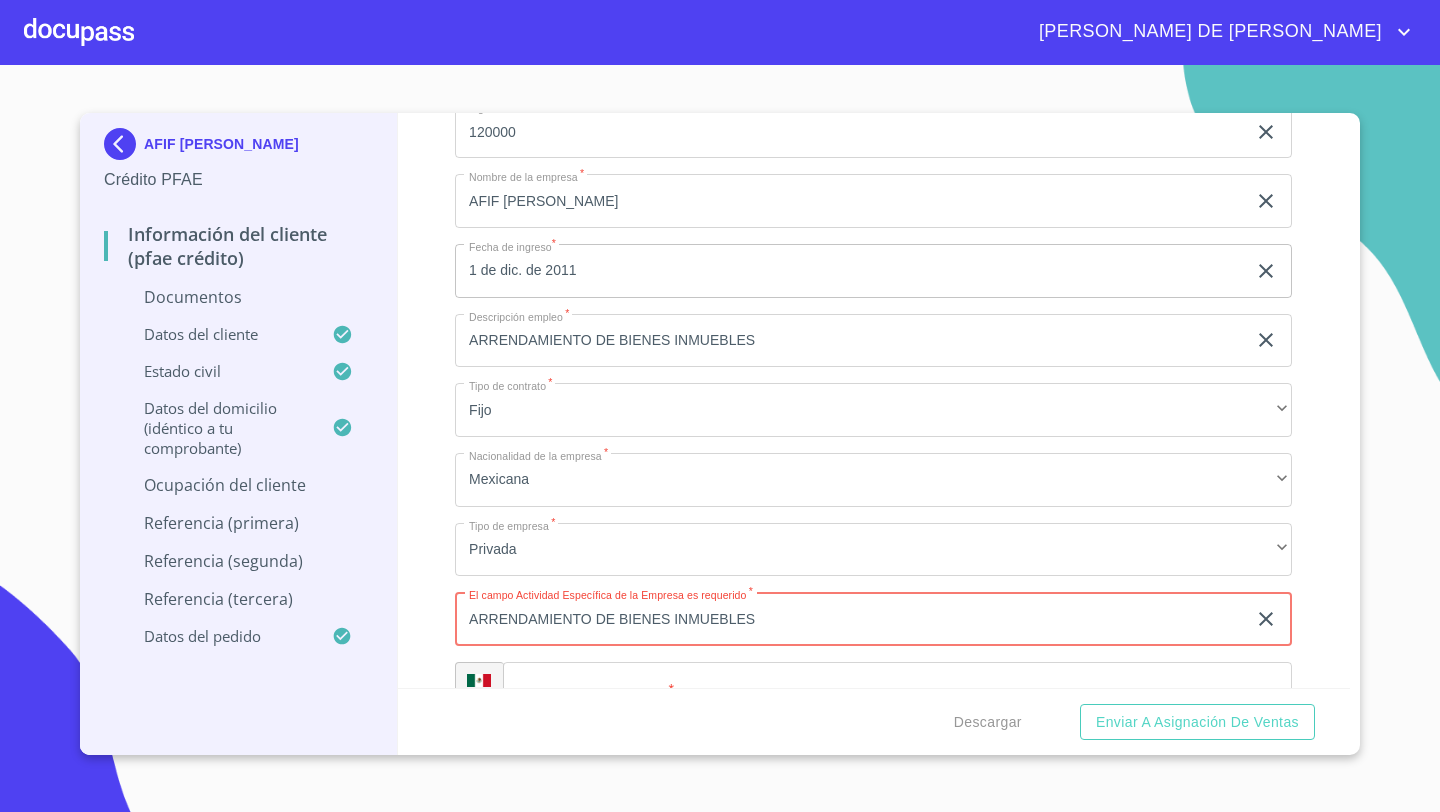 type on "ARRENDAMIENTO DE BIENES INMUEBLES" 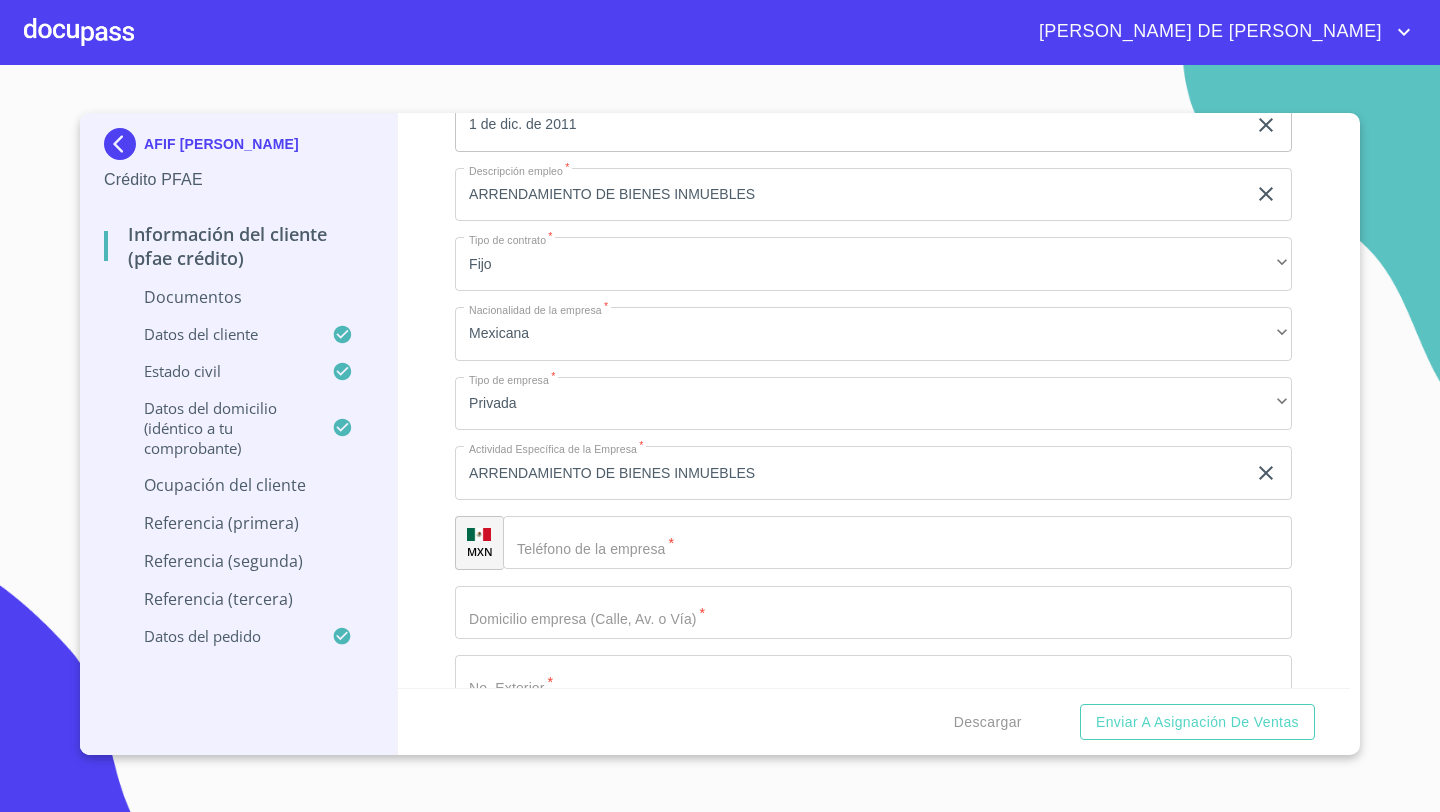 scroll, scrollTop: 6999, scrollLeft: 0, axis: vertical 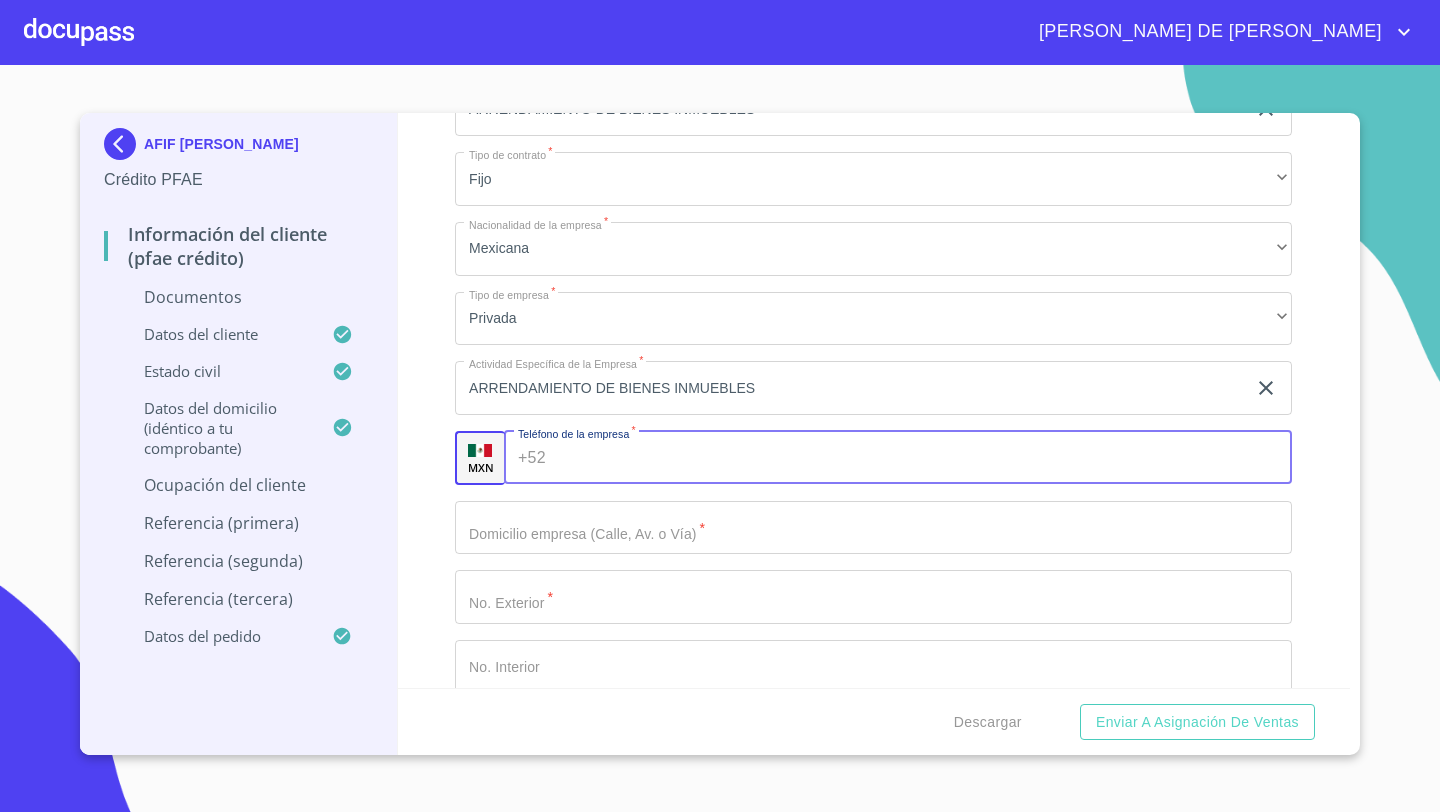 click on "+52 ​" at bounding box center (898, 458) 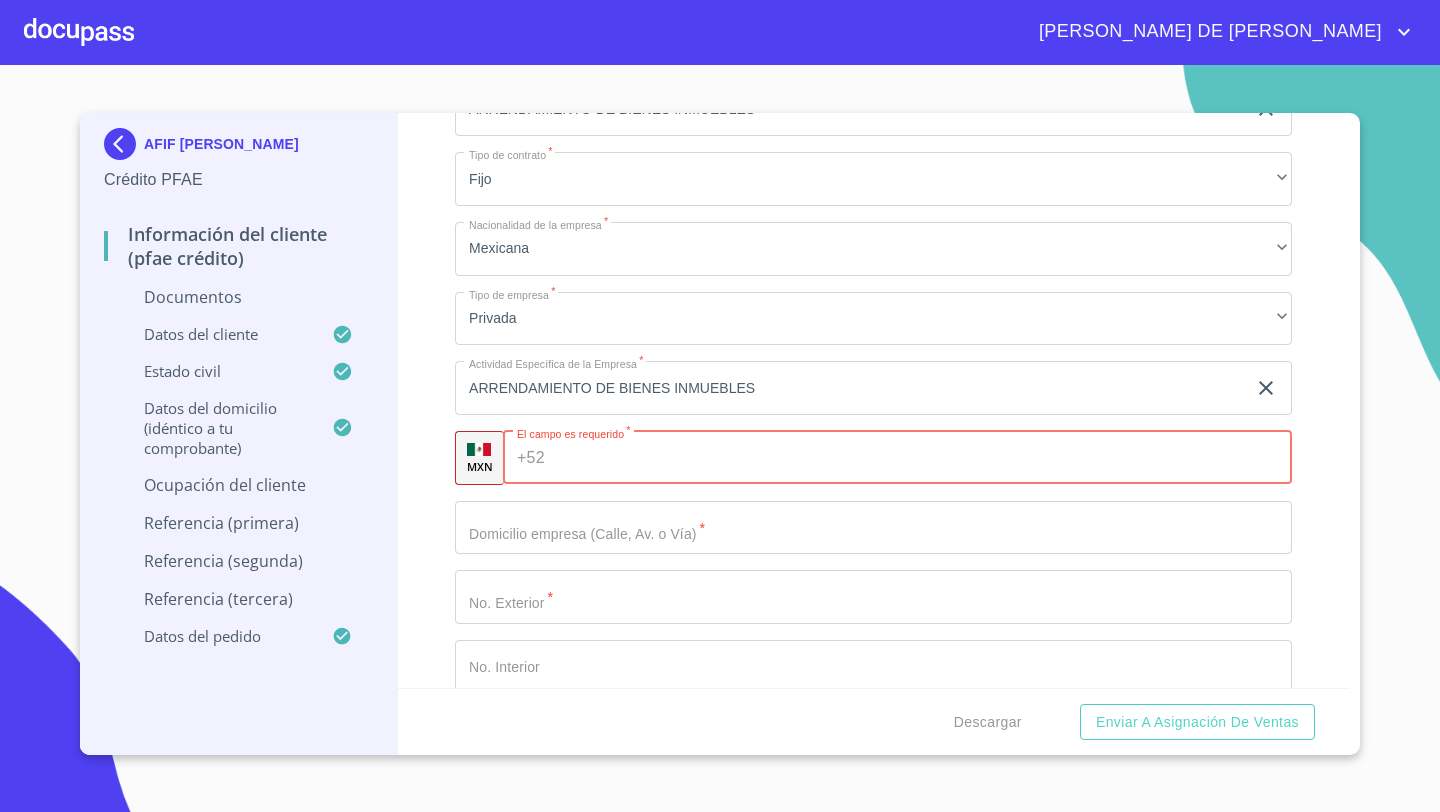 paste on "[PHONE_NUMBER]" 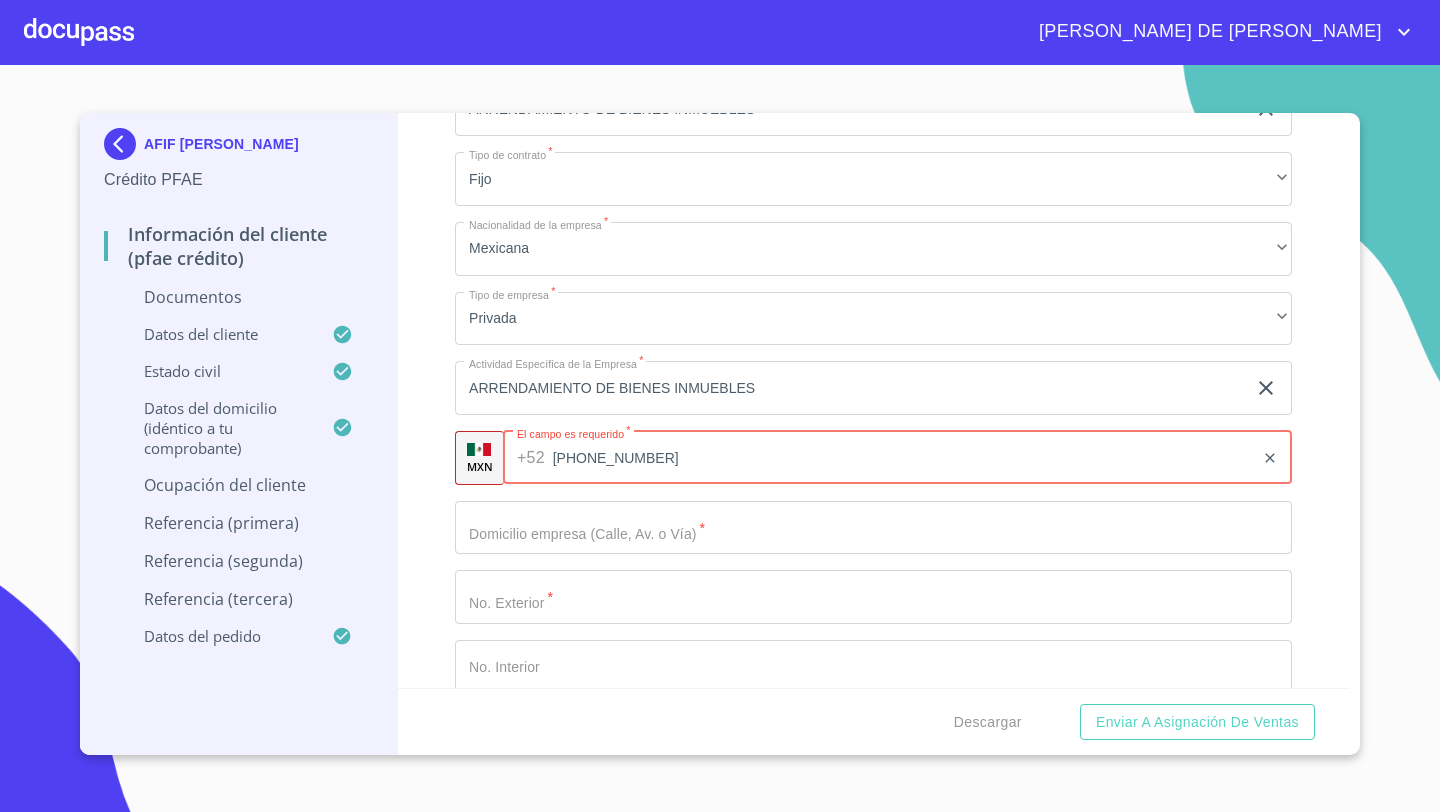 type on "[PHONE_NUMBER]" 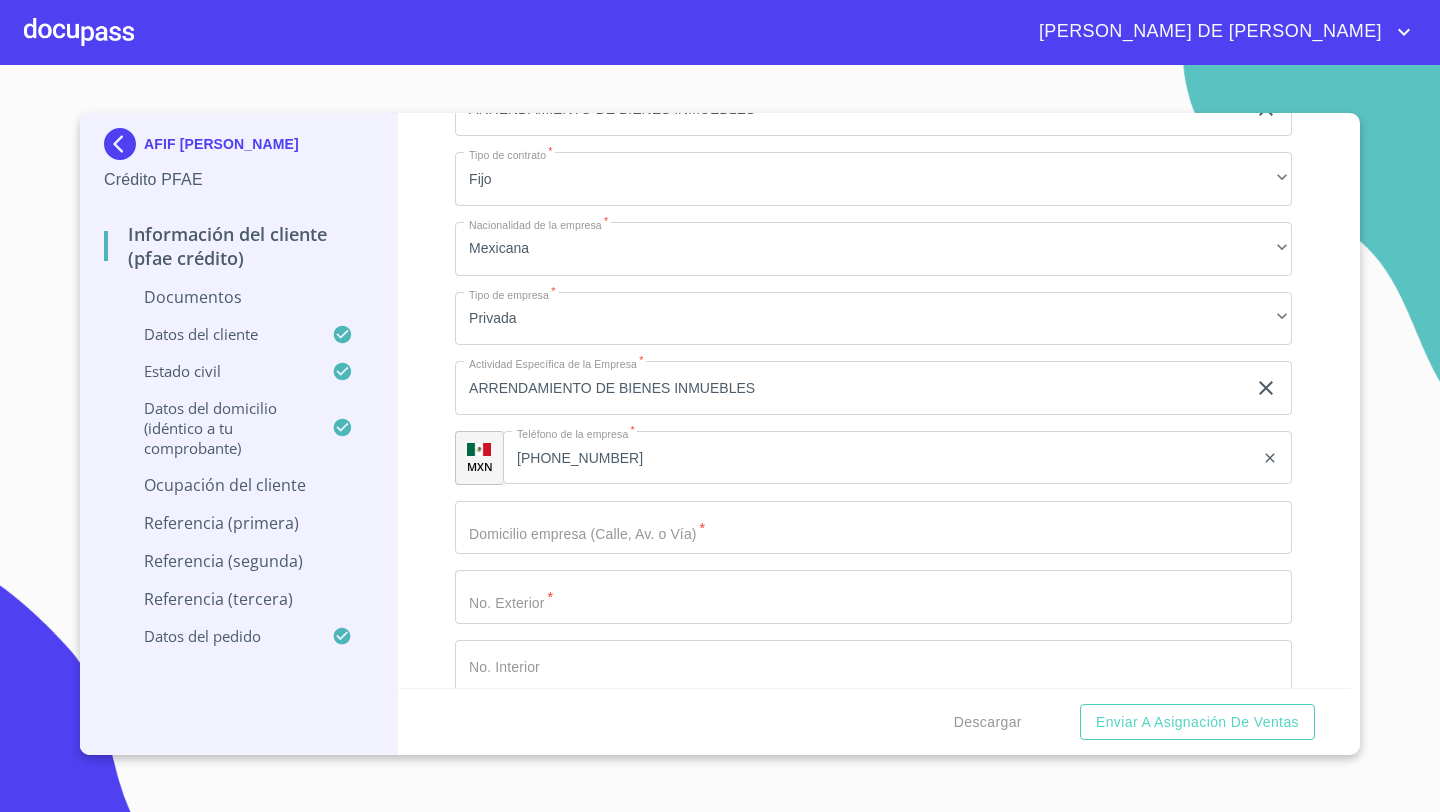click on "Información del cliente (PFAE crédito)   Documentos Documento de identificación   * INE ​ Identificación Oficial * Identificación Oficial Identificación Oficial Comprobante de Domicilio * Comprobante de Domicilio Comprobante de [PERSON_NAME] de ingresos   * Independiente/Dueño de negocio/Persona Moral ​ Comprobante de Ingresos mes 1 * Arrastra o selecciona el (los) documento(s) para agregar Comprobante de Ingresos mes 2 * Arrastra o selecciona el (los) documento(s) para agregar Comprobante de Ingresos mes 3 * Arrastra o selecciona el (los) documento(s) para agregar CURP * CURP [PERSON_NAME] de situación fiscal Arrastra o selecciona el (los) documento(s) para agregar Datos del cliente Apellido [PERSON_NAME]   * MALACON ​ Apellido Materno   * GHRAICHE ​ Primer nombre   * AFIF ​ Segundo Nombre [PERSON_NAME] ​ Fecha de nacimiento * 13 de dic. de [DEMOGRAPHIC_DATA] ​ Nacionalidad   * Mexicana ​ País de nacimiento   * [GEOGRAPHIC_DATA] ​ Estado de nacimiento   * [GEOGRAPHIC_DATA] ​ CURP   * MAGA751213HSLLHF01 *" at bounding box center (874, 400) 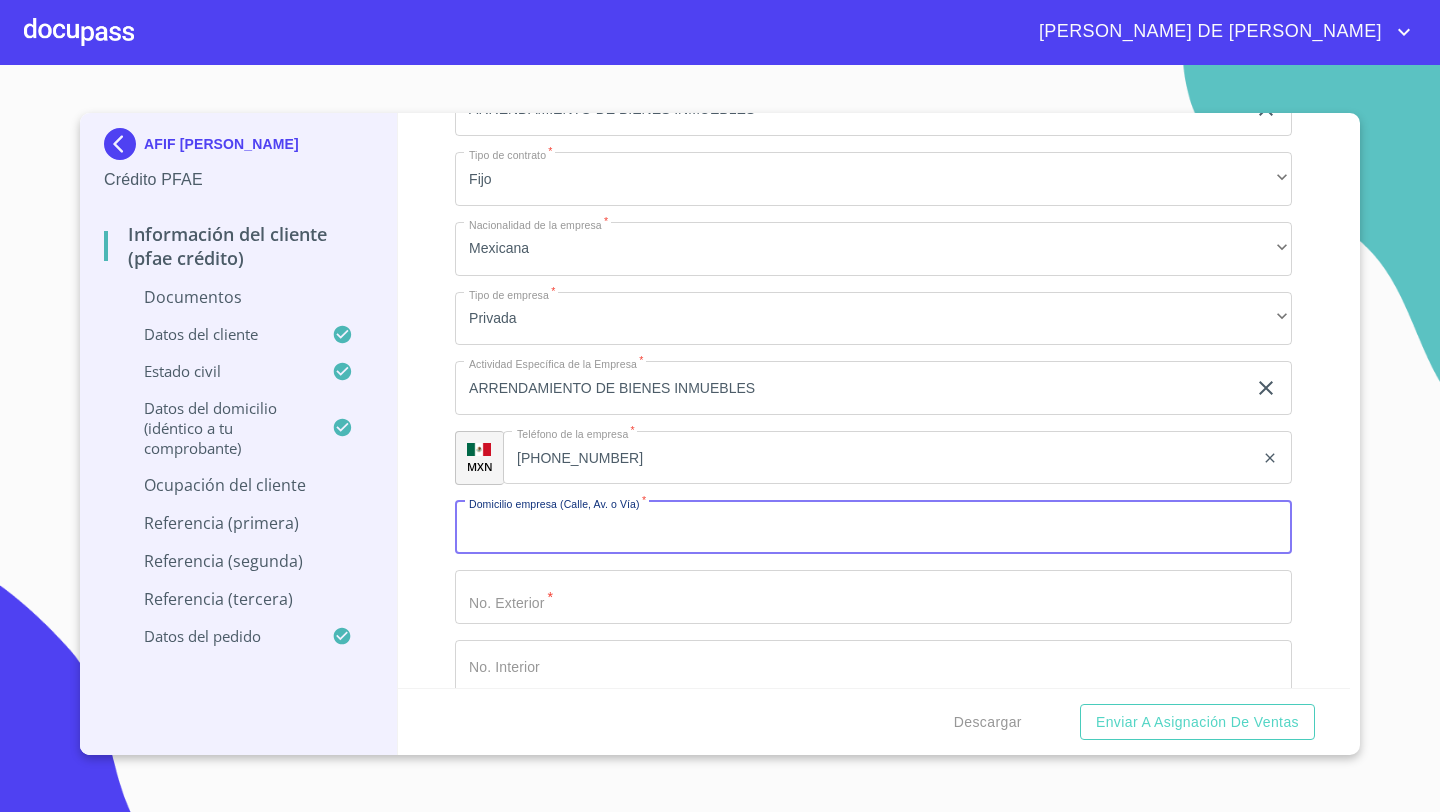 click on "Documento de identificación   *" at bounding box center (873, 528) 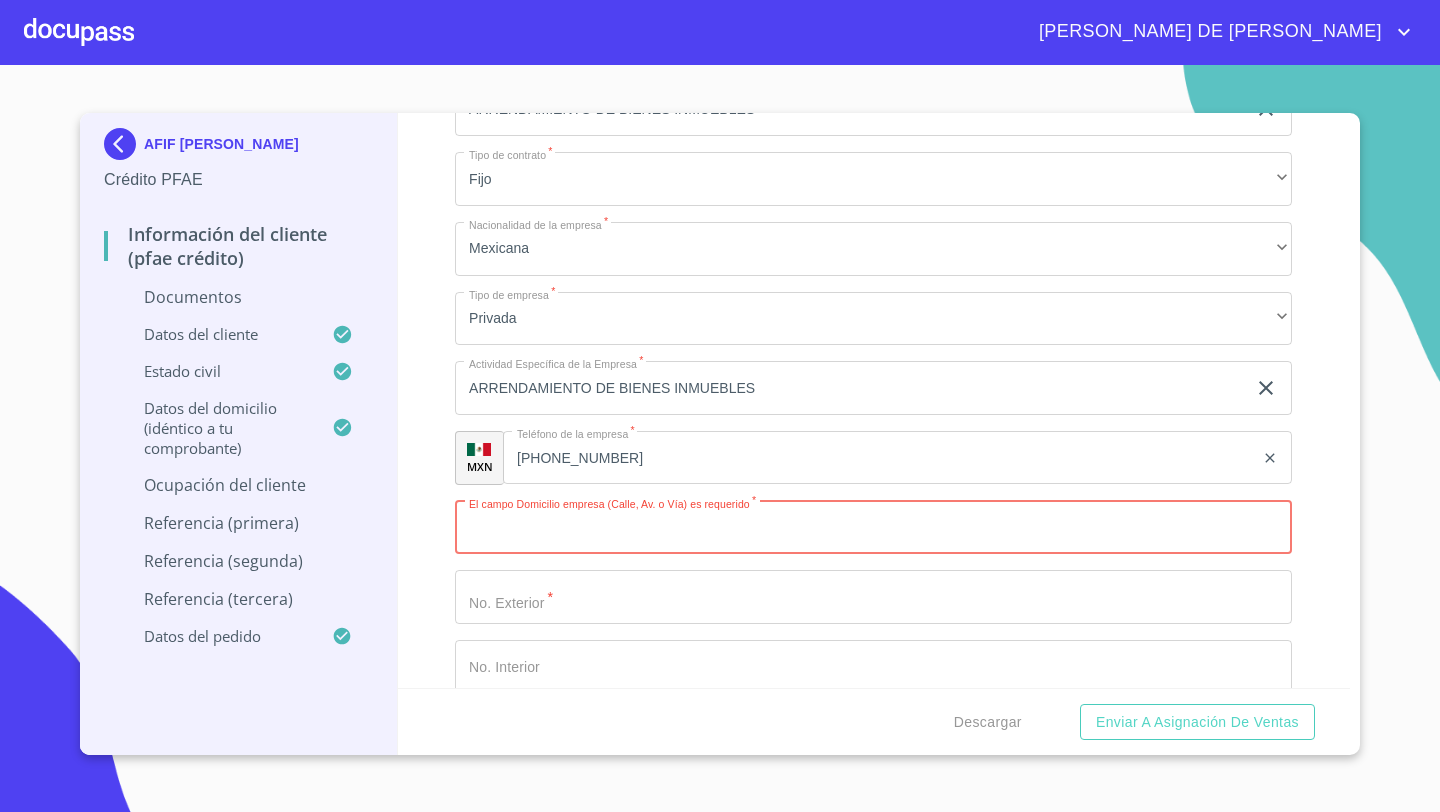 paste on "AV NUEVA GALICIA COTO [GEOGRAPHIC_DATA]" 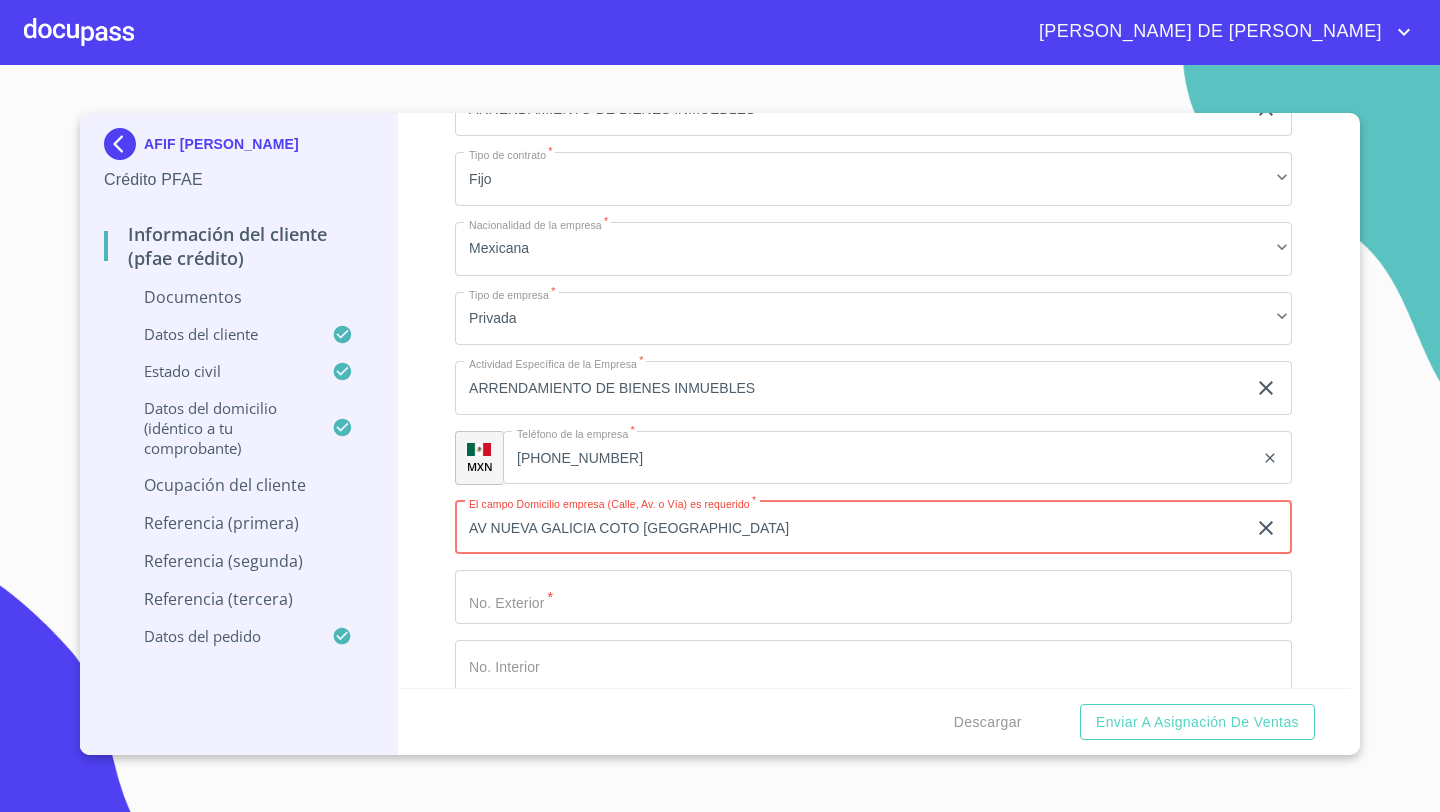 type on "AV NUEVA GALICIA COTO [GEOGRAPHIC_DATA]" 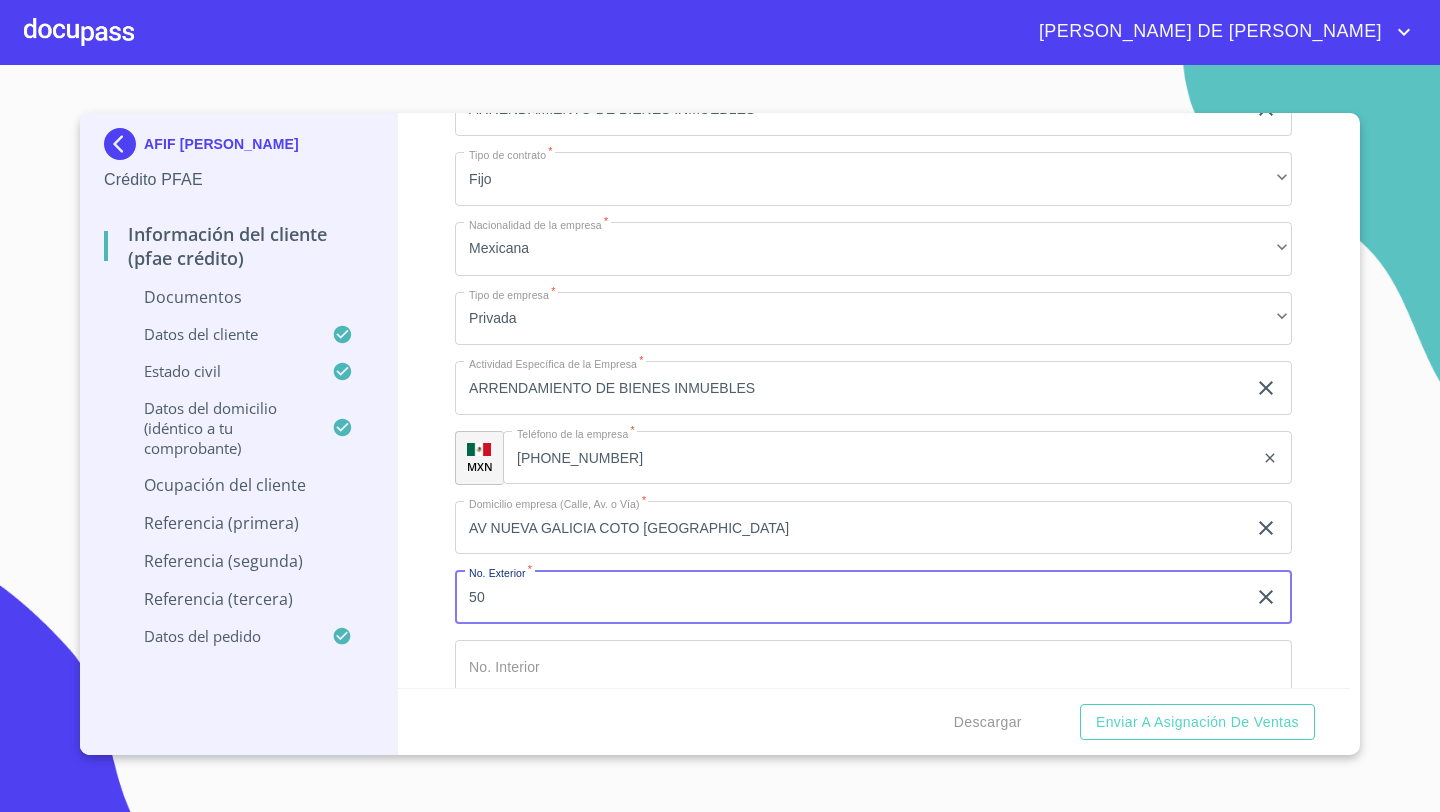 type on "50" 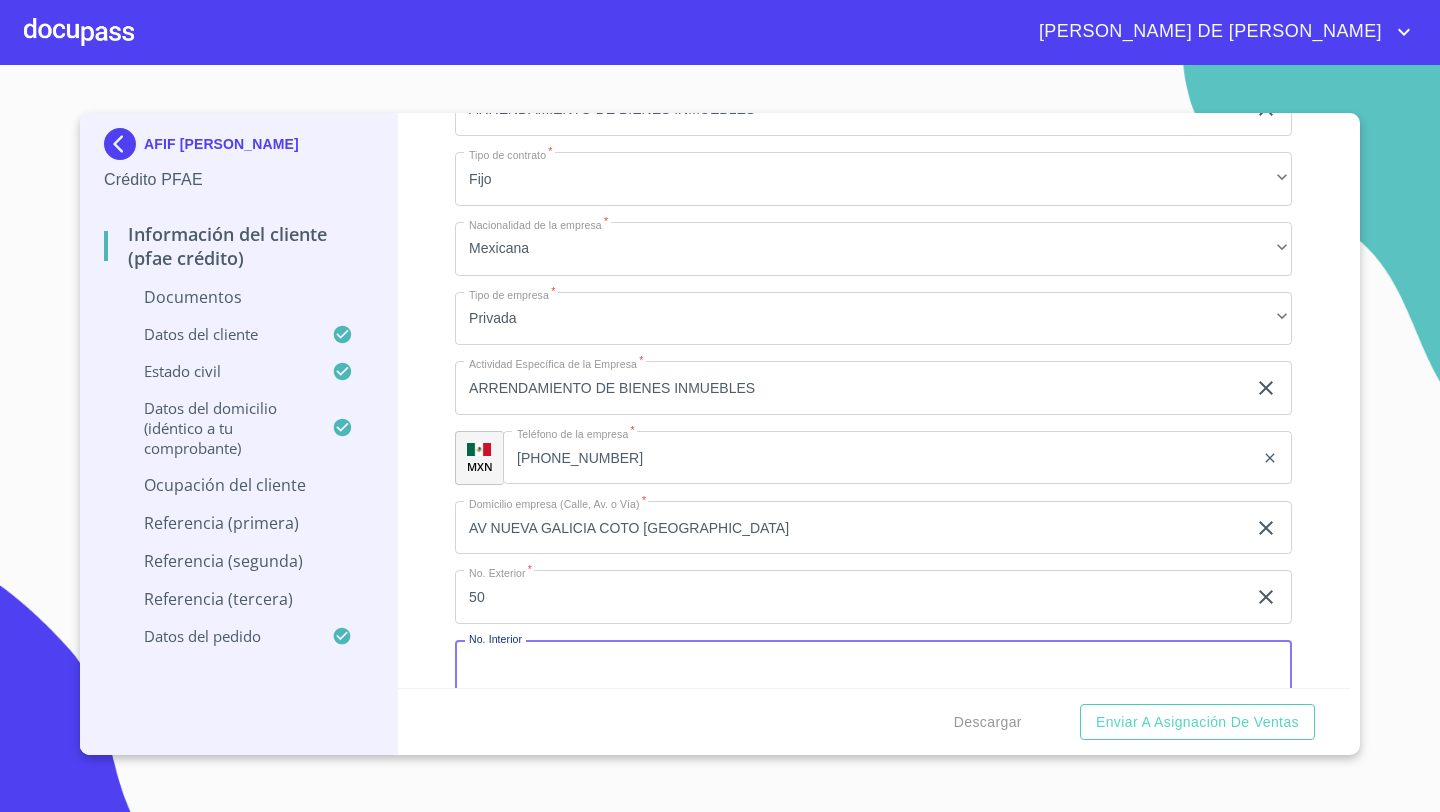 scroll, scrollTop: 7003, scrollLeft: 0, axis: vertical 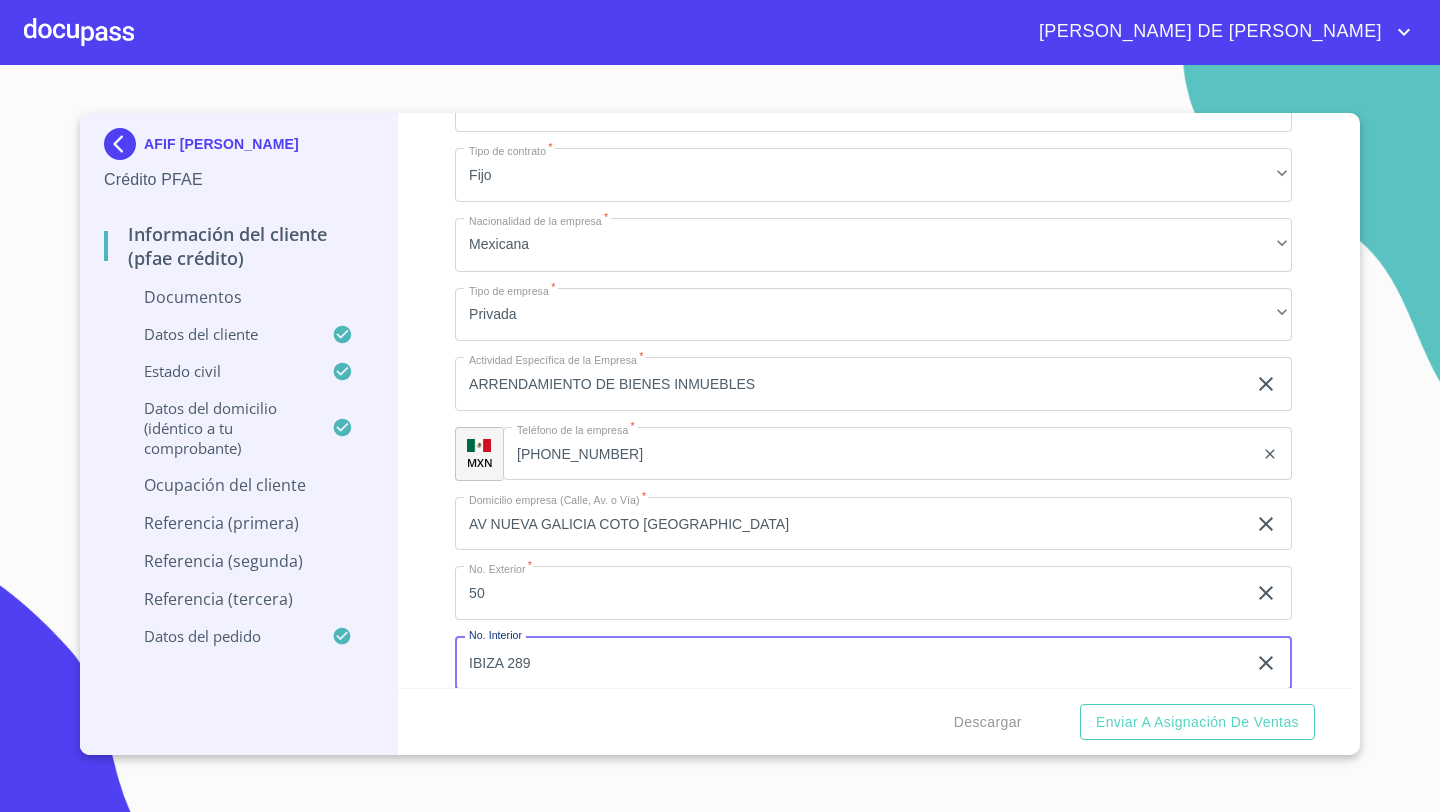 type on "IBIZA 289" 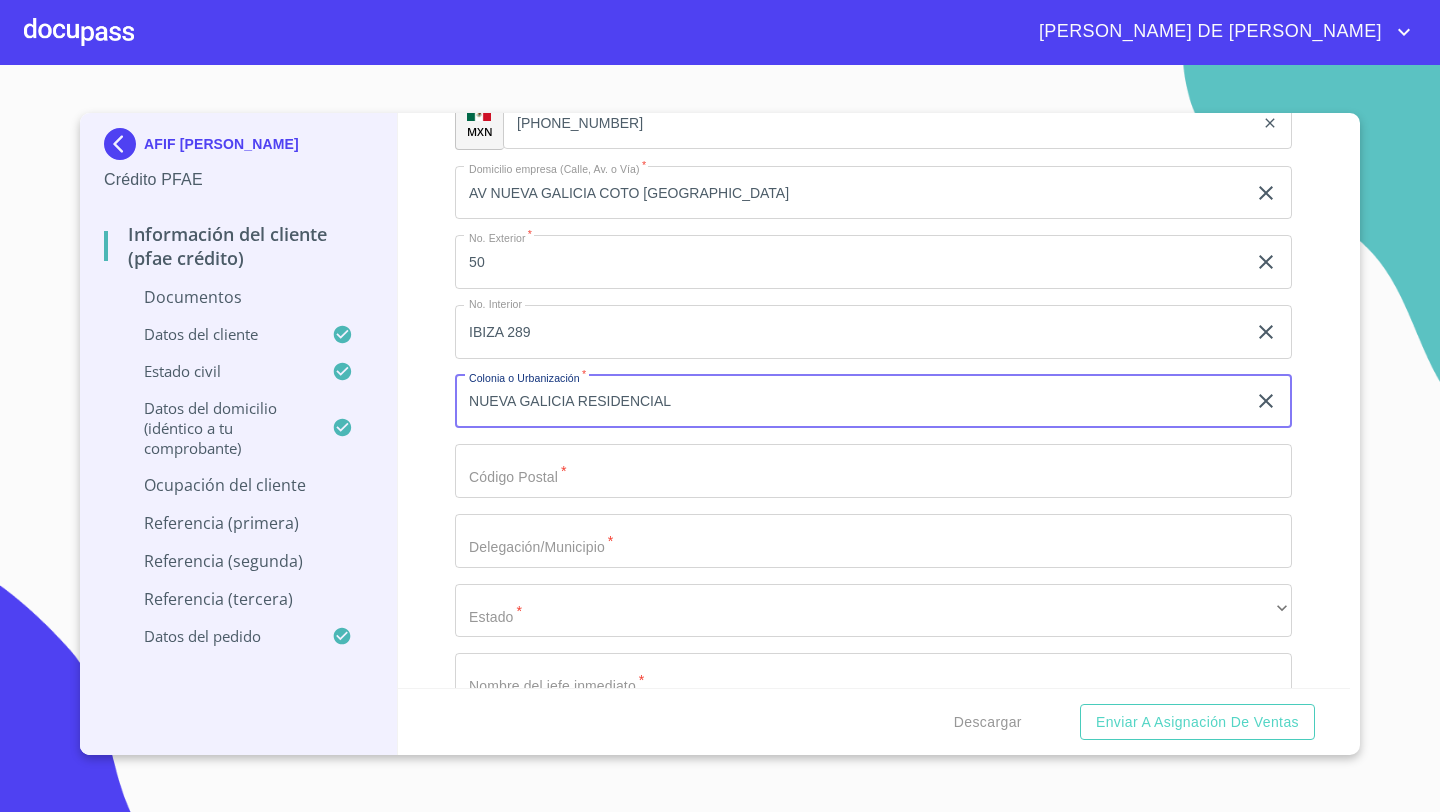 type on "NUEVA GALICIA RESIDENCIAL" 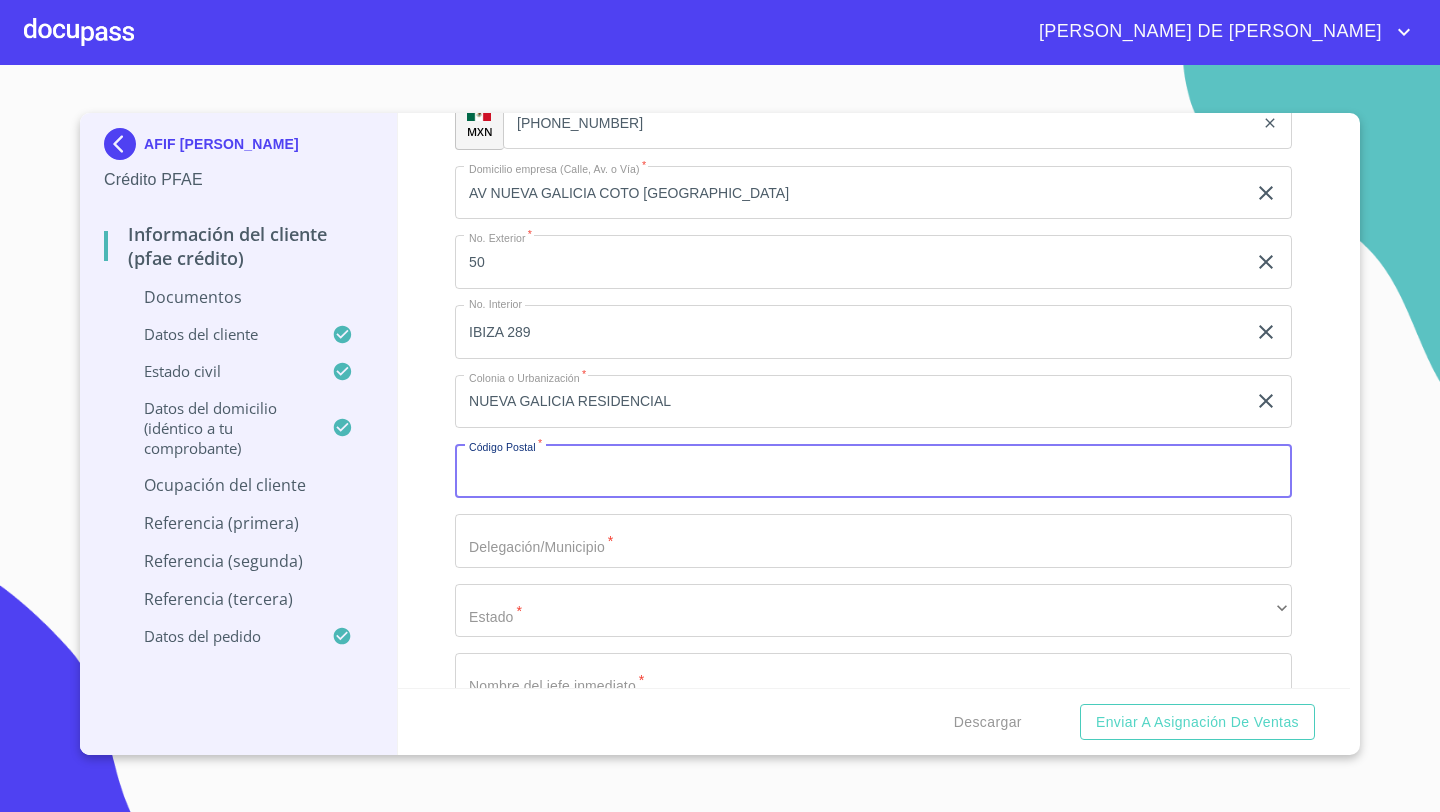 click on "Documento de identificación   *" at bounding box center [873, 471] 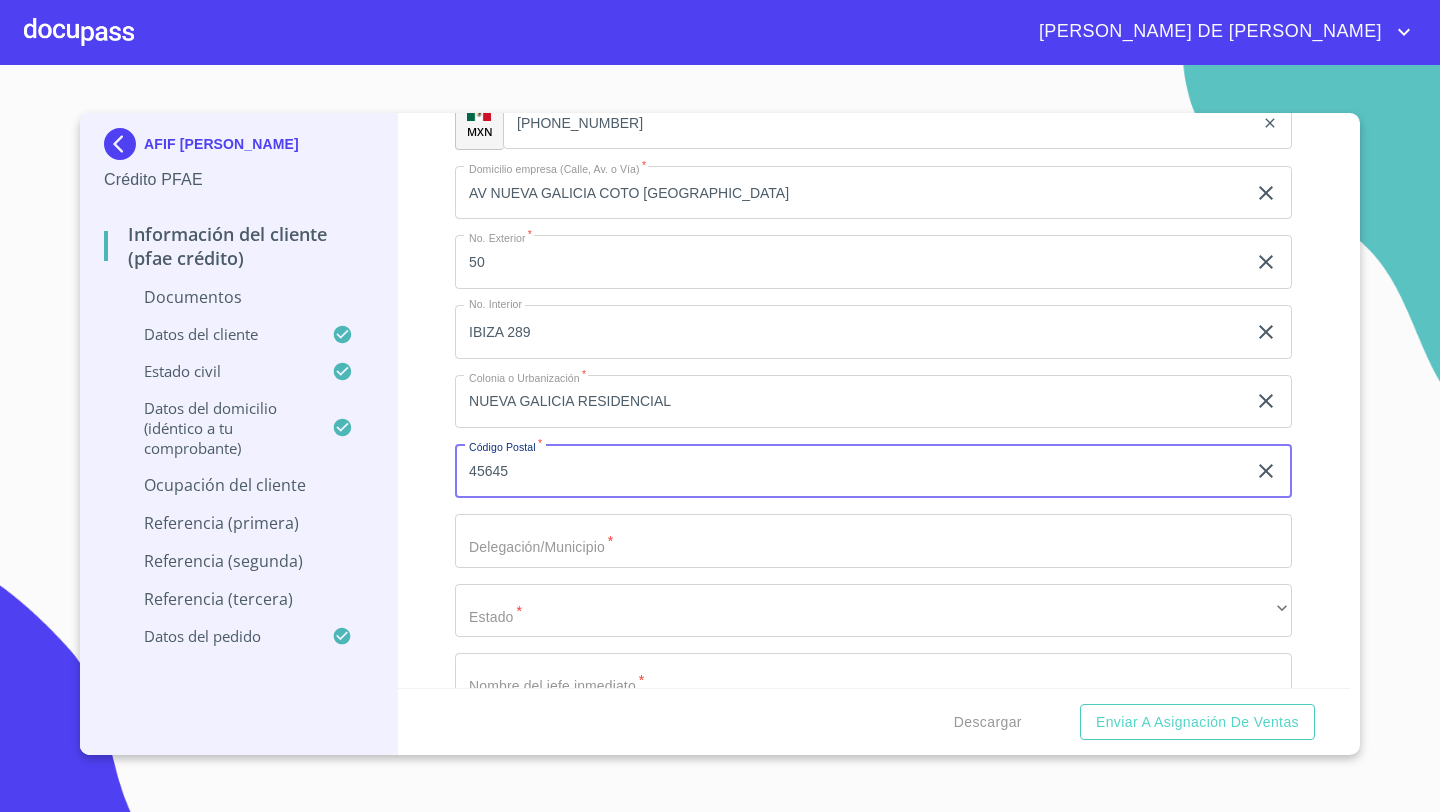 type on "45645" 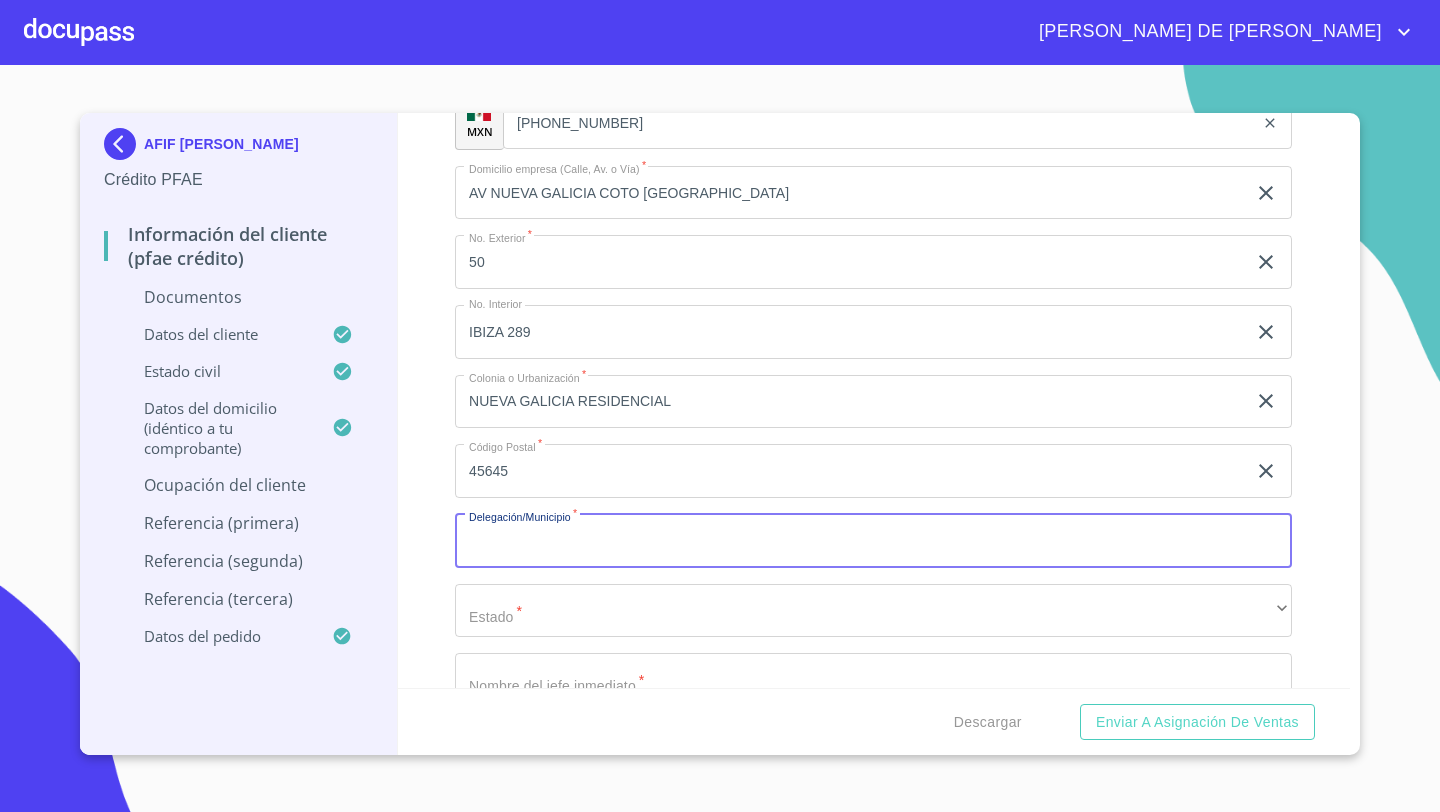 click on "Documento de identificación   *" at bounding box center [873, 541] 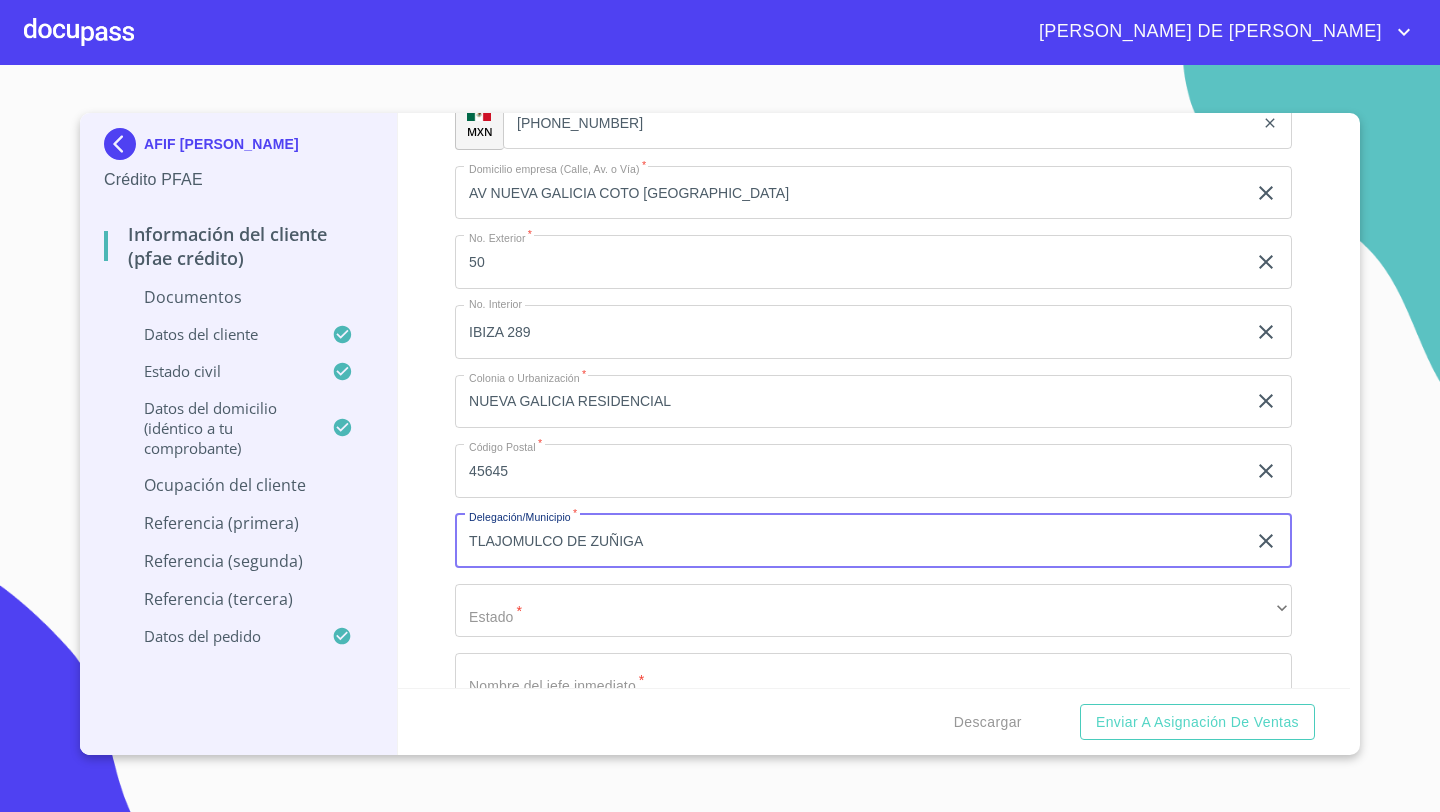 type on "TLAJOMULCO DE ZUÑIGA" 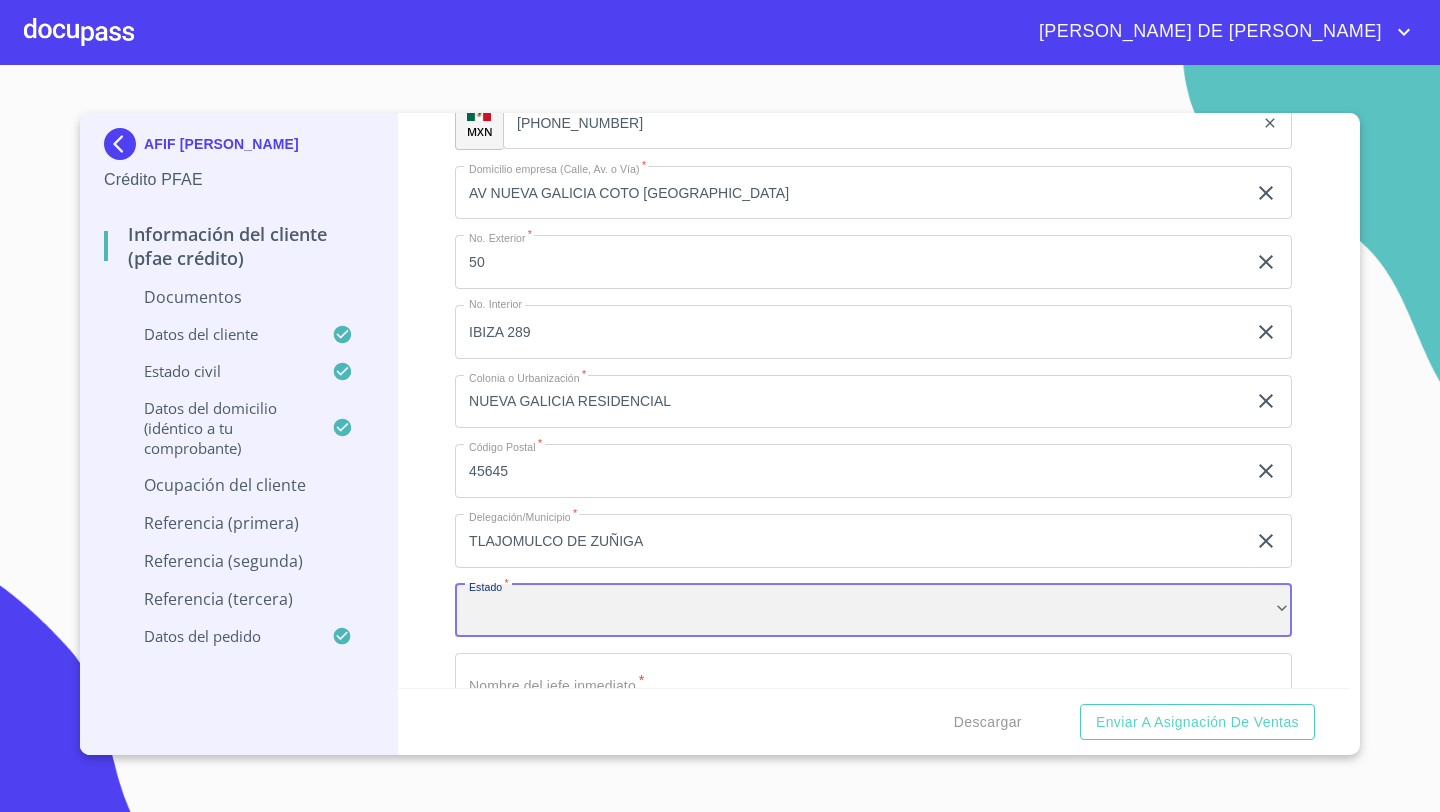 click on "​" at bounding box center [873, 611] 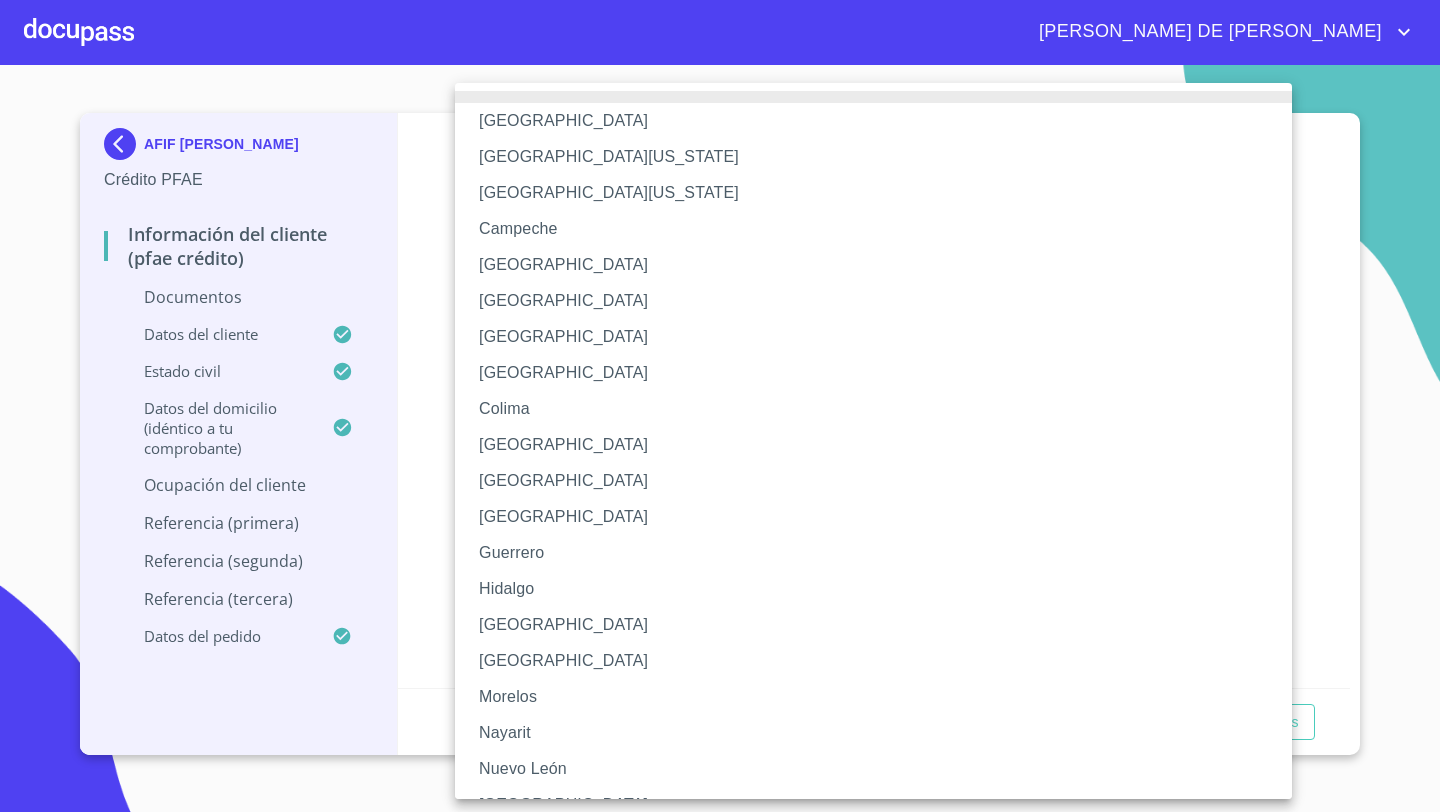 click on "[GEOGRAPHIC_DATA]" at bounding box center [873, 625] 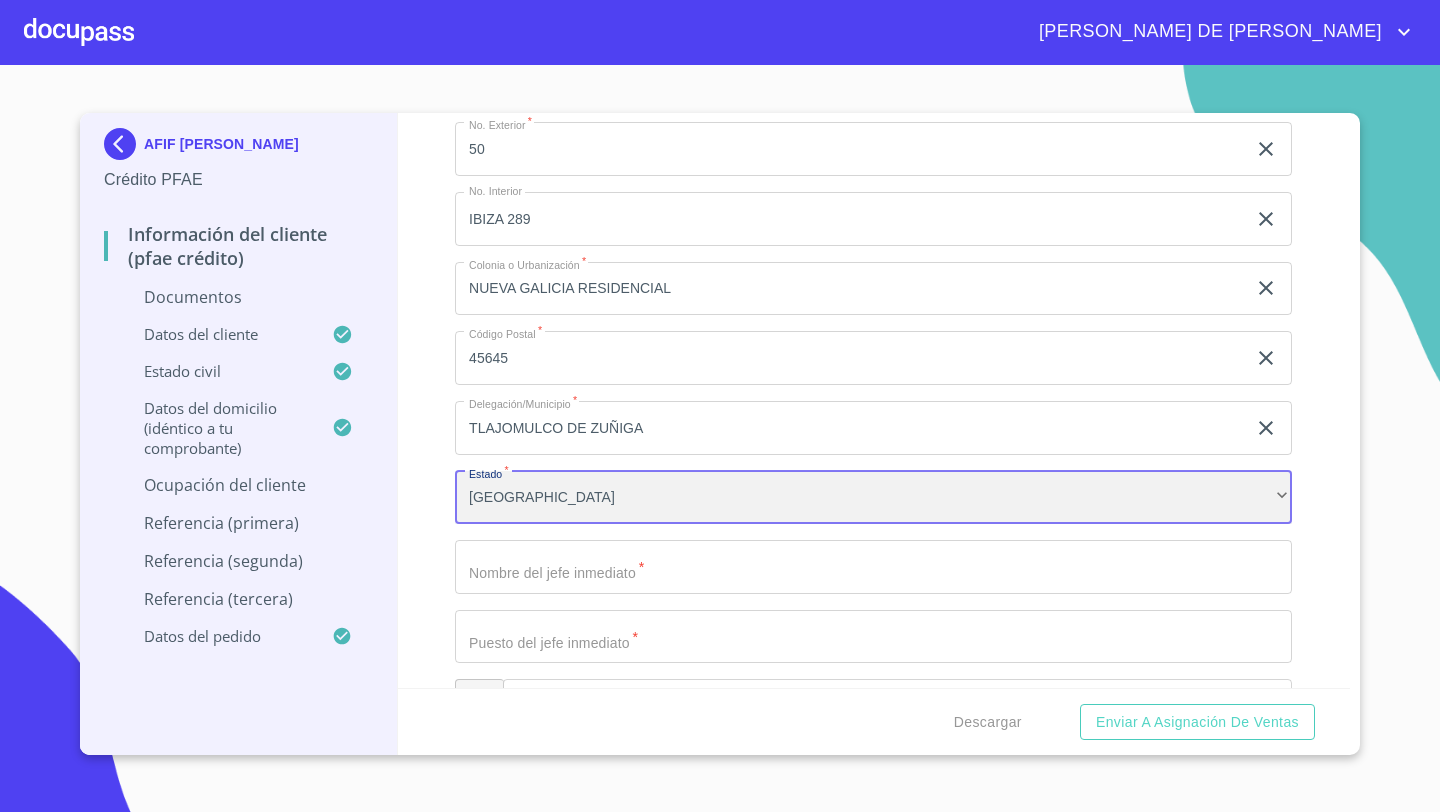 scroll, scrollTop: 7520, scrollLeft: 0, axis: vertical 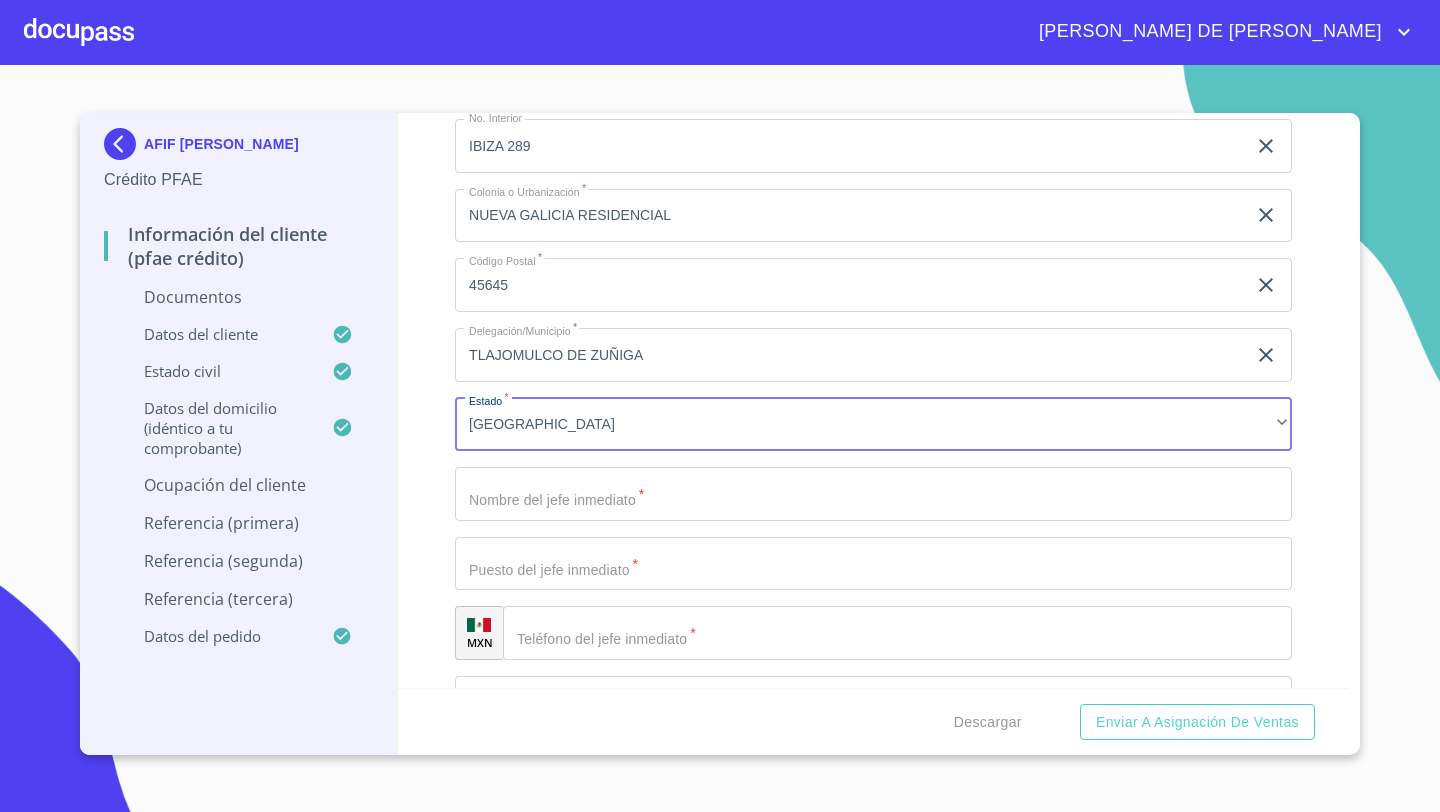 click on "Documento de identificación   *" at bounding box center [850, -3228] 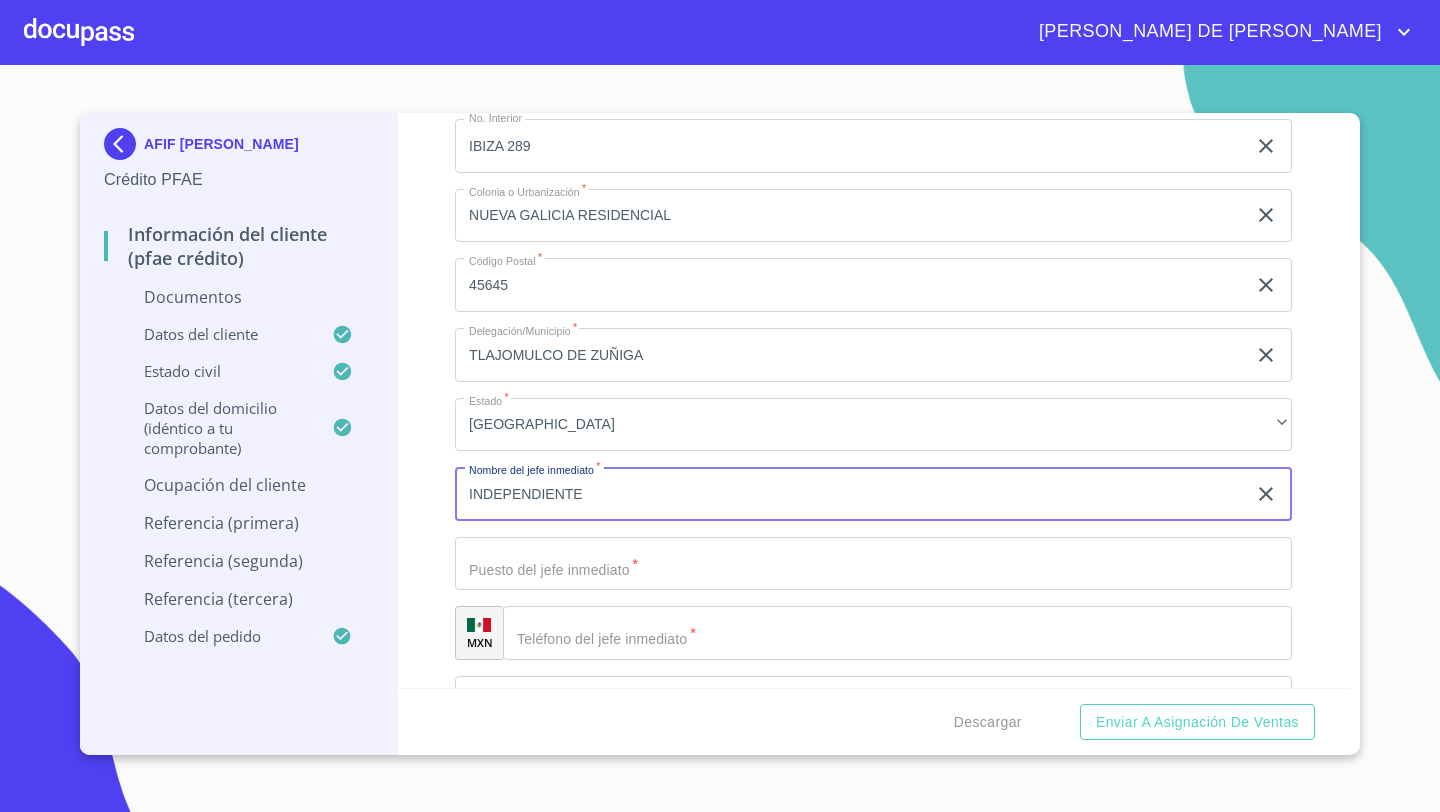 type on "INDEPENDIENTE" 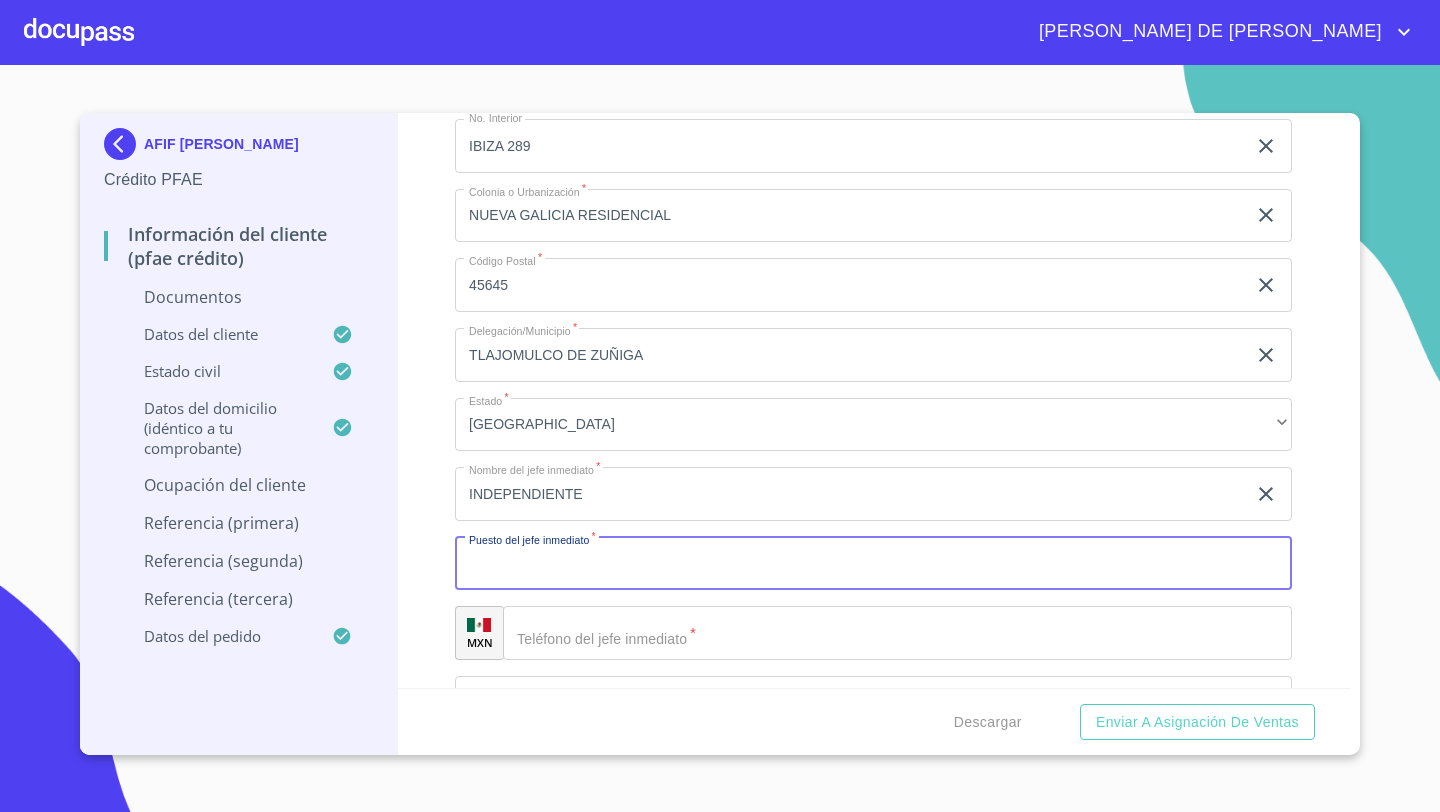 click on "Documento de identificación   *" at bounding box center (873, 564) 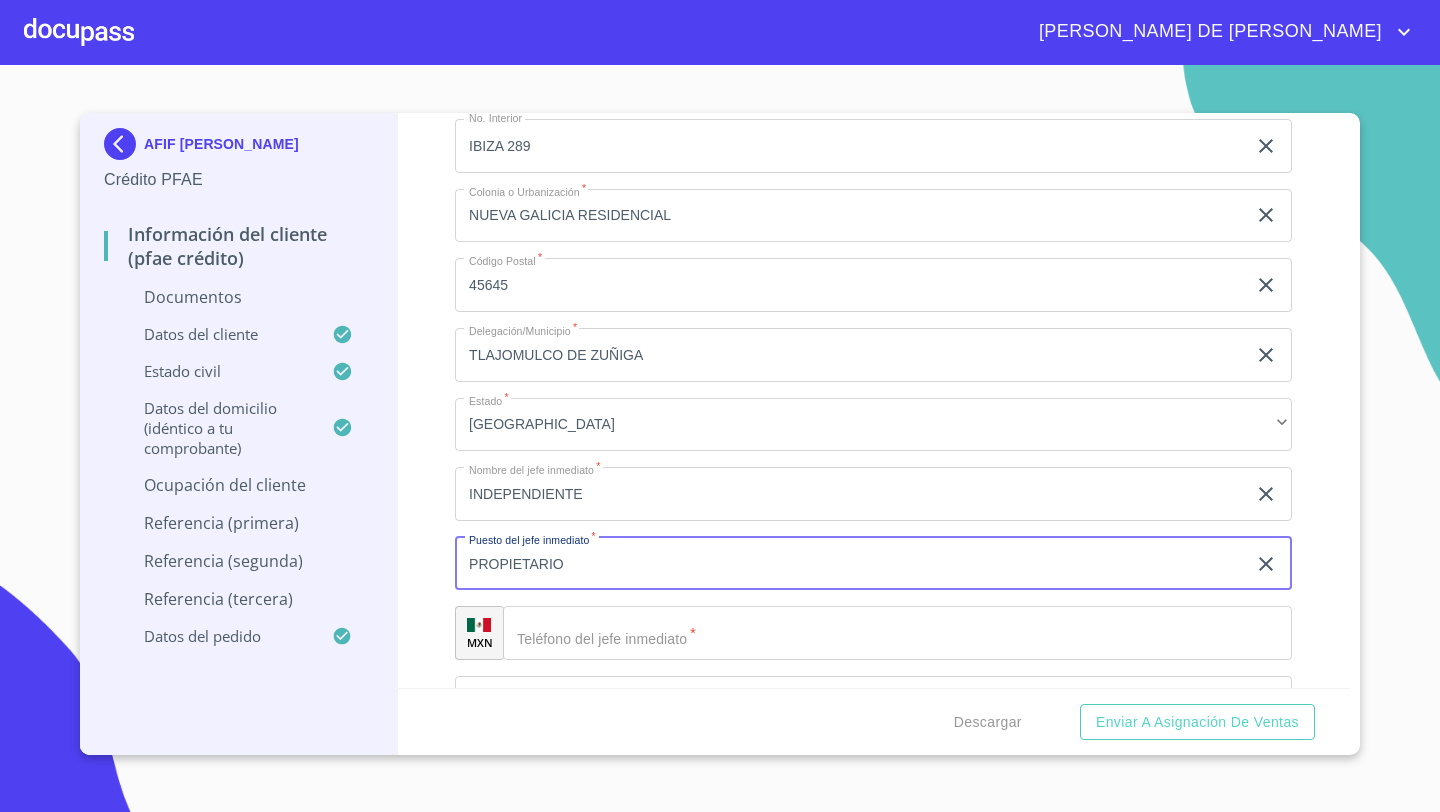 type on "PROPIETARIO" 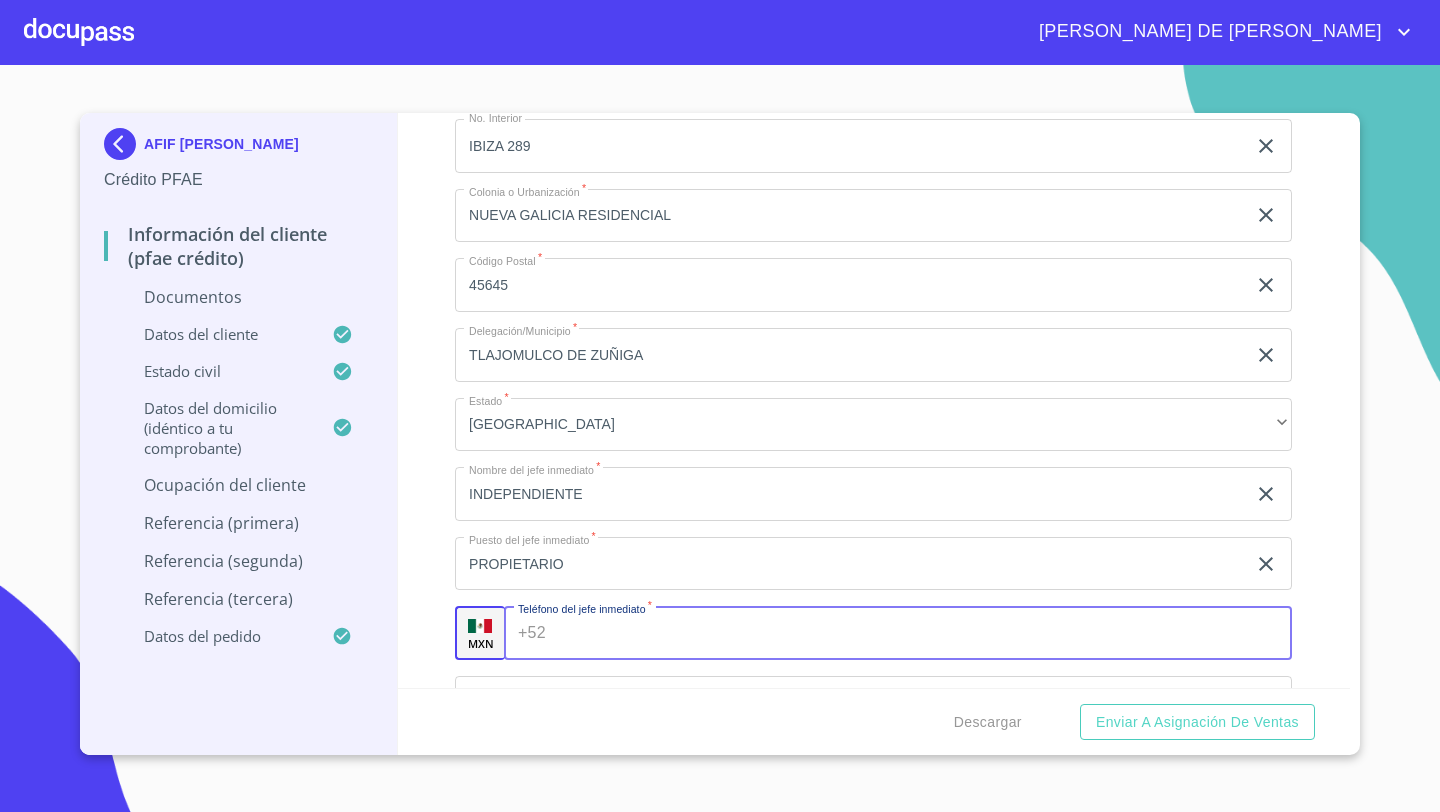 paste on "(AV) [GEOGRAPHIC_DATA] COTO [GEOGRAPHIC_DATA]" 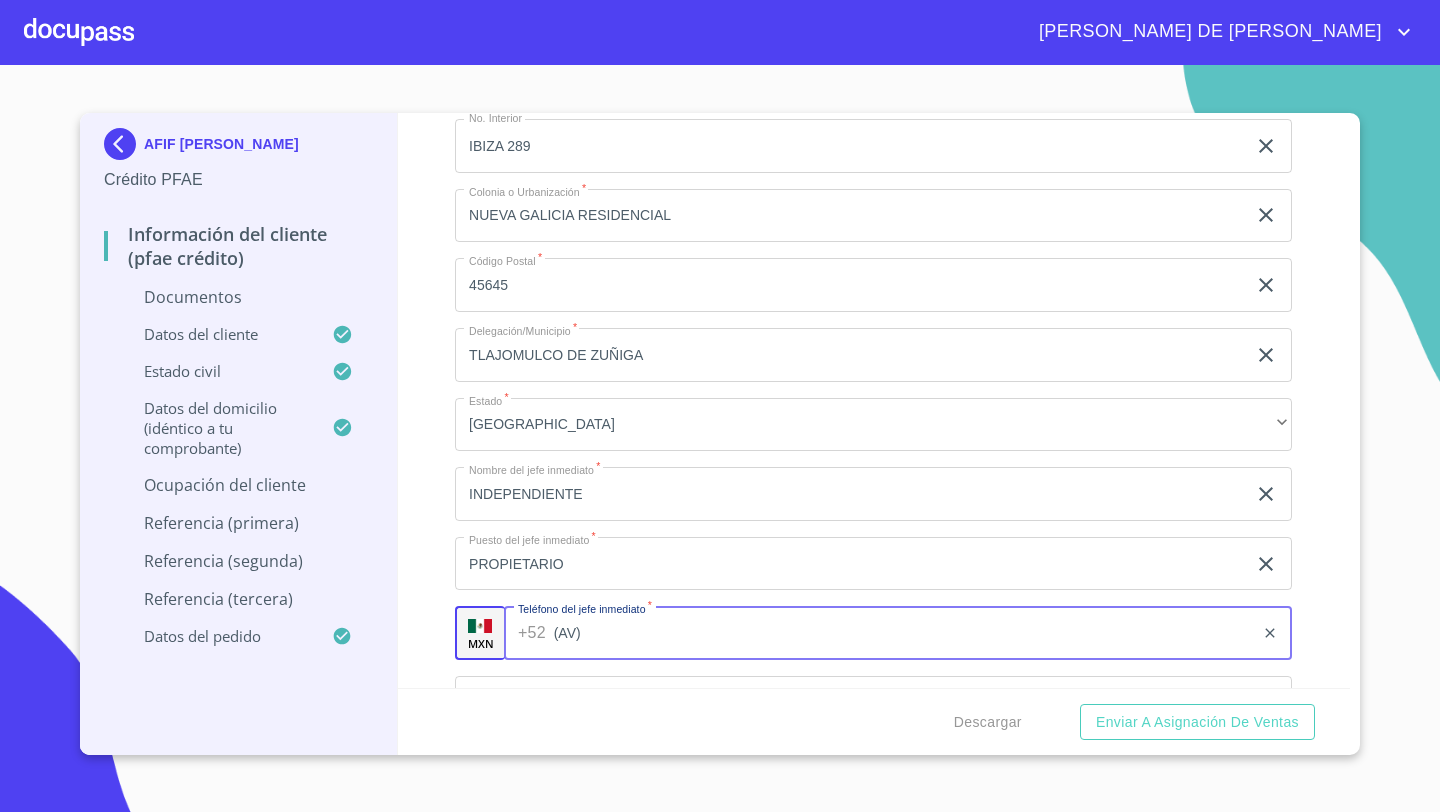 type on "AV" 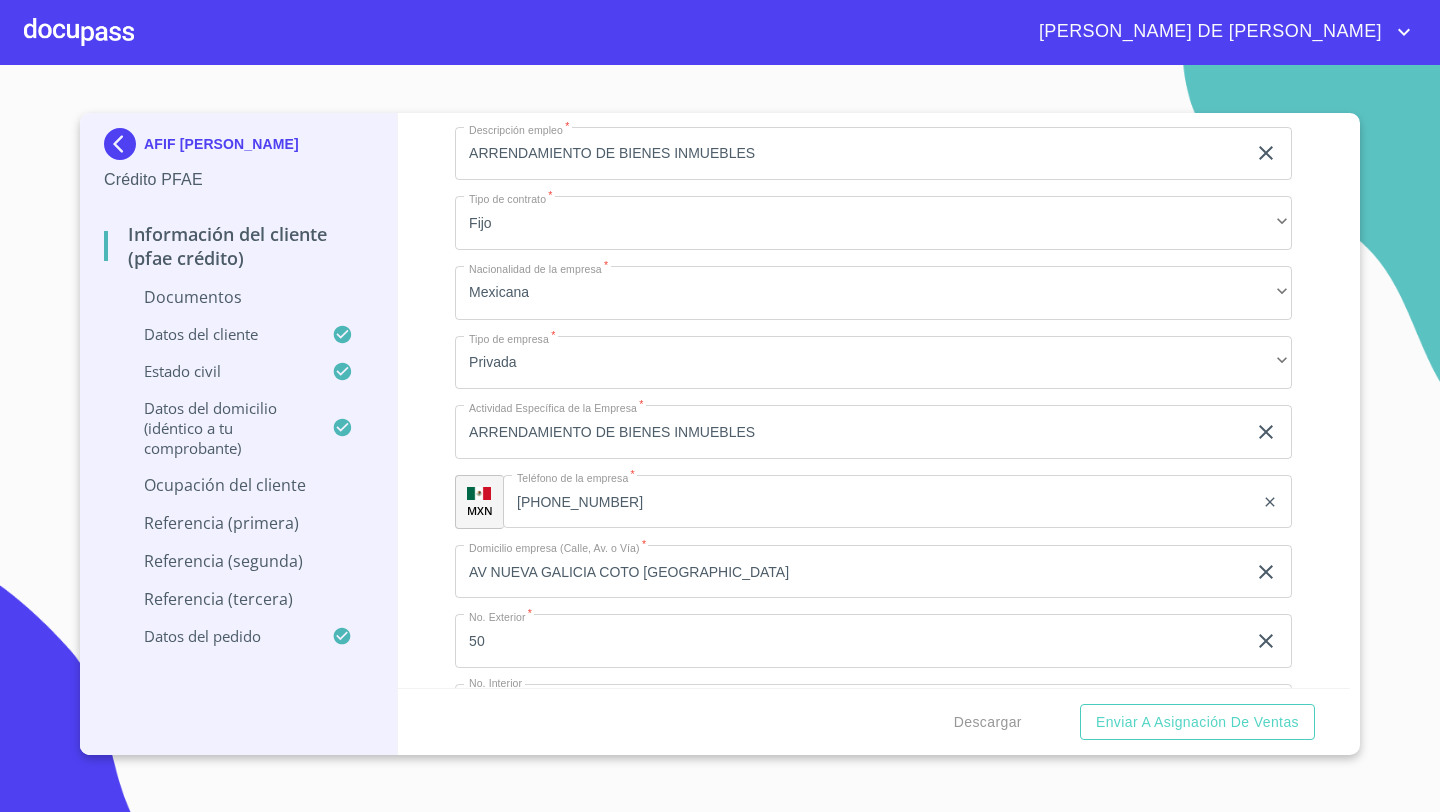 scroll, scrollTop: 6957, scrollLeft: 0, axis: vertical 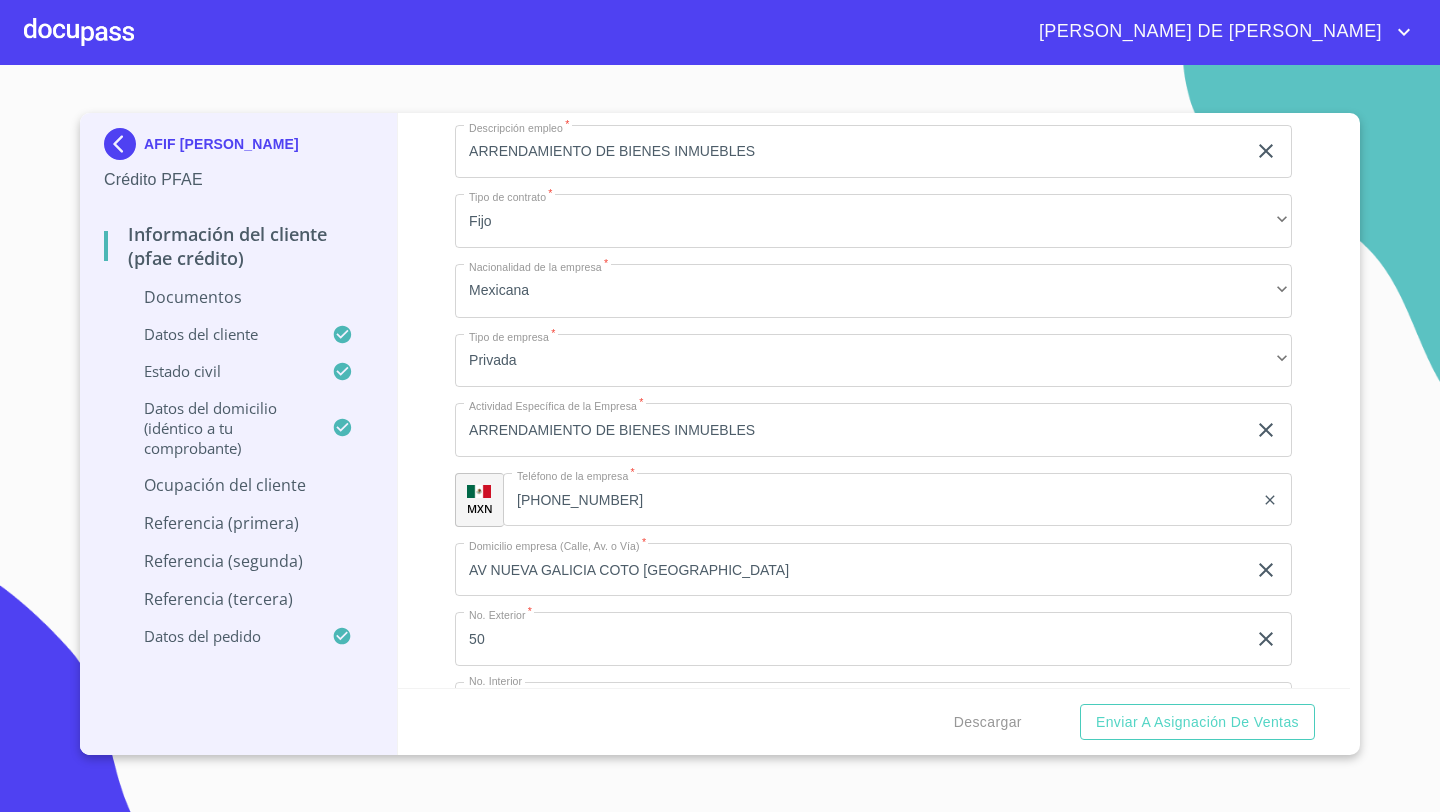 click on "[PHONE_NUMBER]" 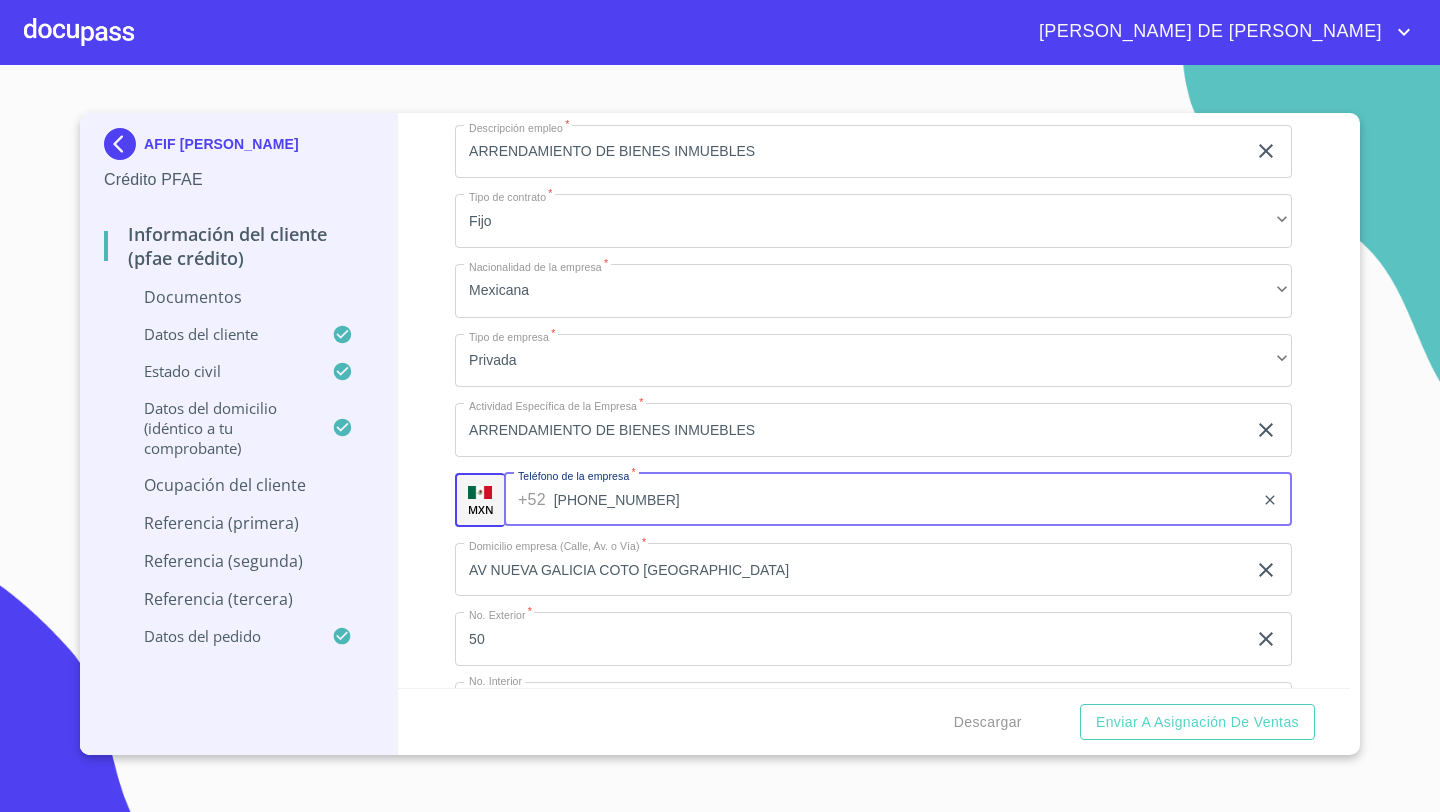 click on "[PHONE_NUMBER]" at bounding box center [904, 500] 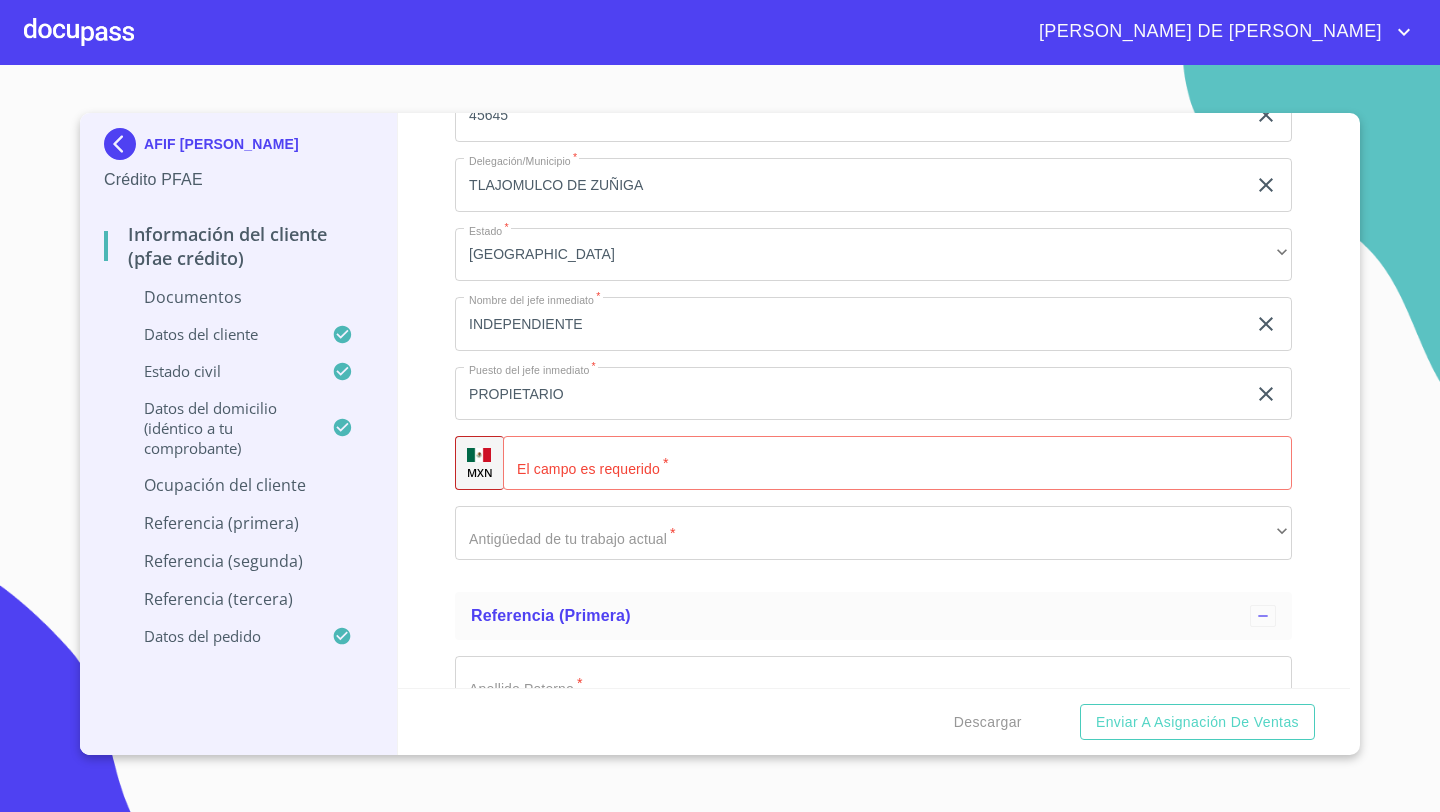 scroll, scrollTop: 7712, scrollLeft: 0, axis: vertical 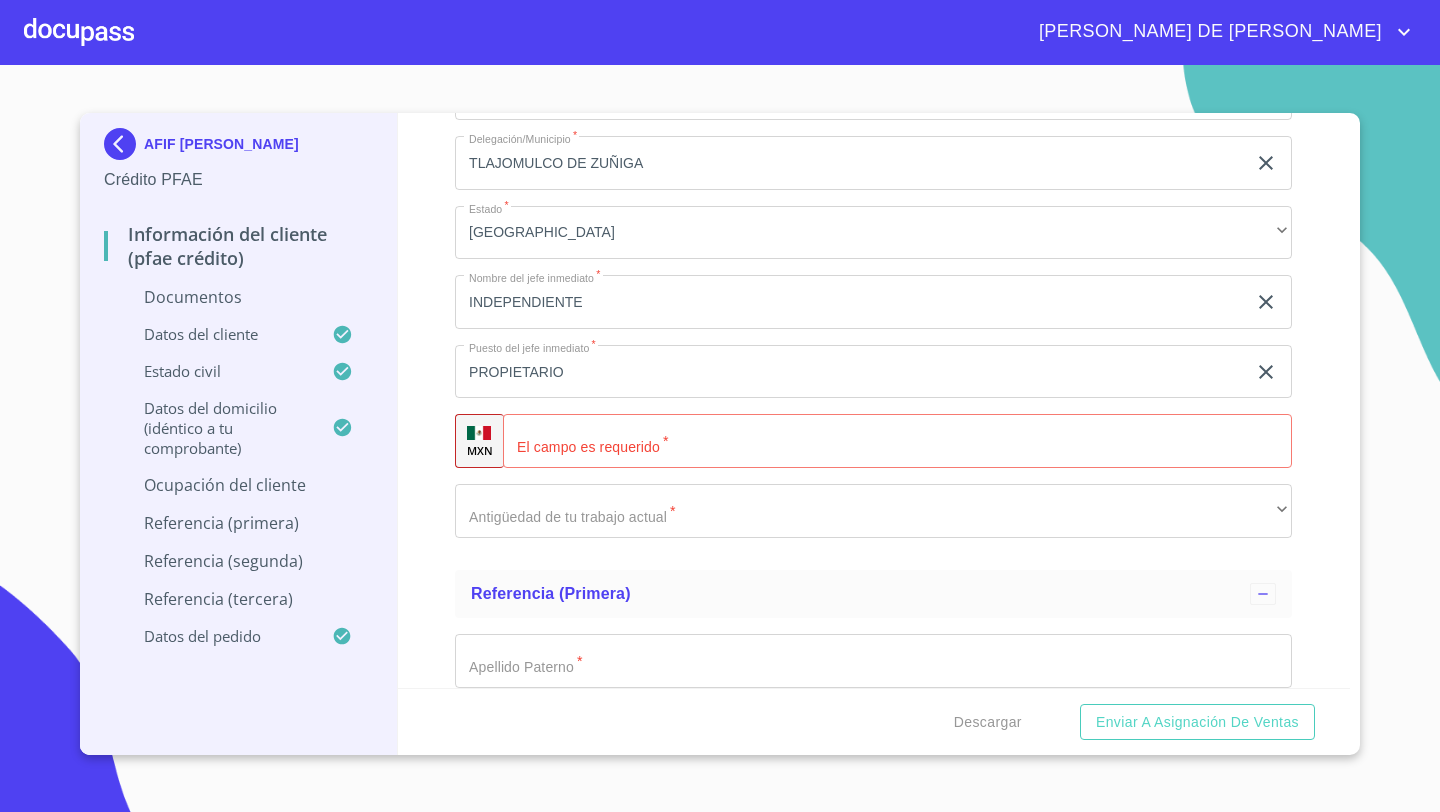 click on "​" at bounding box center (897, 441) 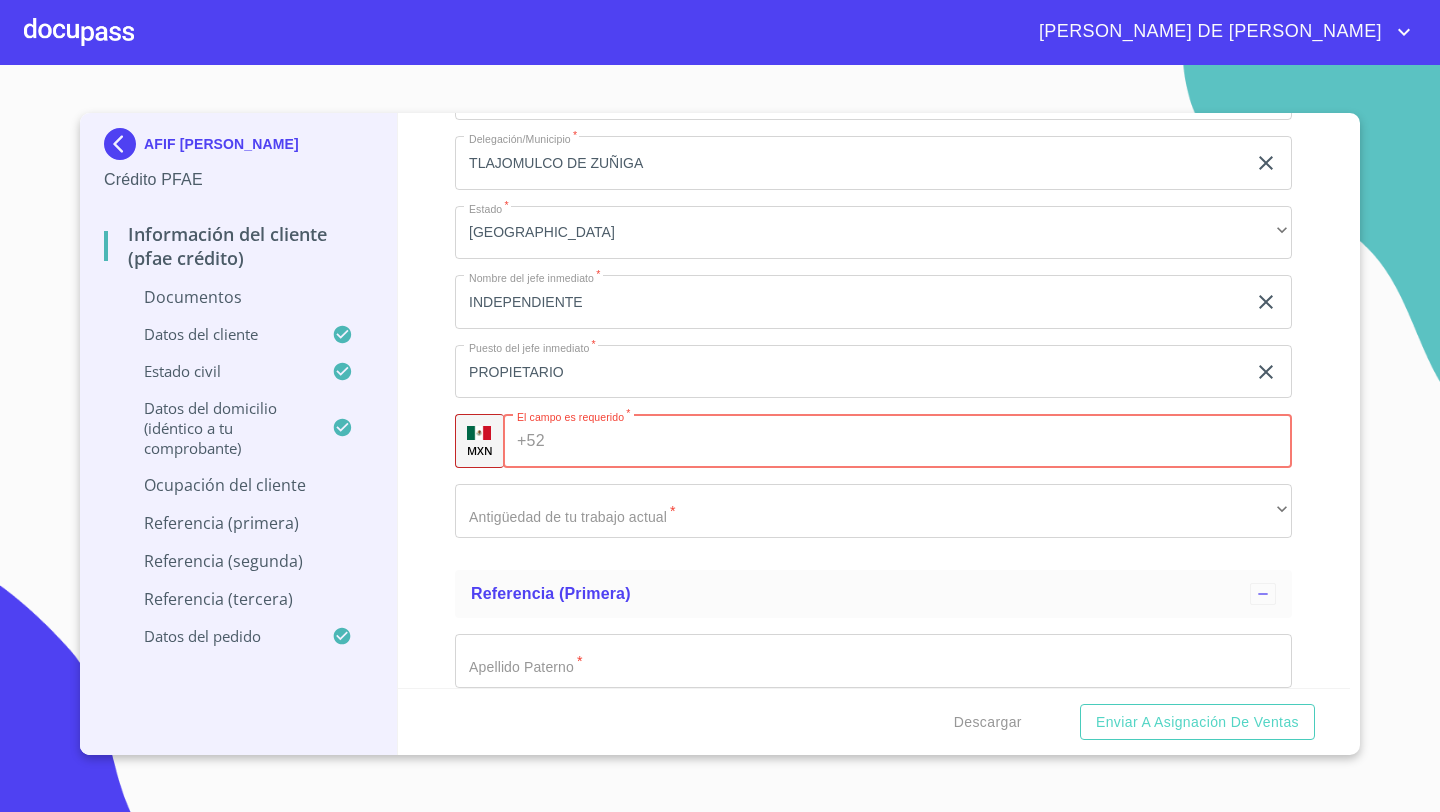 paste on "[PHONE_NUMBER]" 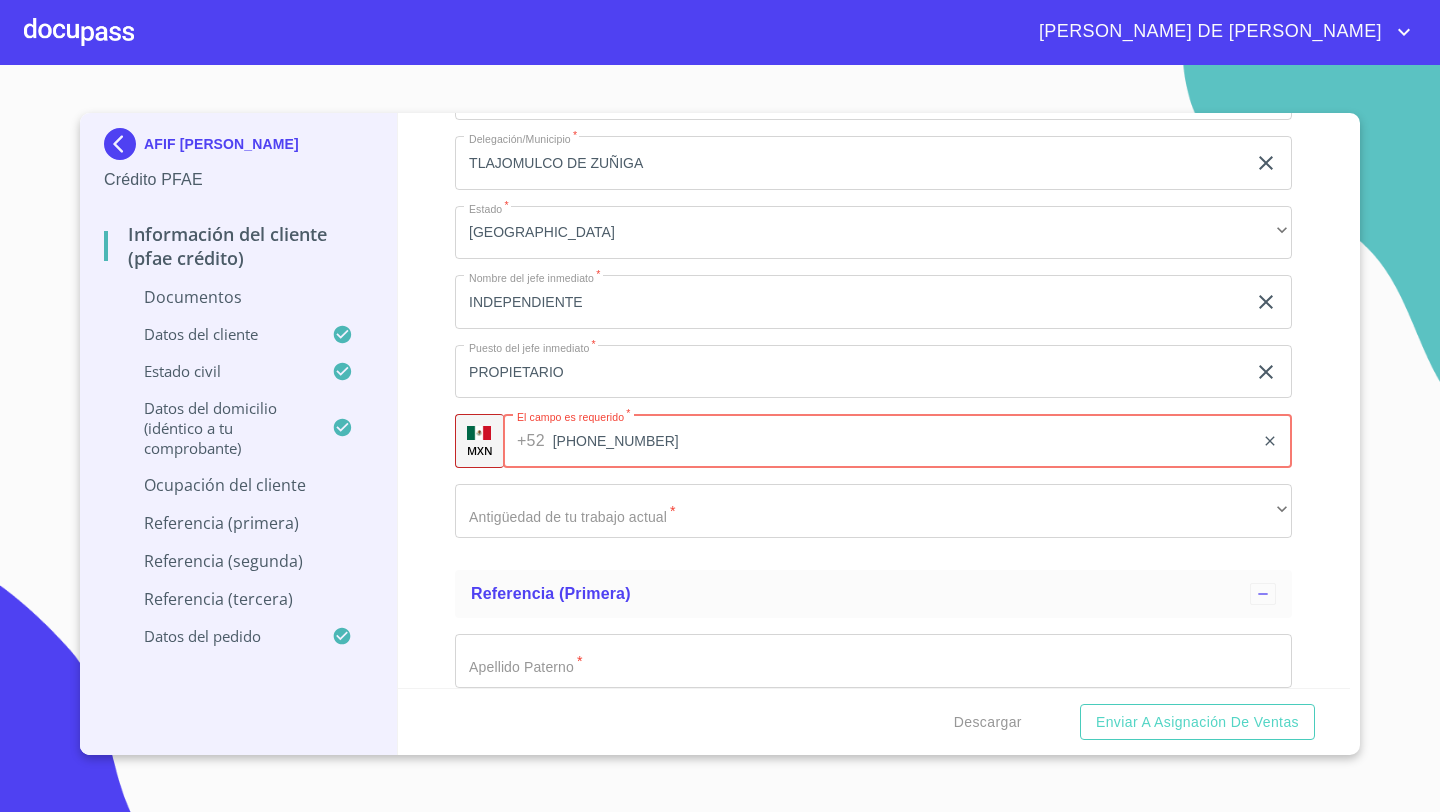 type on "[PHONE_NUMBER]" 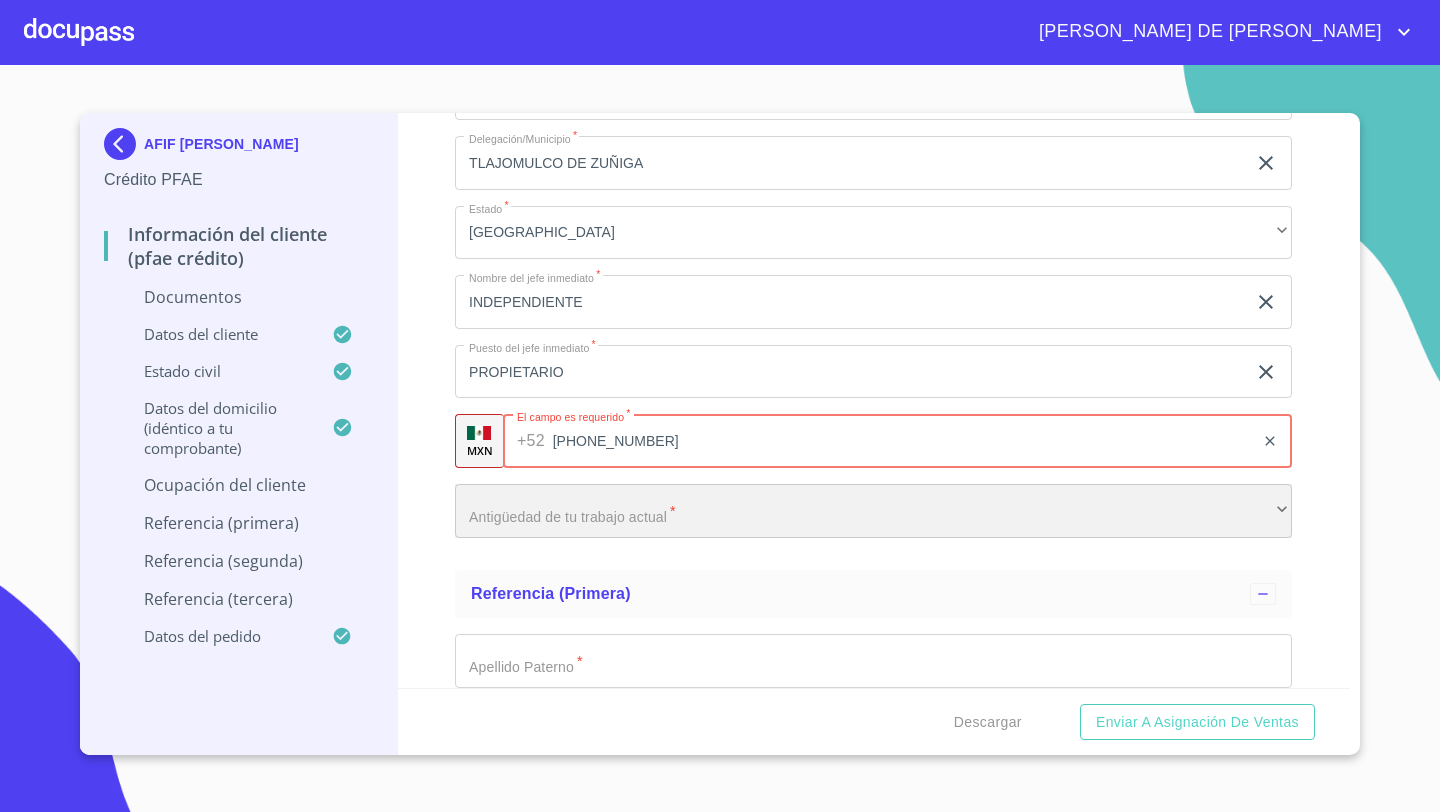 click on "​" at bounding box center (873, 511) 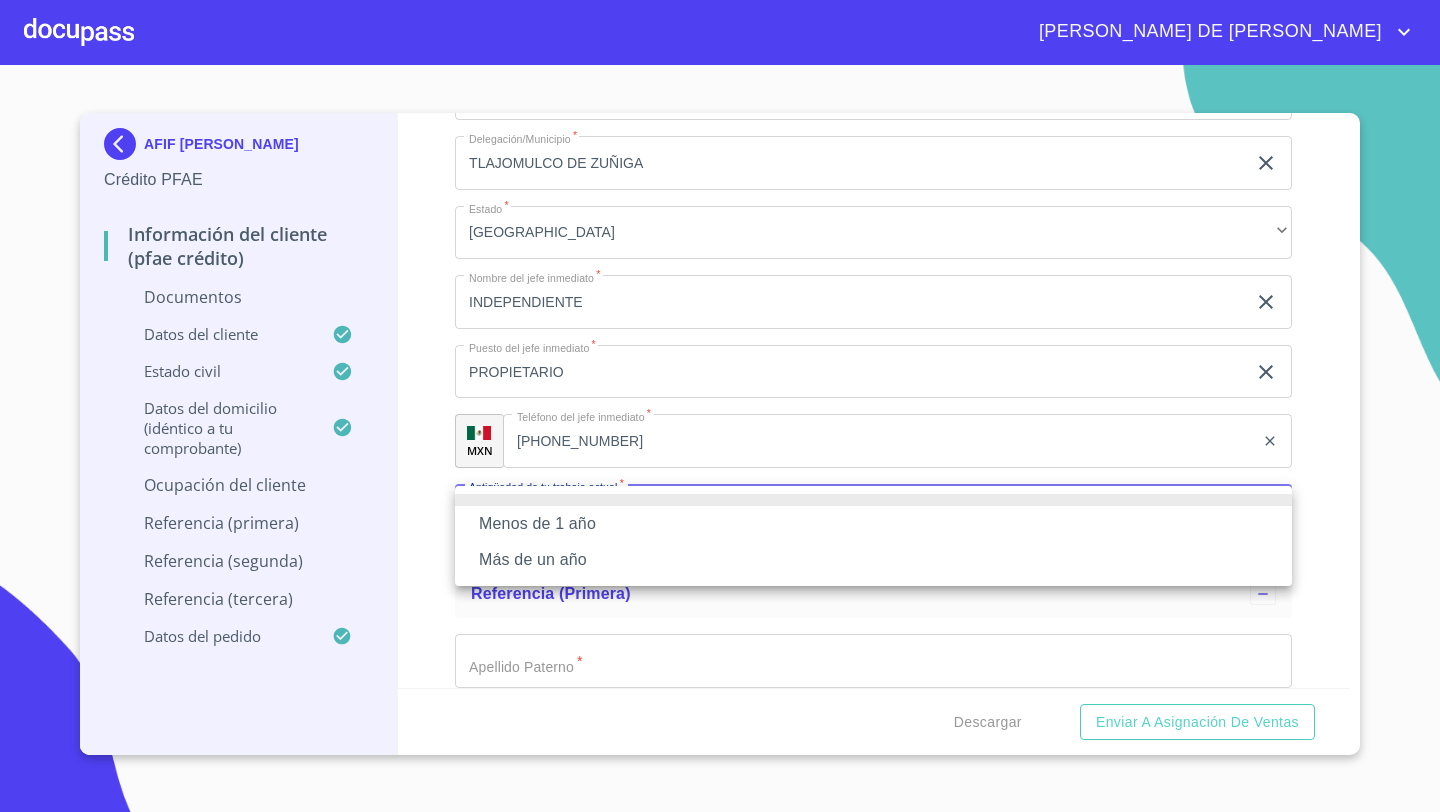 click on "Más de un año" at bounding box center (873, 560) 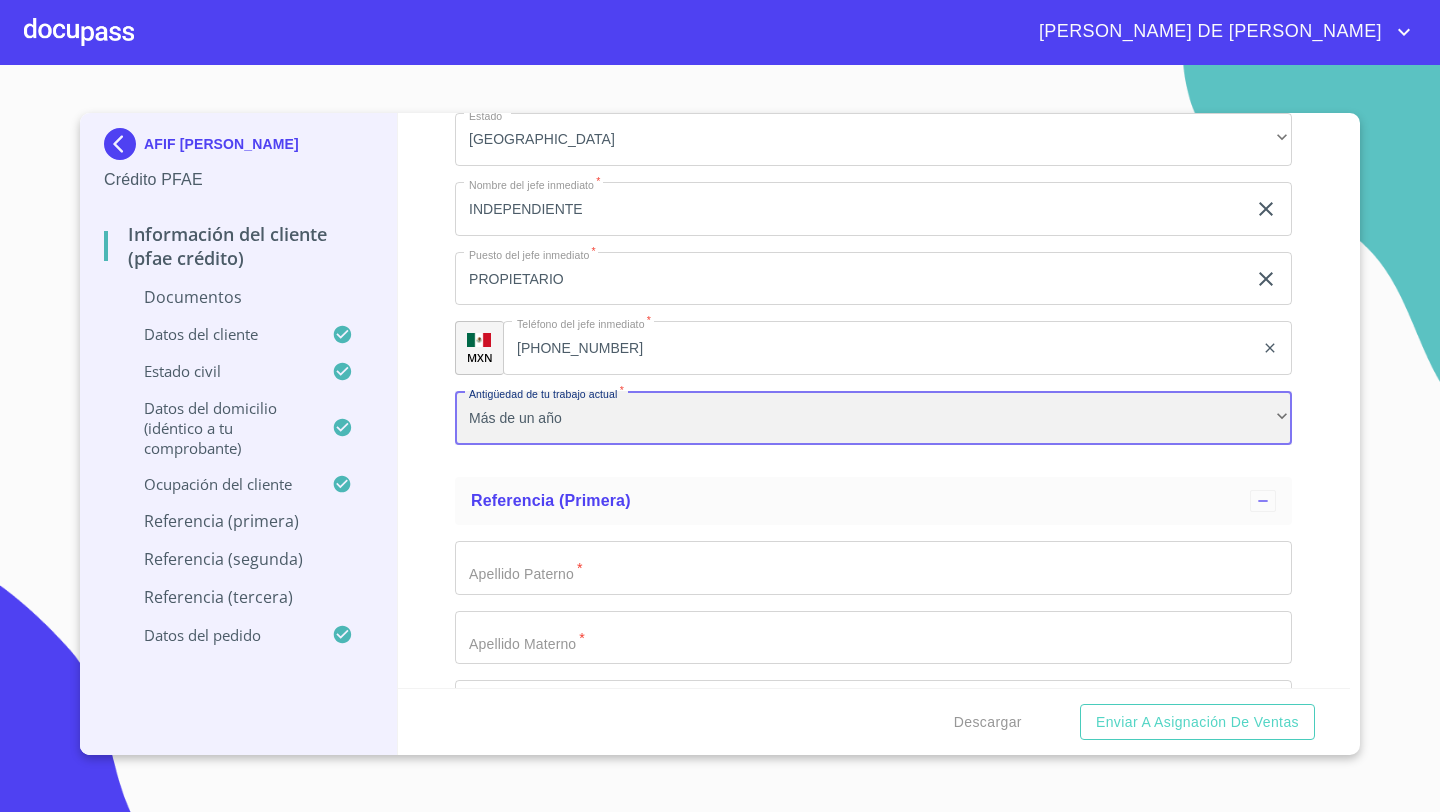 scroll, scrollTop: 7847, scrollLeft: 0, axis: vertical 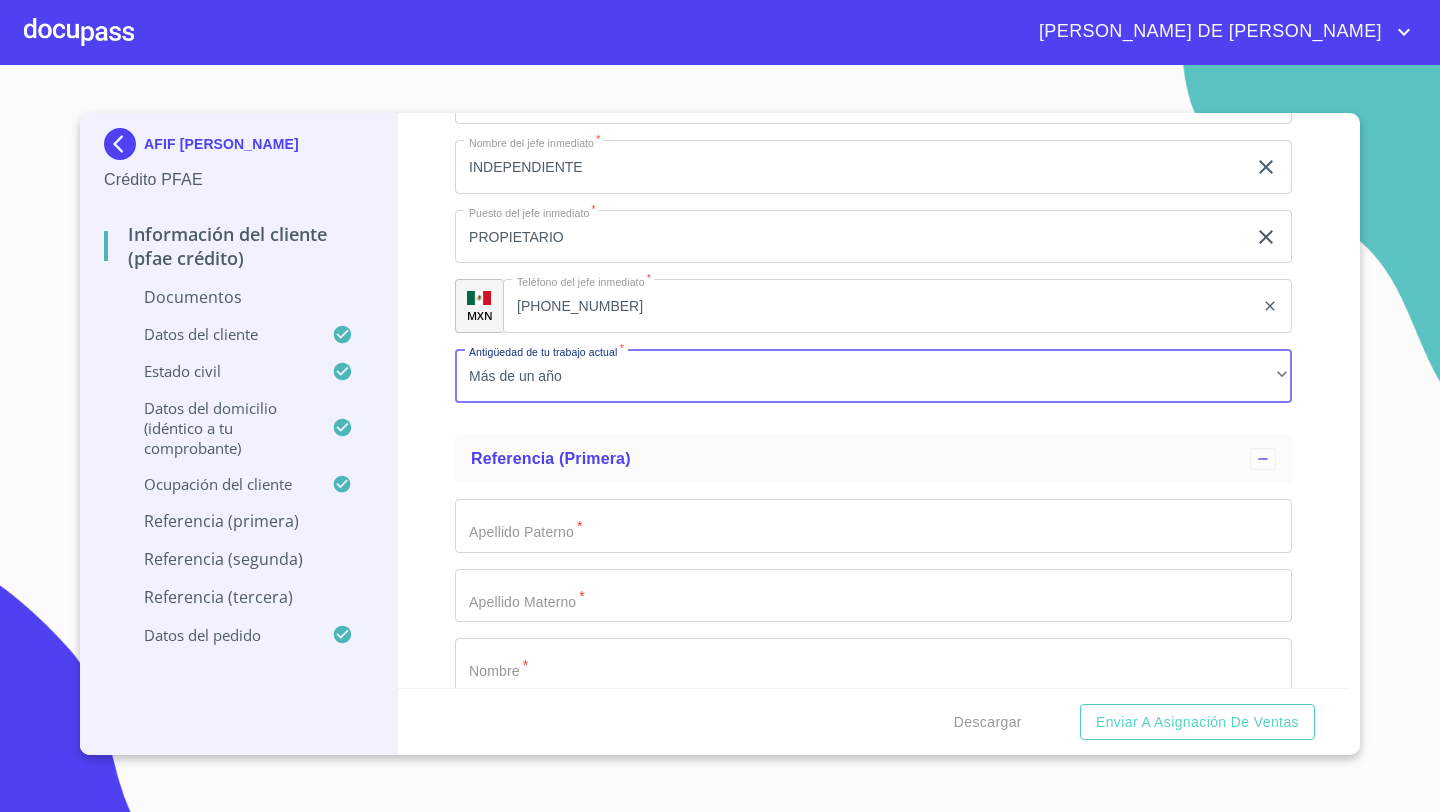 click on "Documento de identificación   *" at bounding box center (850, -3555) 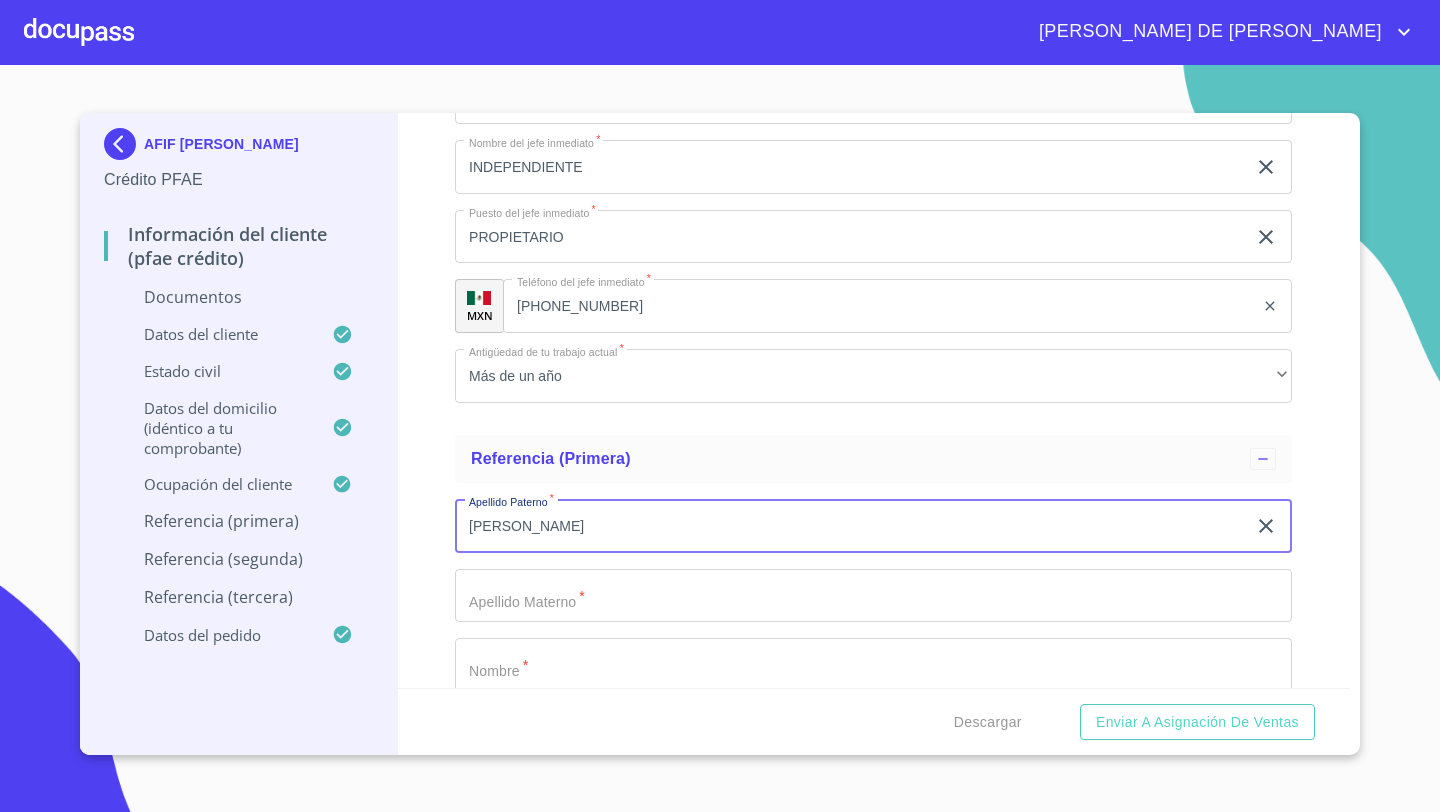 type on "[PERSON_NAME]" 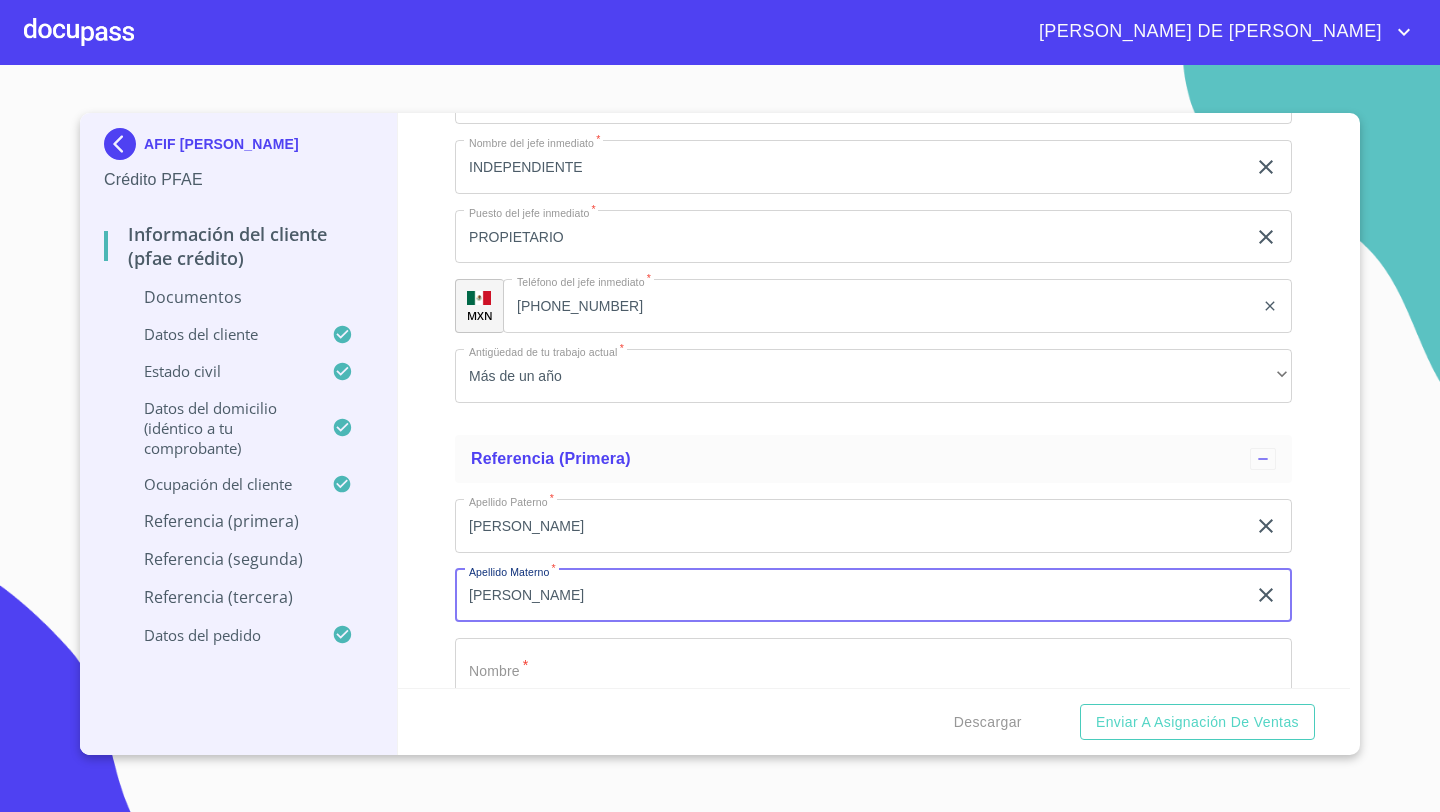 type on "[PERSON_NAME]" 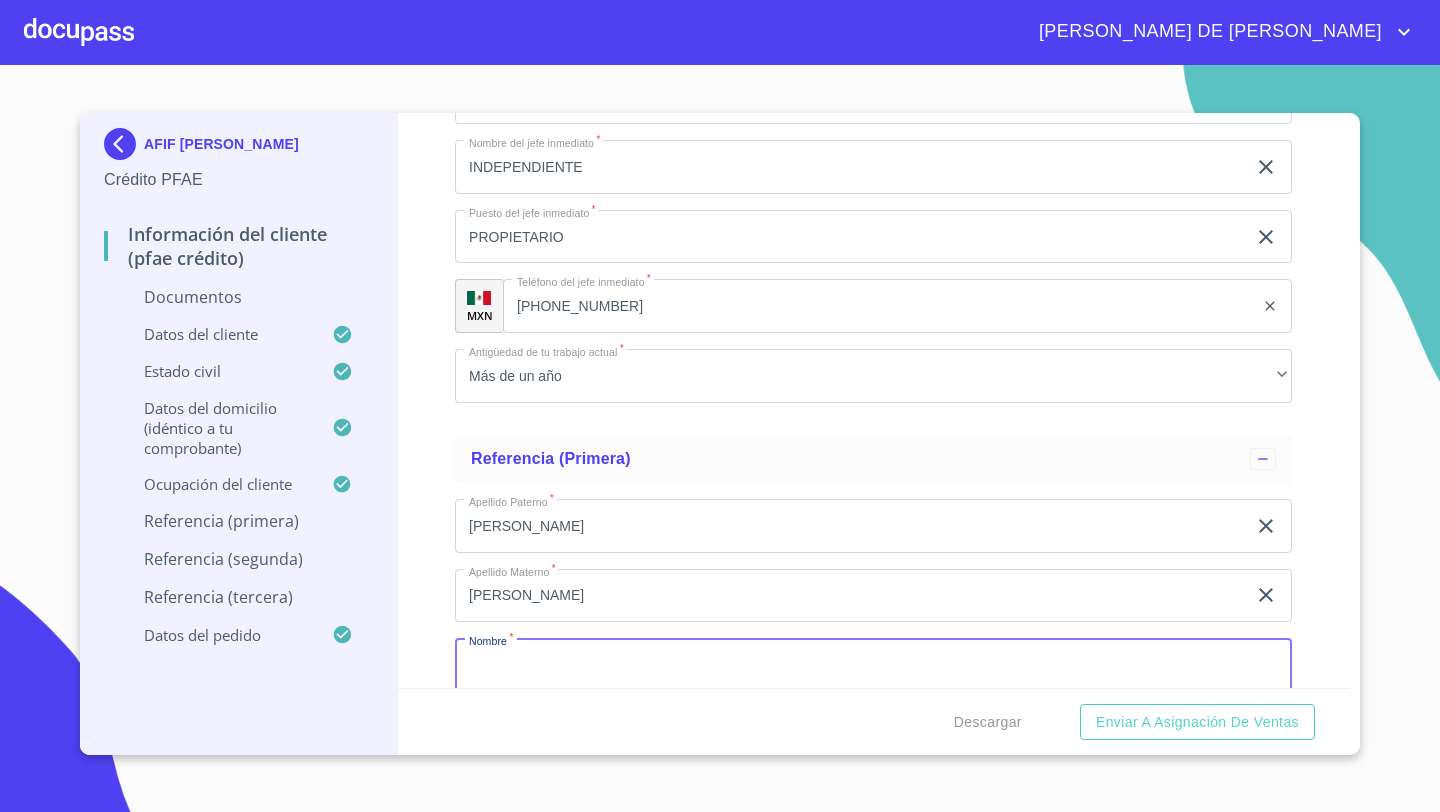 scroll, scrollTop: 7850, scrollLeft: 0, axis: vertical 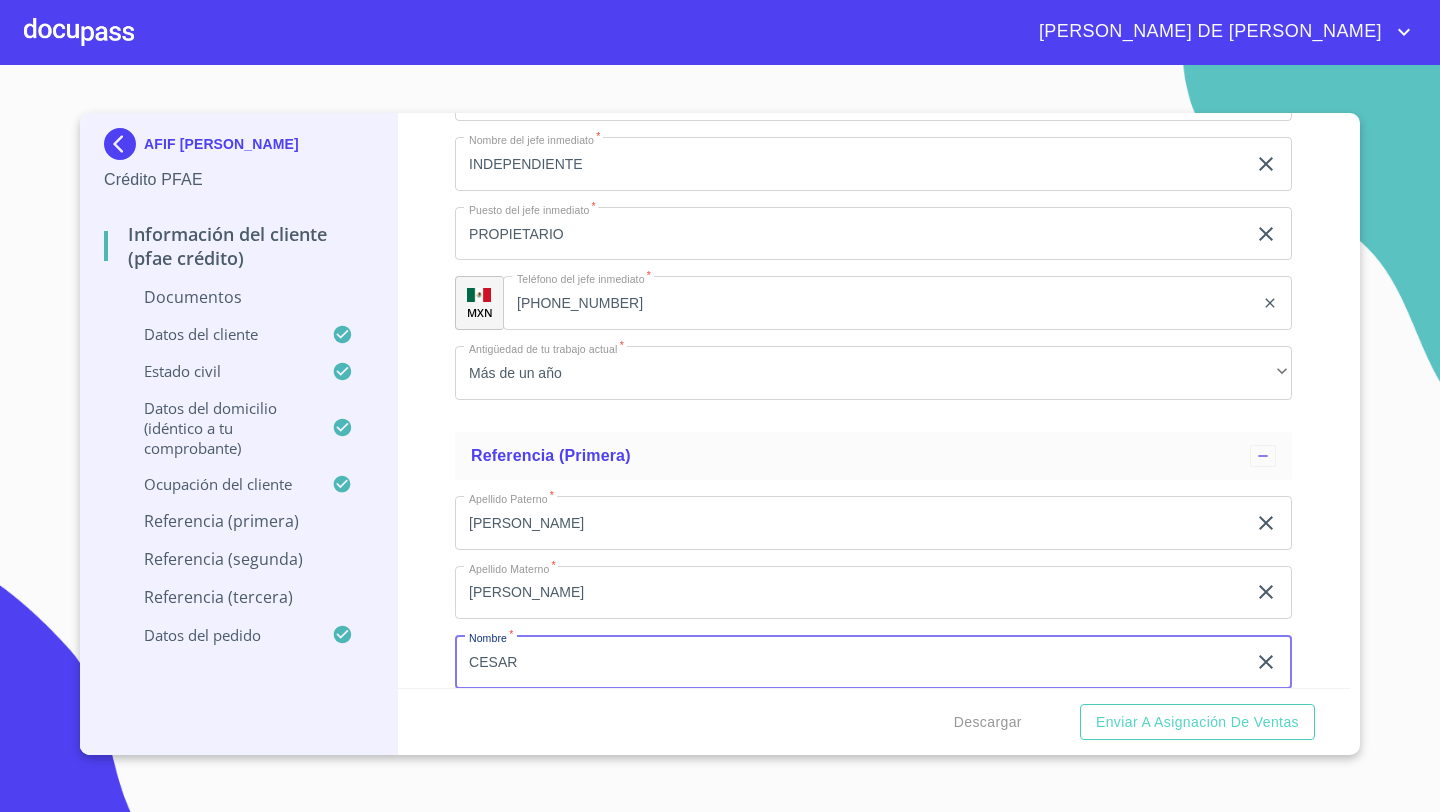 type on "CESAR" 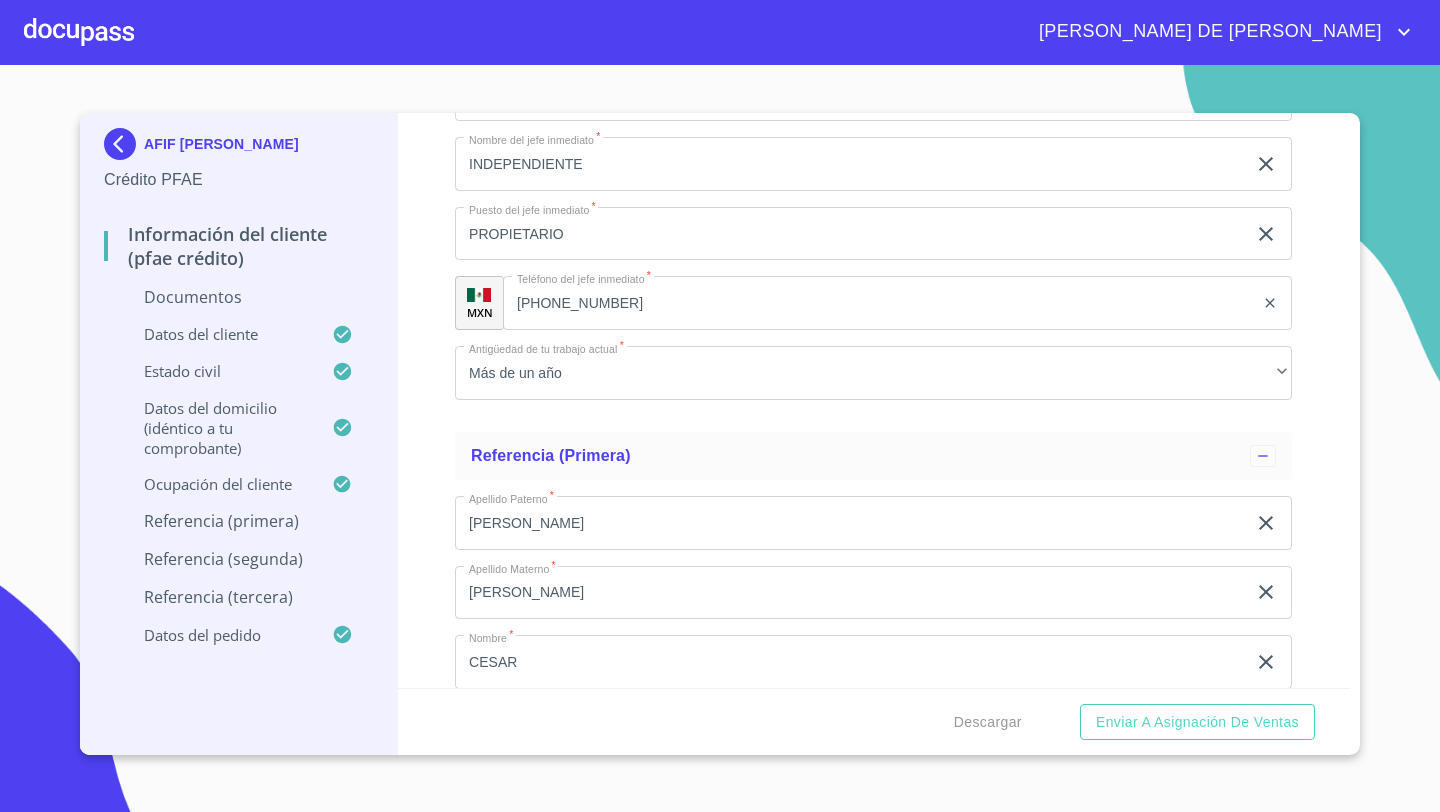 scroll, scrollTop: 8180, scrollLeft: 0, axis: vertical 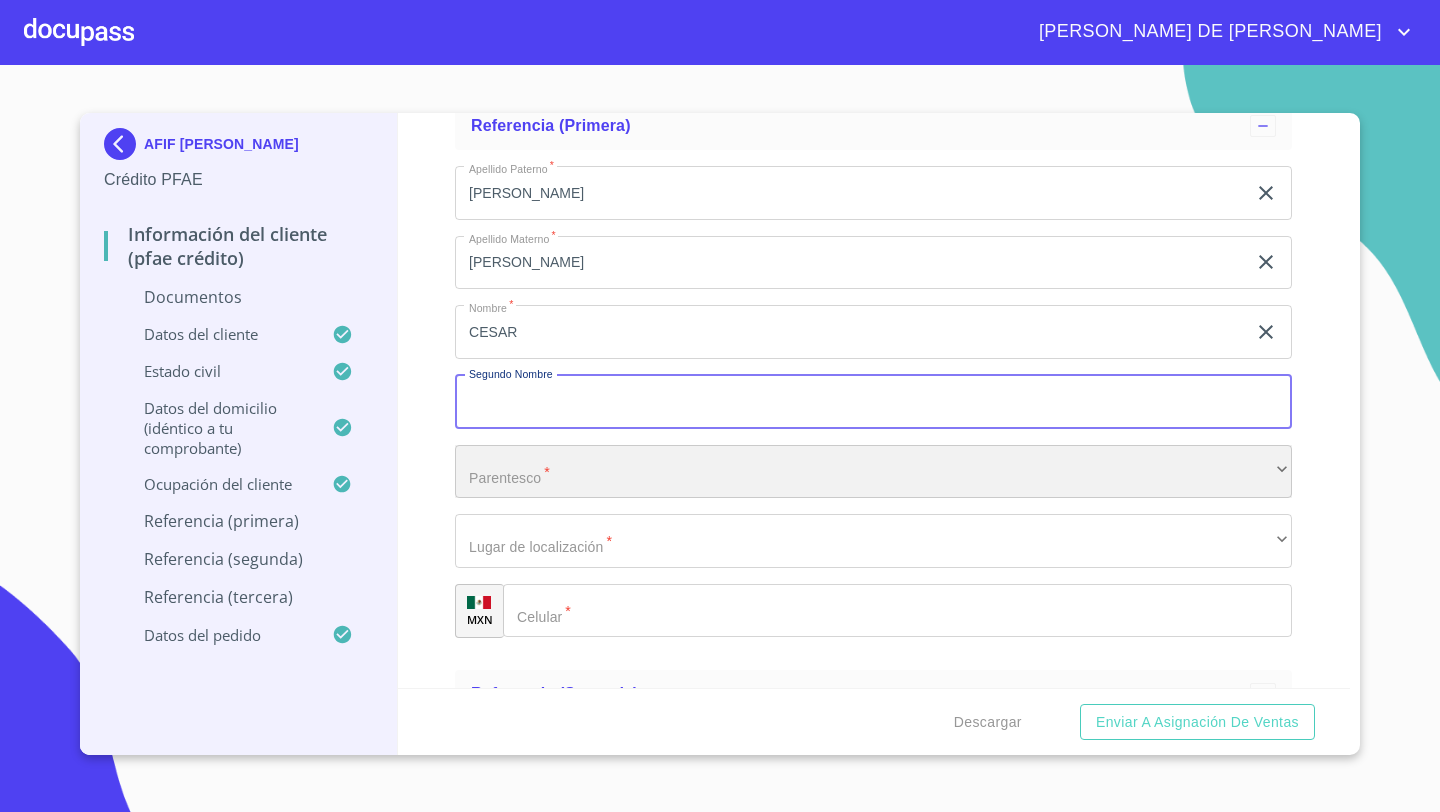 click on "​" at bounding box center (873, 472) 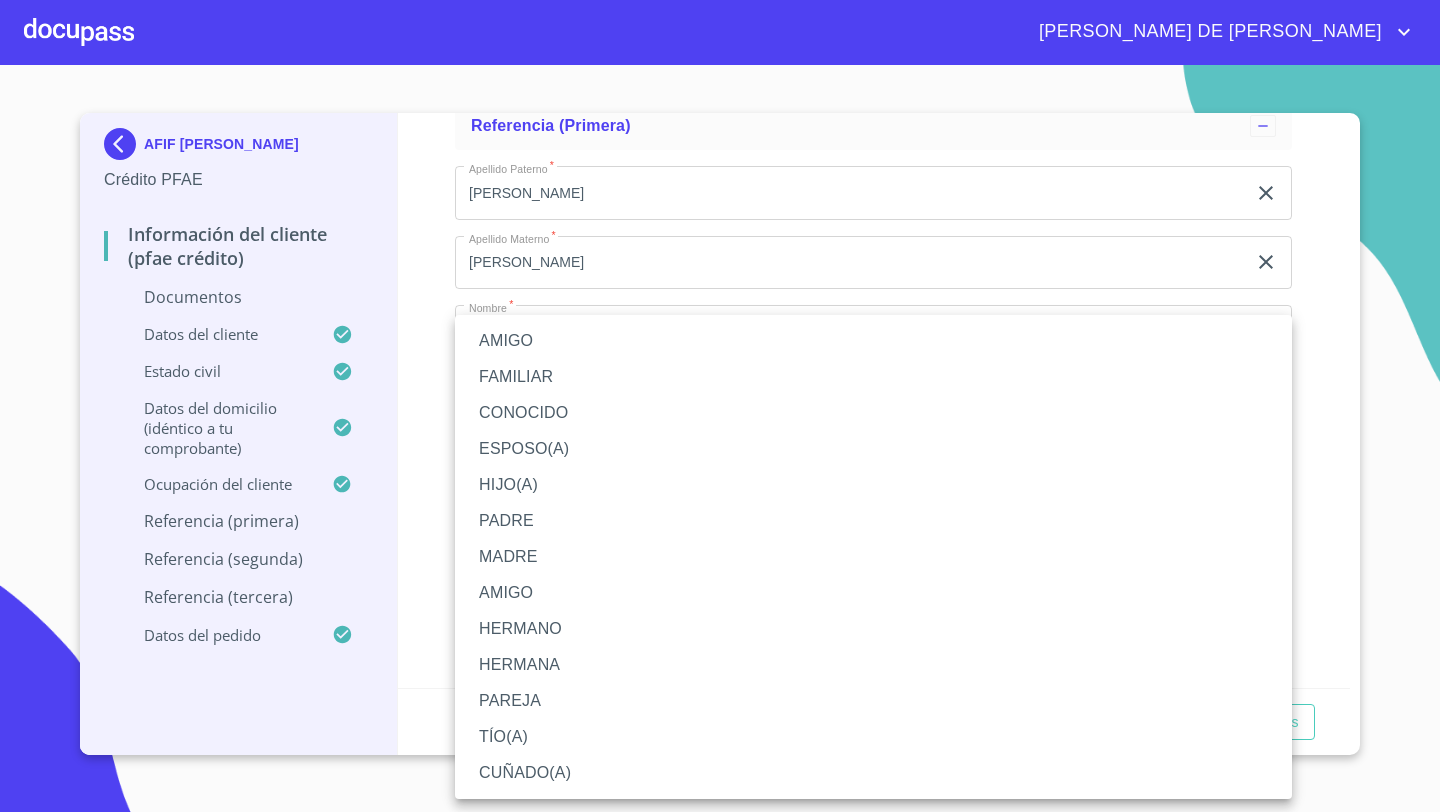 click on "FAMILIAR" at bounding box center [873, 377] 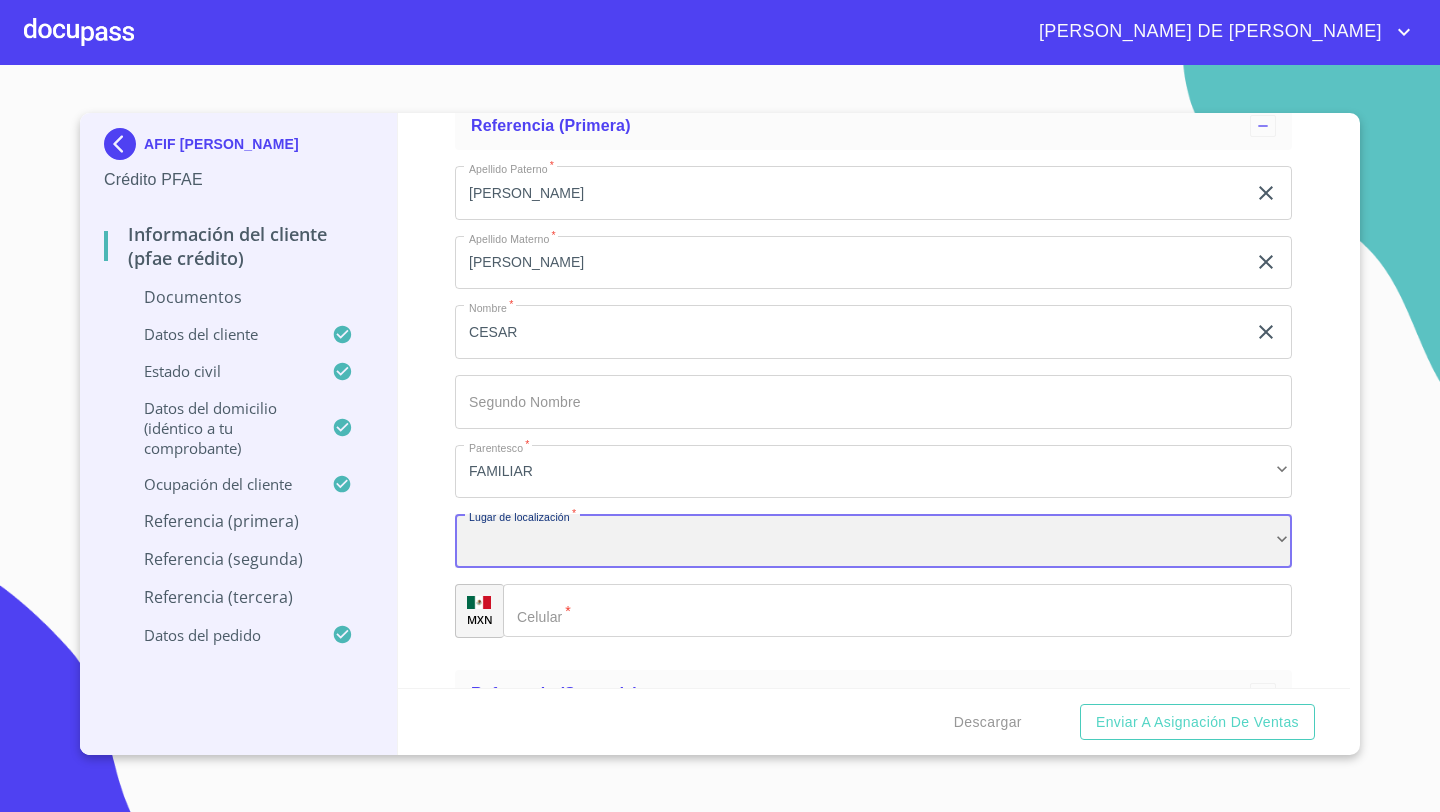 click on "​" at bounding box center [873, 541] 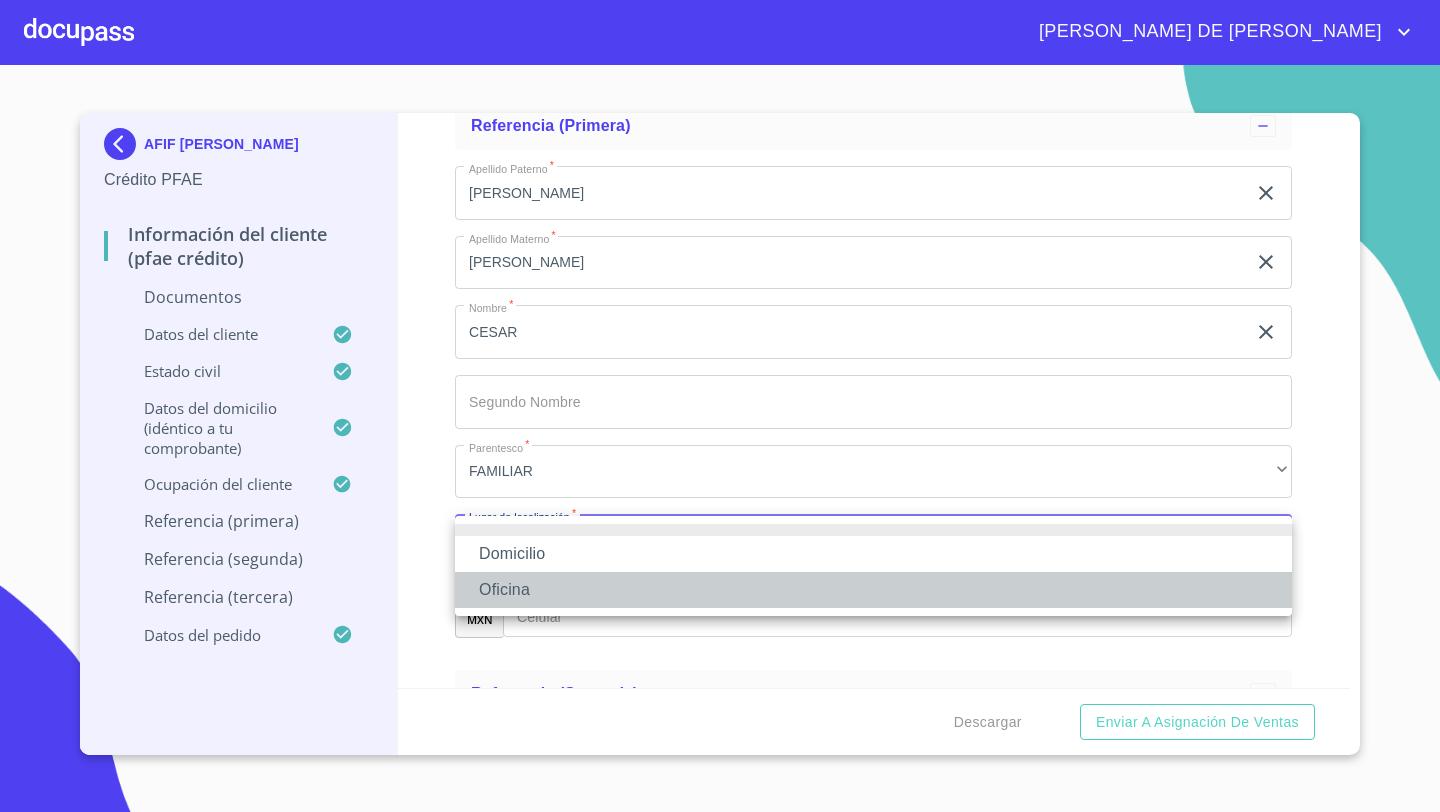 click on "Oficina" at bounding box center [873, 590] 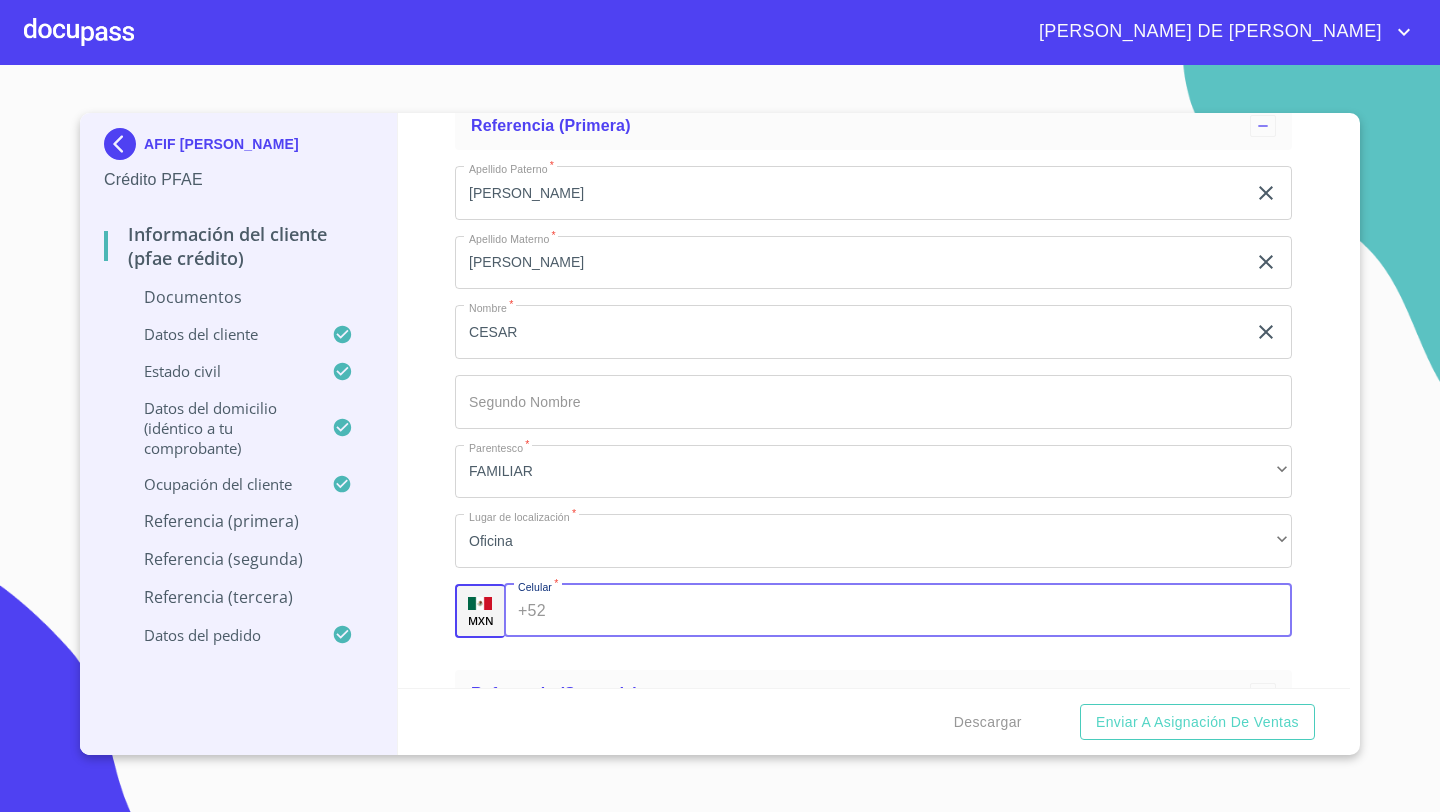 click on "+52 ​" at bounding box center (898, 611) 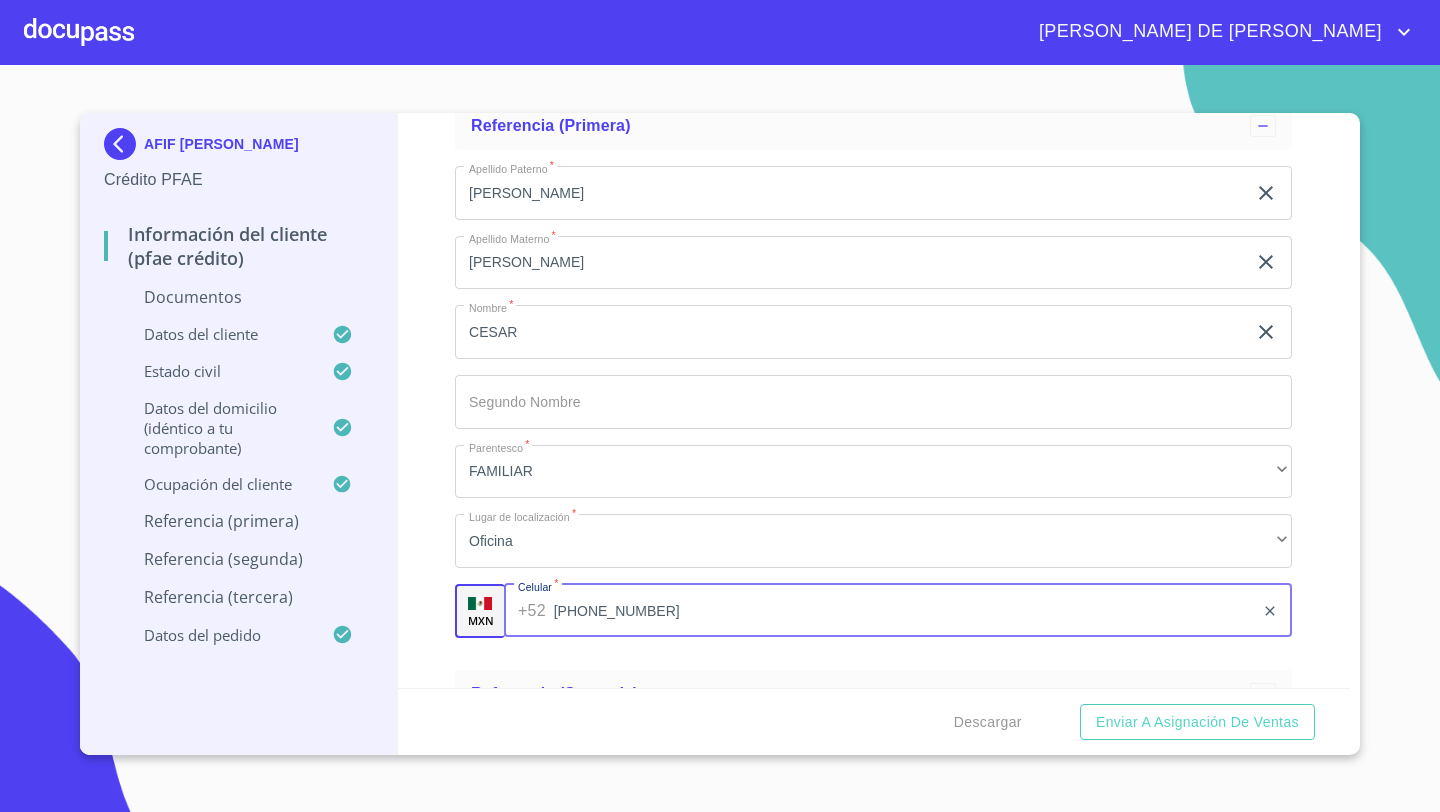 type on "[PHONE_NUMBER]" 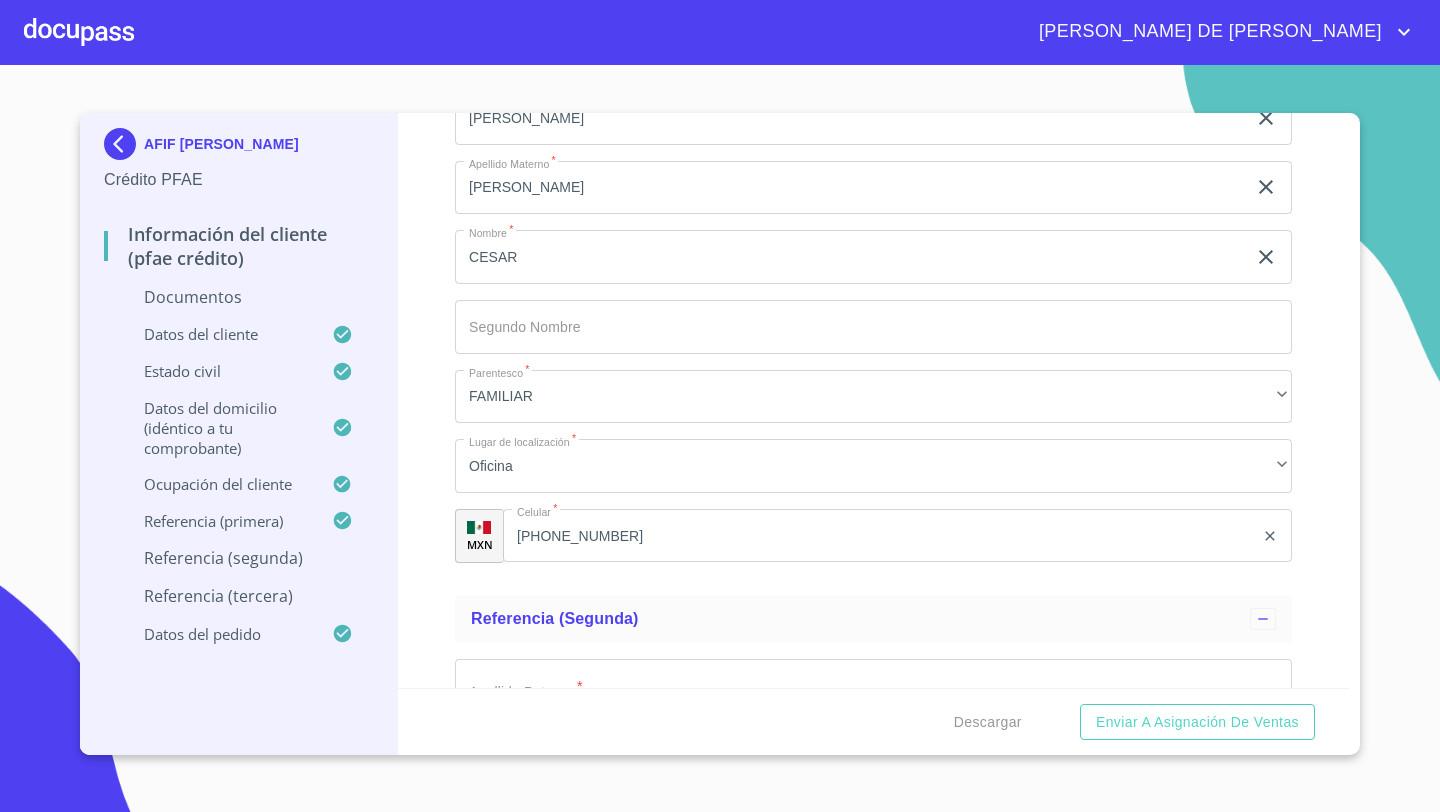 scroll, scrollTop: 8459, scrollLeft: 0, axis: vertical 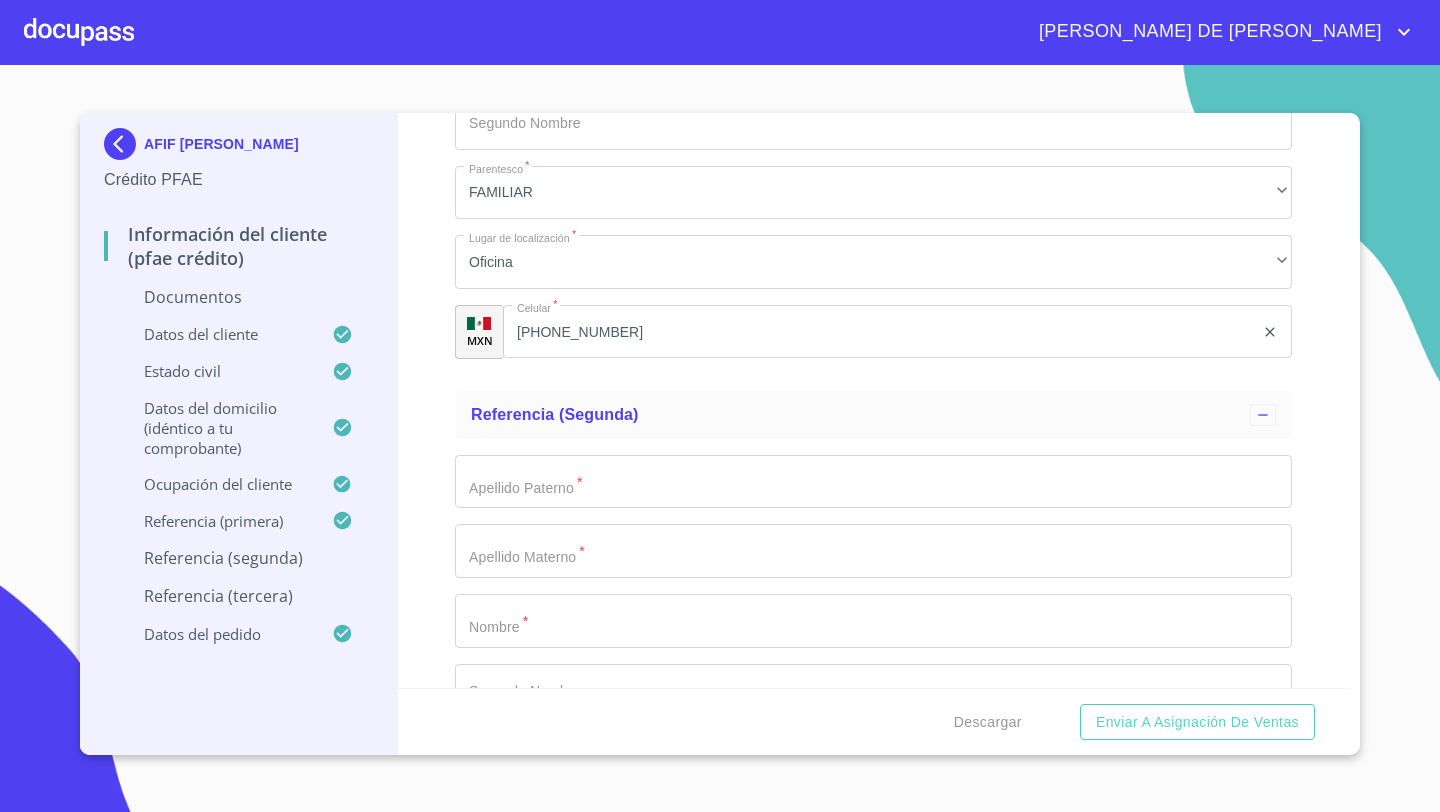 click on "Documento de identificación   *" at bounding box center [850, -4167] 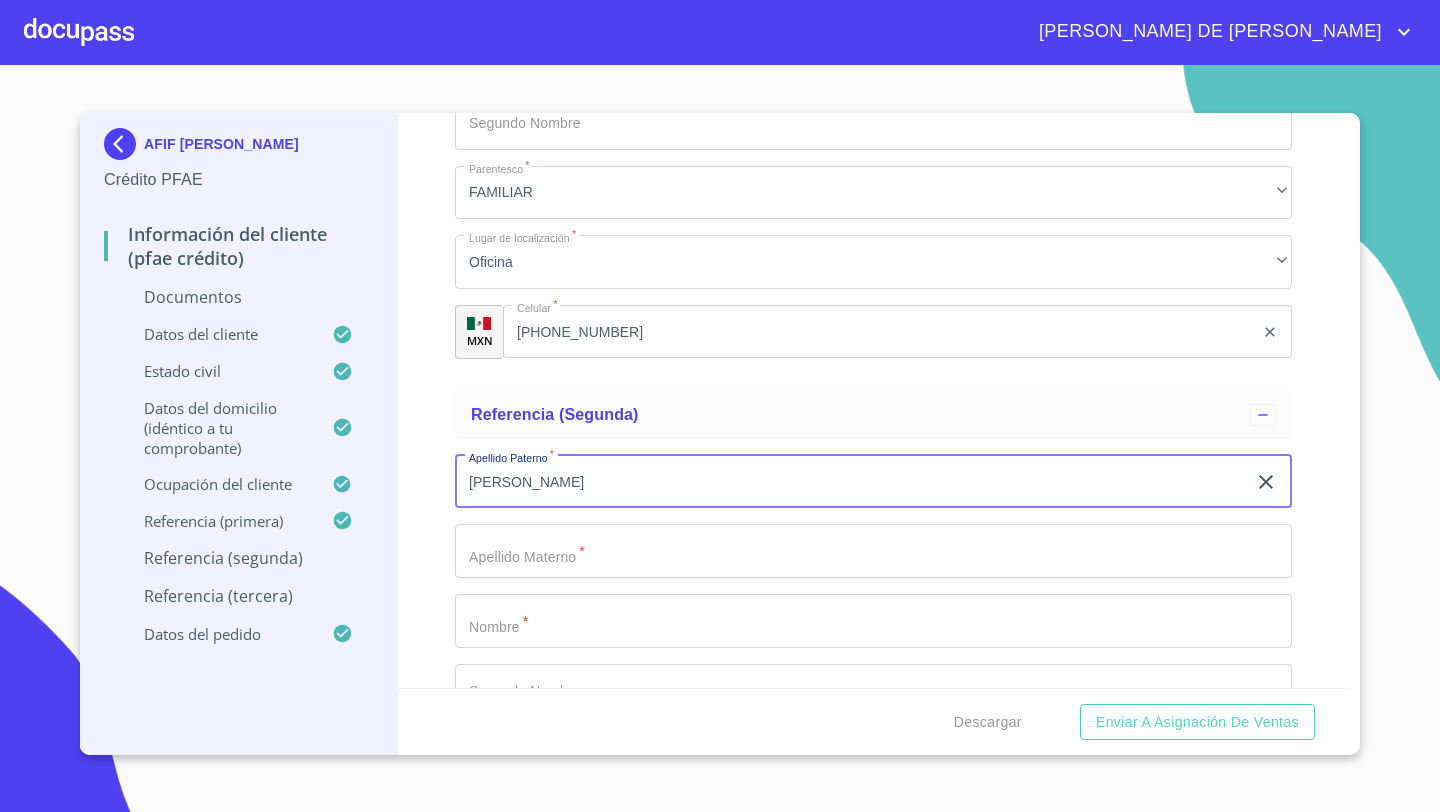 type on "[PERSON_NAME]" 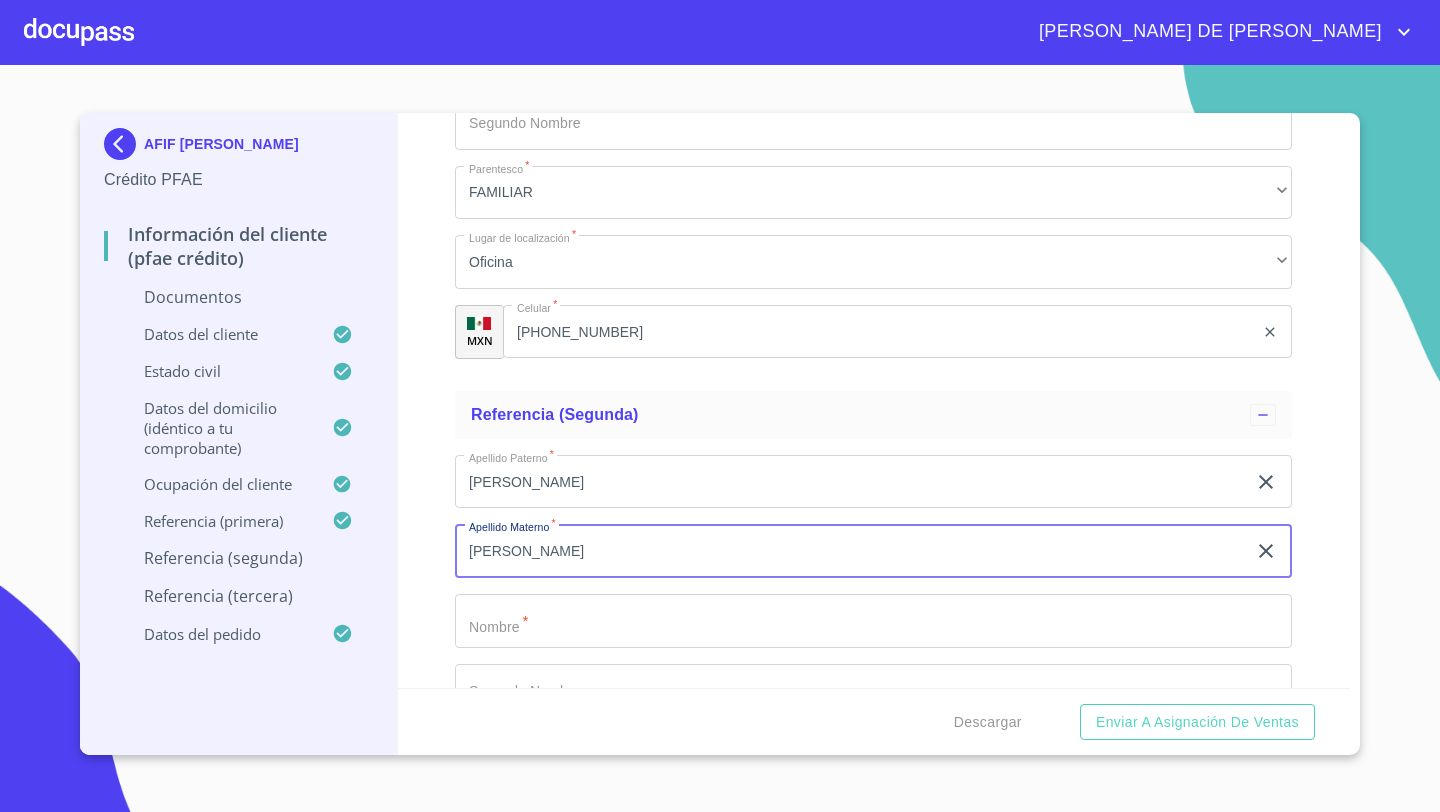type on "[PERSON_NAME]" 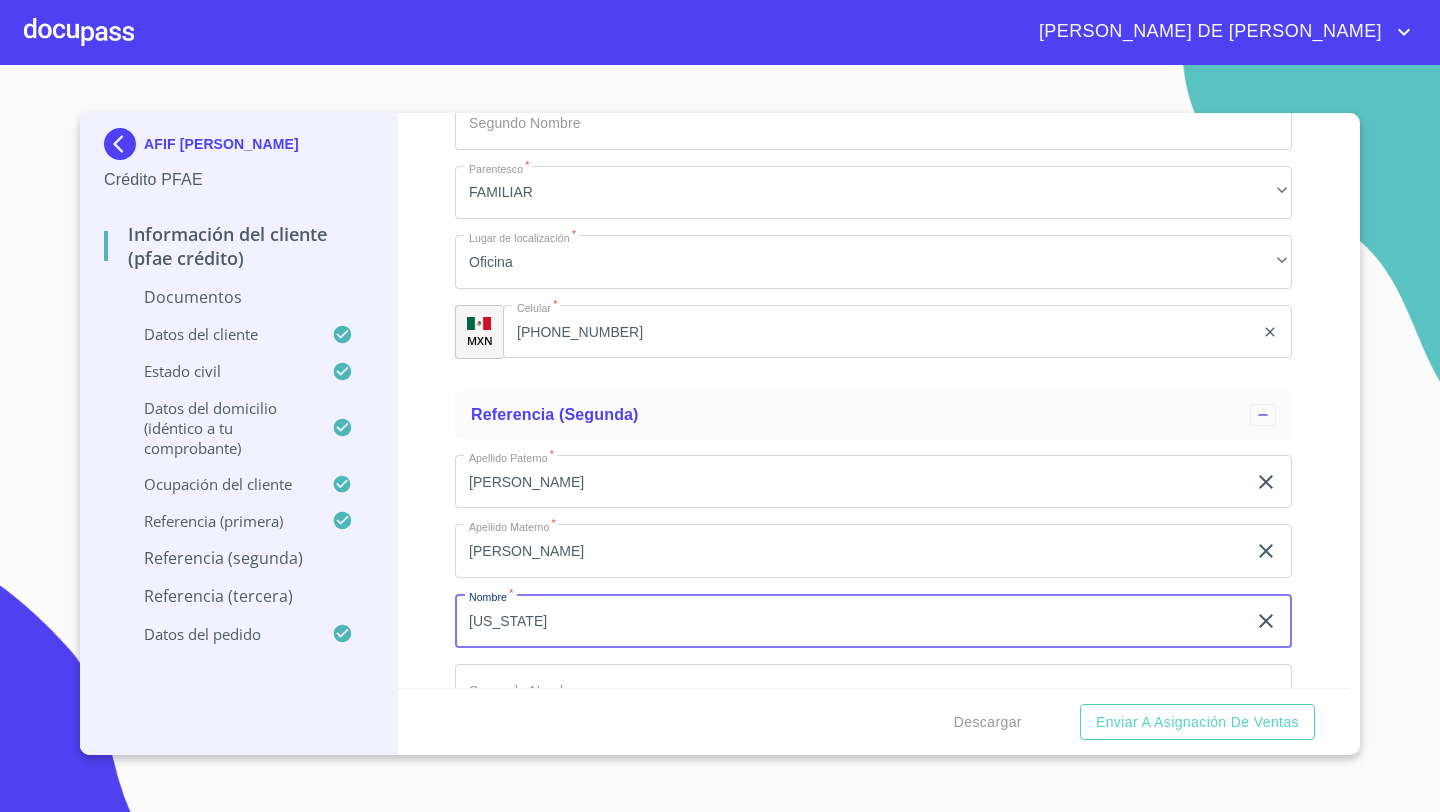 type on "[US_STATE]" 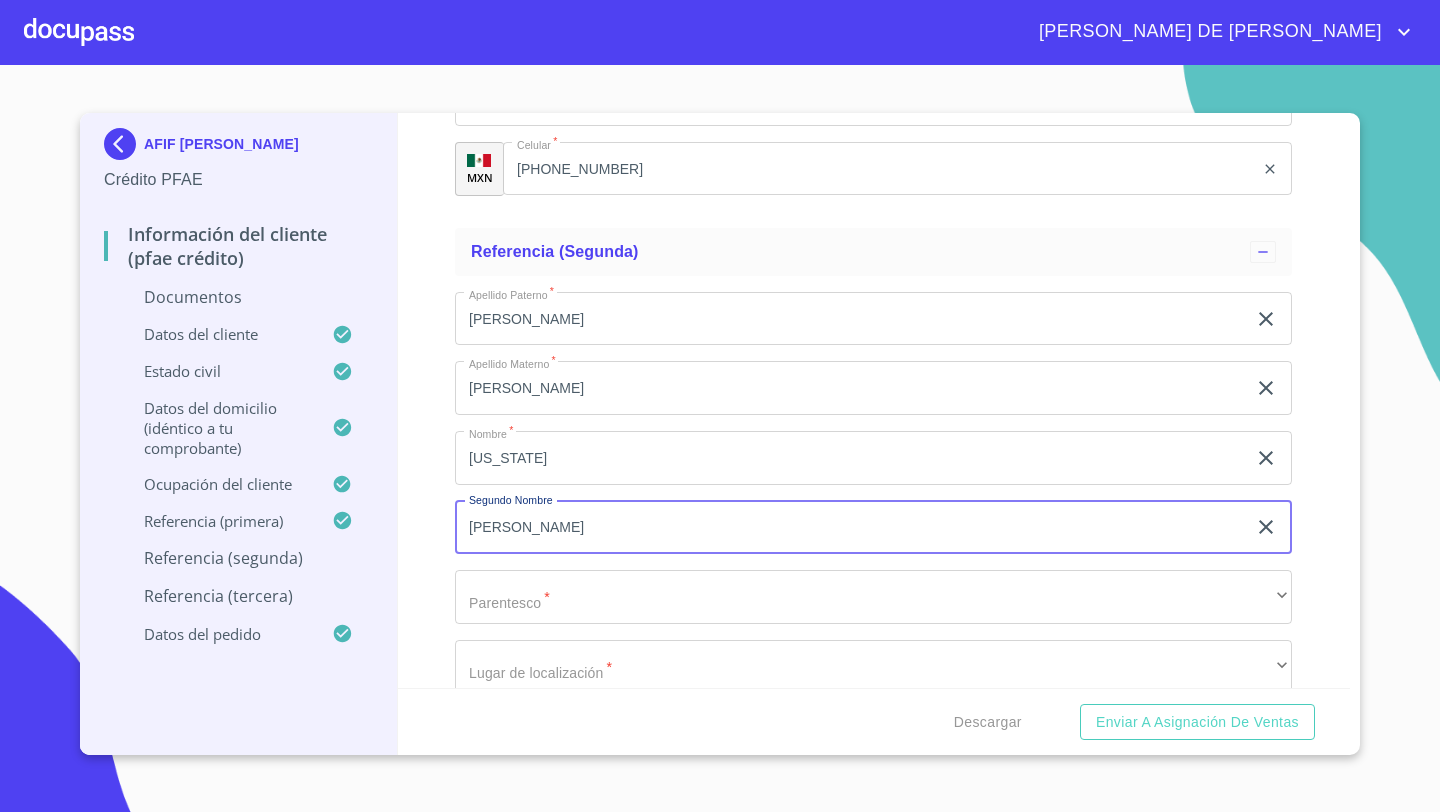 scroll, scrollTop: 8657, scrollLeft: 0, axis: vertical 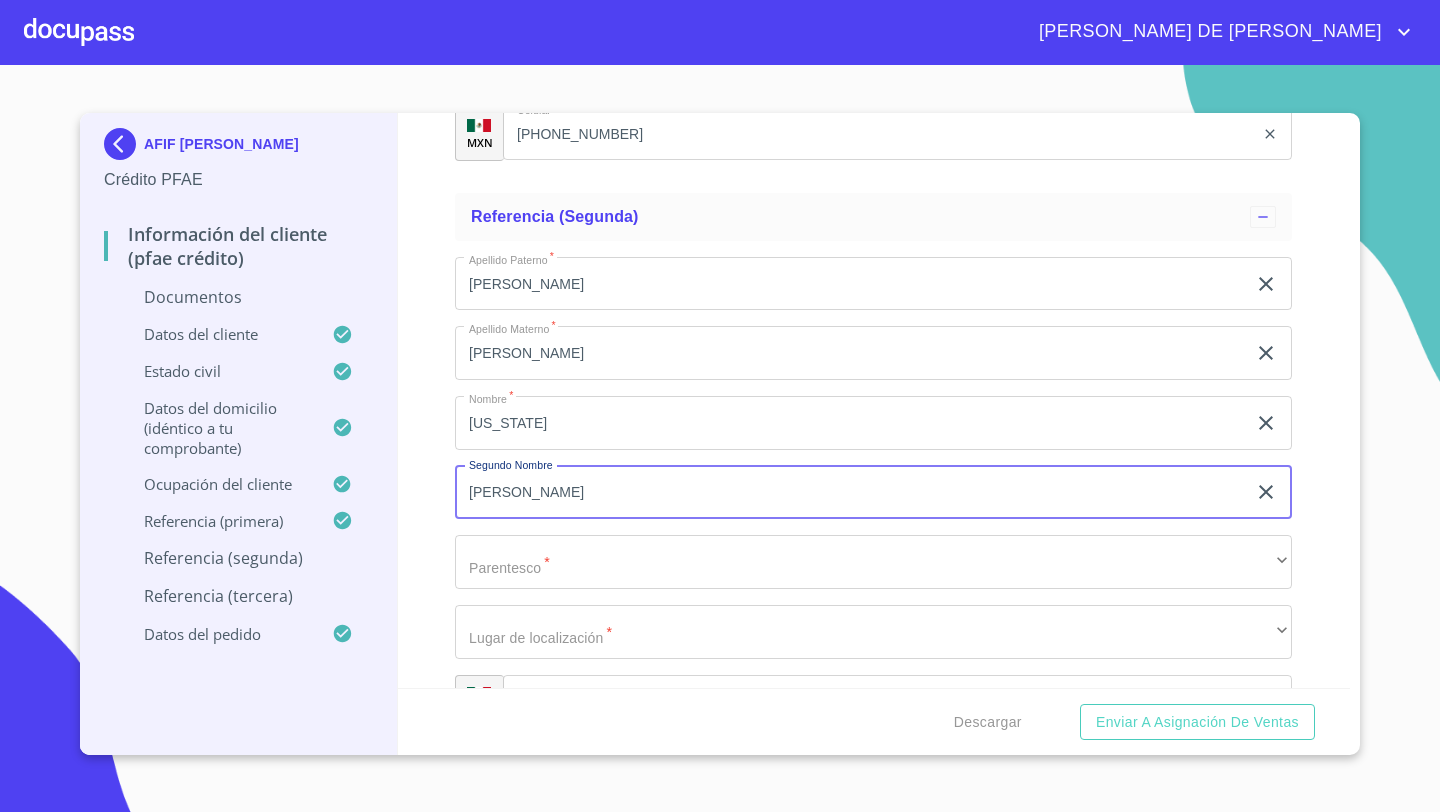 type on "[PERSON_NAME]" 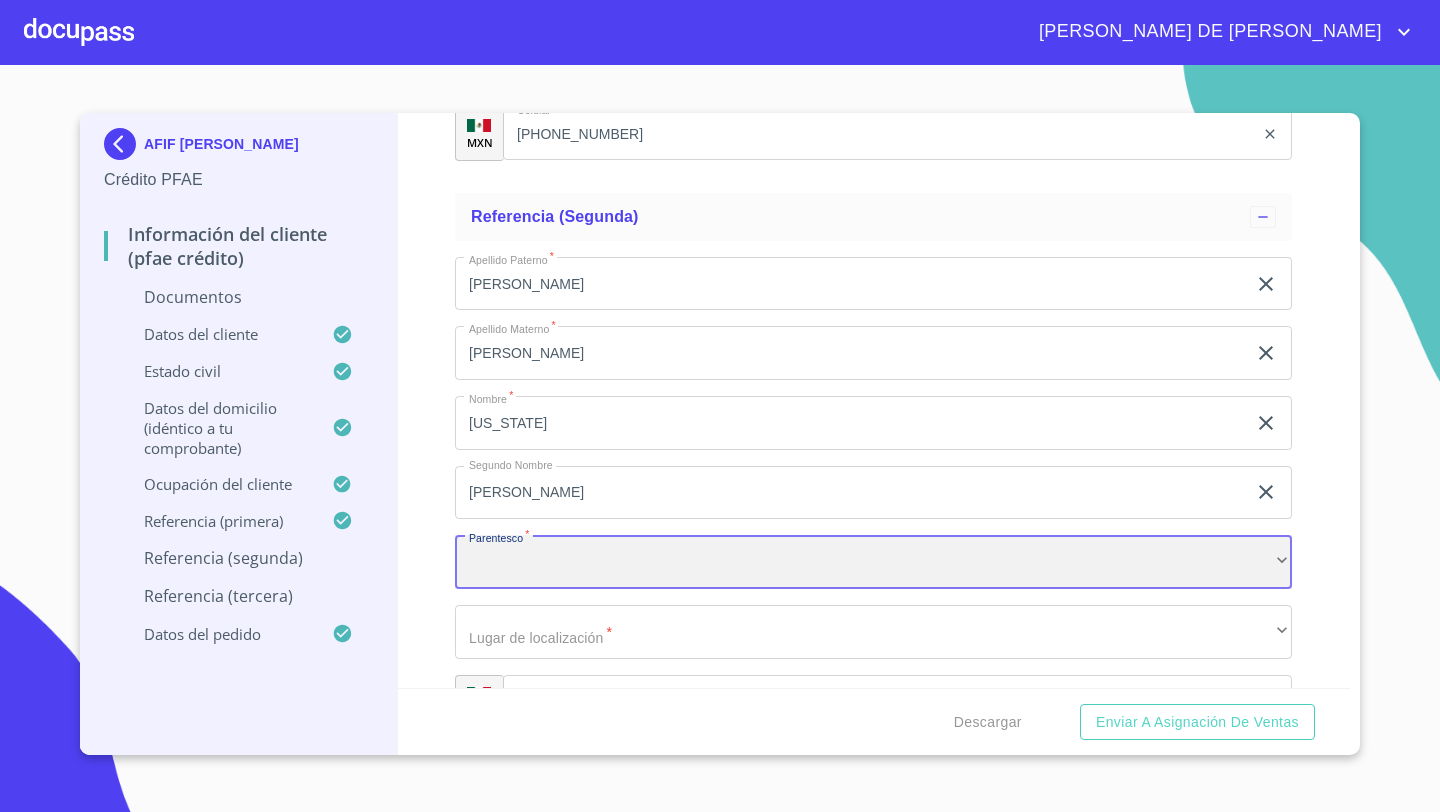 click on "​" at bounding box center (873, 562) 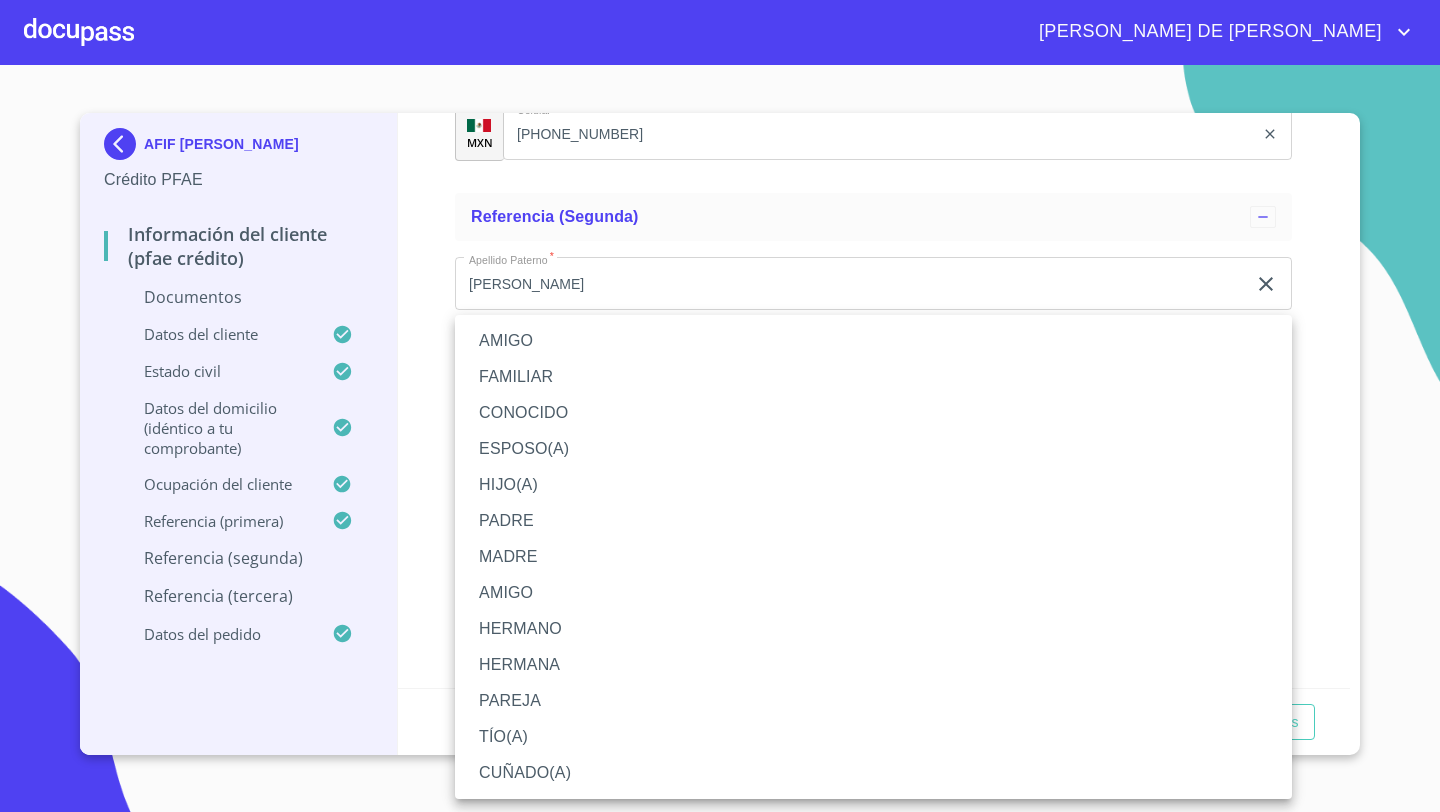 click on "ESPOSO(A)" at bounding box center [873, 449] 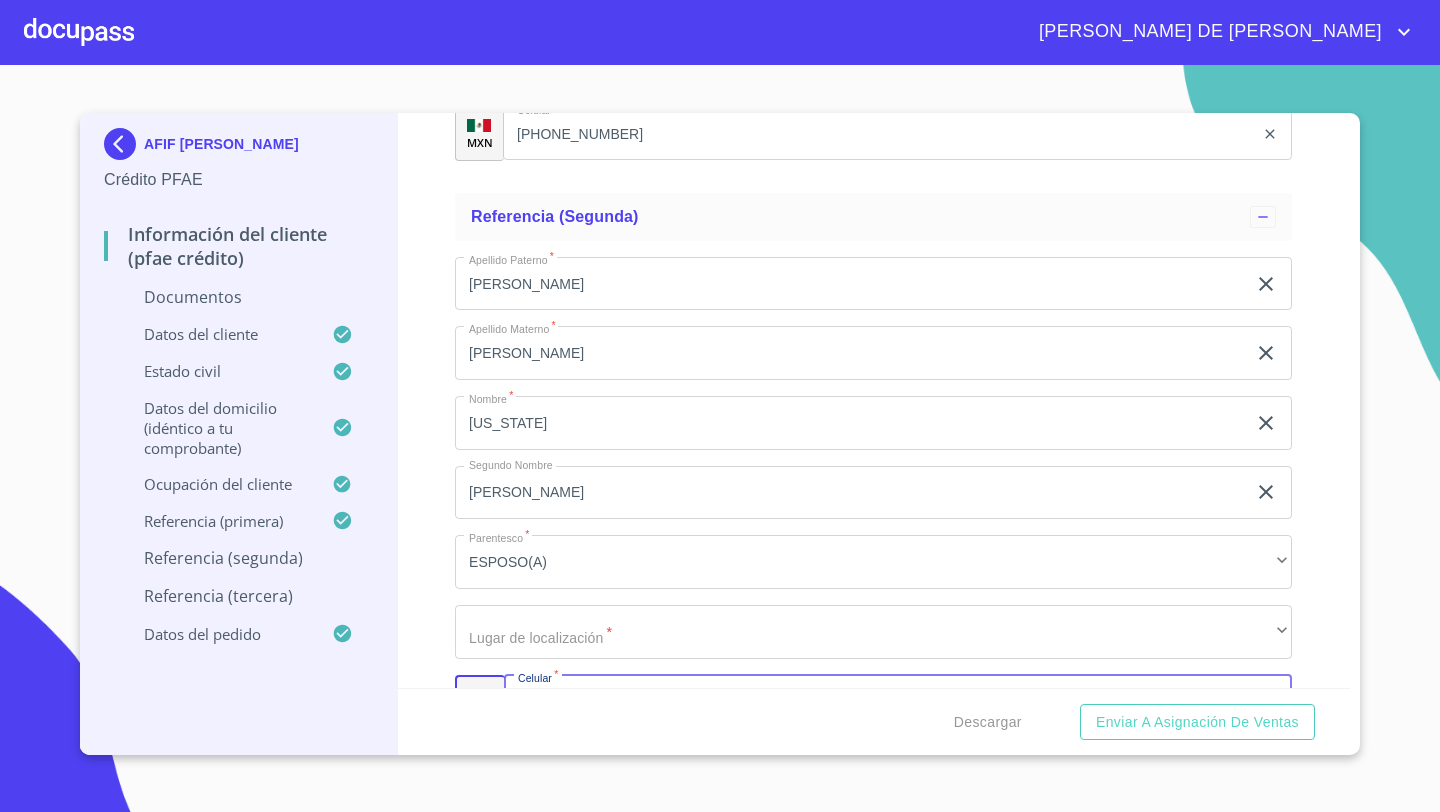 click on "+52 ​" at bounding box center [898, 702] 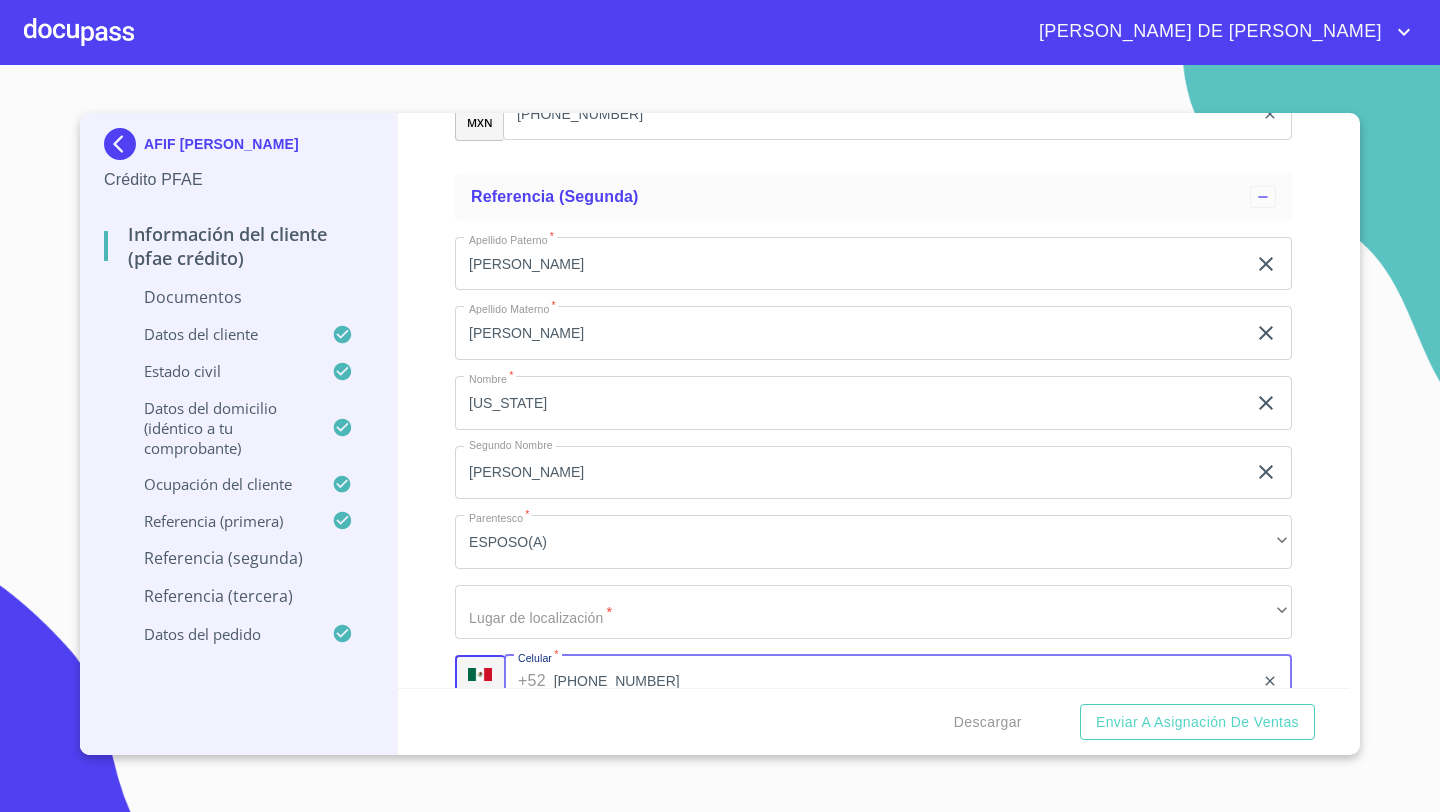 type on "[PHONE_NUMBER]" 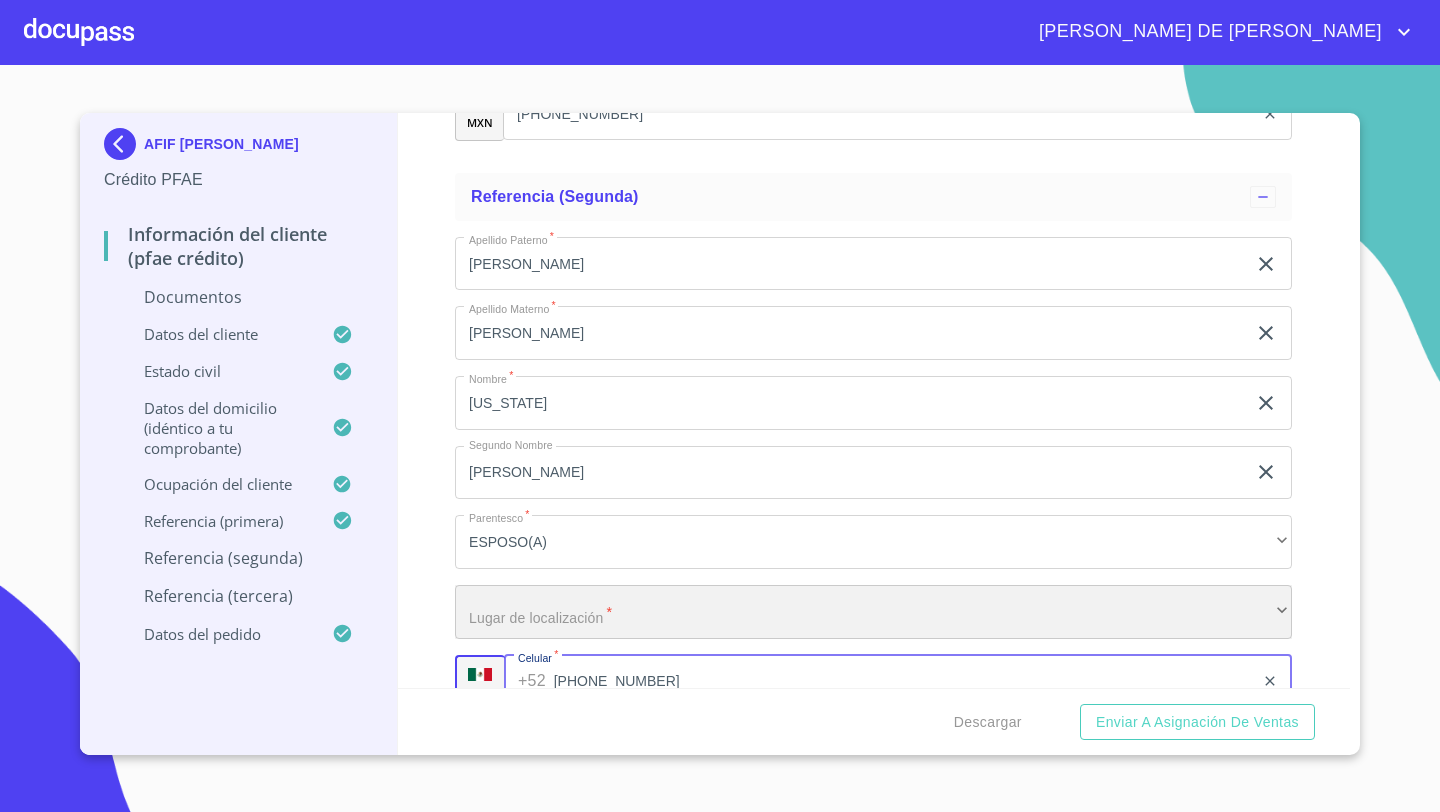 click on "​" at bounding box center [873, 612] 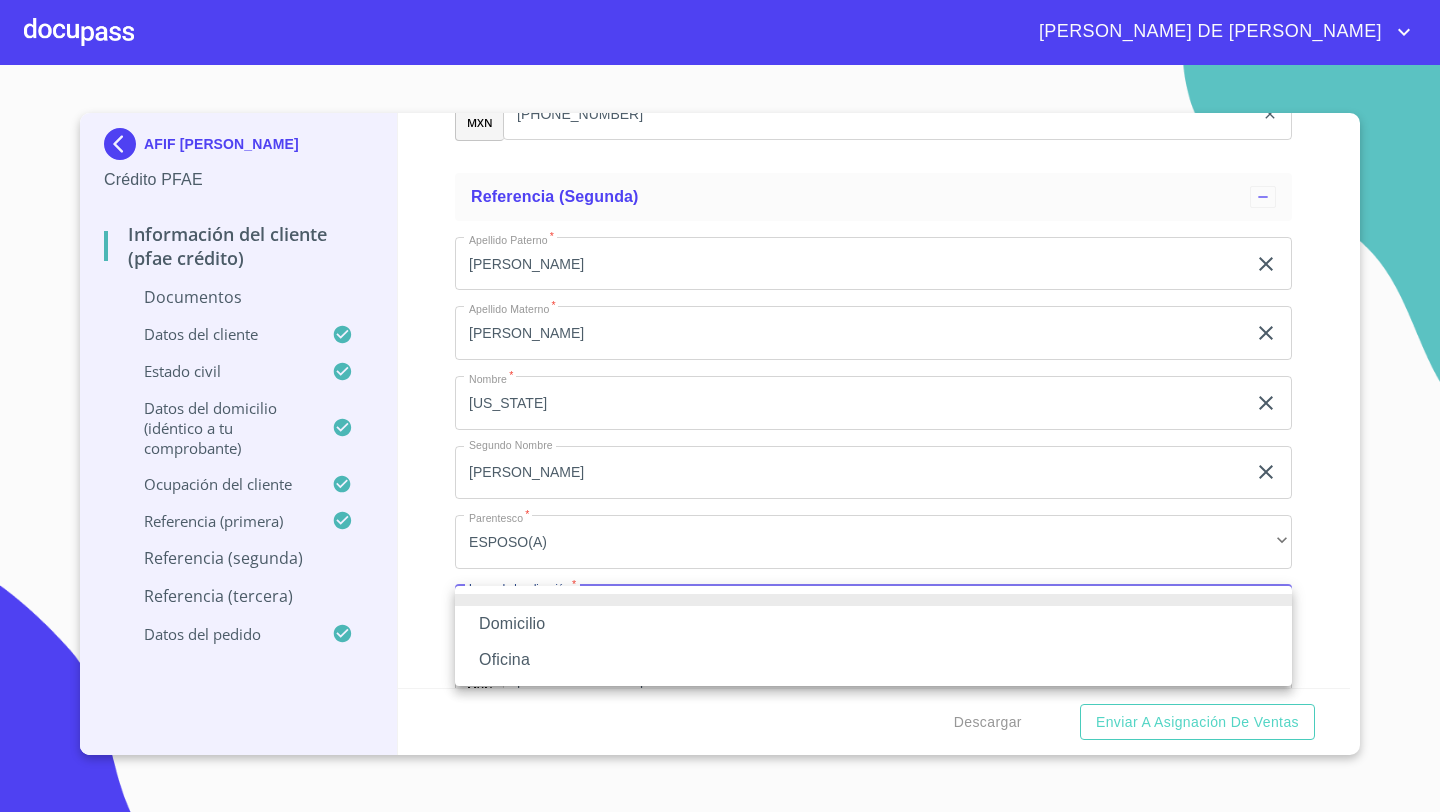 click on "Oficina" at bounding box center (873, 660) 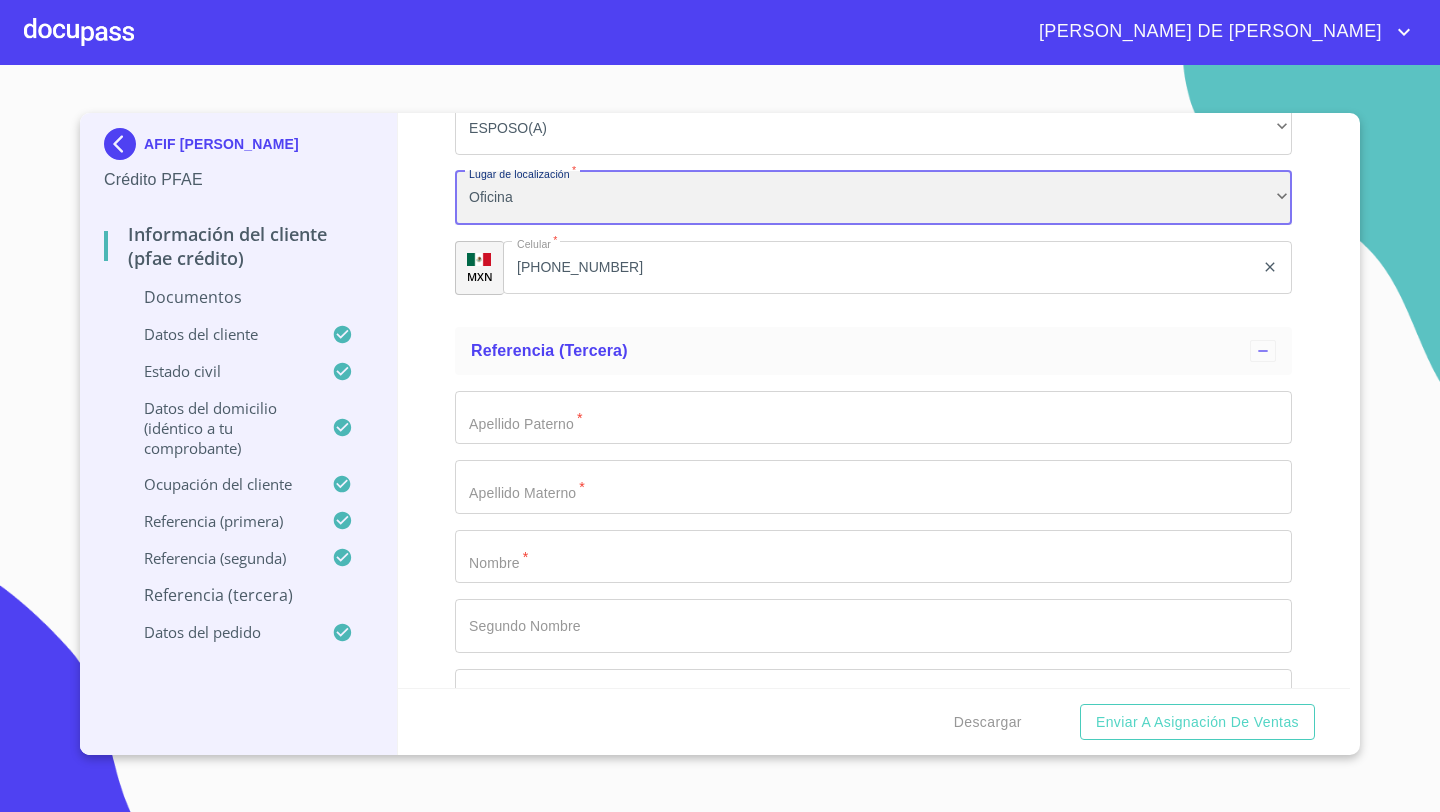 scroll, scrollTop: 9118, scrollLeft: 0, axis: vertical 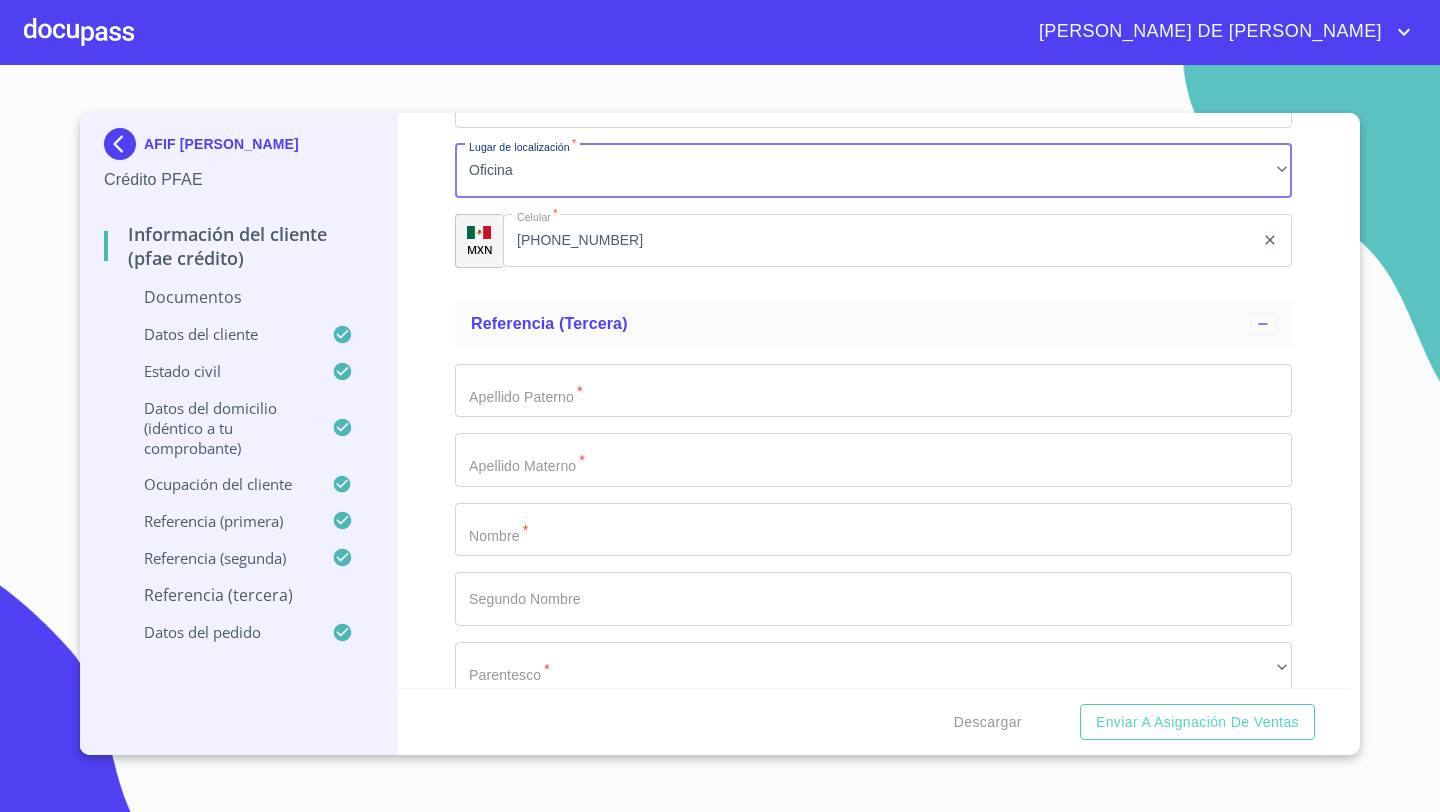 click on "Documento de identificación   *" at bounding box center [850, -4826] 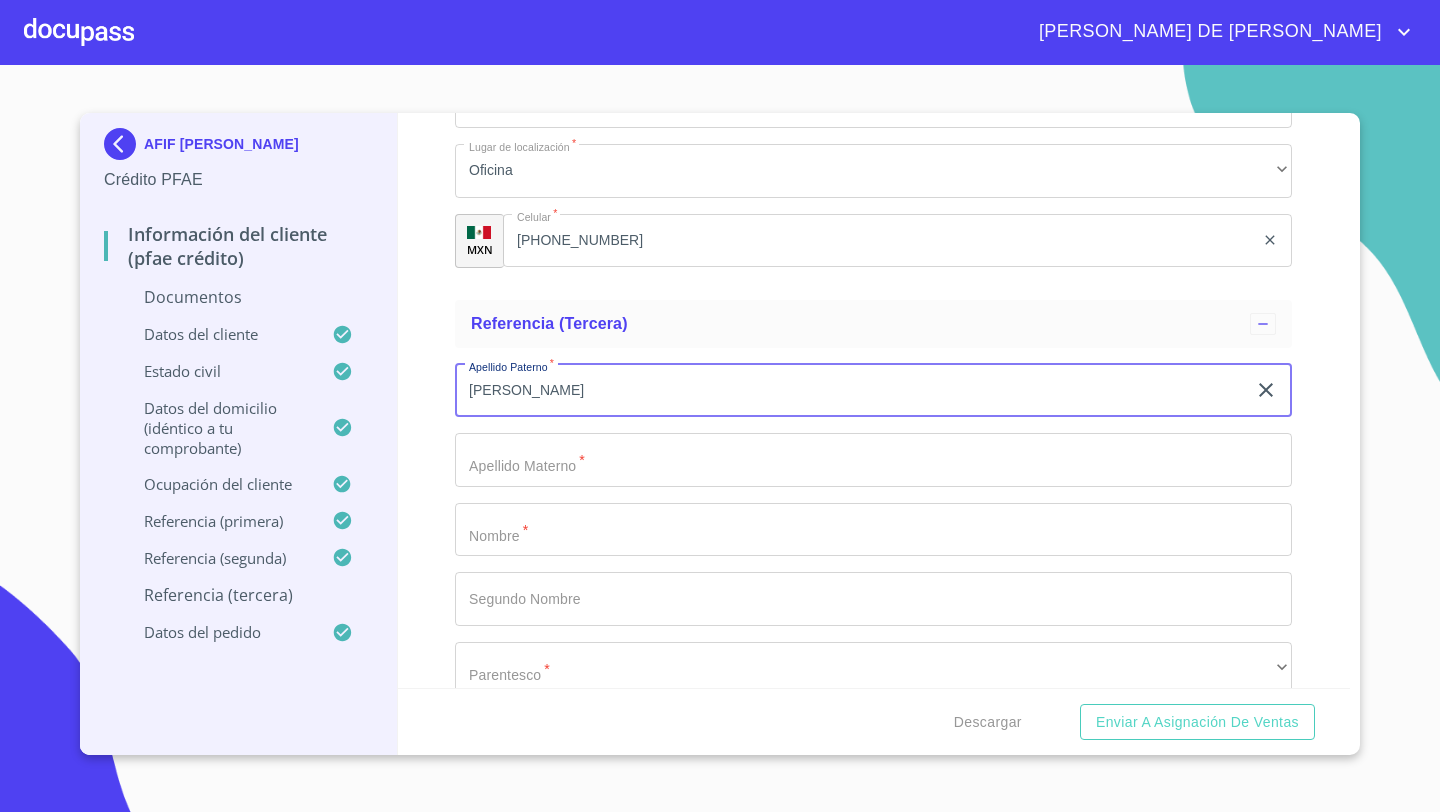 type on "[PERSON_NAME]" 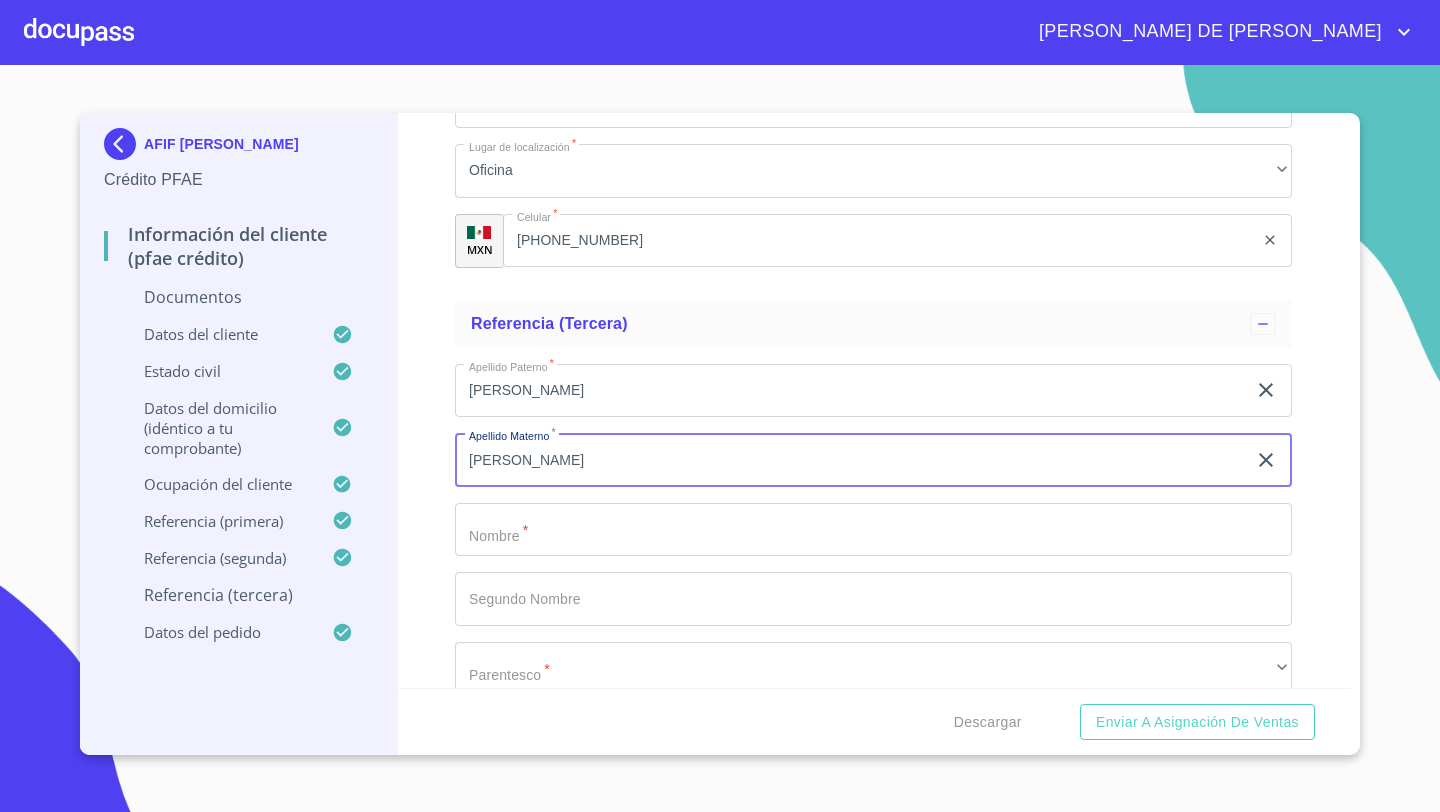 type on "[PERSON_NAME]" 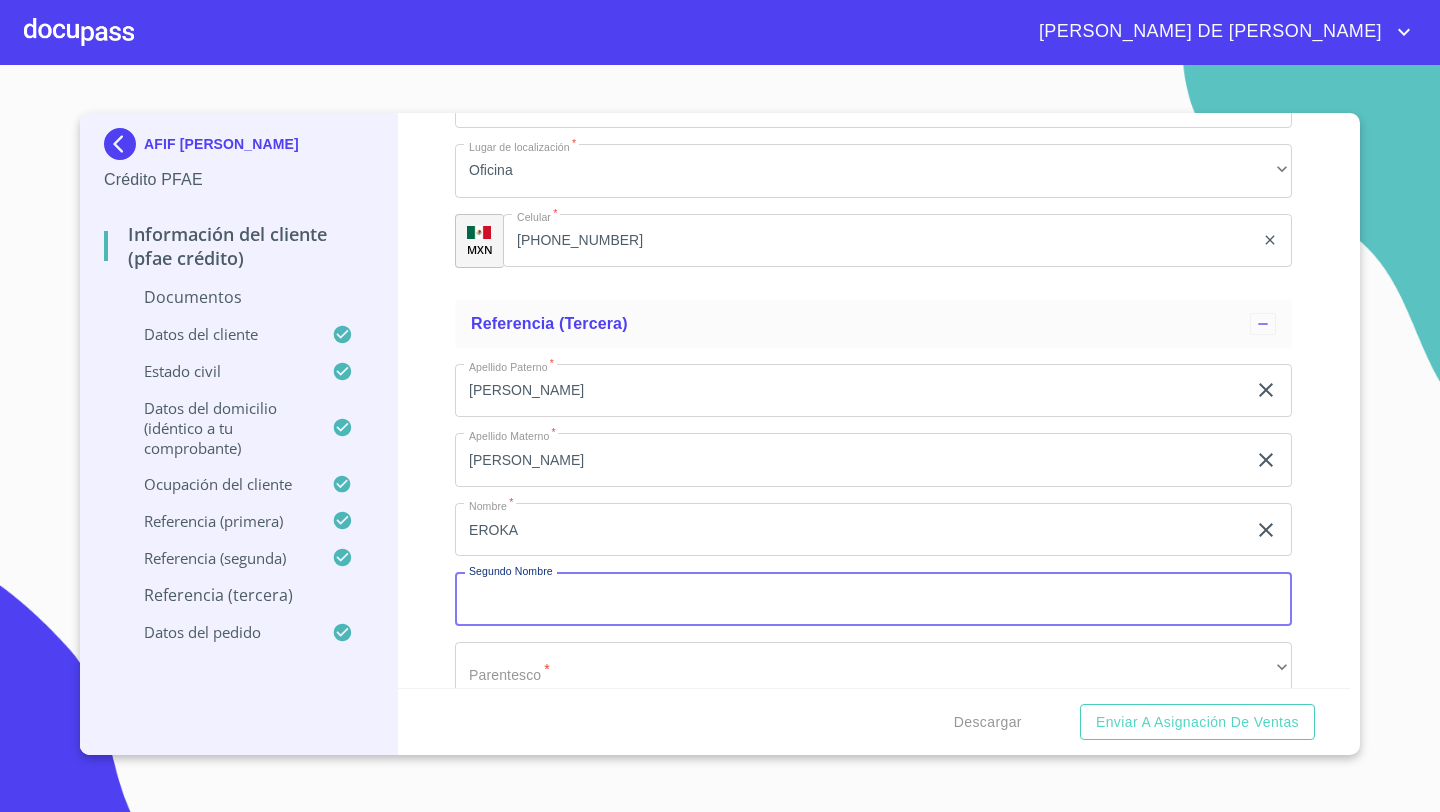 click on "EROKA" at bounding box center (850, -4826) 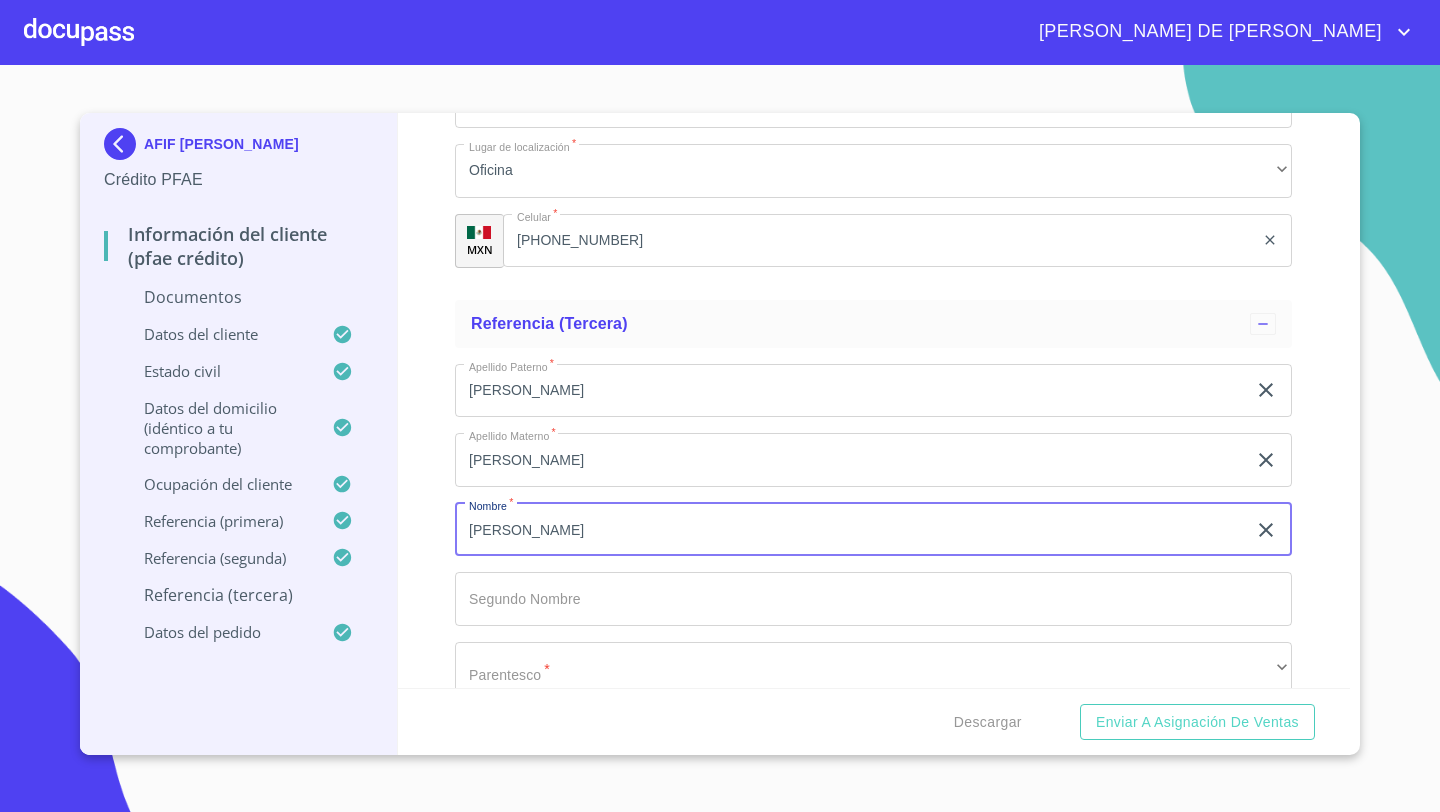 type on "[PERSON_NAME]" 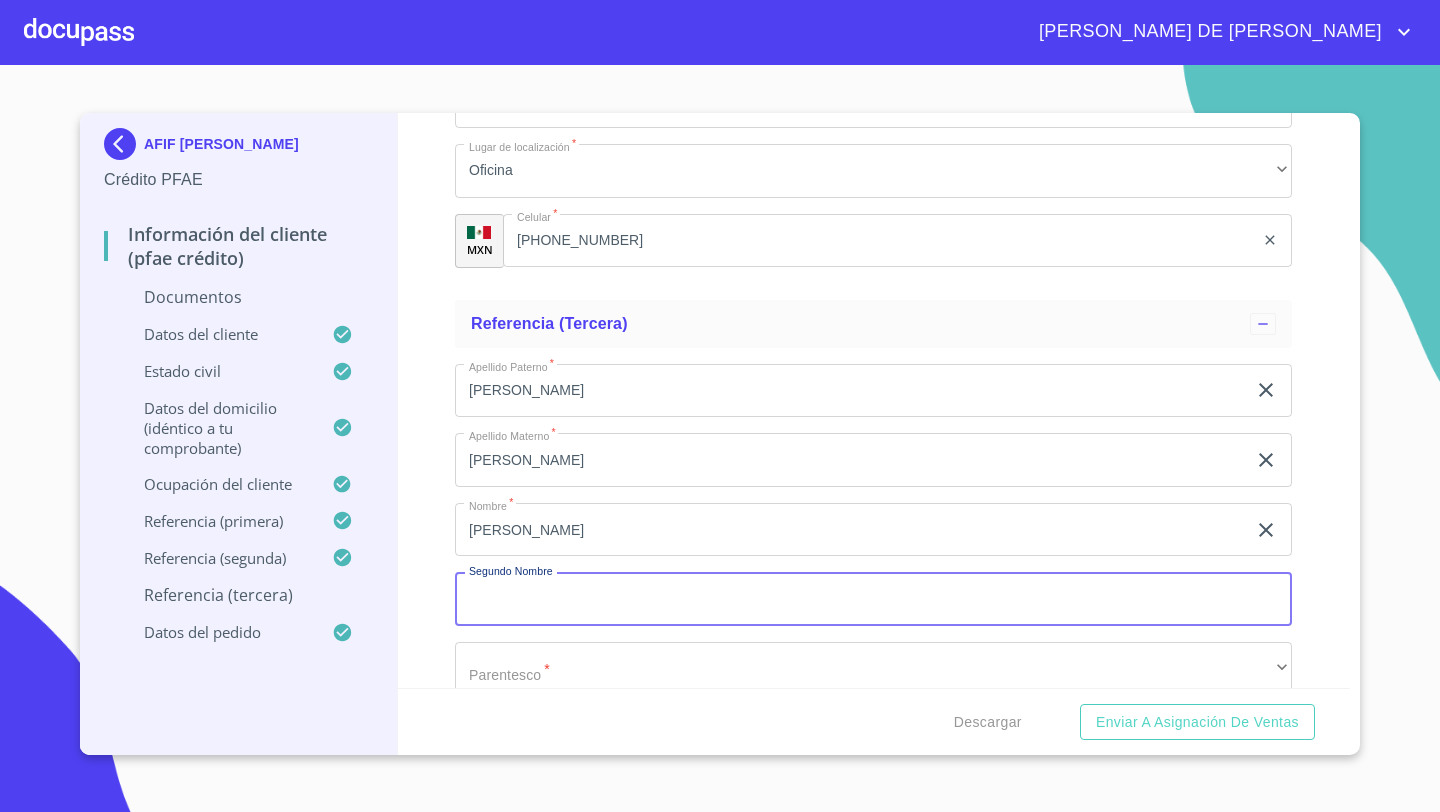 click on "Documento de identificación   *" at bounding box center [873, 599] 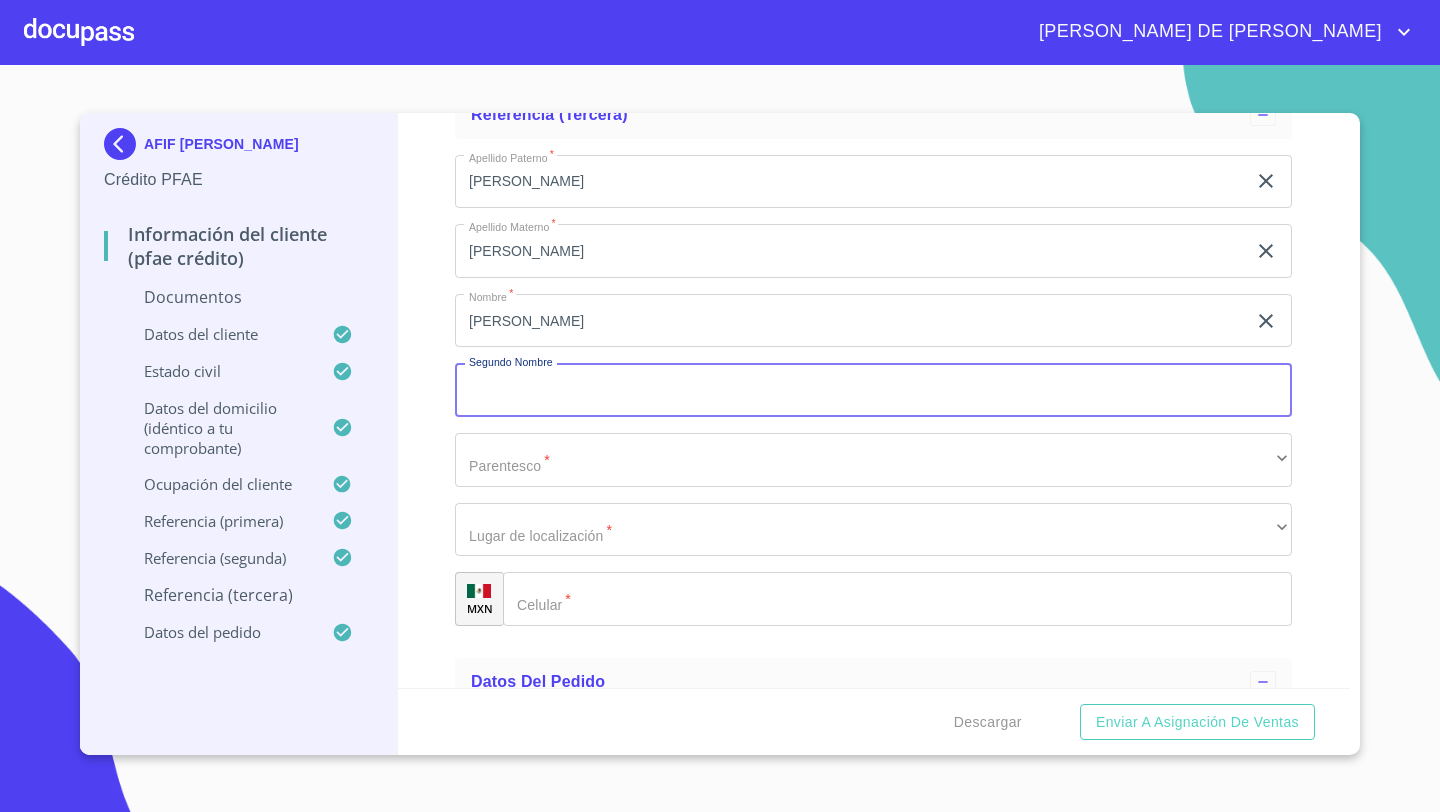 scroll, scrollTop: 9329, scrollLeft: 0, axis: vertical 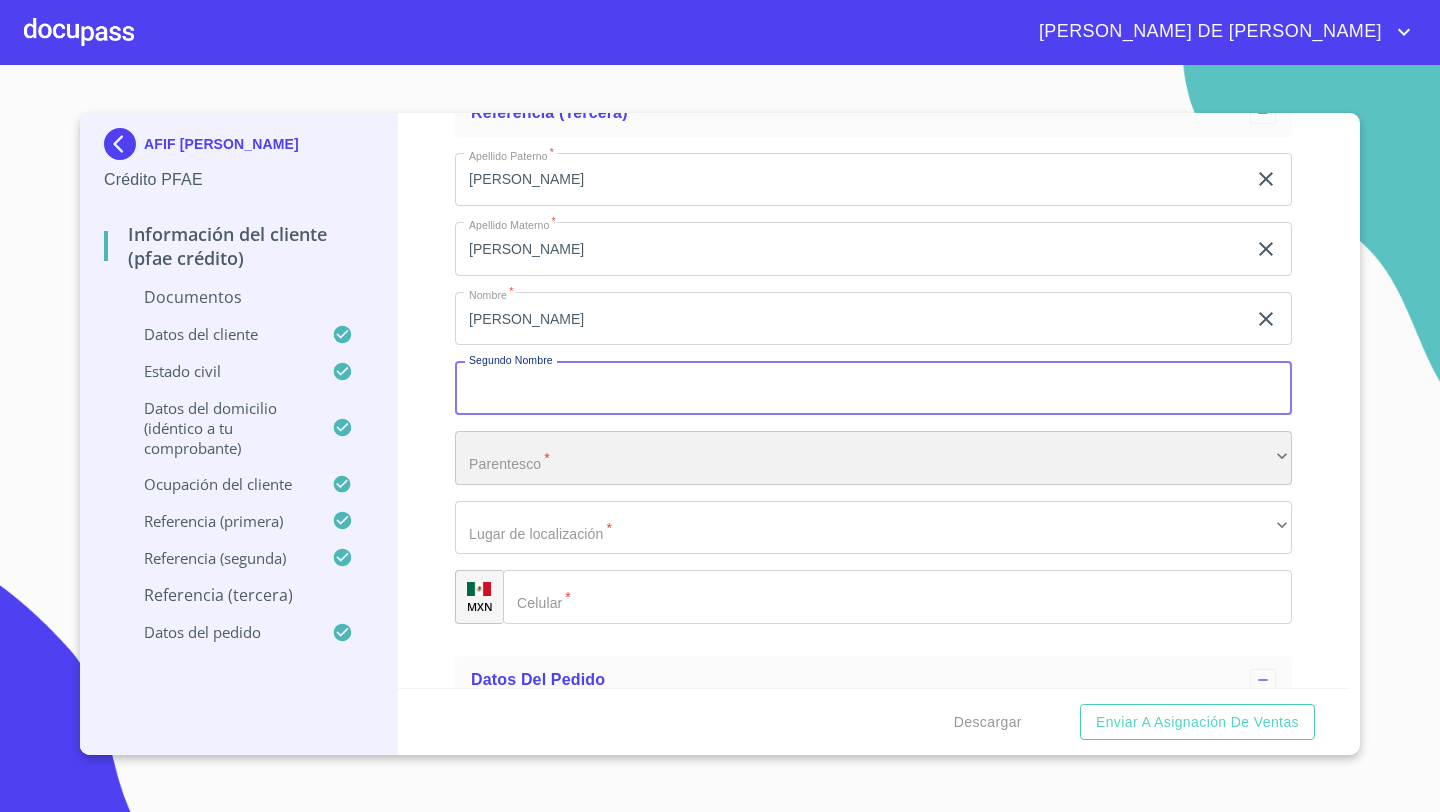 click on "​" at bounding box center (873, 458) 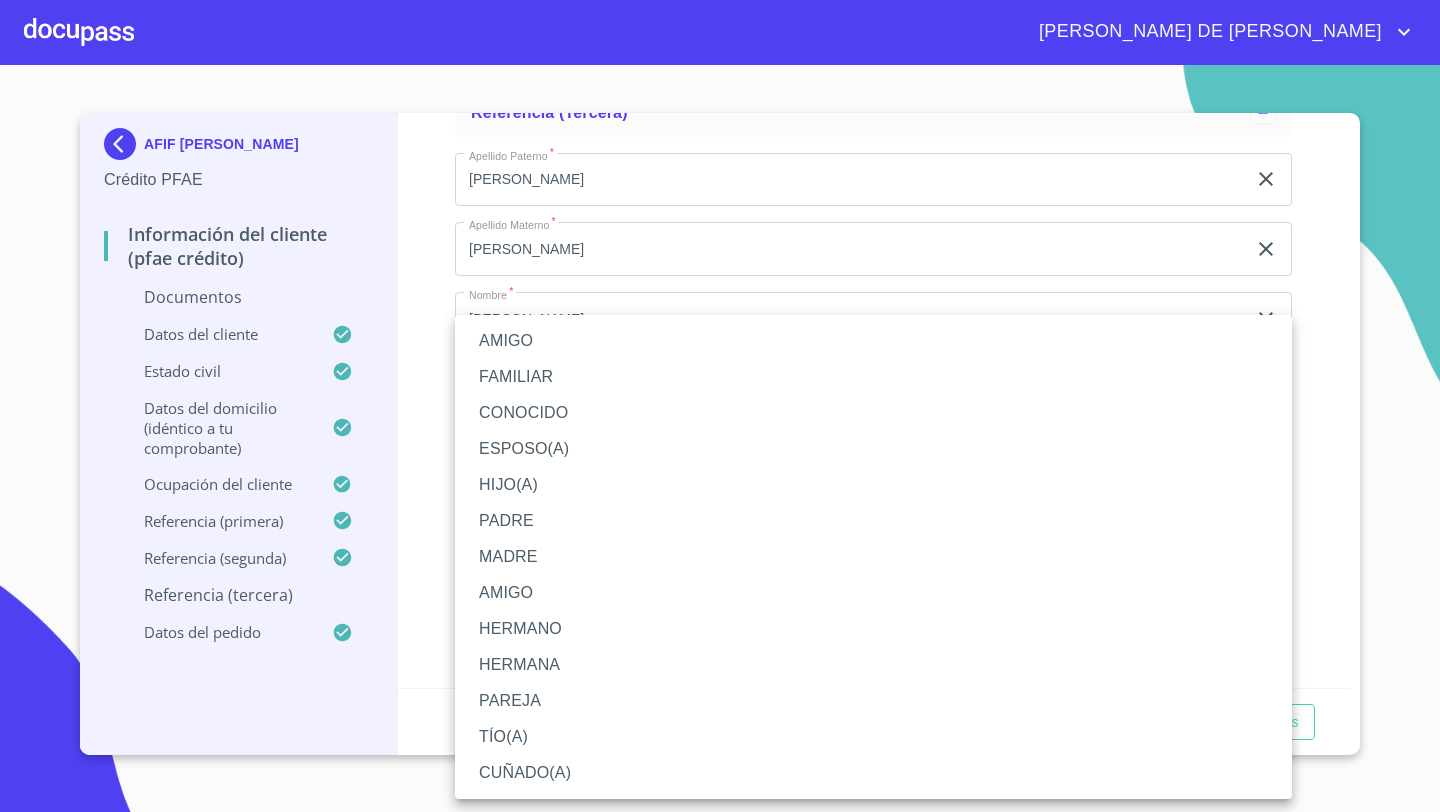 click at bounding box center [720, 406] 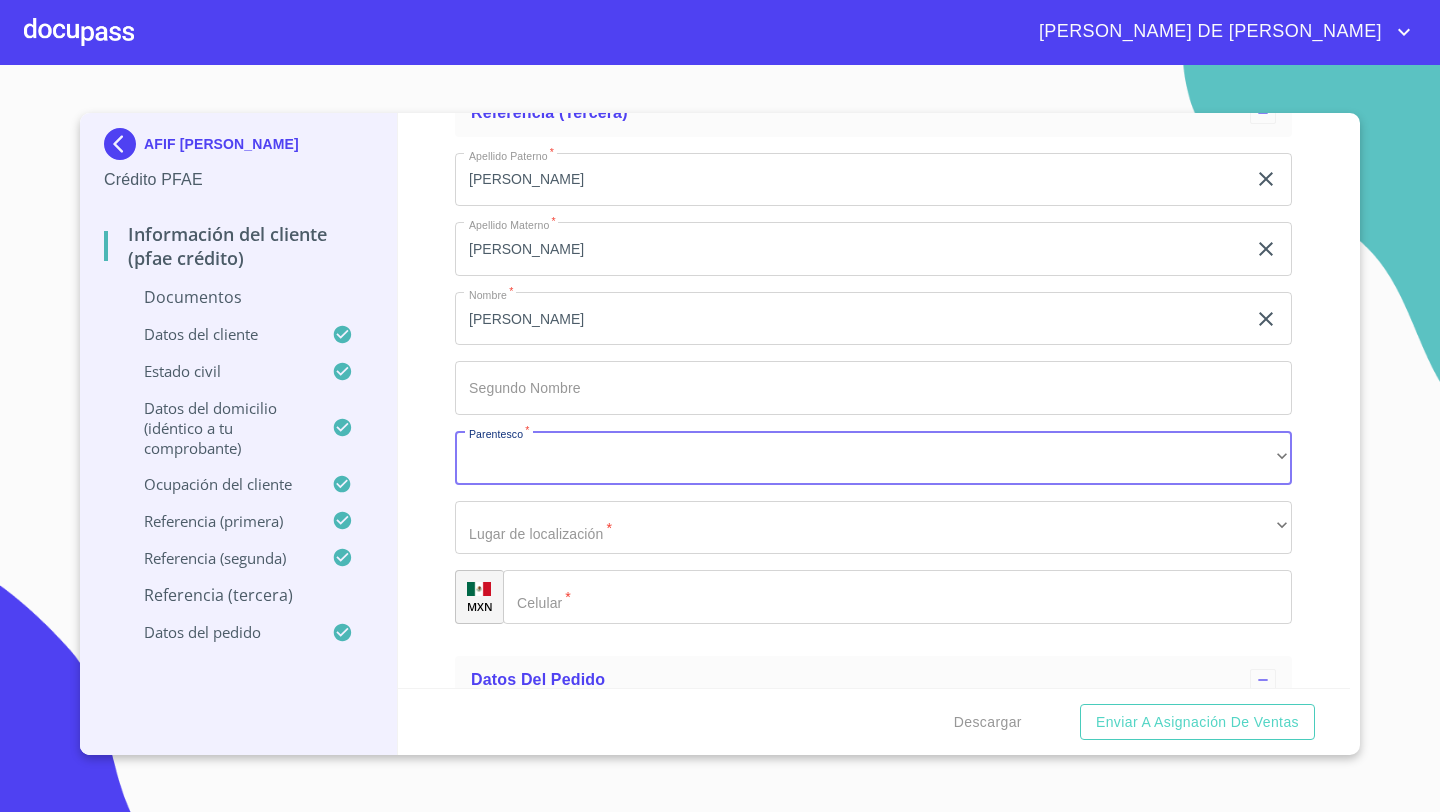 click on "Documento de identificación   *" at bounding box center (850, -5037) 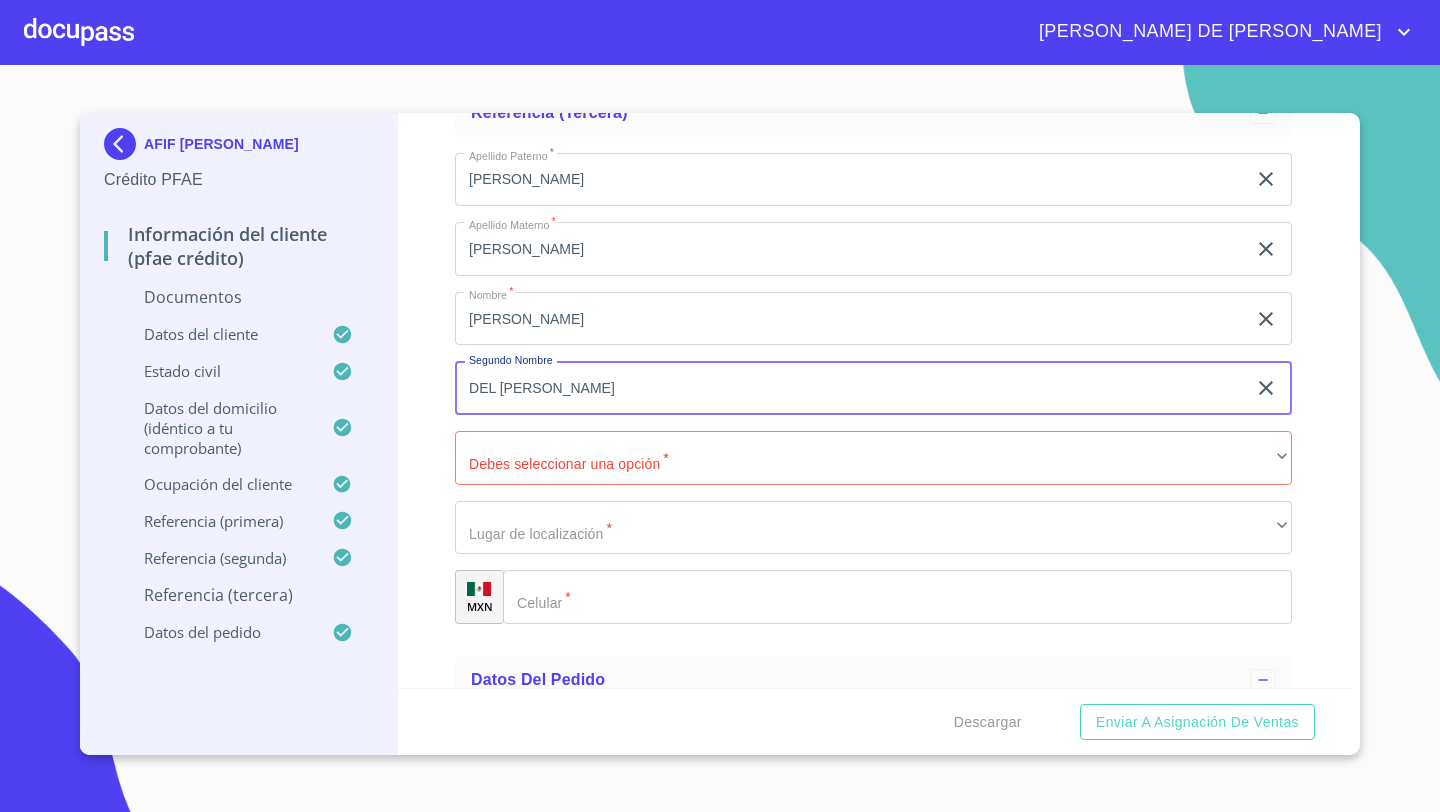 type on "DEL [PERSON_NAME]" 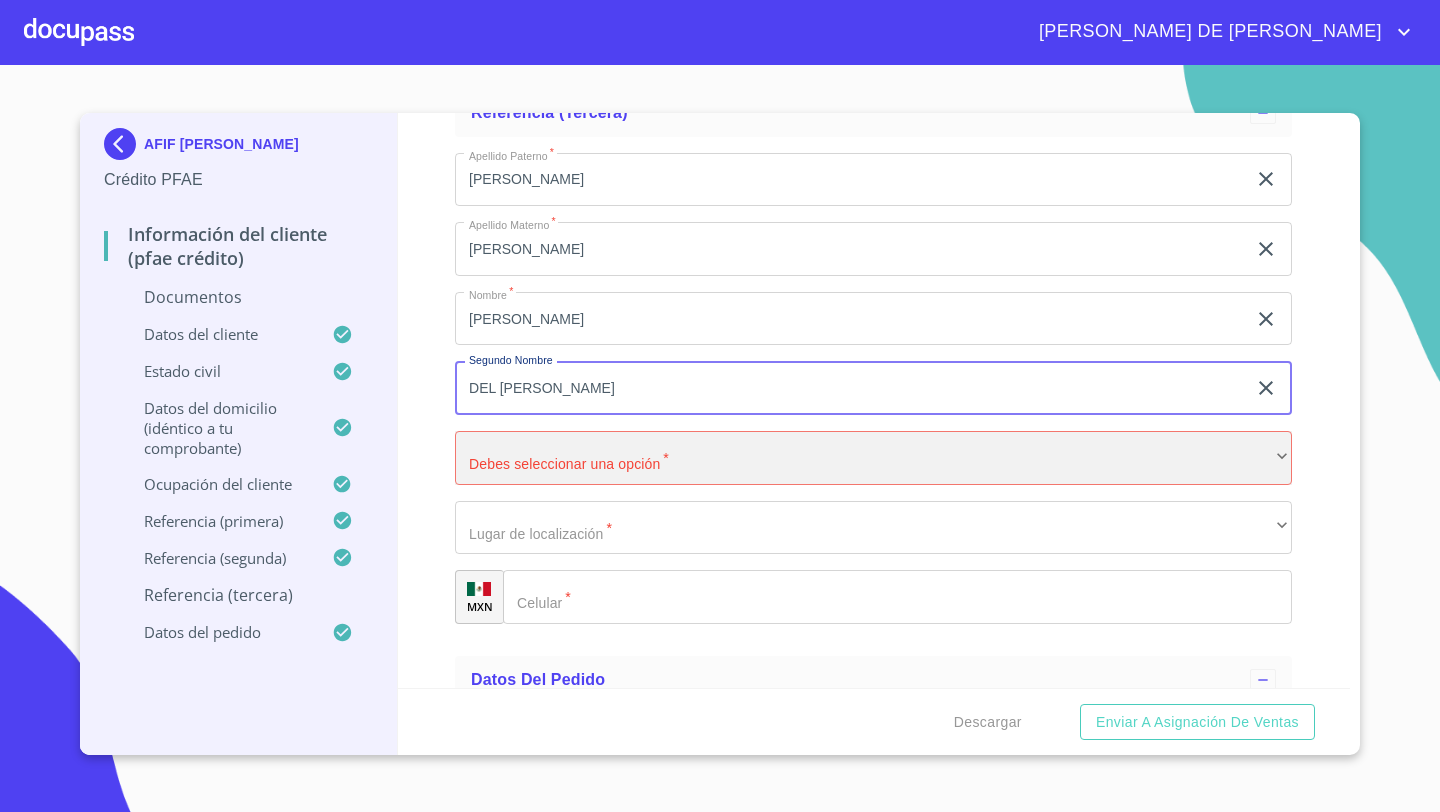 click on "​" at bounding box center [873, 458] 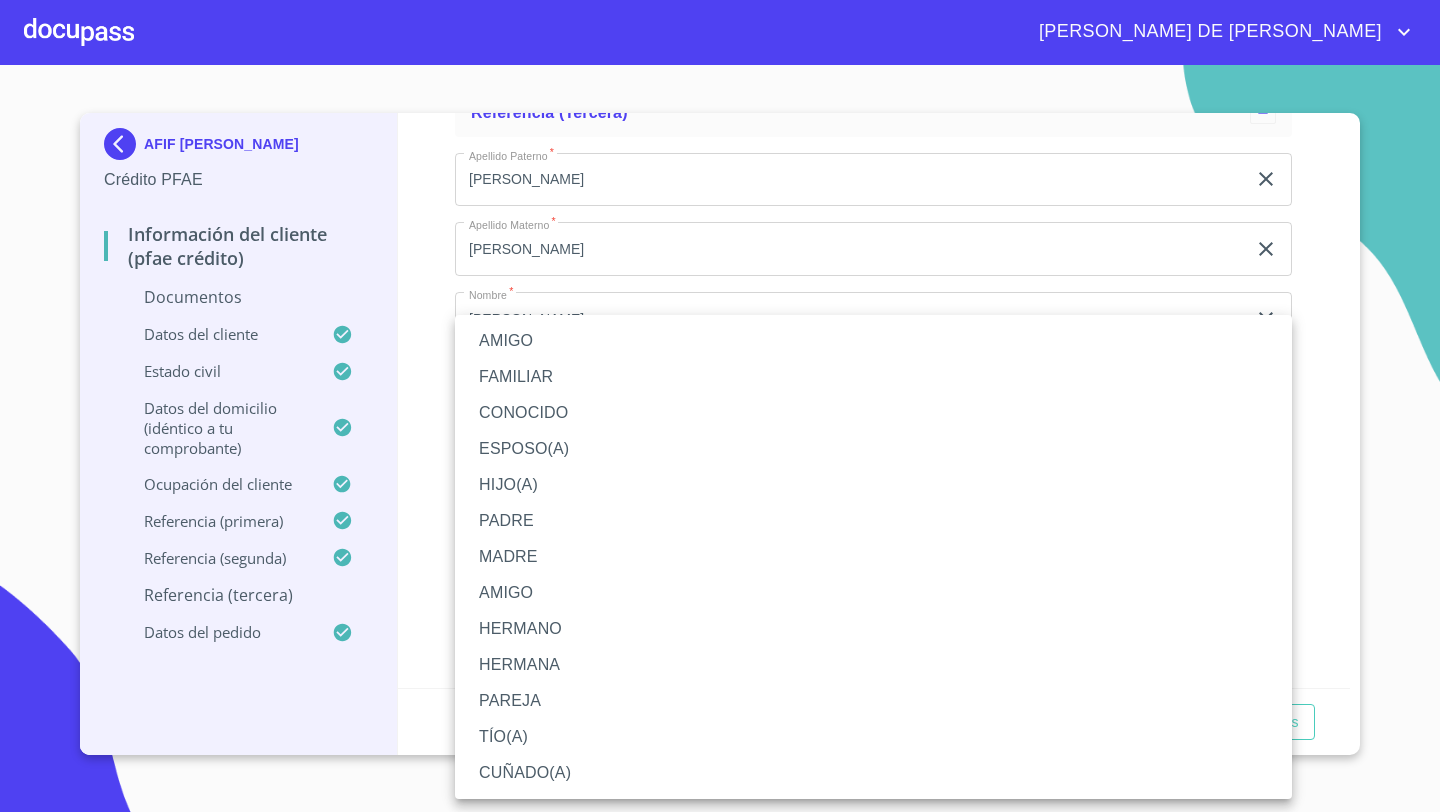 click on "CUÑADO(A)" at bounding box center [873, 773] 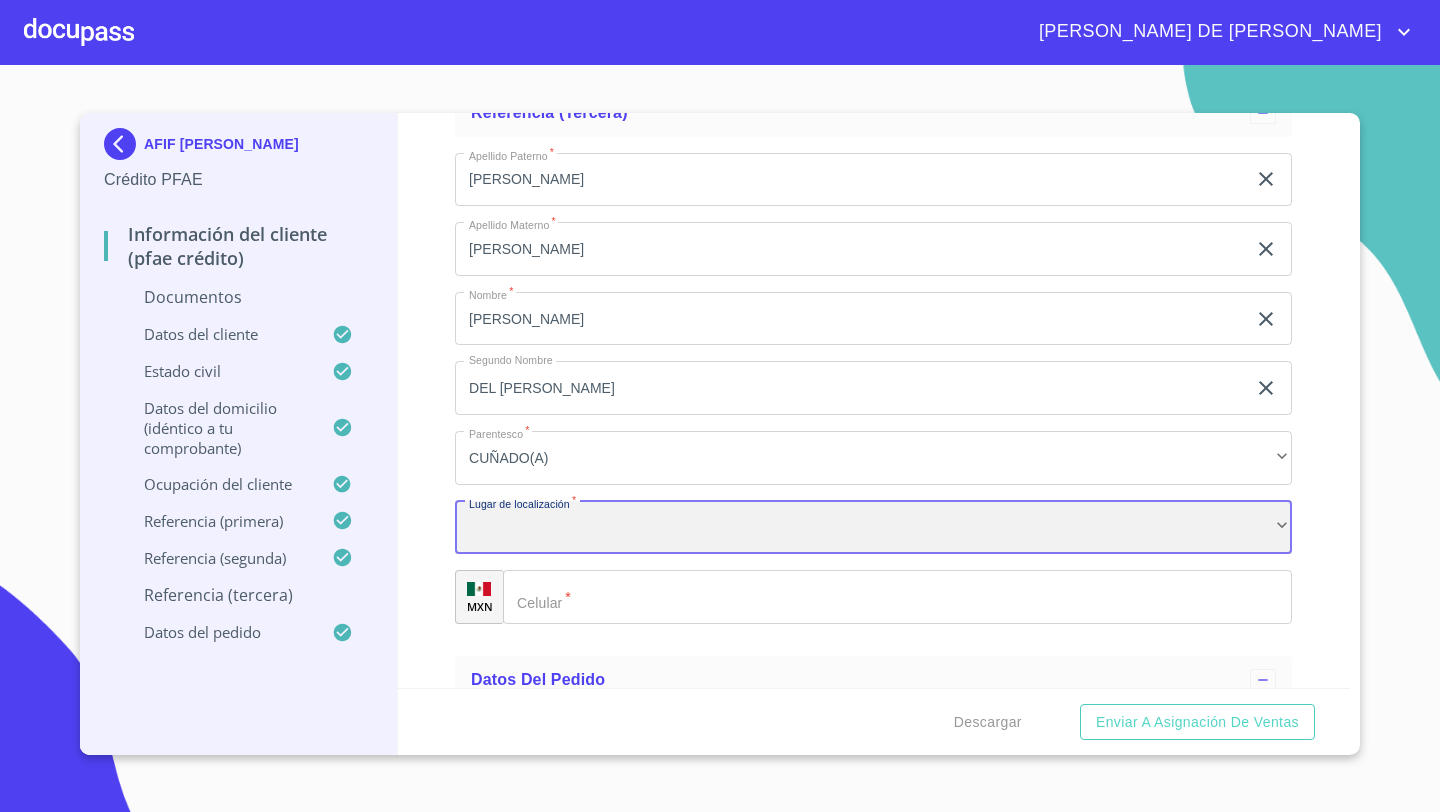 click on "​" at bounding box center [873, 528] 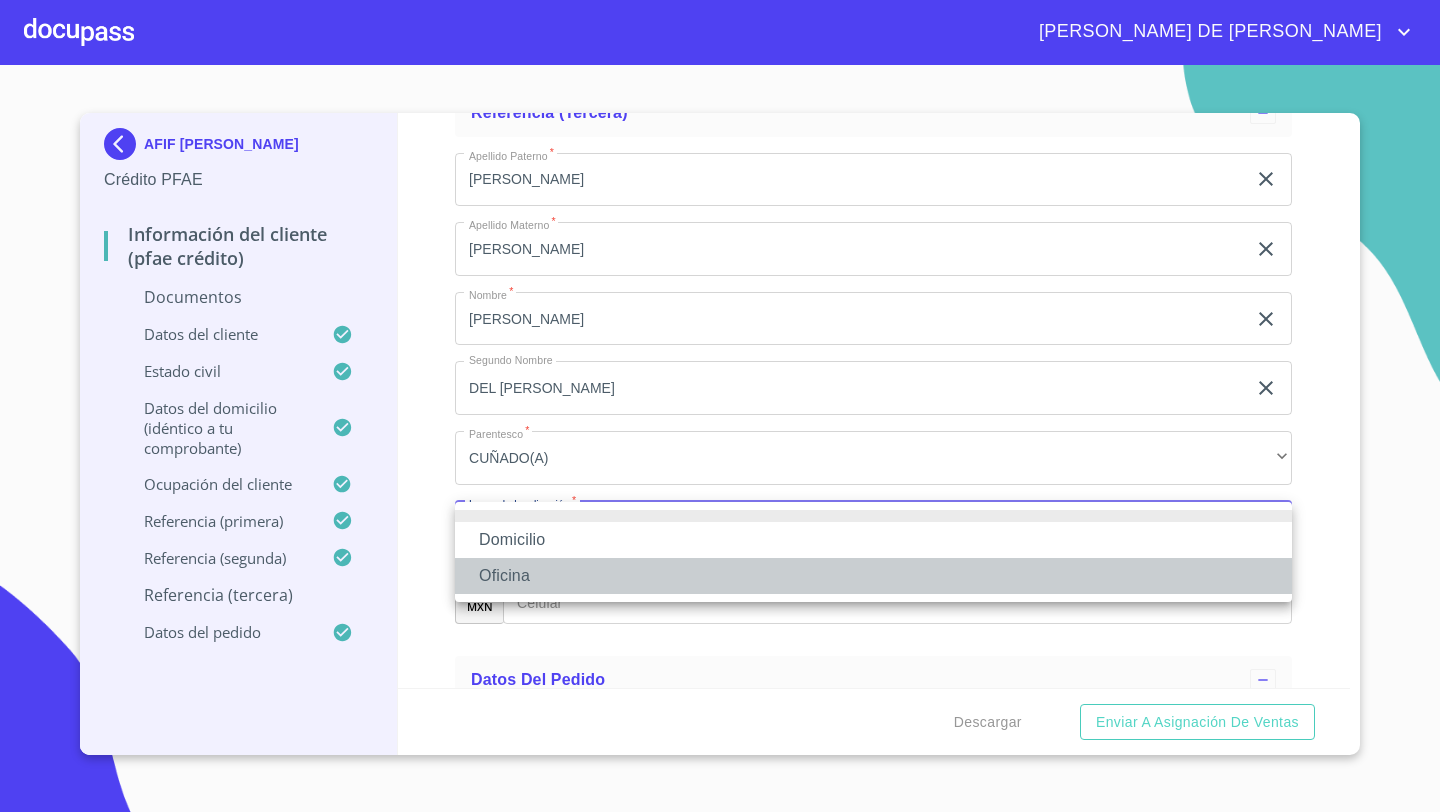 click on "Oficina" at bounding box center [873, 576] 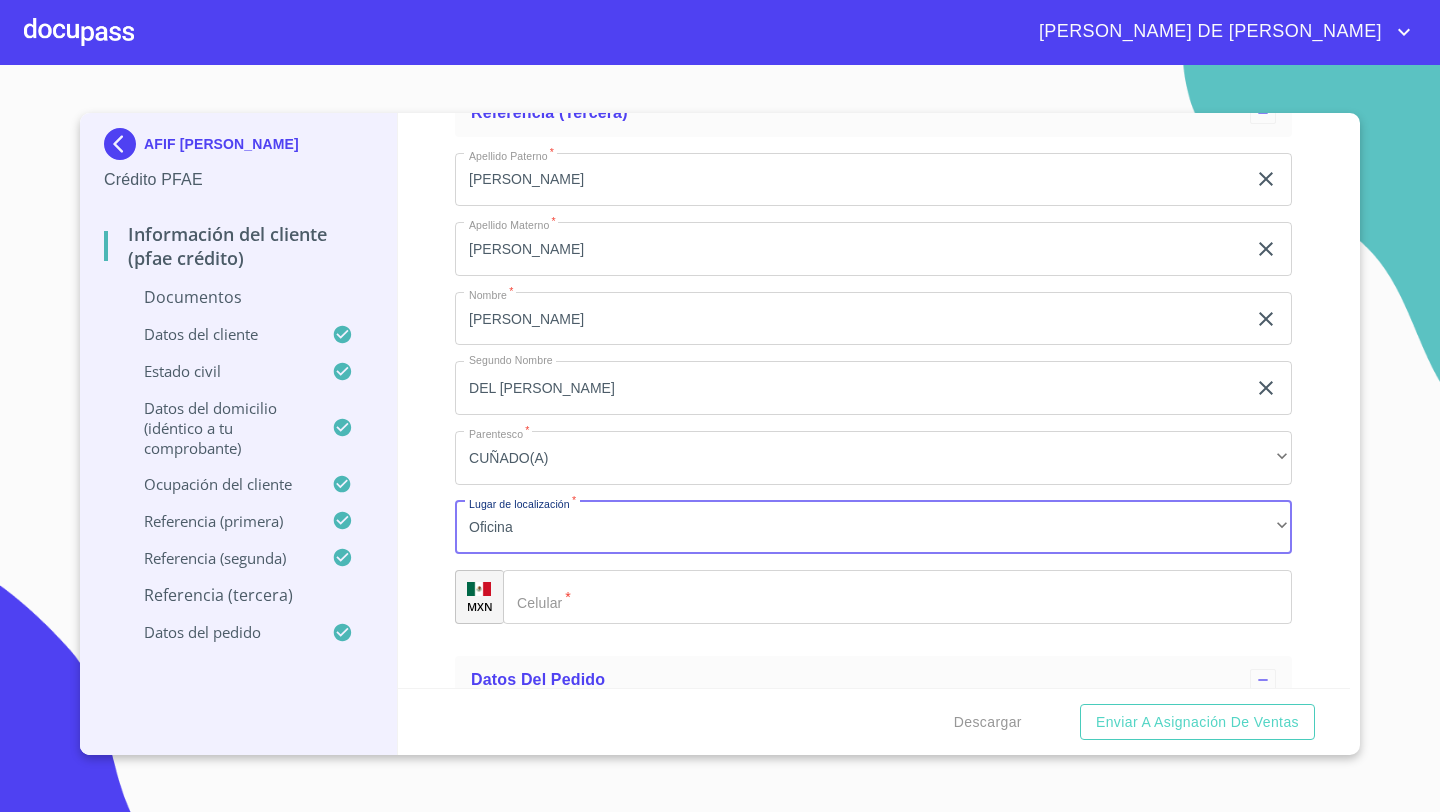 click on "​" at bounding box center (897, 597) 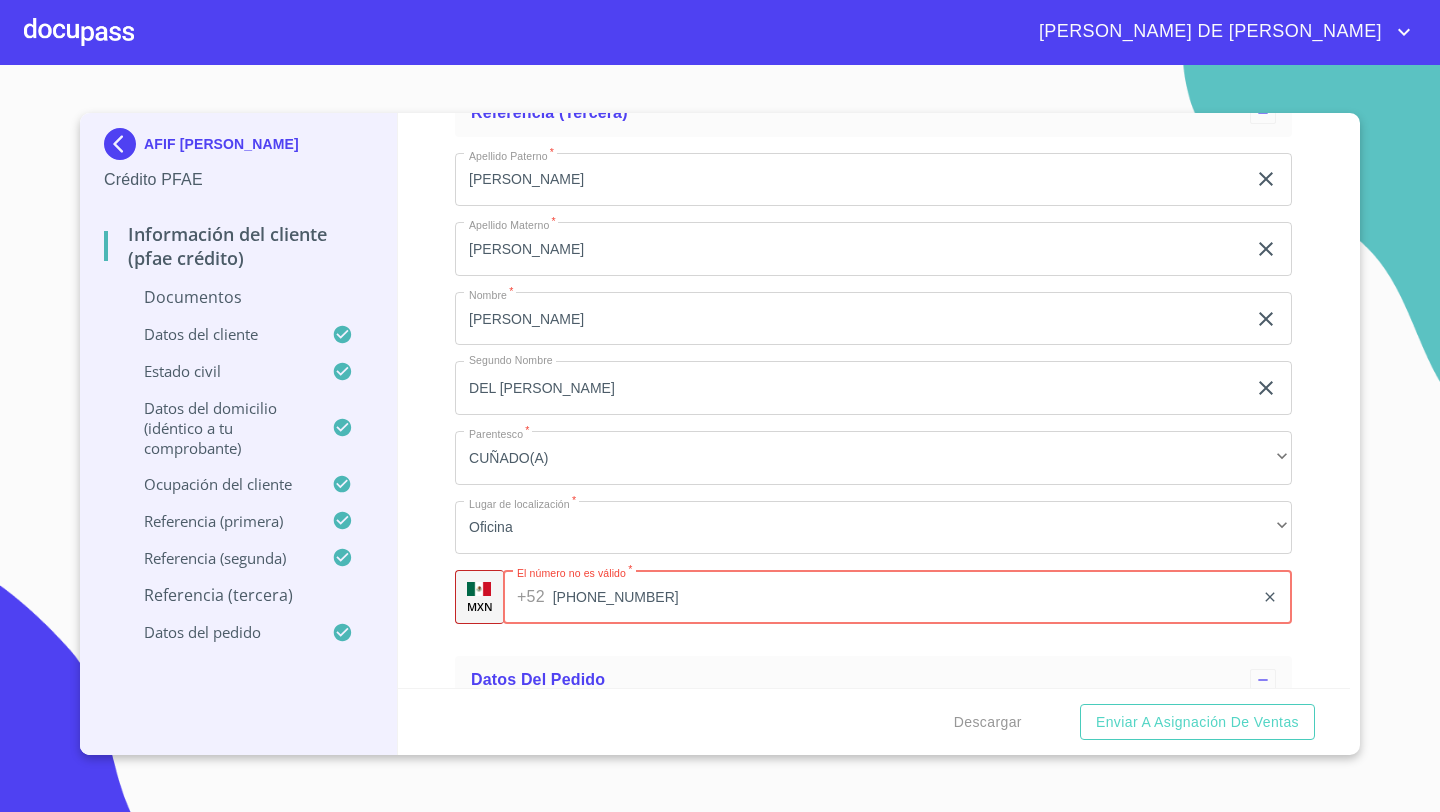 type on "[PHONE_NUMBER]" 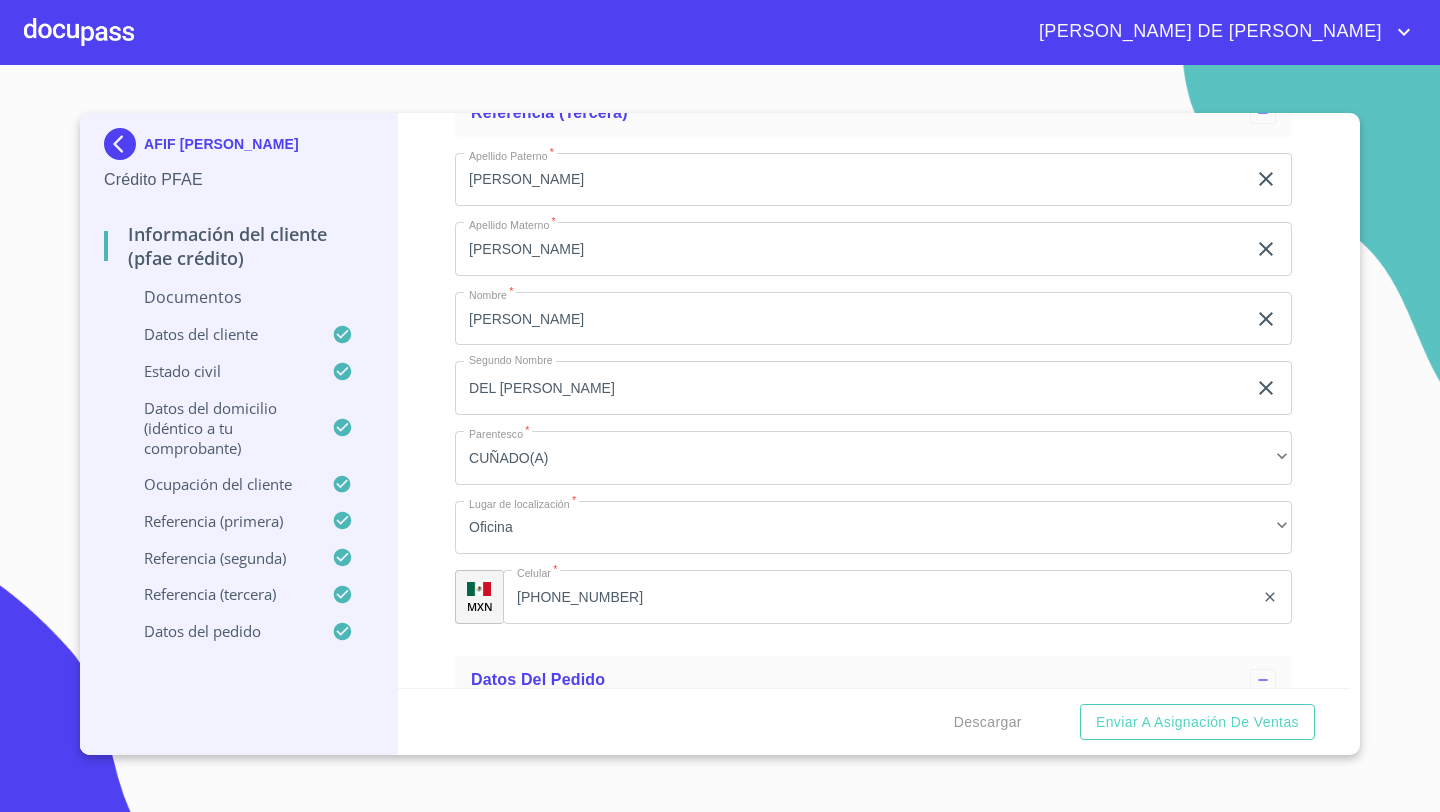 click on "Información del cliente (PFAE crédito)   Documentos Documento de identificación   * INE ​ Identificación Oficial * Identificación Oficial Identificación Oficial Comprobante de Domicilio * Comprobante de Domicilio Comprobante de [PERSON_NAME] de ingresos   * Independiente/Dueño de negocio/Persona Moral ​ Comprobante de Ingresos mes 1 * Arrastra o selecciona el (los) documento(s) para agregar Comprobante de Ingresos mes 2 * Arrastra o selecciona el (los) documento(s) para agregar Comprobante de Ingresos mes 3 * Arrastra o selecciona el (los) documento(s) para agregar CURP * CURP [PERSON_NAME] de situación fiscal Arrastra o selecciona el (los) documento(s) para agregar Datos del cliente Apellido [PERSON_NAME]   * MALACON ​ Apellido Materno   * GHRAICHE ​ Primer nombre   * AFIF ​ Segundo Nombre [PERSON_NAME] ​ Fecha de nacimiento * 13 de dic. de [DEMOGRAPHIC_DATA] ​ Nacionalidad   * Mexicana ​ País de nacimiento   * [GEOGRAPHIC_DATA] ​ Estado de nacimiento   * [GEOGRAPHIC_DATA] ​ CURP   * MAGA751213HSLLHF01 *" at bounding box center [874, 400] 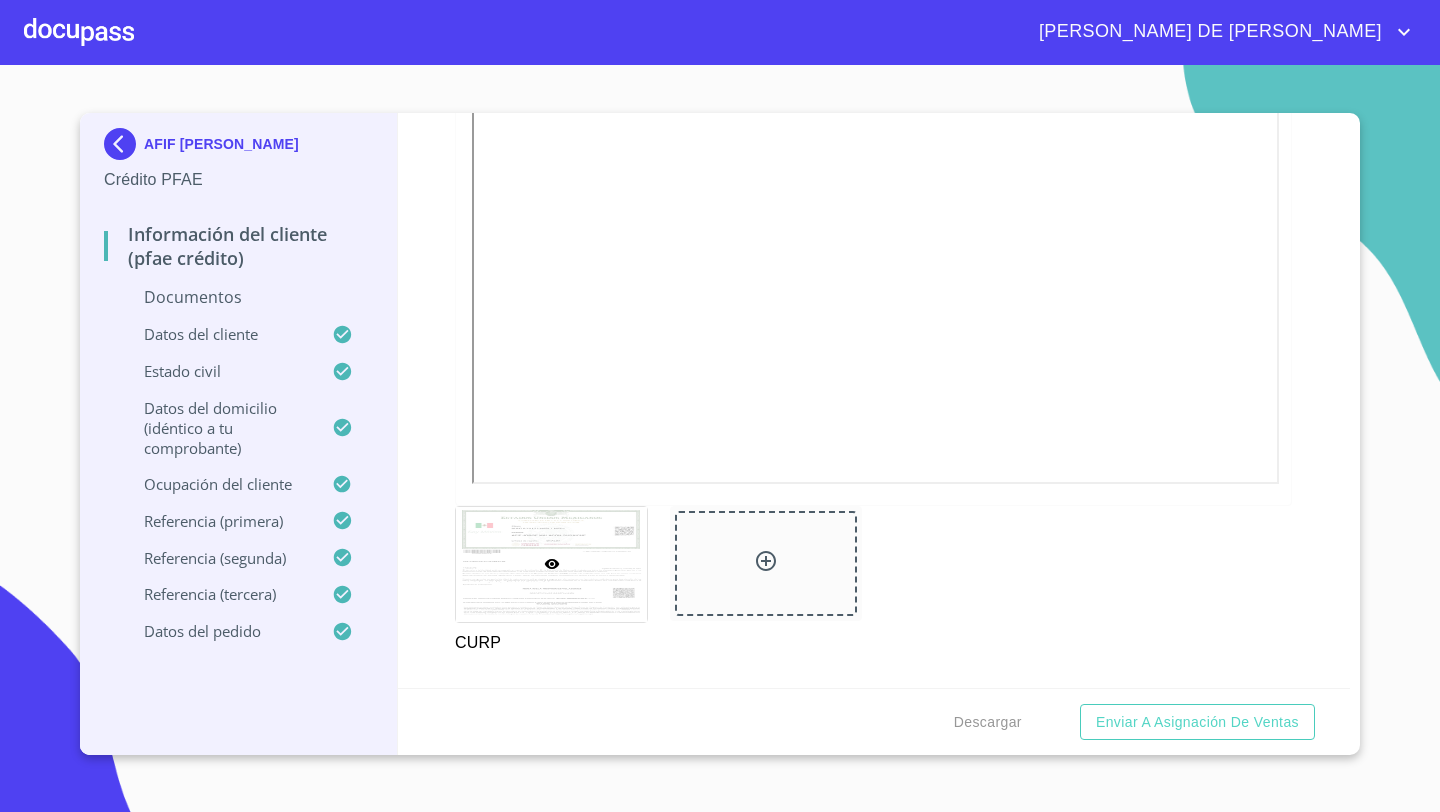 scroll, scrollTop: 3381, scrollLeft: 0, axis: vertical 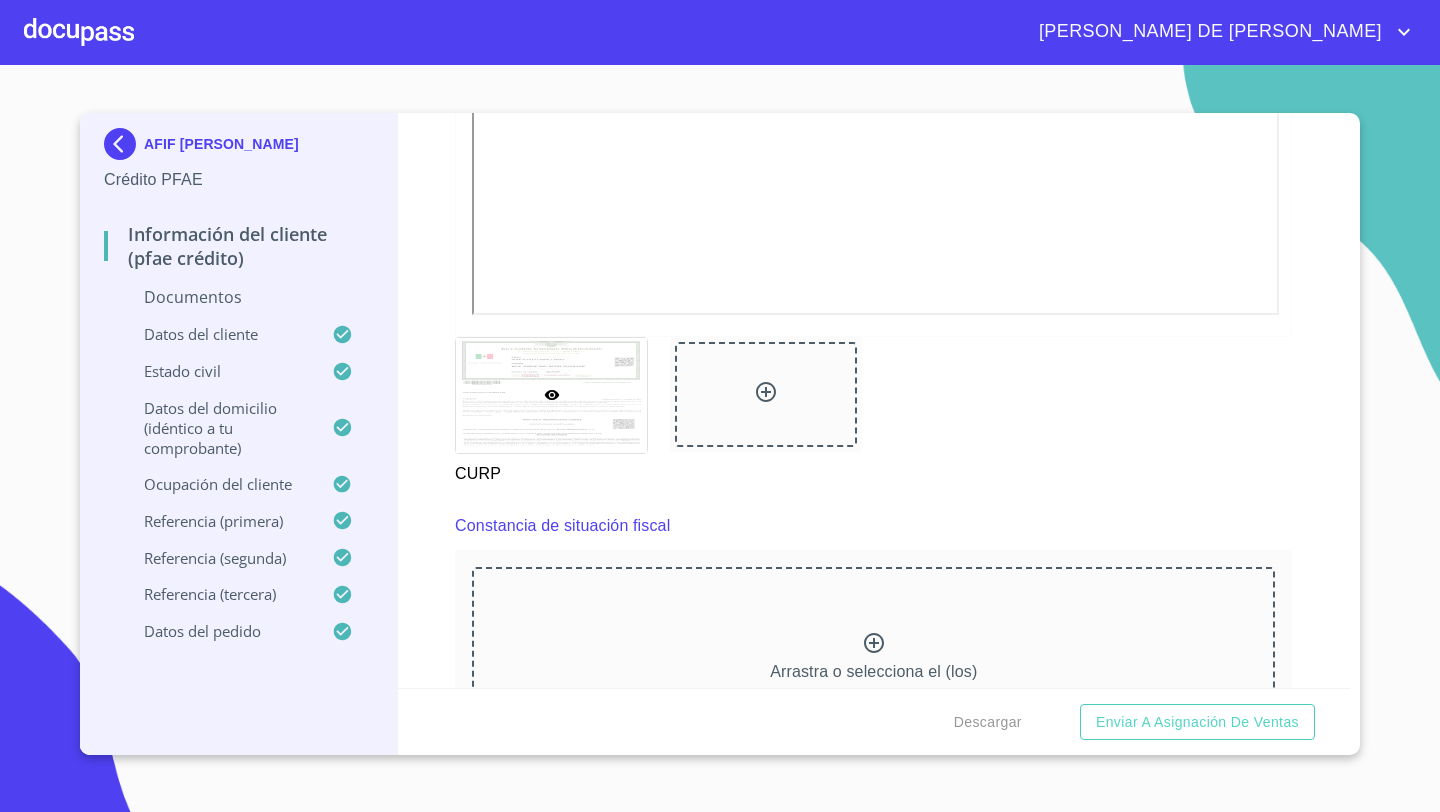 click on "Arrastra o selecciona el (los) documento(s) para agregar" at bounding box center (873, 669) 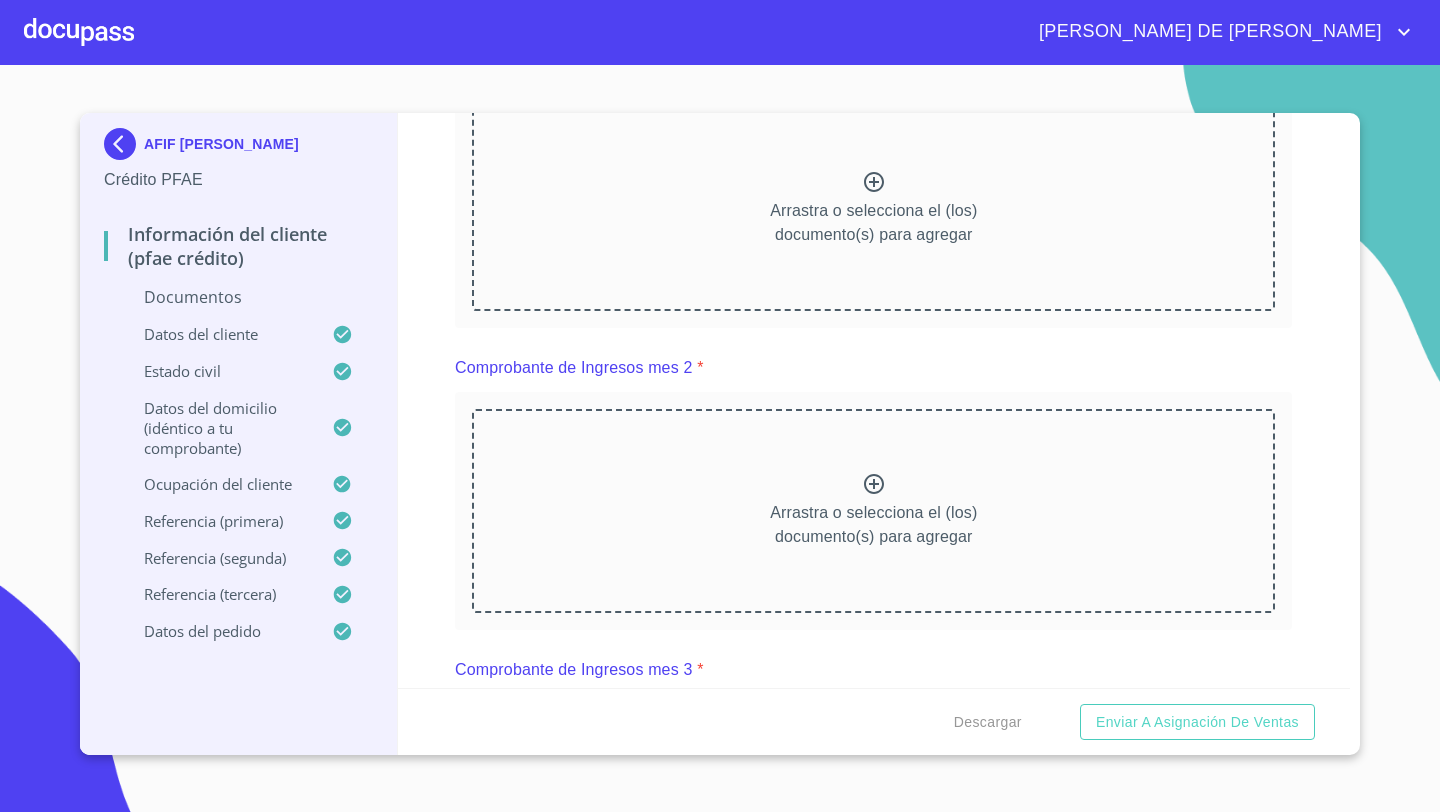 scroll, scrollTop: 2045, scrollLeft: 0, axis: vertical 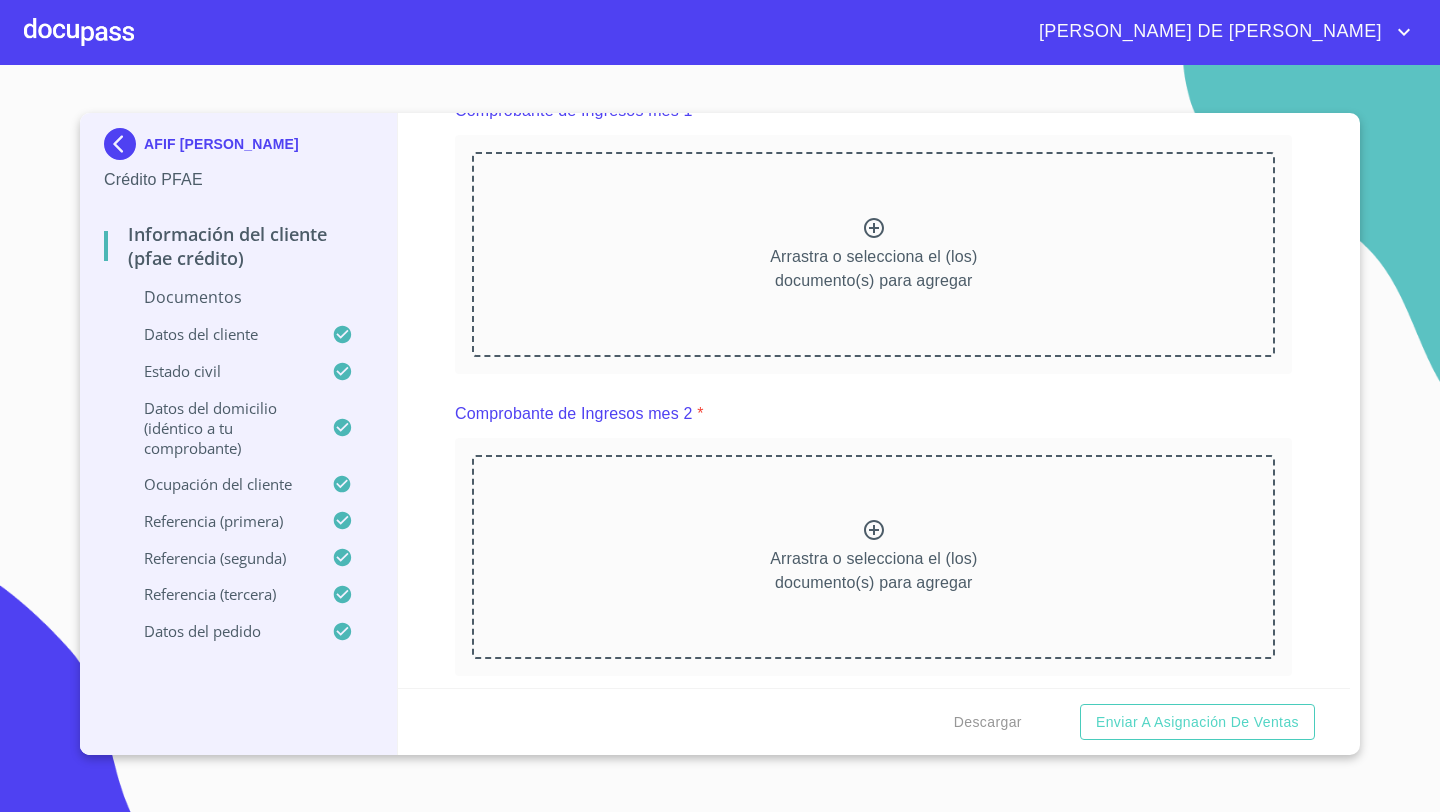 click on "Arrastra o selecciona el (los) documento(s) para agregar" at bounding box center [873, 254] 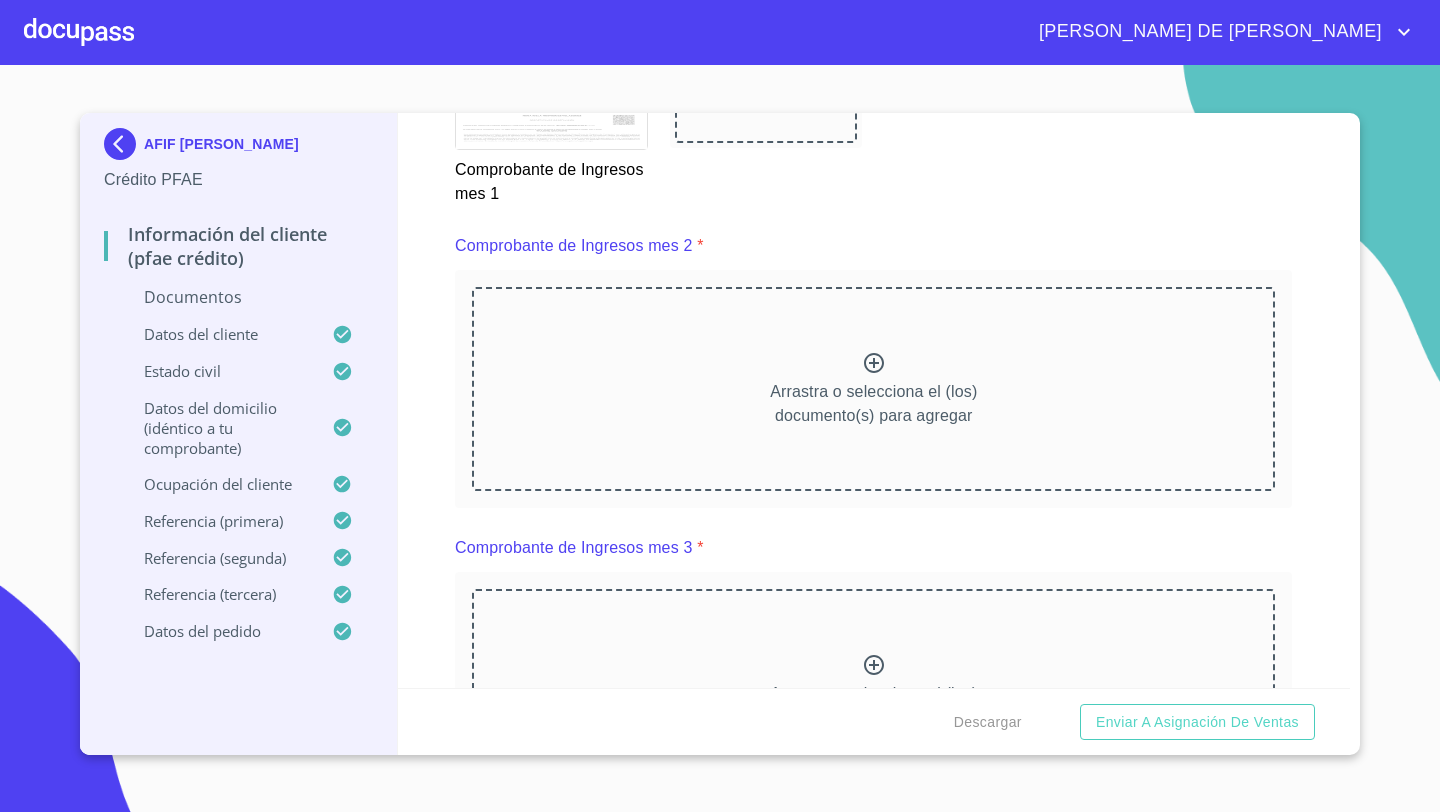 scroll, scrollTop: 2811, scrollLeft: 0, axis: vertical 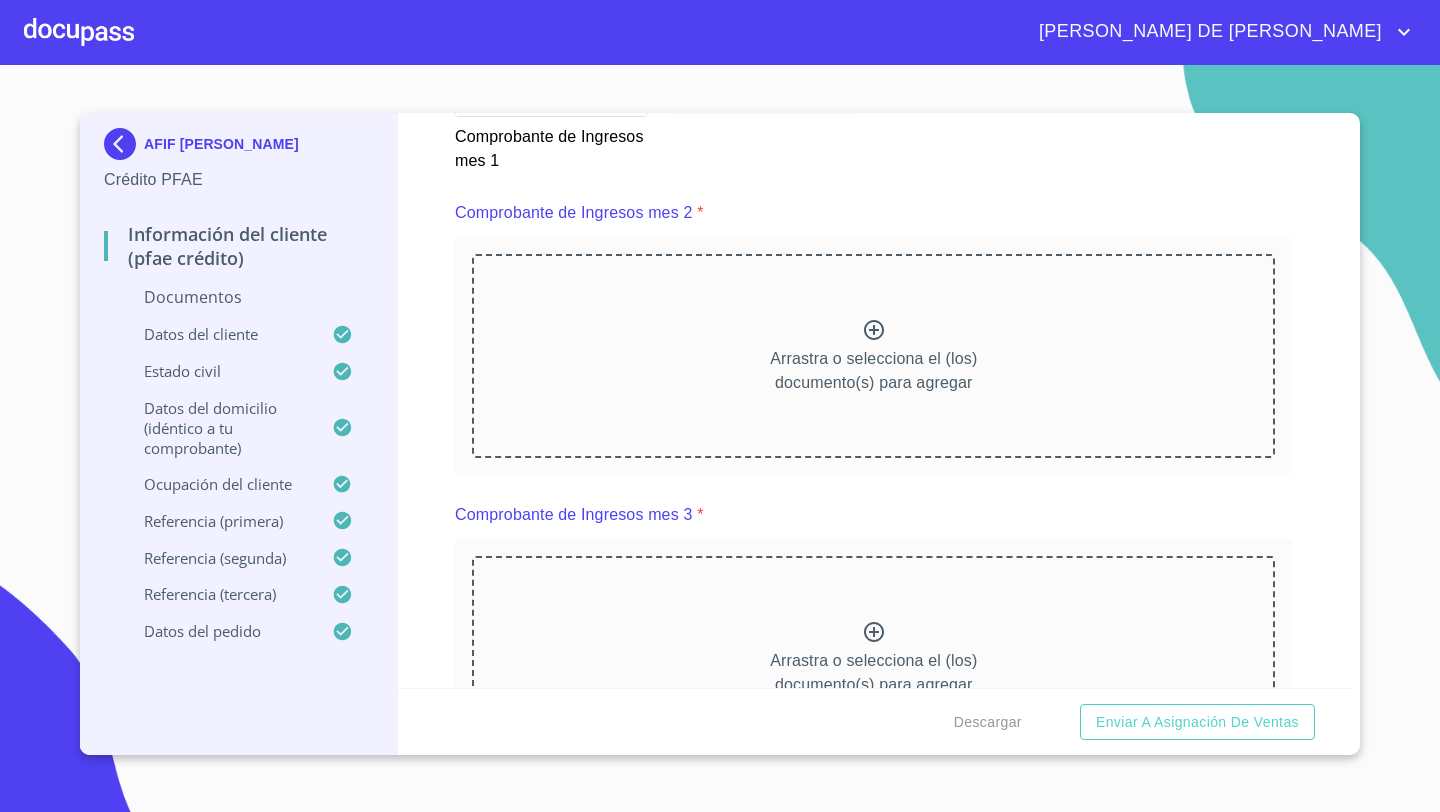 click on "Arrastra o selecciona el (los) documento(s) para agregar" at bounding box center (873, 371) 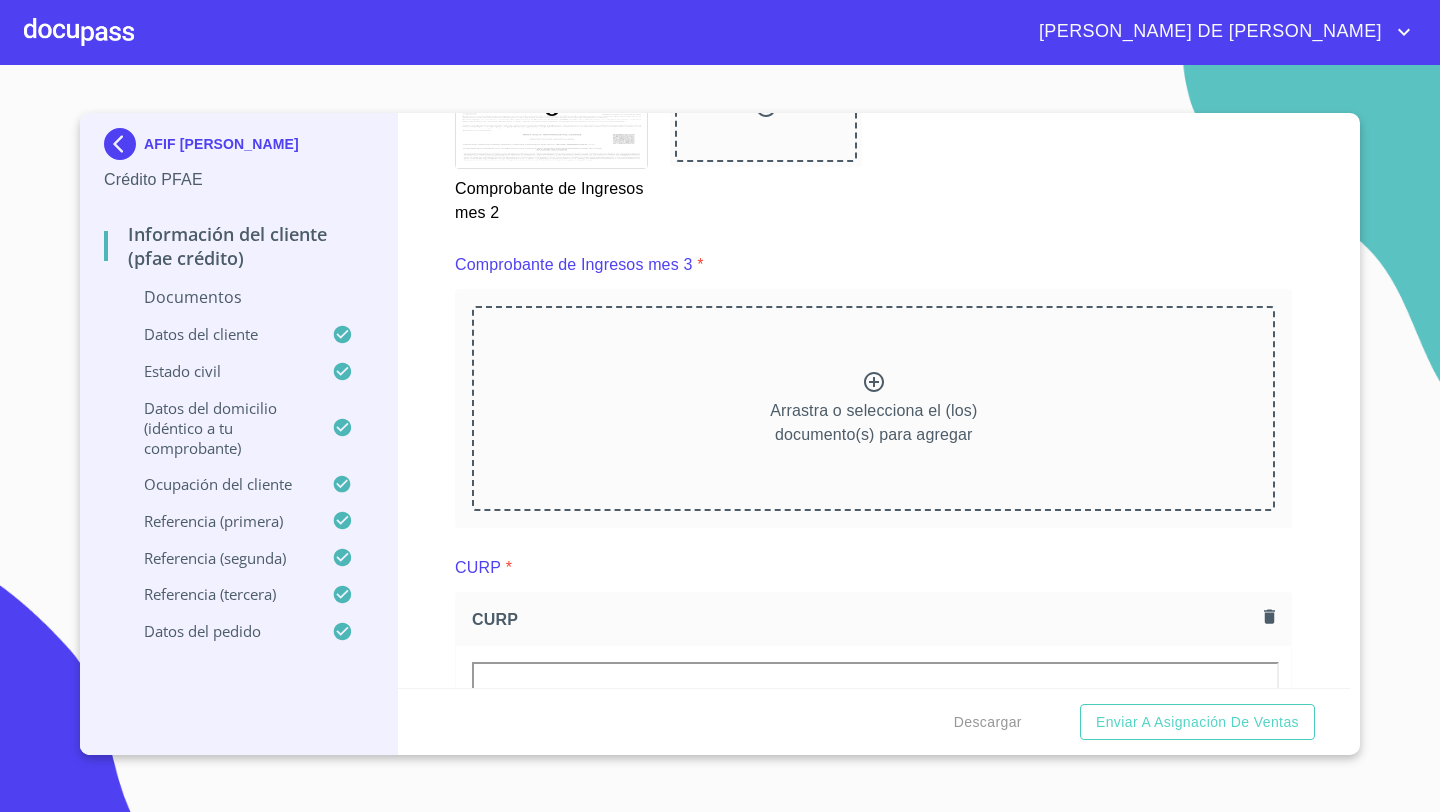 scroll, scrollTop: 3660, scrollLeft: 0, axis: vertical 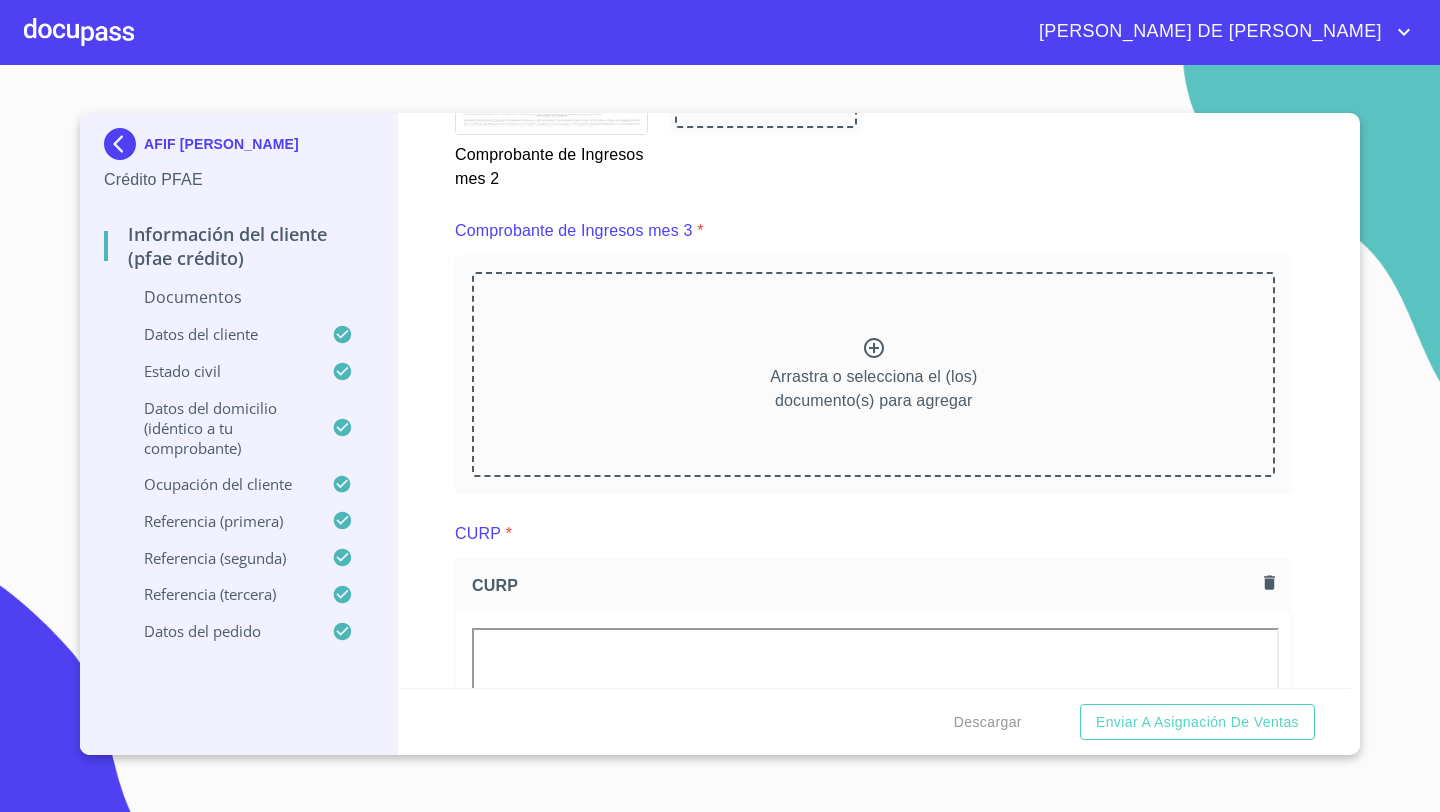 click on "Arrastra o selecciona el (los) documento(s) para agregar" at bounding box center (873, 374) 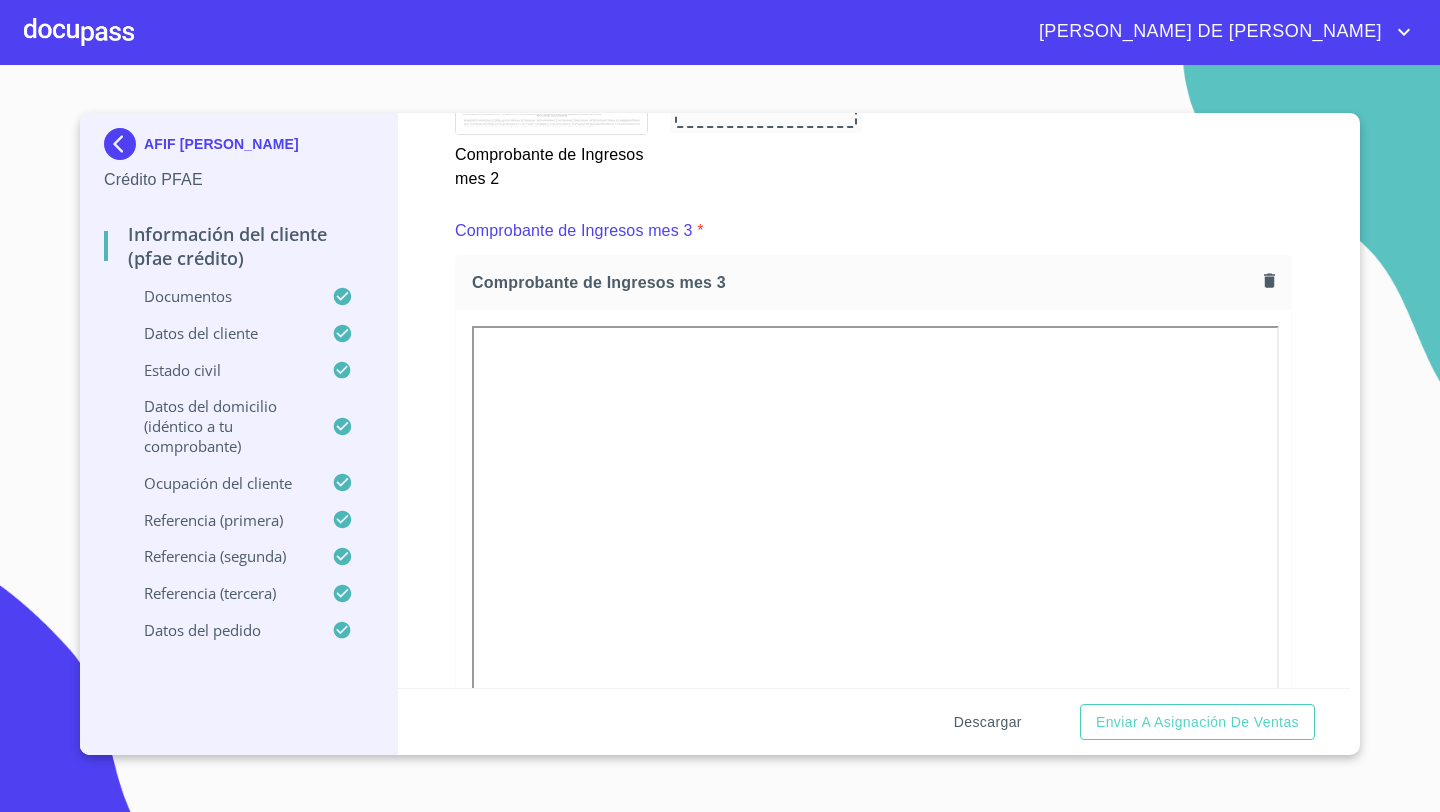 click on "Descargar" at bounding box center (988, 722) 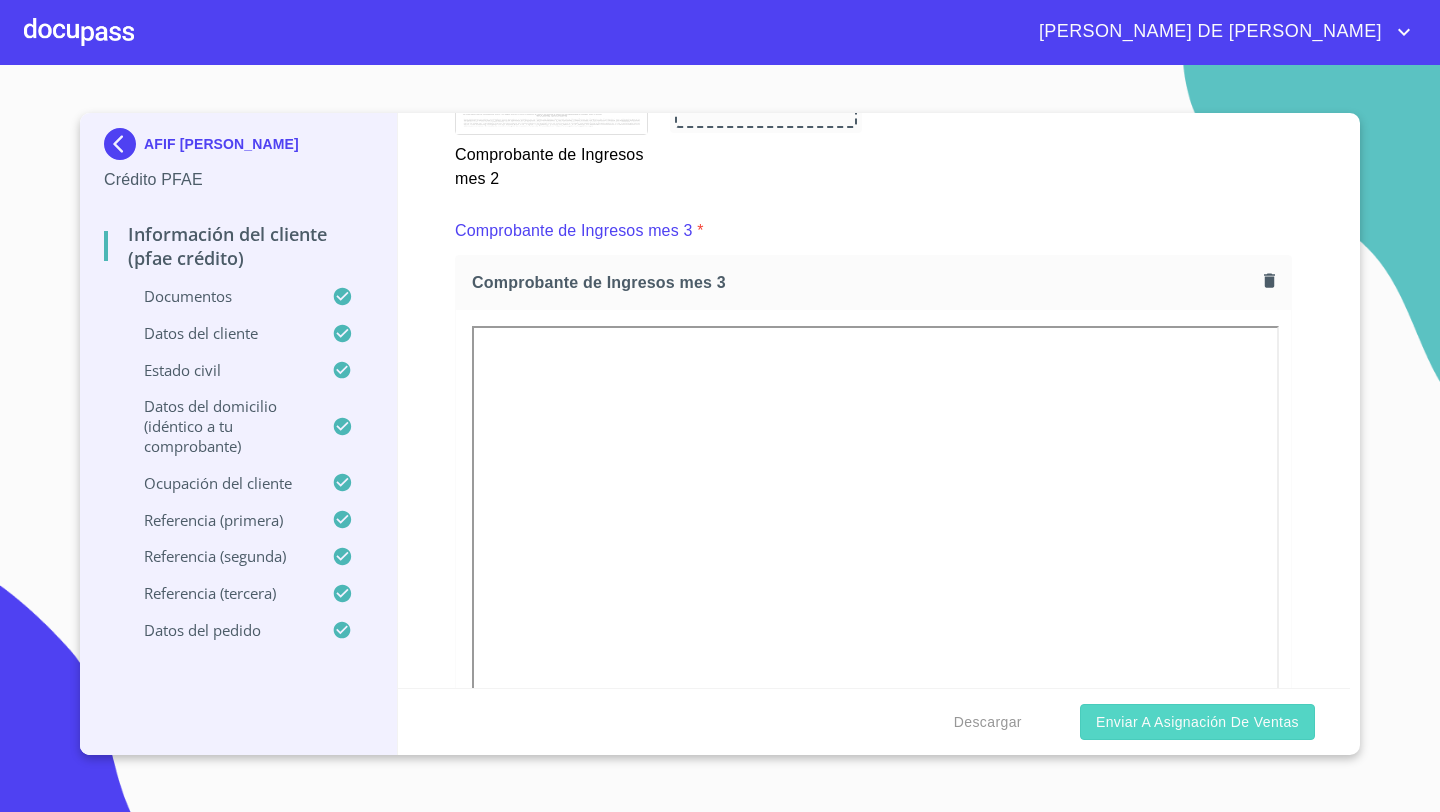 click on "Enviar a Asignación de Ventas" at bounding box center (1197, 722) 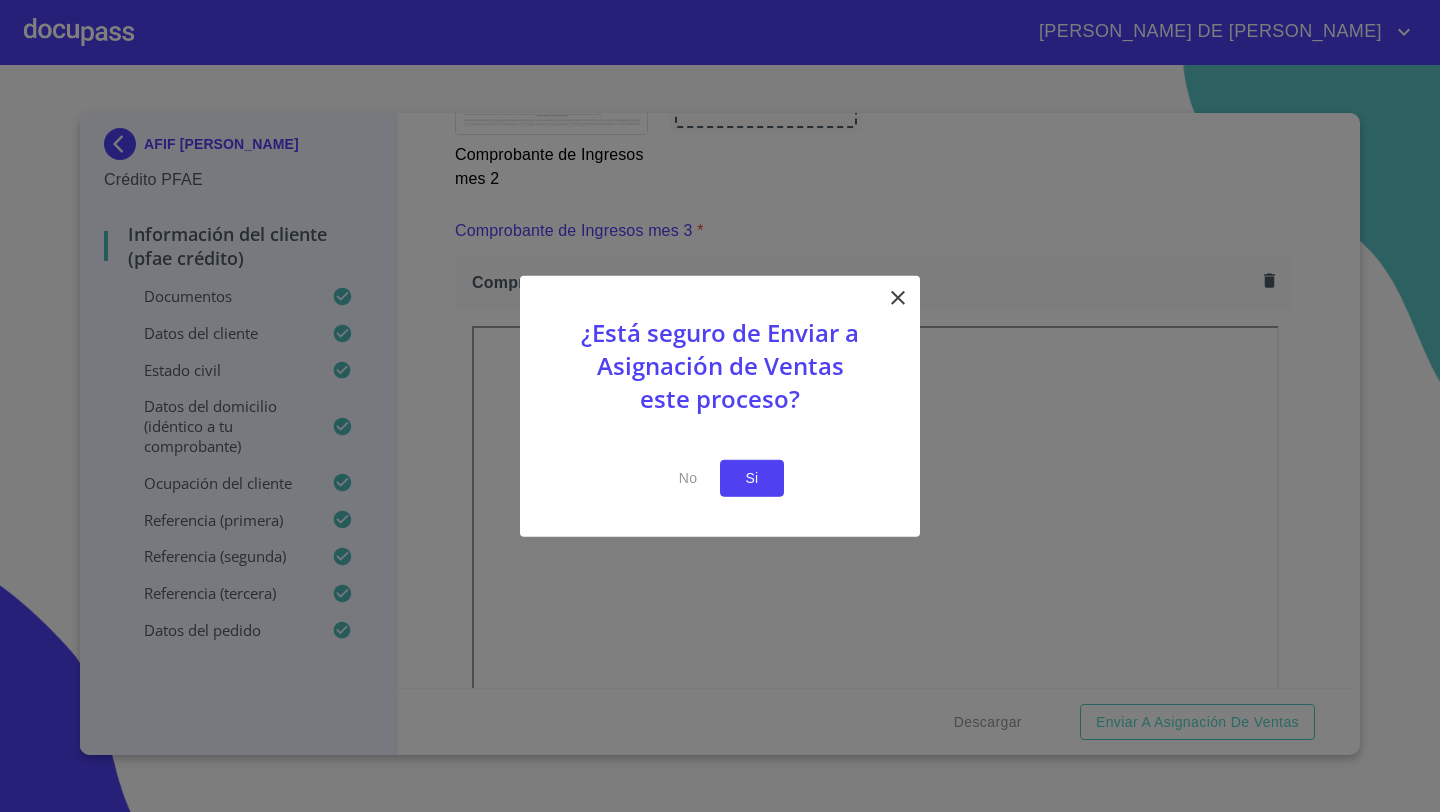 click on "Si" at bounding box center (752, 478) 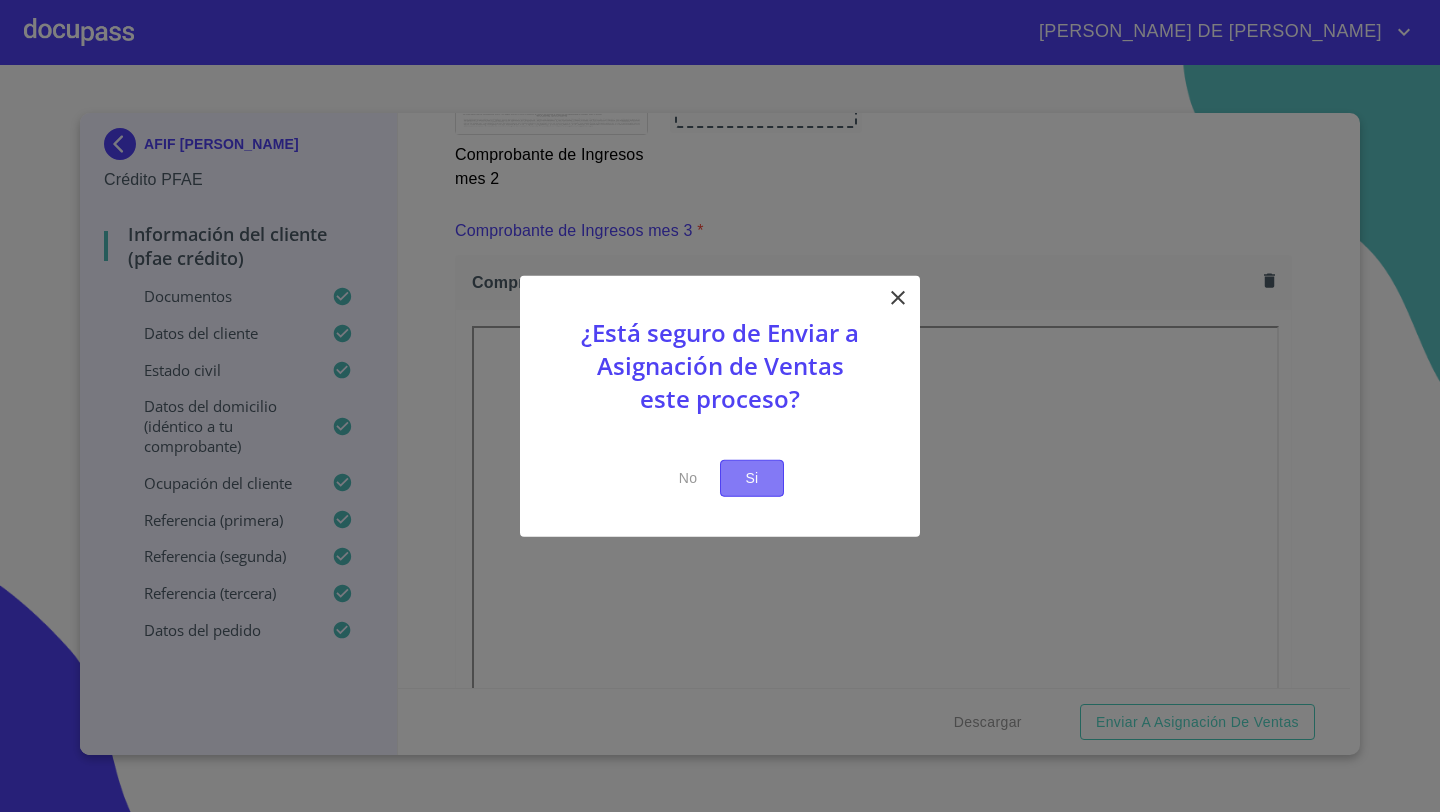 click on "Si" at bounding box center [752, 478] 